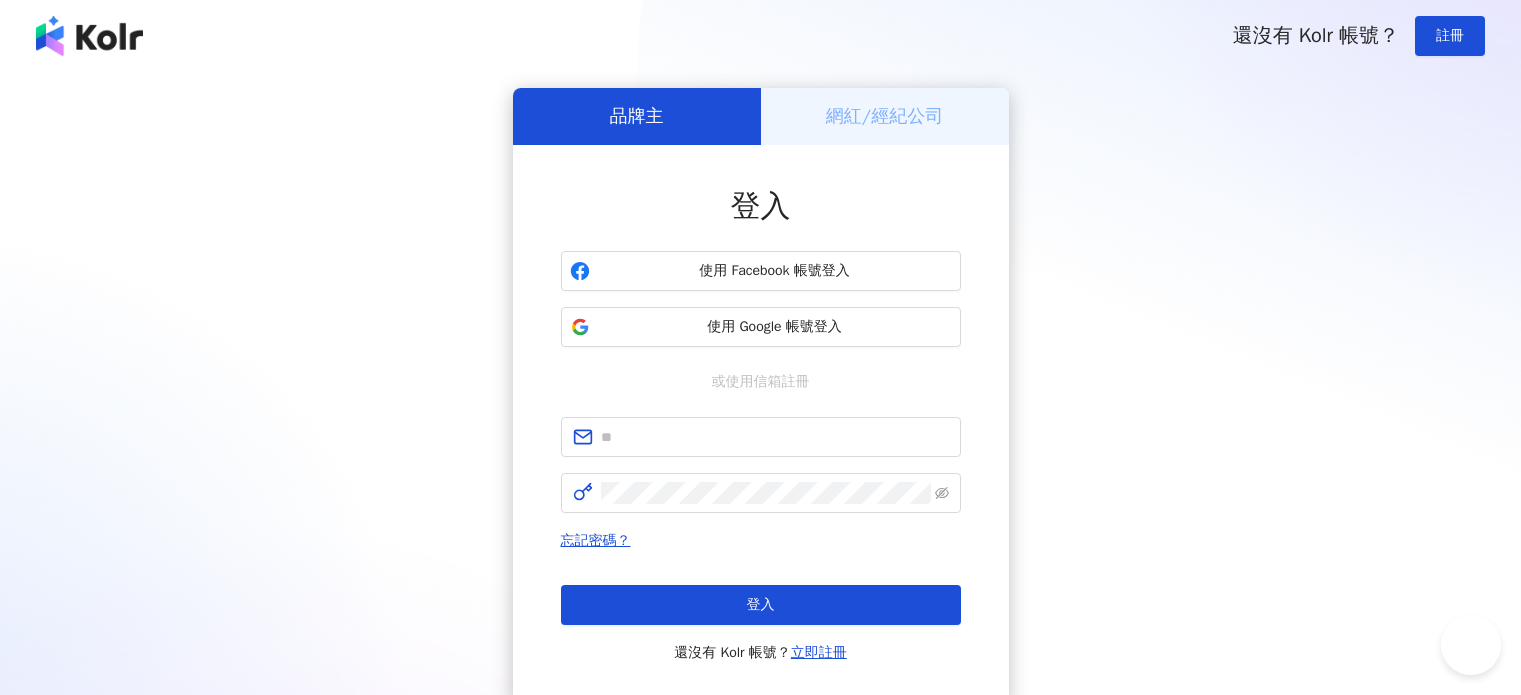 scroll, scrollTop: 0, scrollLeft: 0, axis: both 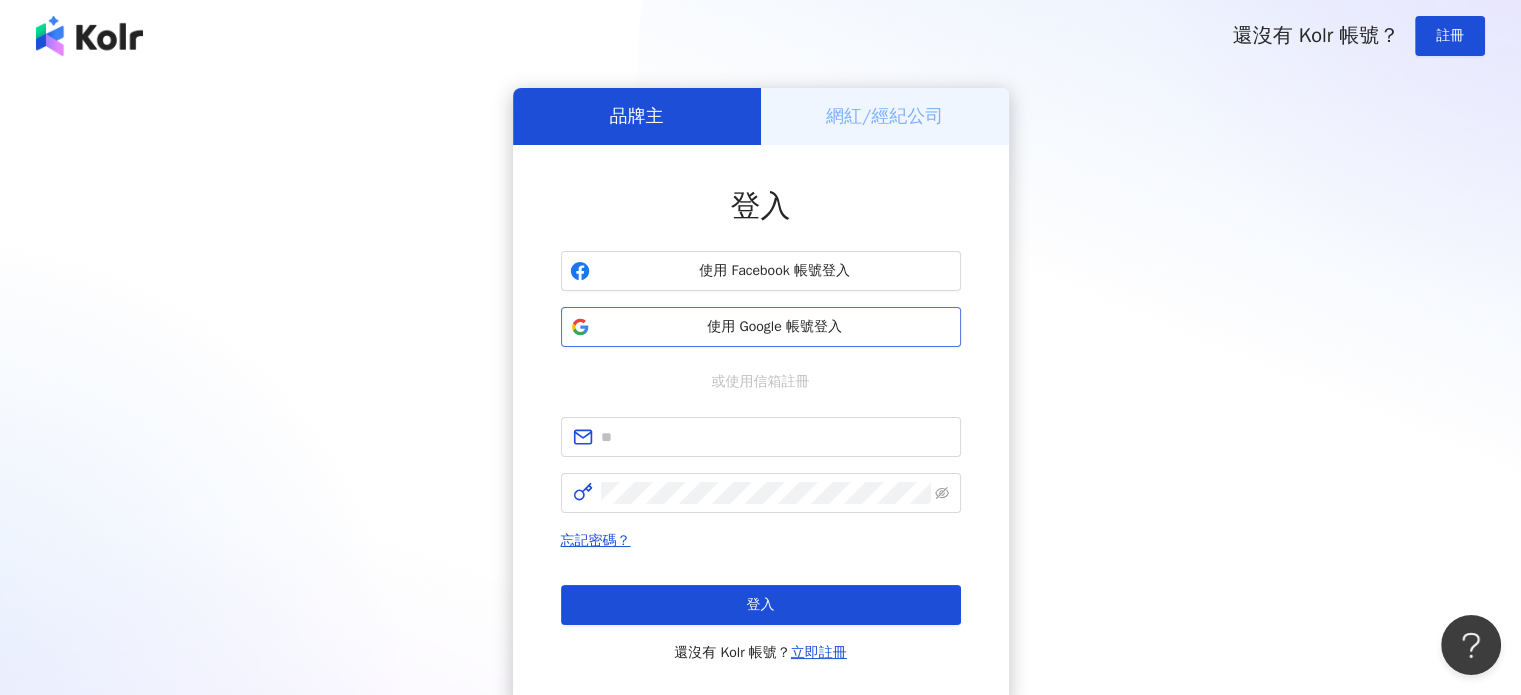 click on "使用 Google 帳號登入" at bounding box center (775, 327) 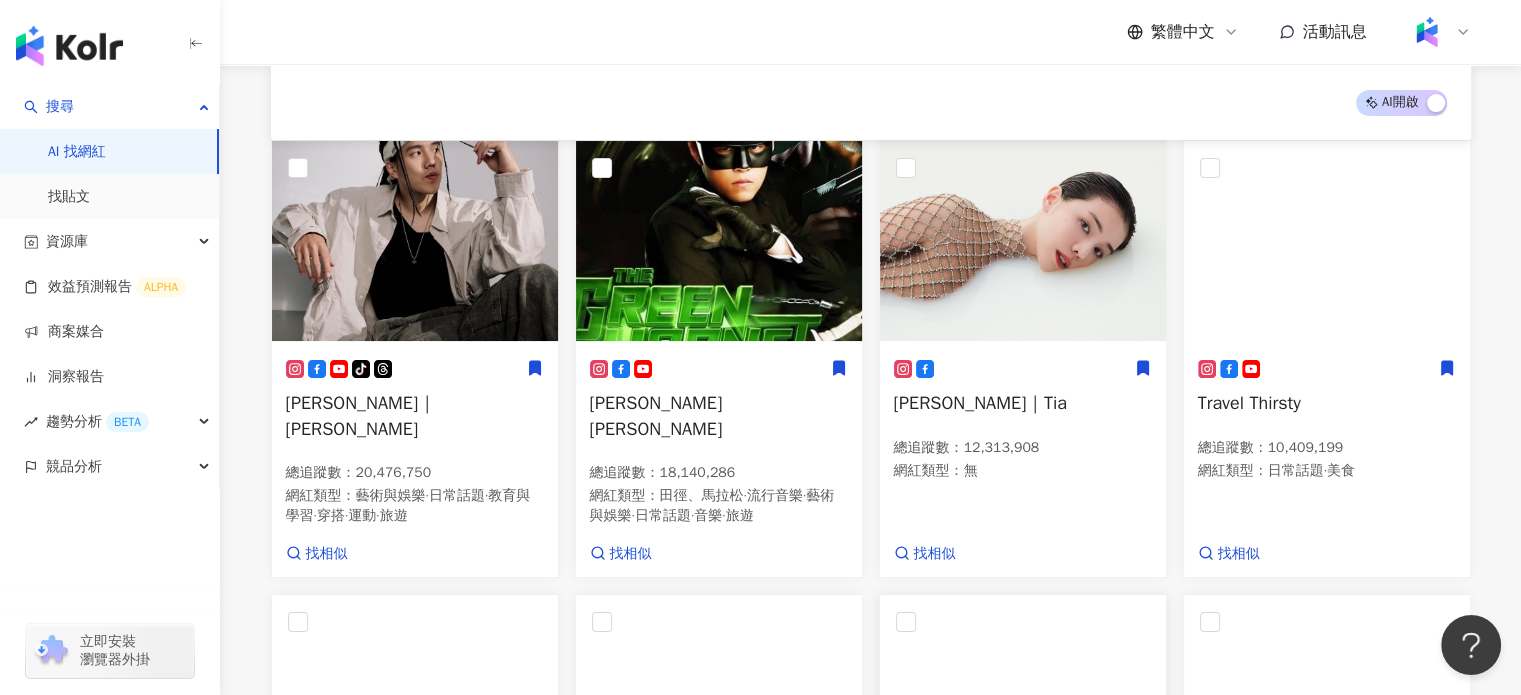 scroll, scrollTop: 500, scrollLeft: 0, axis: vertical 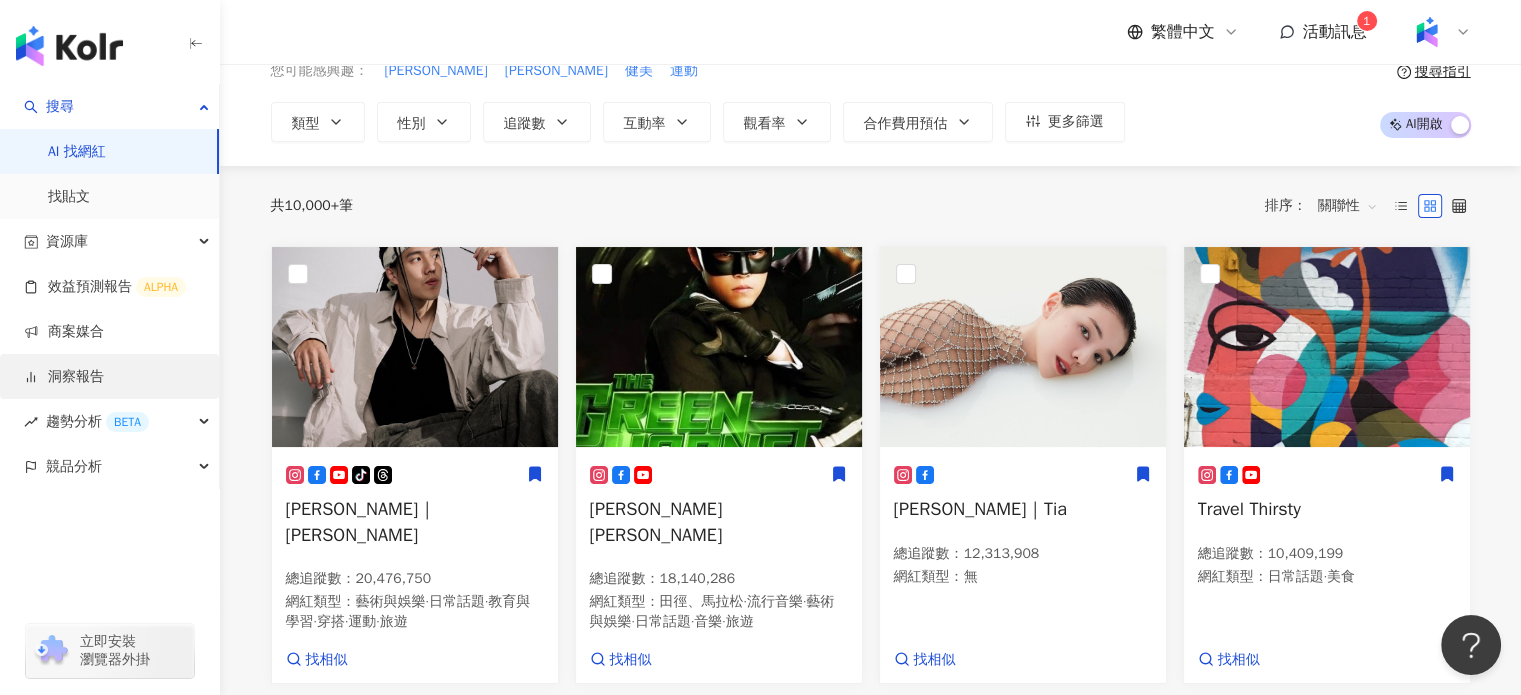 click on "洞察報告" at bounding box center (64, 377) 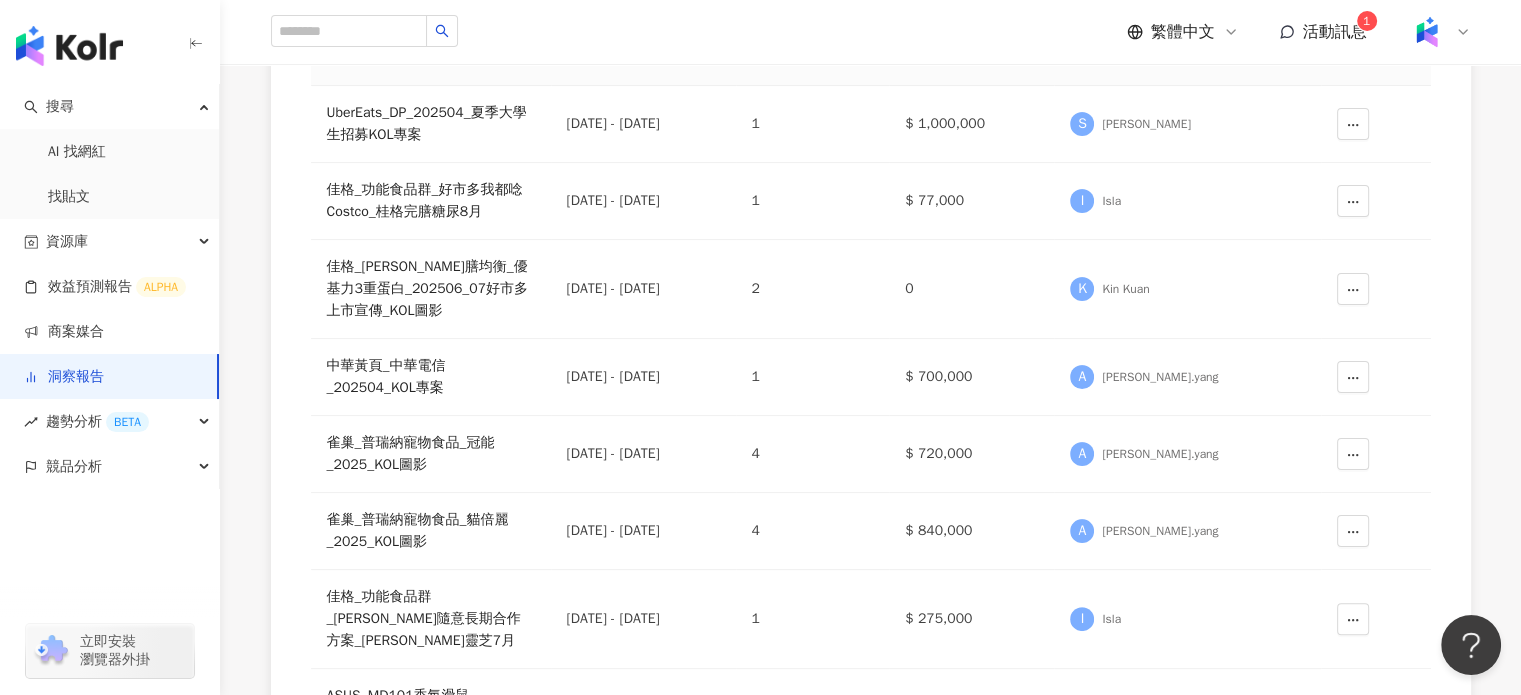 scroll, scrollTop: 400, scrollLeft: 0, axis: vertical 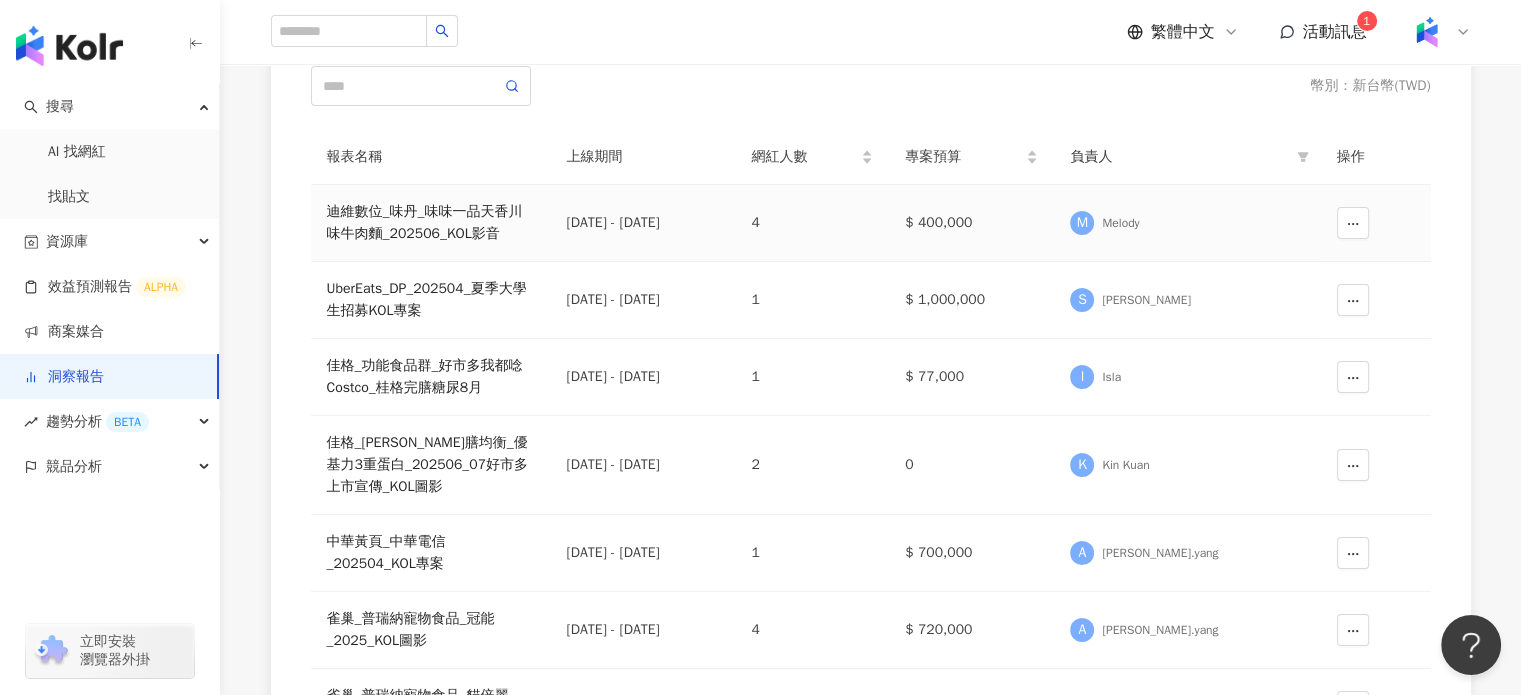 click on "迪維數位_味丹_味味一品天香川味牛肉麵_202506_KOL影音" at bounding box center [431, 223] 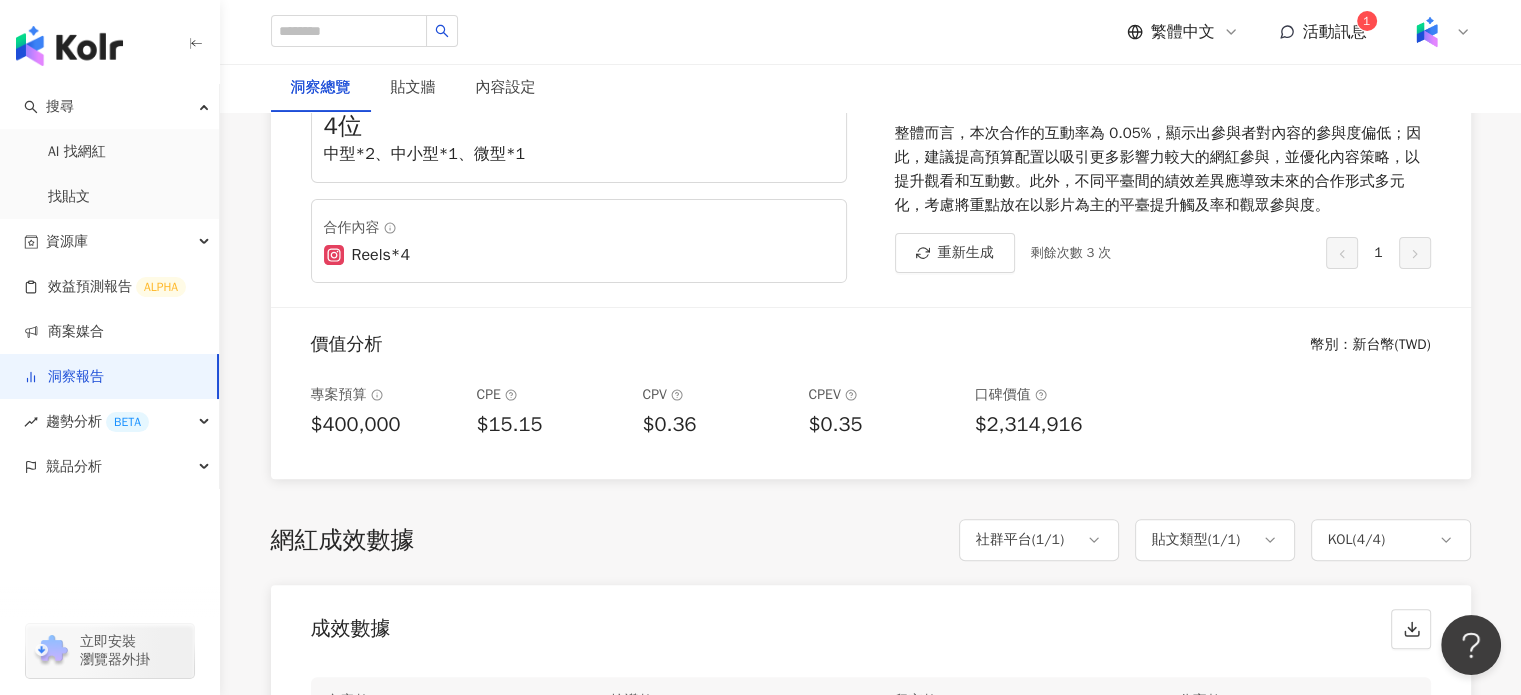 scroll, scrollTop: 800, scrollLeft: 0, axis: vertical 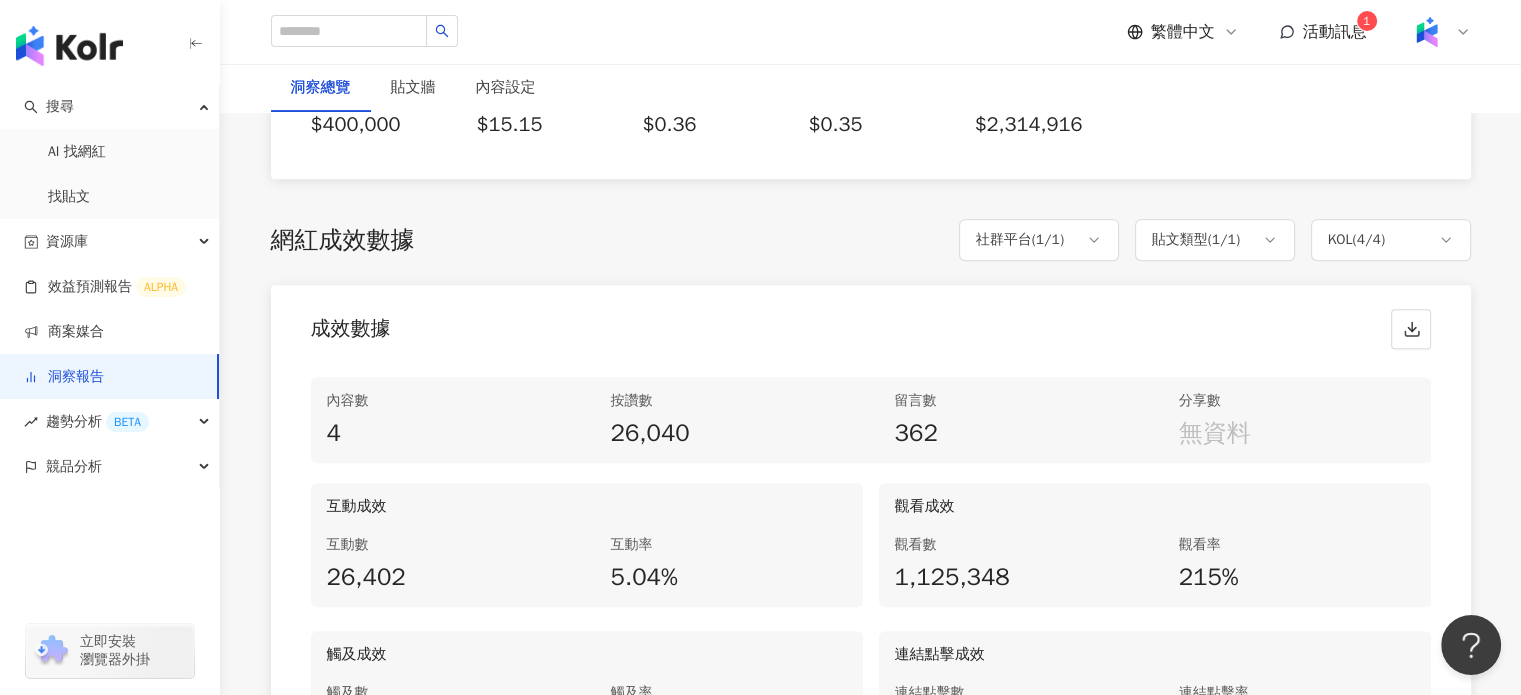 click on "成效數據" at bounding box center (871, 323) 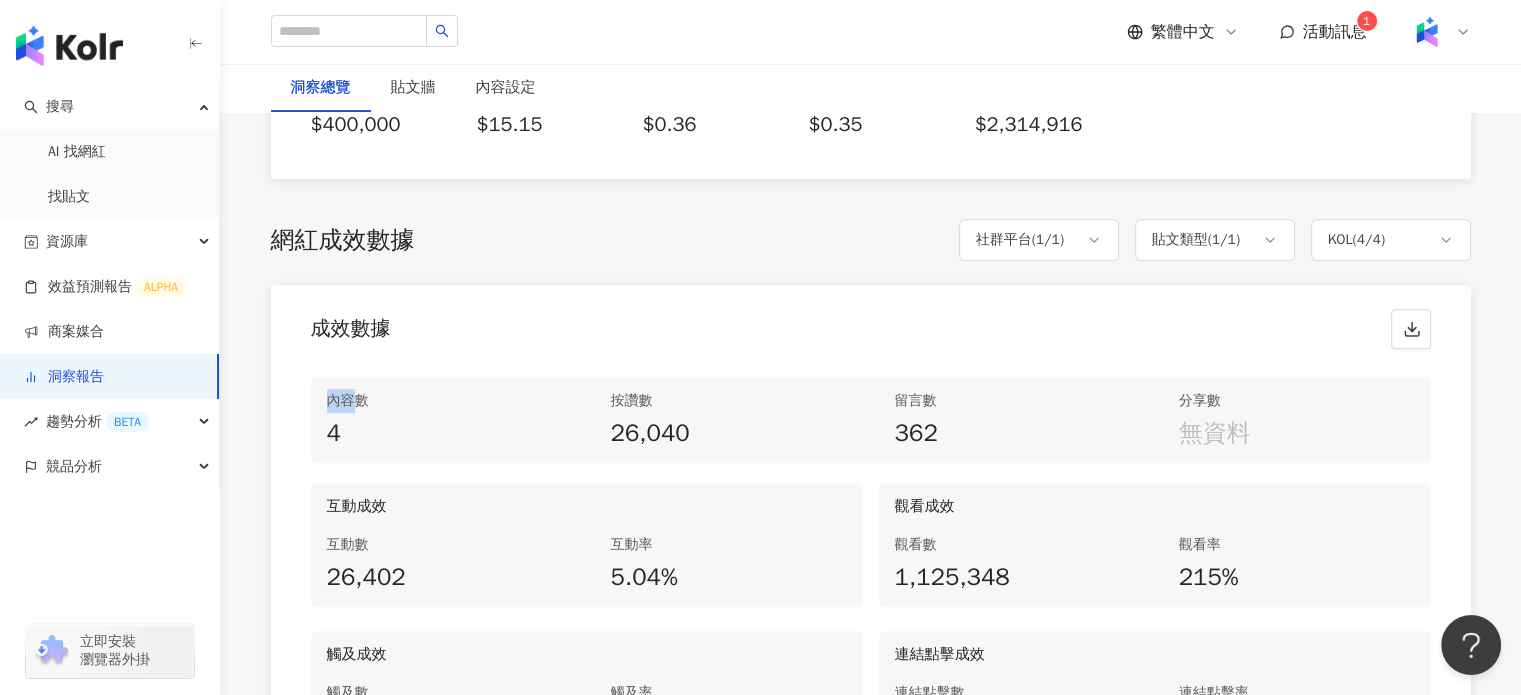 click on "成效數據" at bounding box center [871, 323] 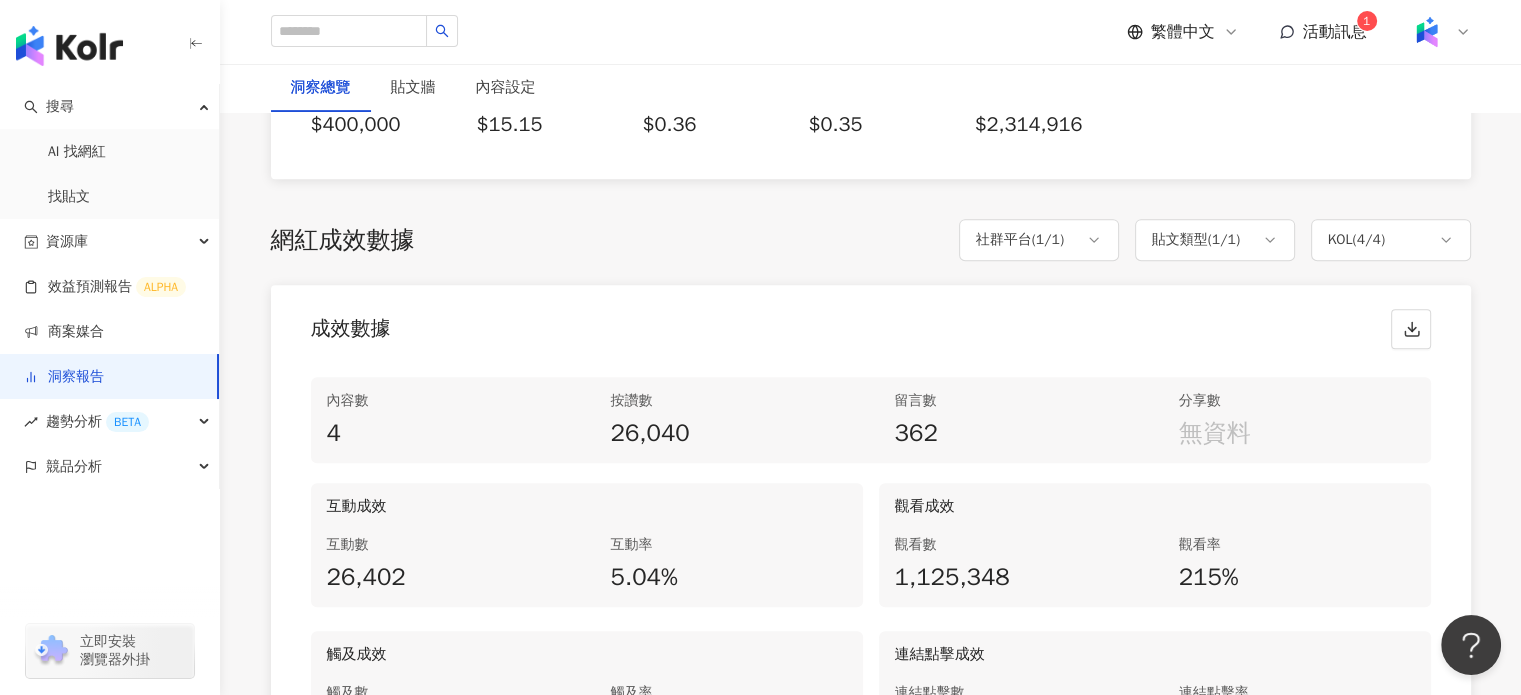 click on "活動訊息" at bounding box center (1335, 32) 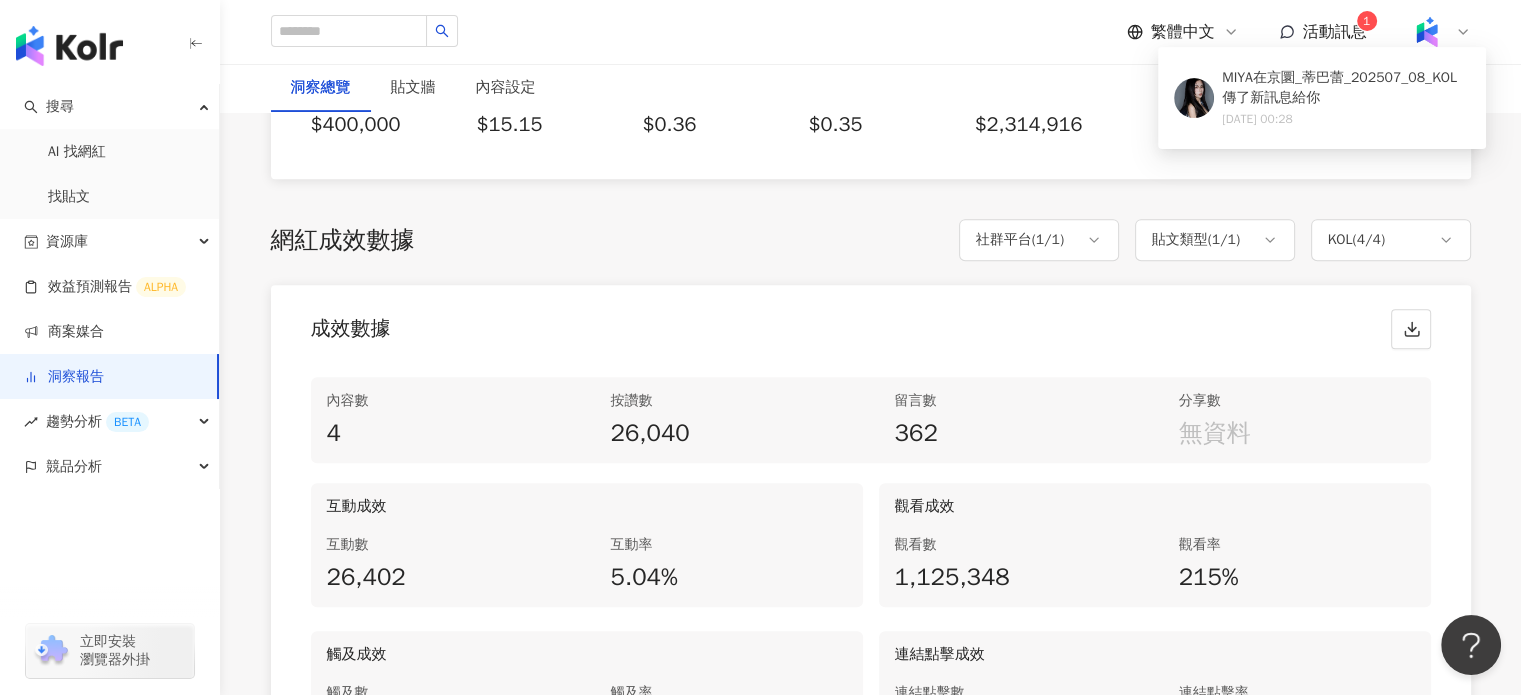 click on "繁體中文 活動訊息 1" at bounding box center [871, 32] 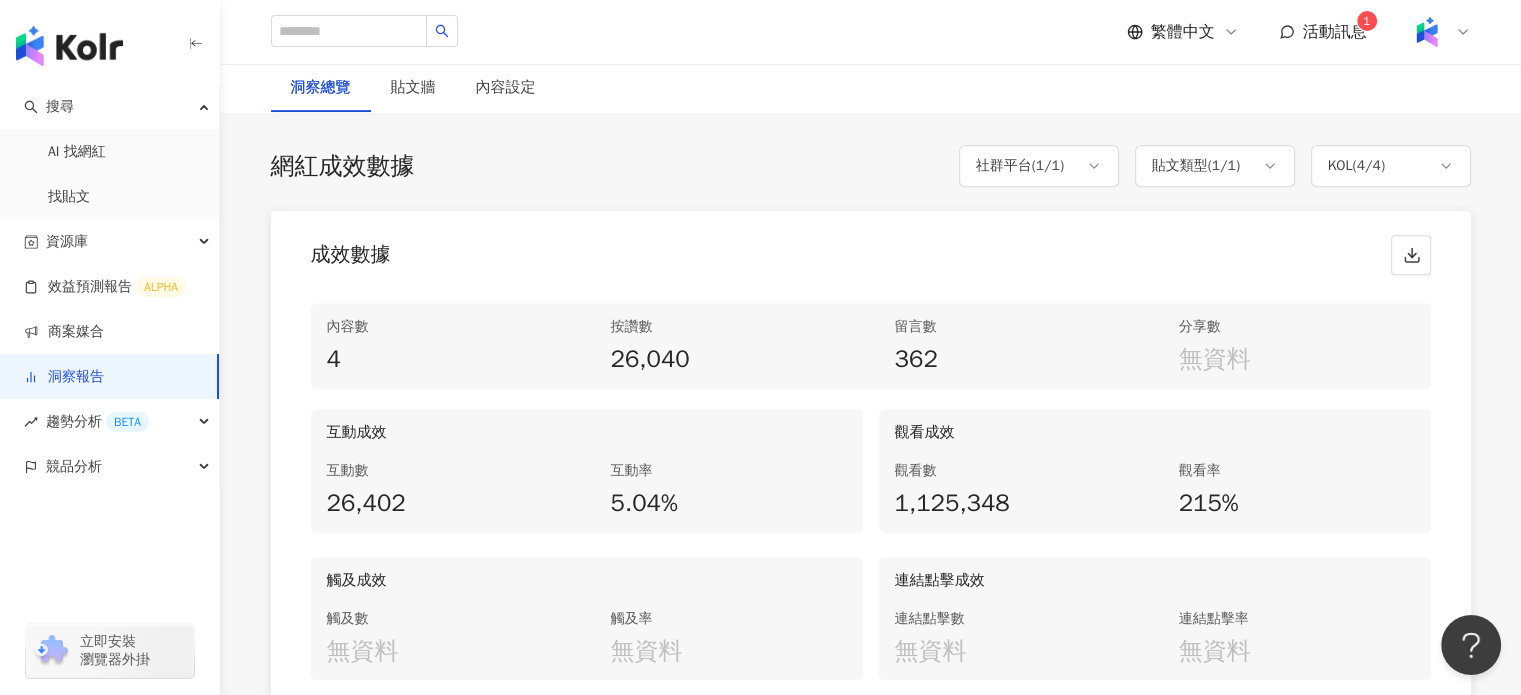 scroll, scrollTop: 700, scrollLeft: 0, axis: vertical 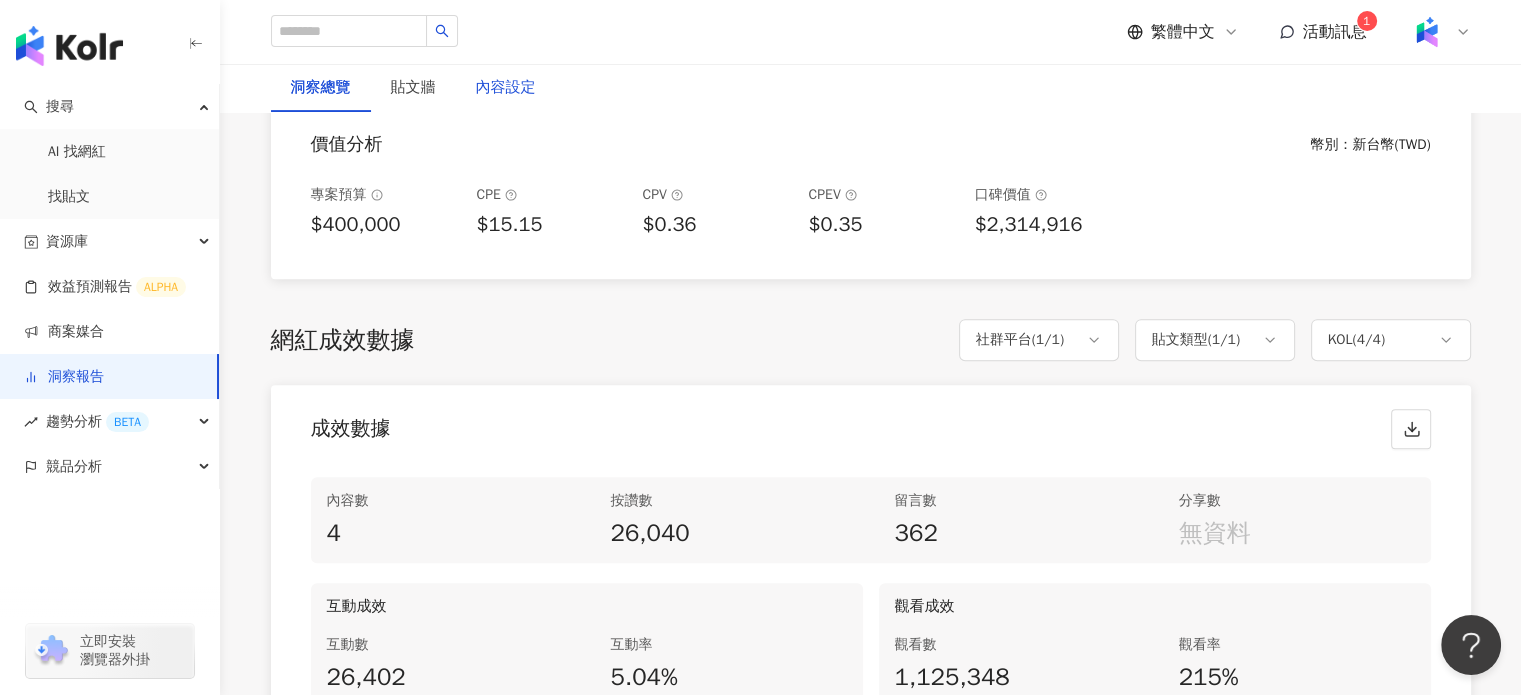 click on "內容設定" at bounding box center [506, 88] 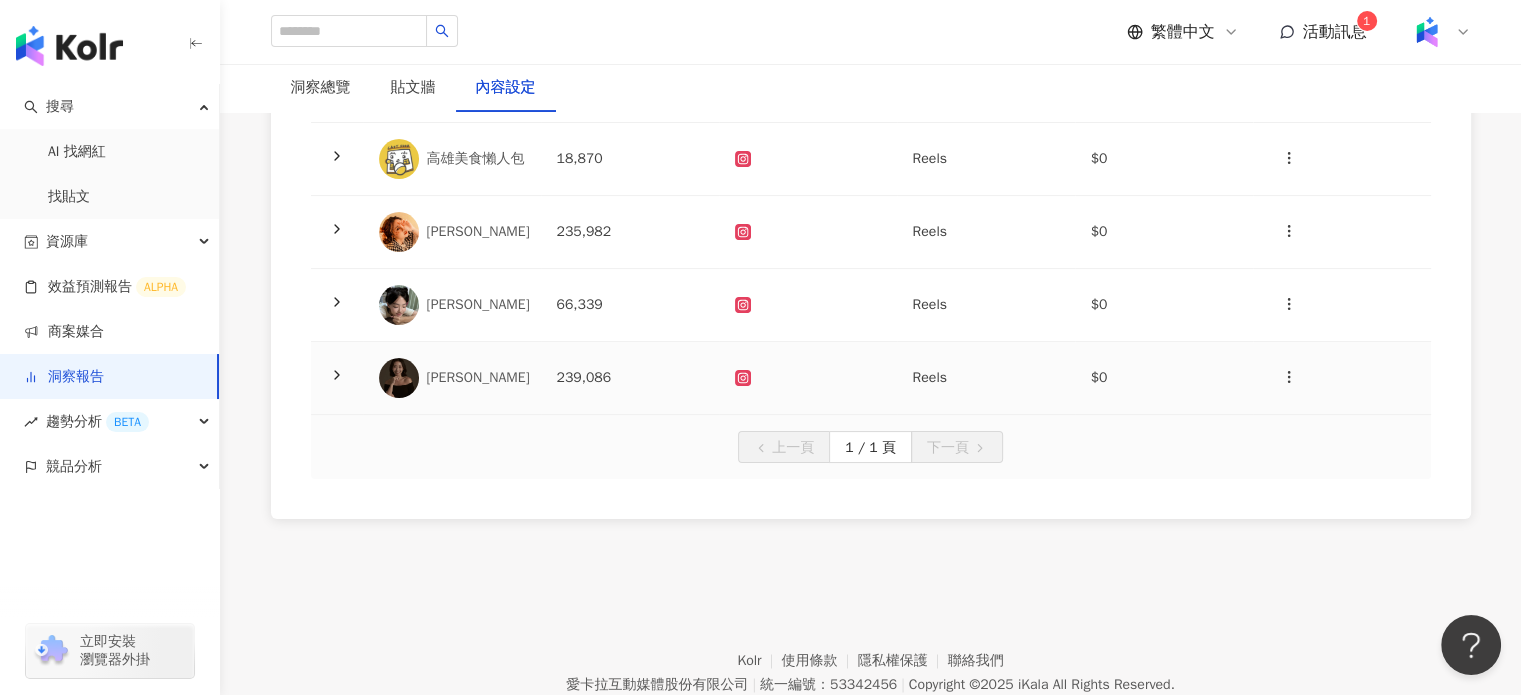 scroll, scrollTop: 0, scrollLeft: 0, axis: both 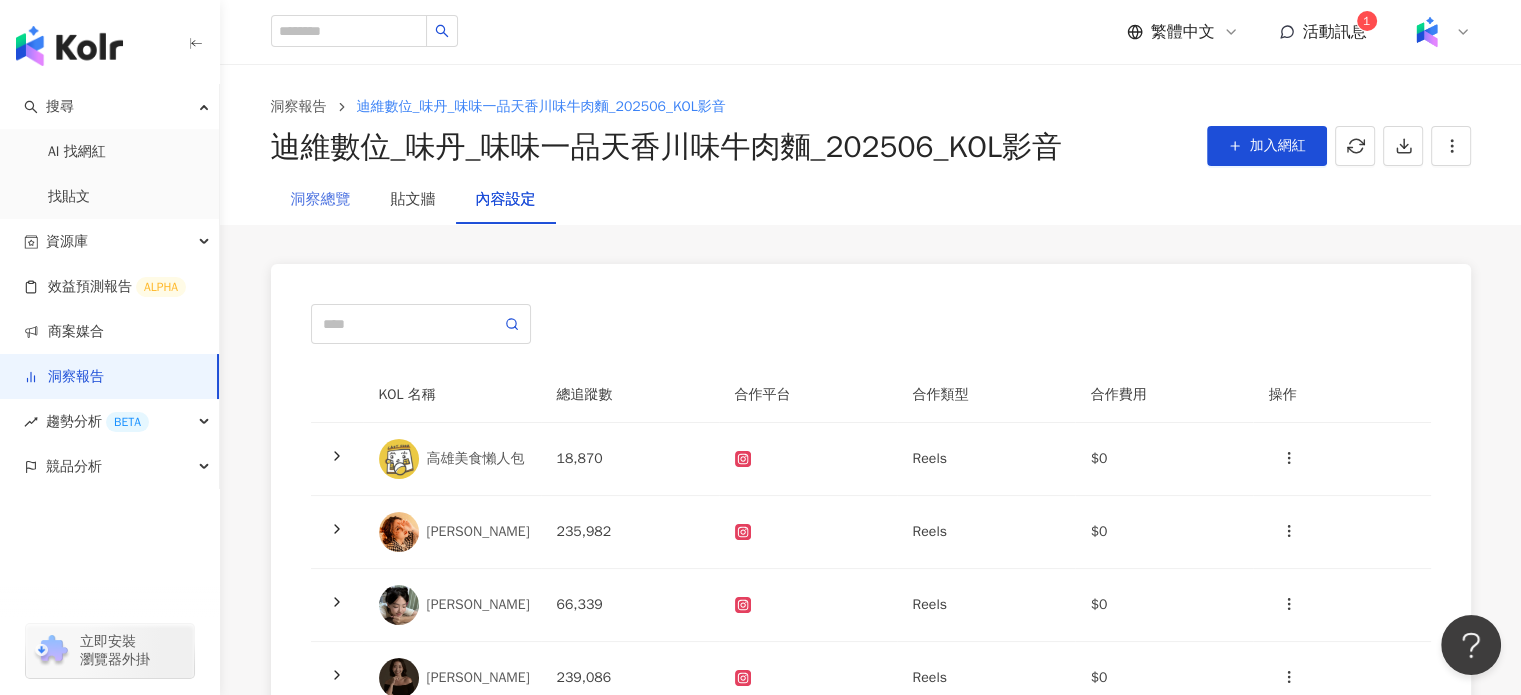 click on "洞察總覽" at bounding box center [321, 200] 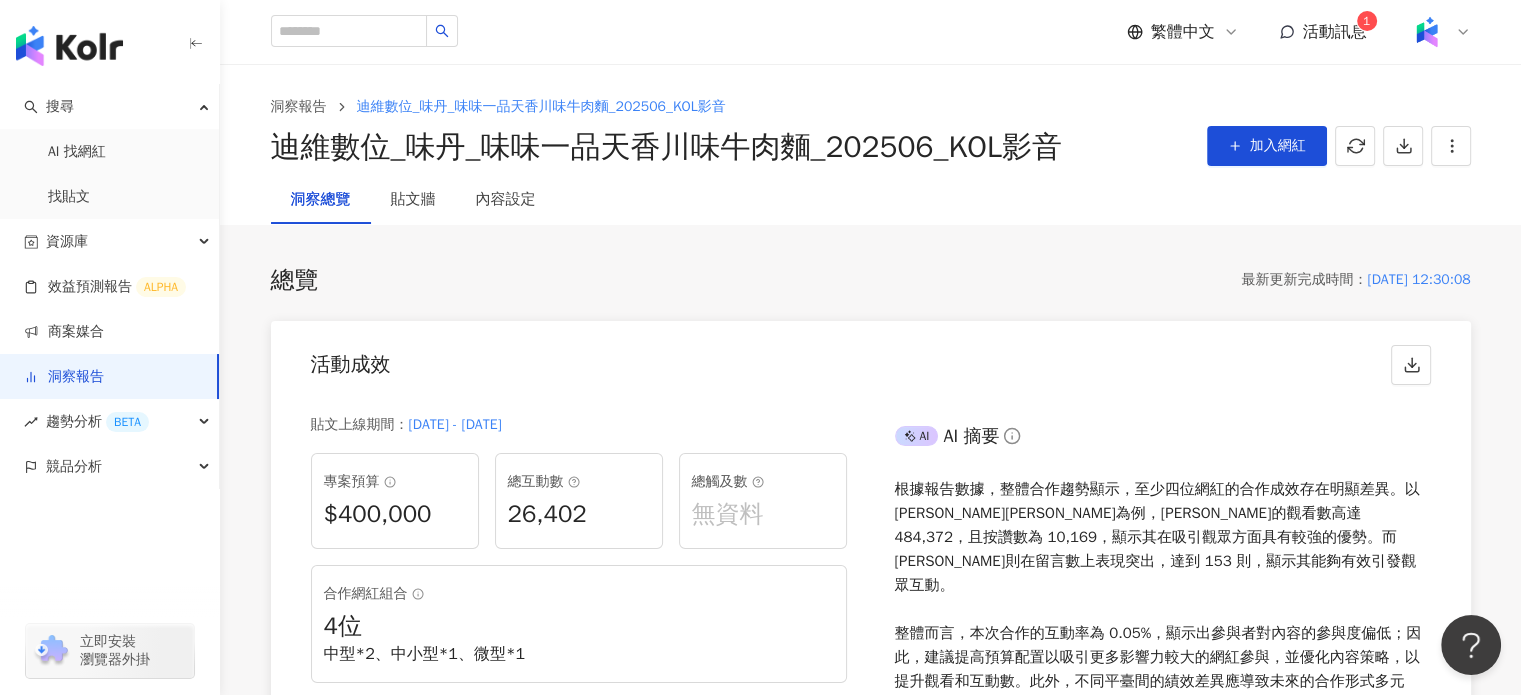 scroll, scrollTop: 200, scrollLeft: 0, axis: vertical 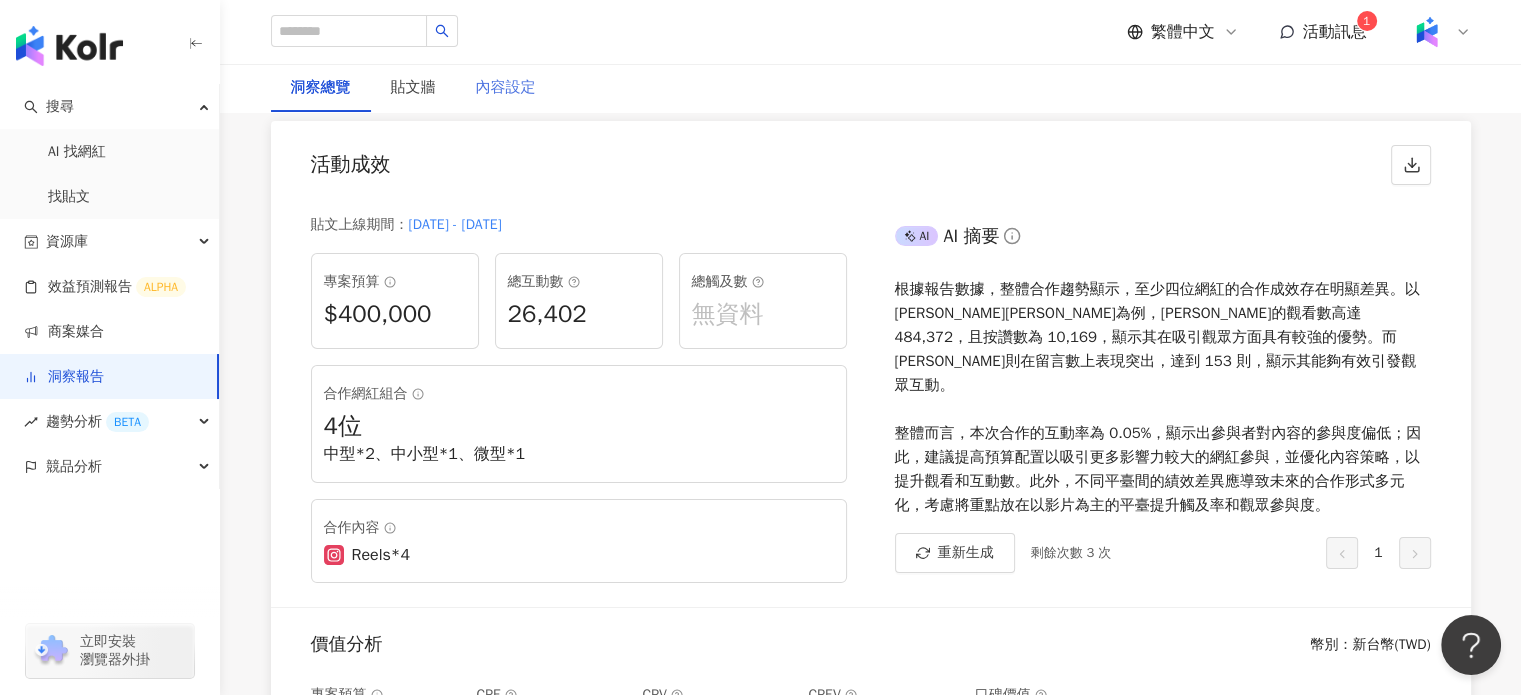 click on "內容設定" at bounding box center (506, 88) 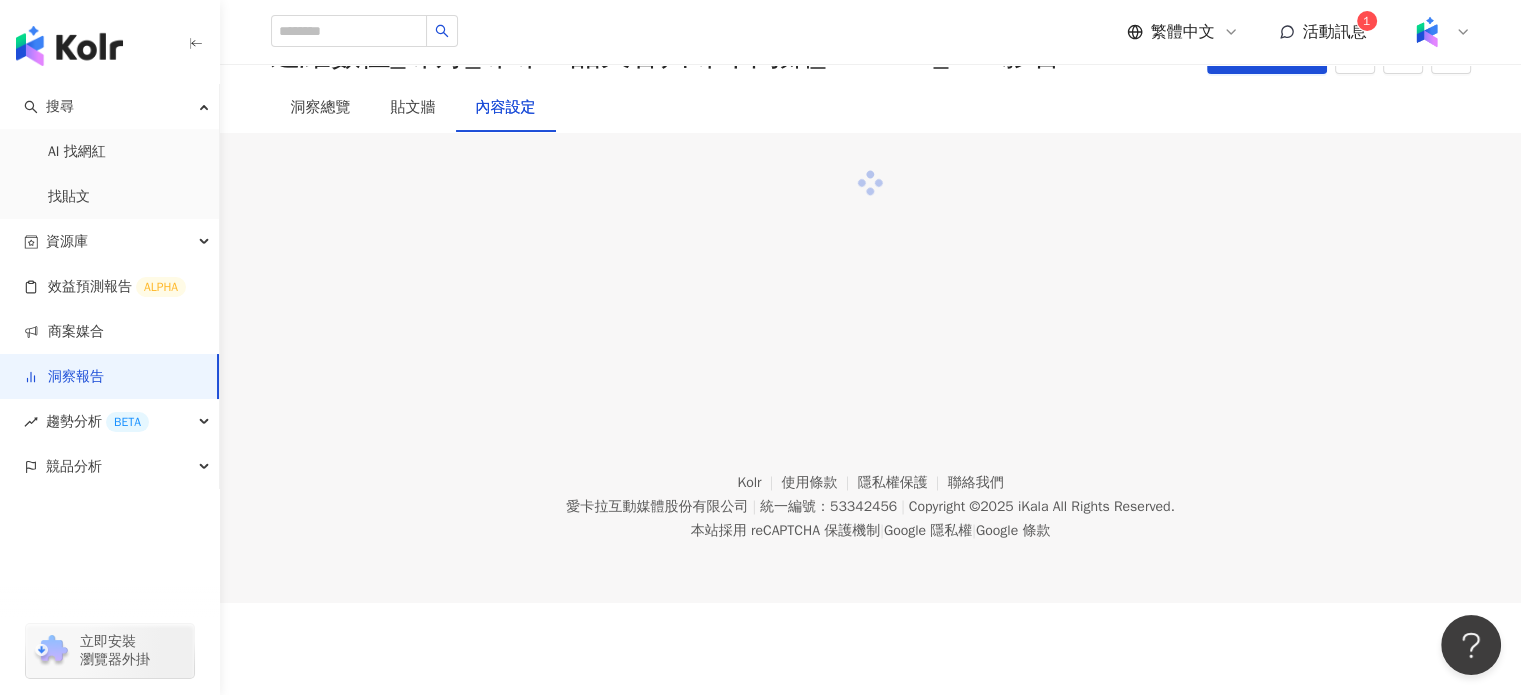 scroll, scrollTop: 0, scrollLeft: 0, axis: both 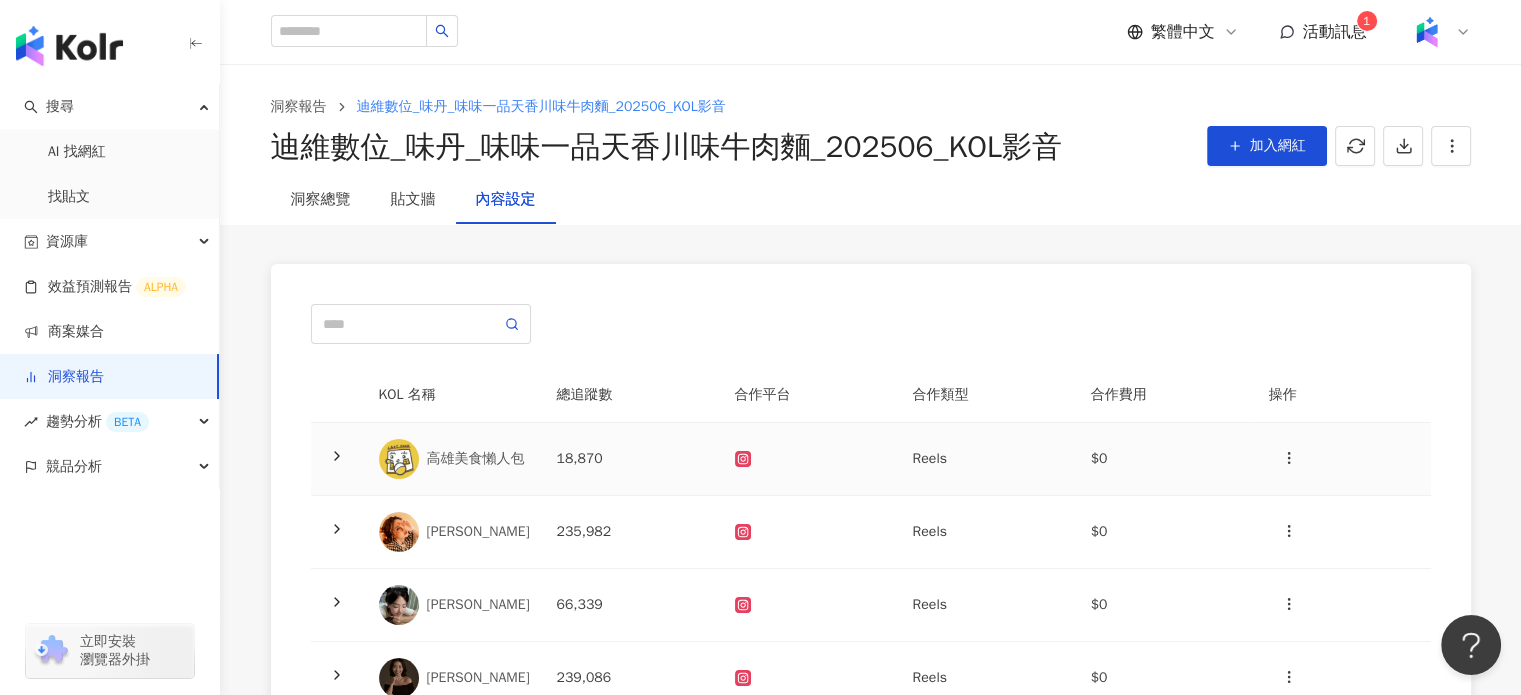 click on "高雄美食懶人包" at bounding box center [476, 459] 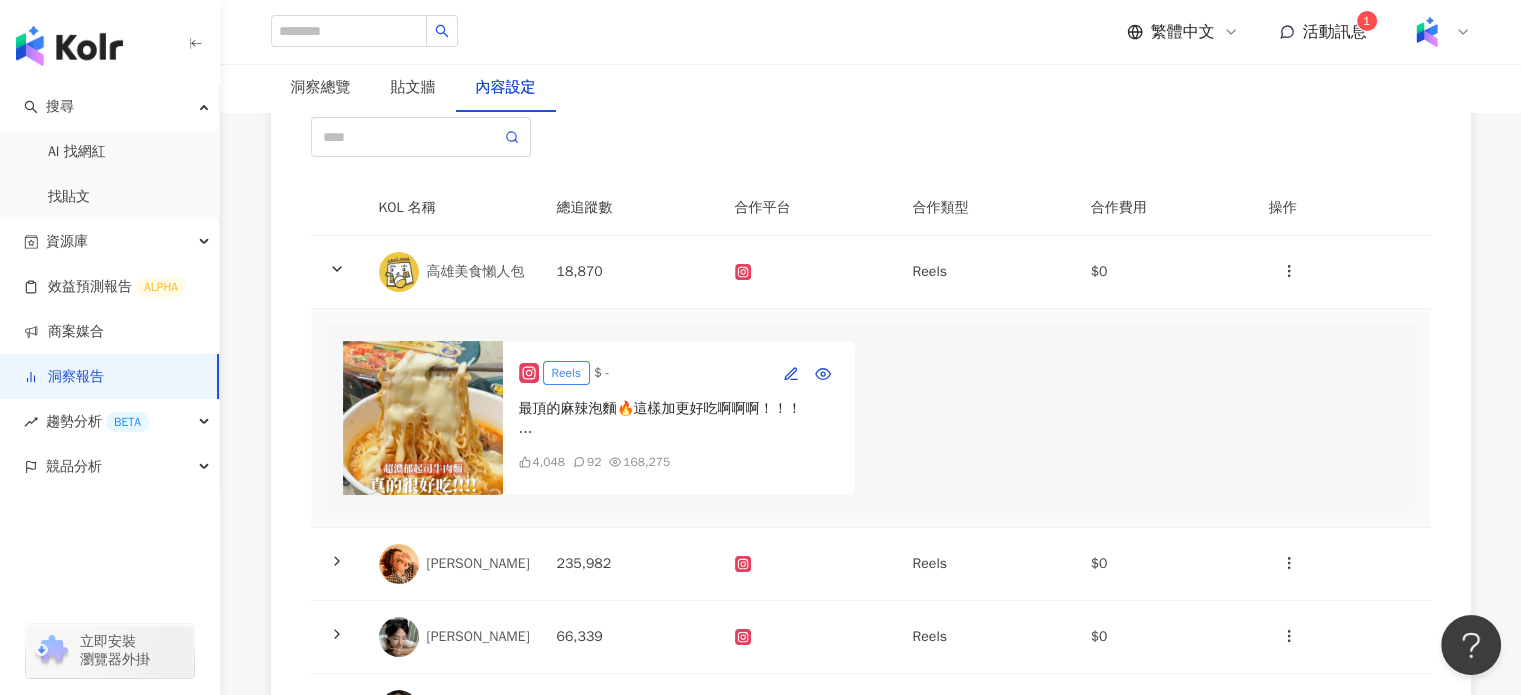 scroll, scrollTop: 300, scrollLeft: 0, axis: vertical 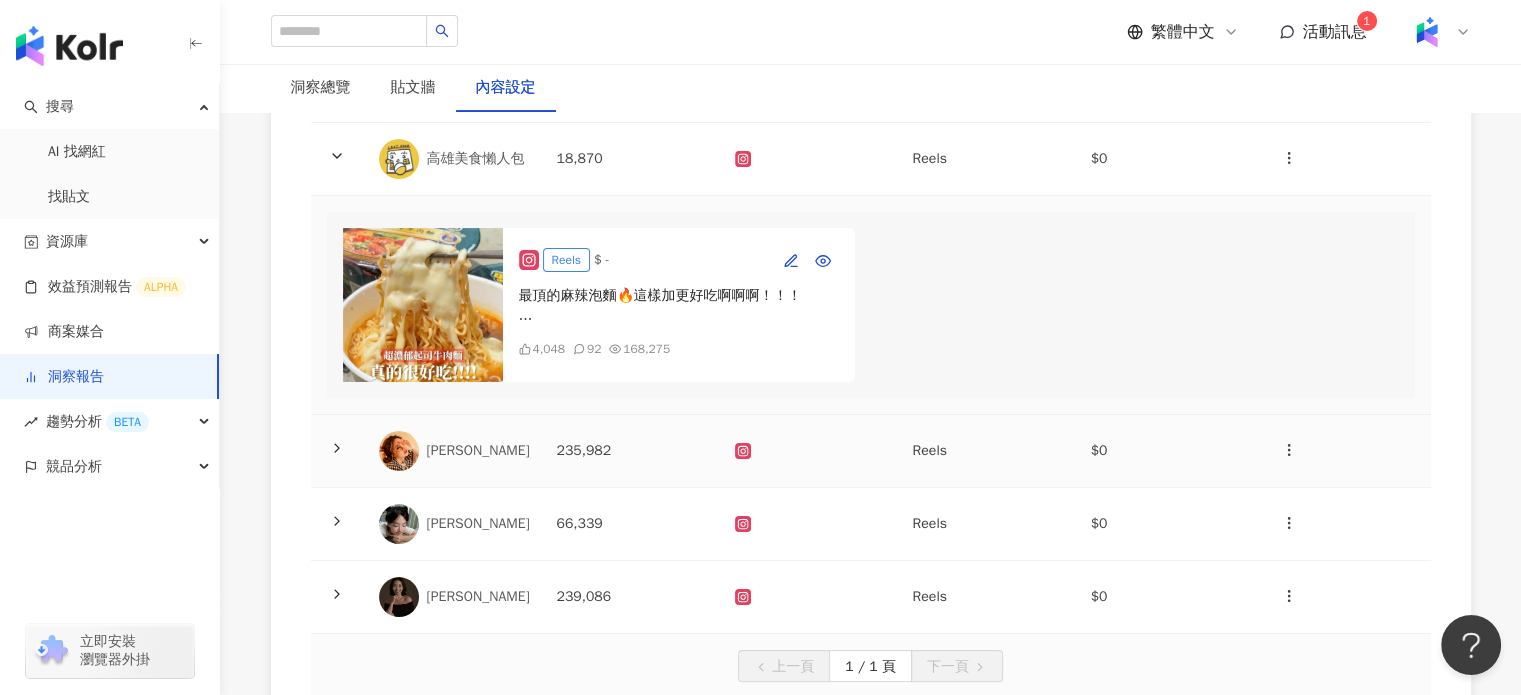click on "琦琦" at bounding box center (478, 451) 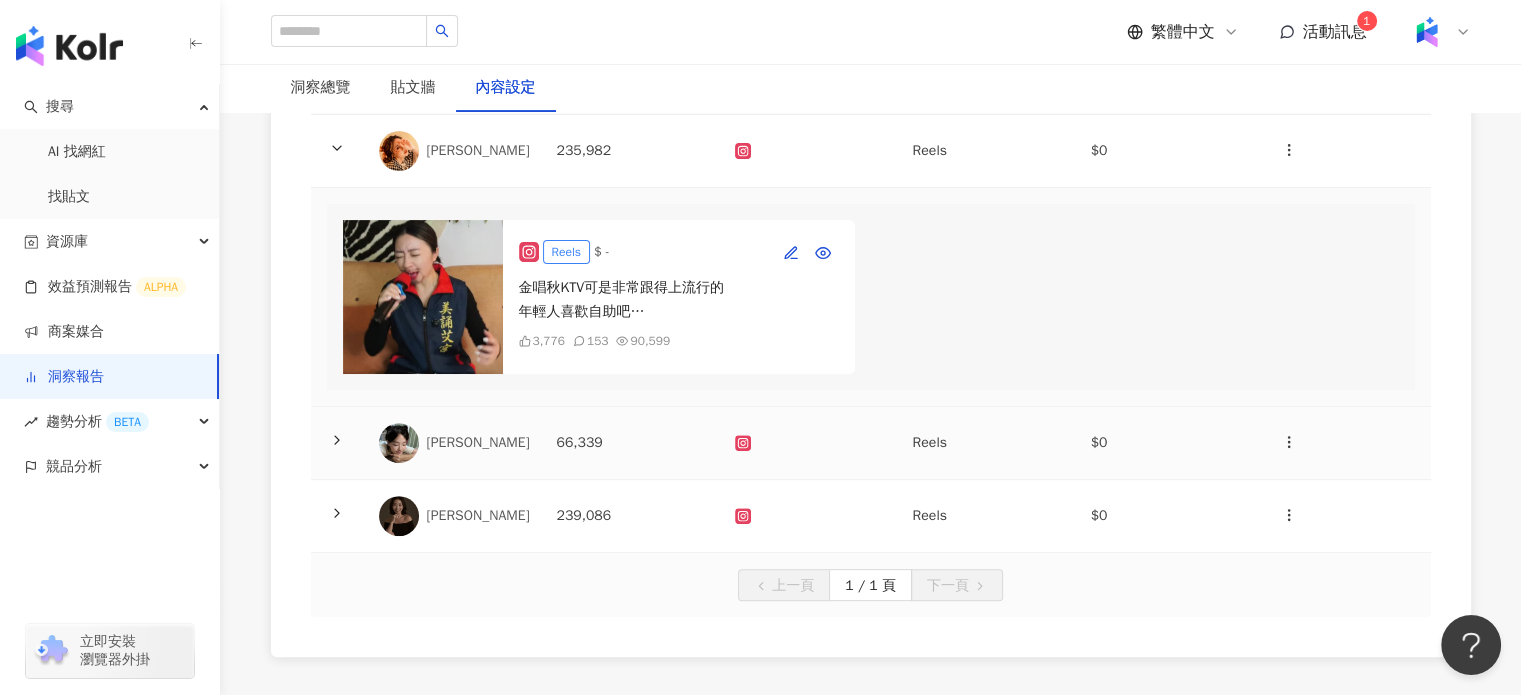 click on "賴妍伶" at bounding box center [478, 443] 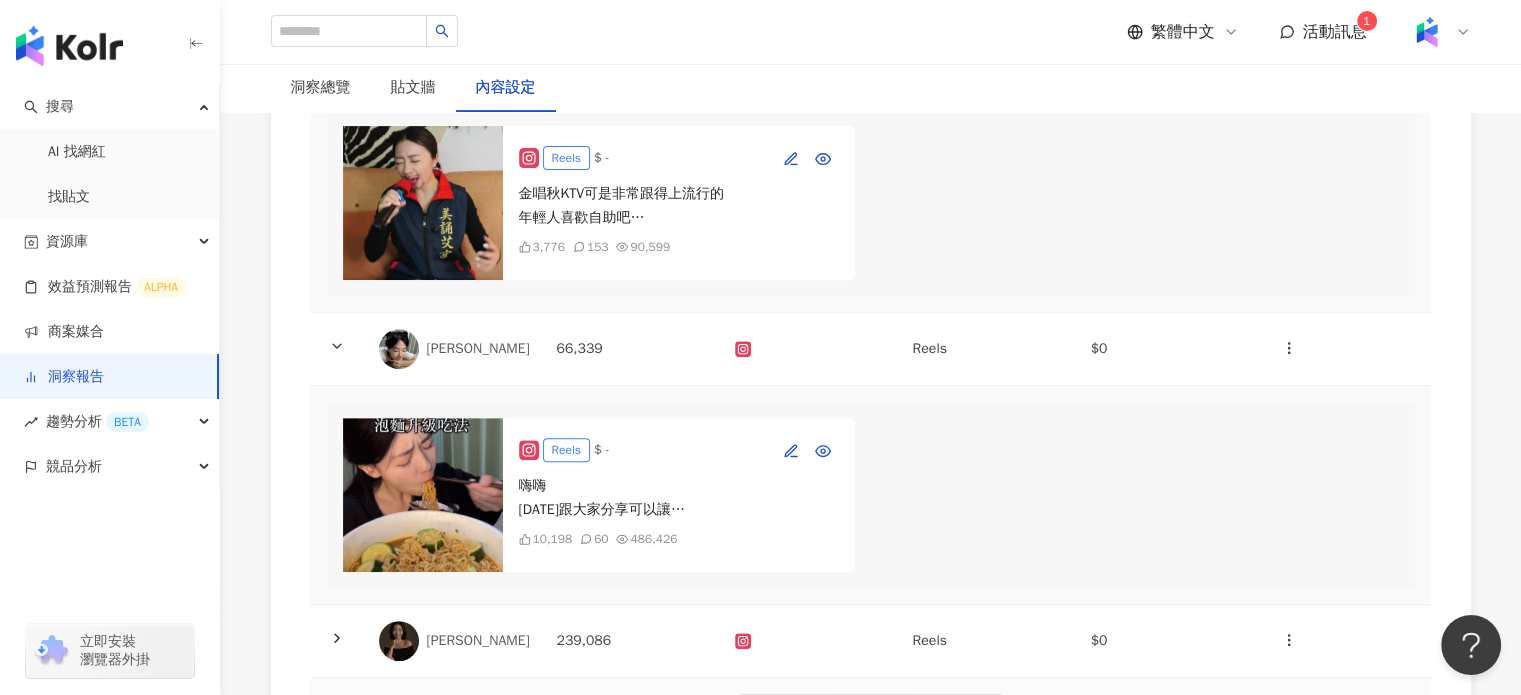 scroll, scrollTop: 800, scrollLeft: 0, axis: vertical 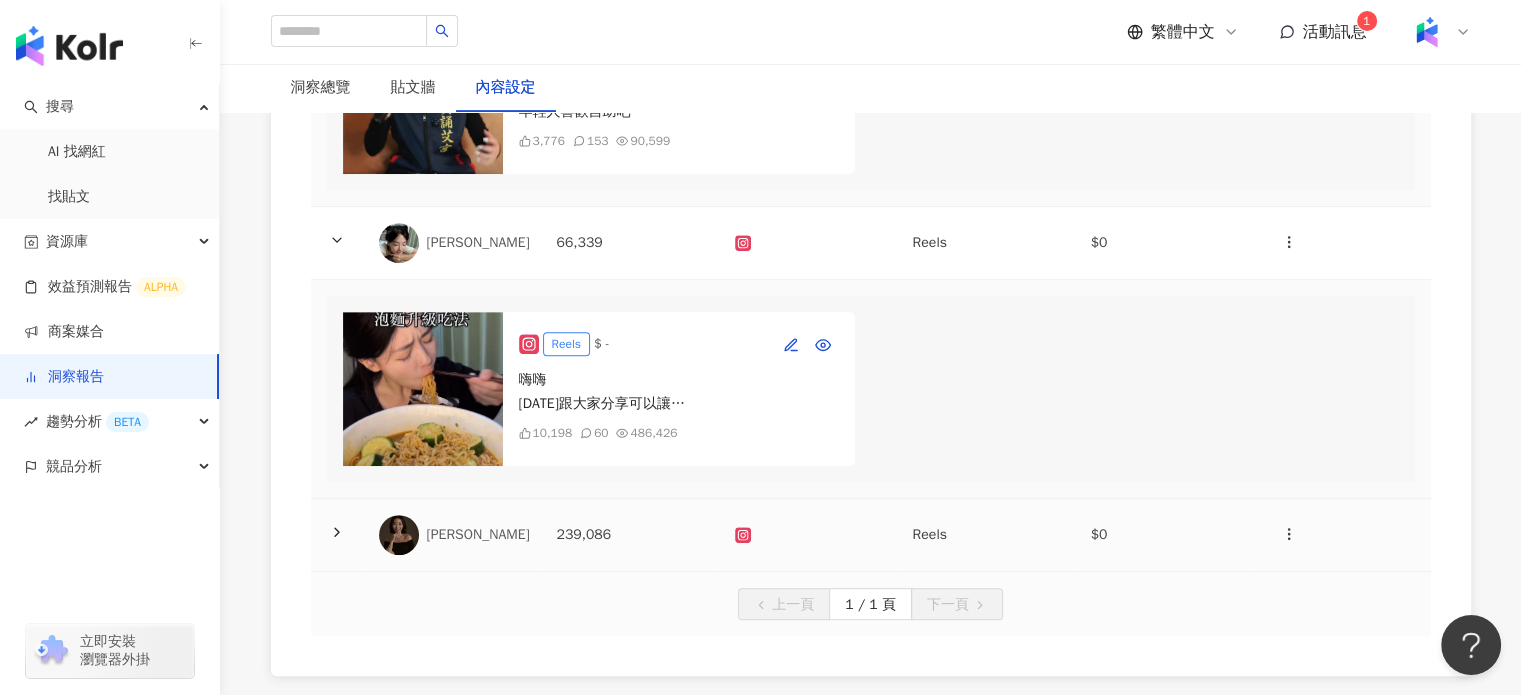 click on "Yu Chieh Chou" at bounding box center (478, 535) 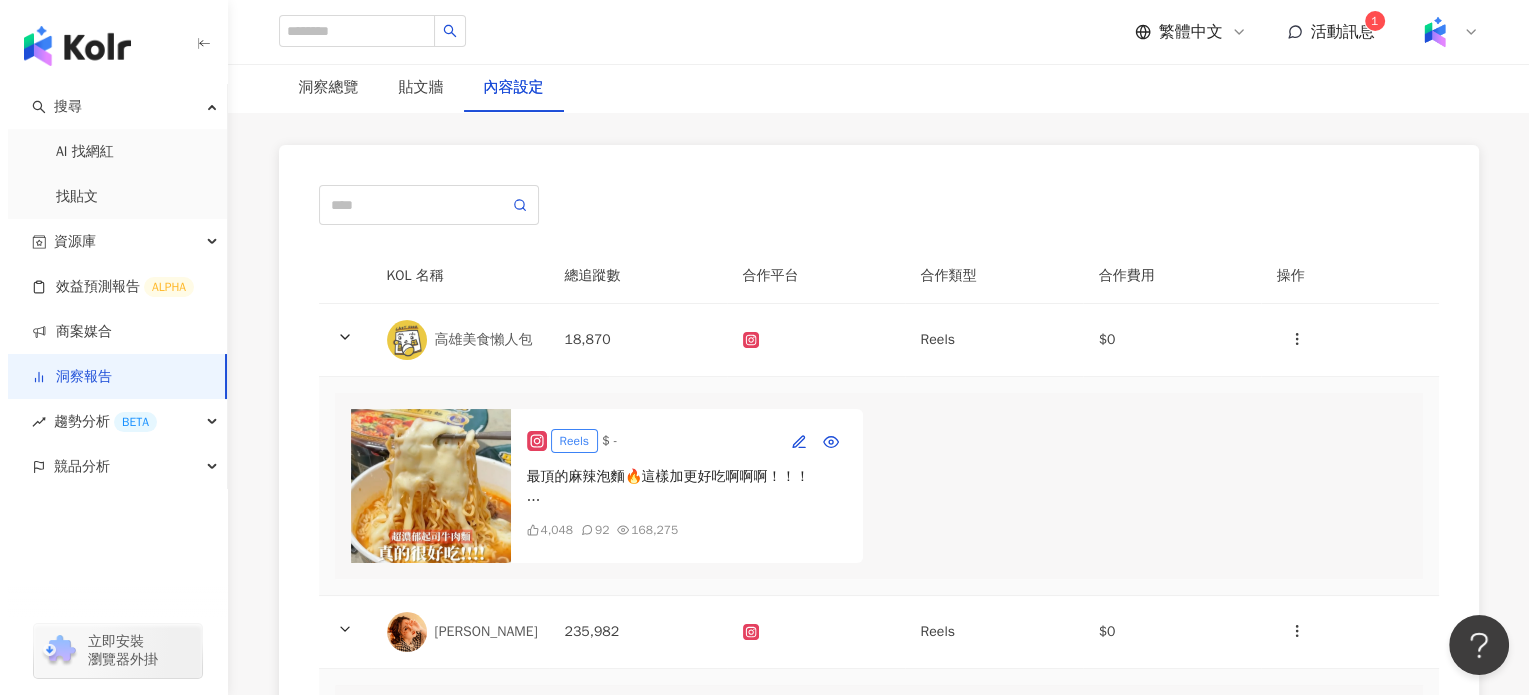scroll, scrollTop: 100, scrollLeft: 0, axis: vertical 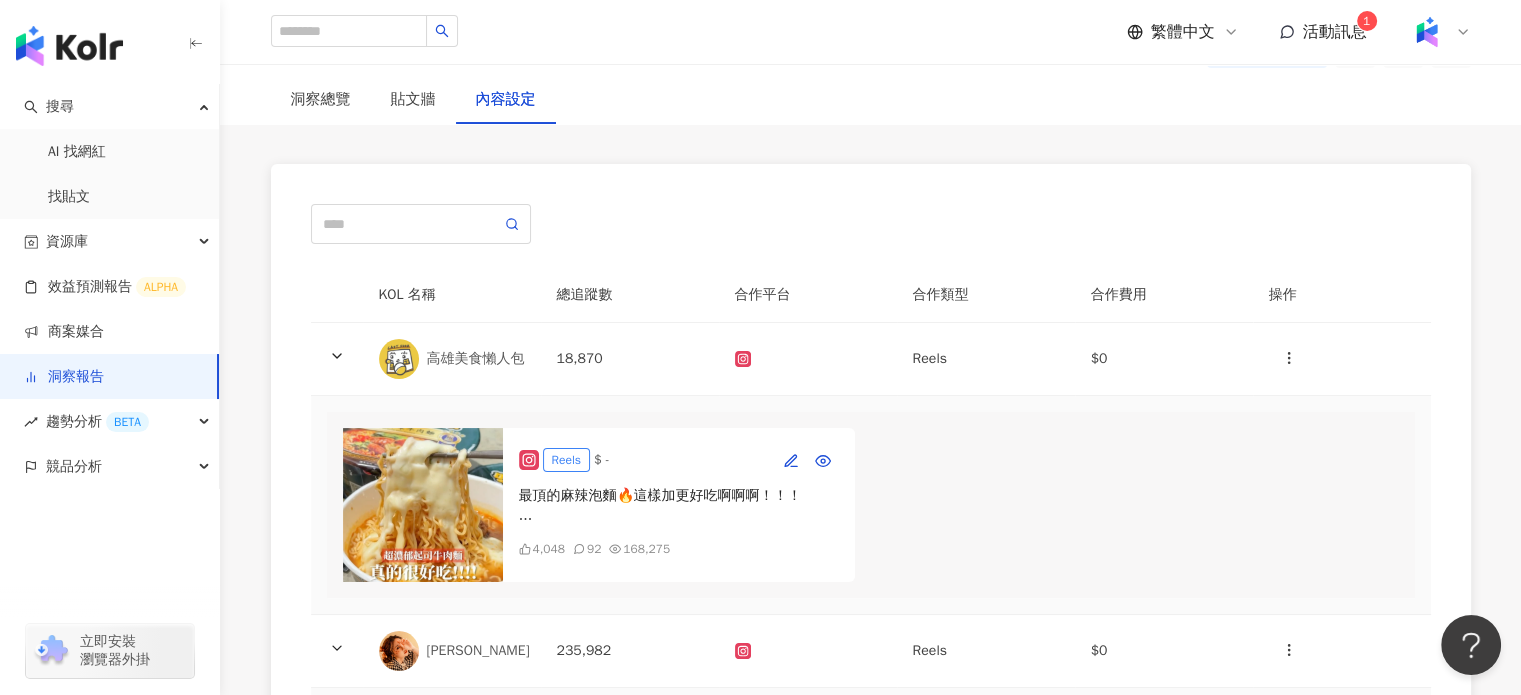 click on "最頂的麻辣泡麵🔥這樣加更好吃啊啊啊！！！
〖天香川味牛肉麵〗＋〖泡麵起司〗＝超濃郁起司牛肉麵
麻辣牛肉麵加起司真的太神啦～湯頭麻又香超級濃郁！麵條上滿滿起司！🧀起司控絕對會喜歡！吃起來更涮嘴了，辛、香、濃！牛肉塊軟嫩又入味～很推薦你們這樣吃看看～趁優惠快去買來試試！
💥即日起~07/08，全家超商 味味一品碗麵全系列任兩件106元＋泡麵起司，現省10元！
#泡麵隱藏吃法 #味味一品 #天香川味牛肉麵 #辛香濃 #超罪惡宵夜美食 #台北美食 #台中美食 #高雄美食 #泡麵 #全家 #超商美食" at bounding box center (679, 508) 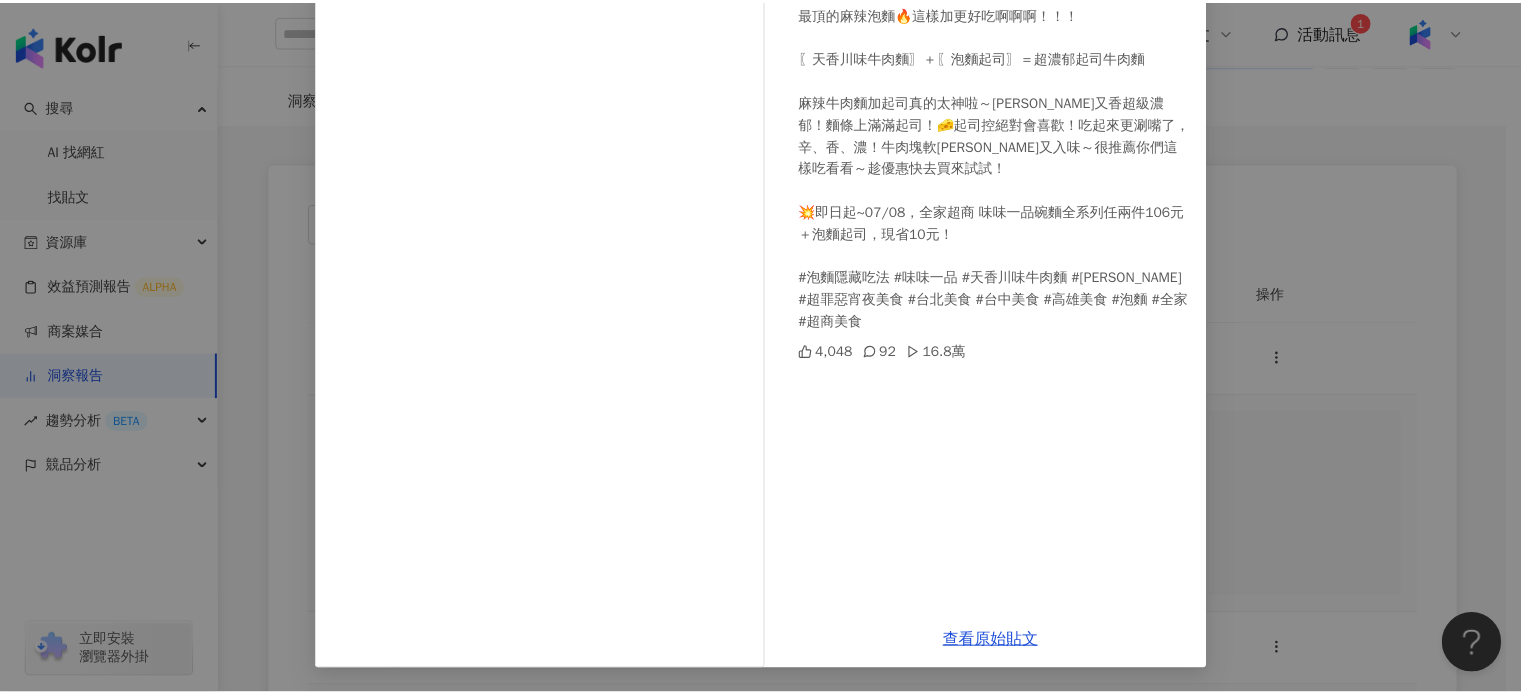 scroll, scrollTop: 4, scrollLeft: 0, axis: vertical 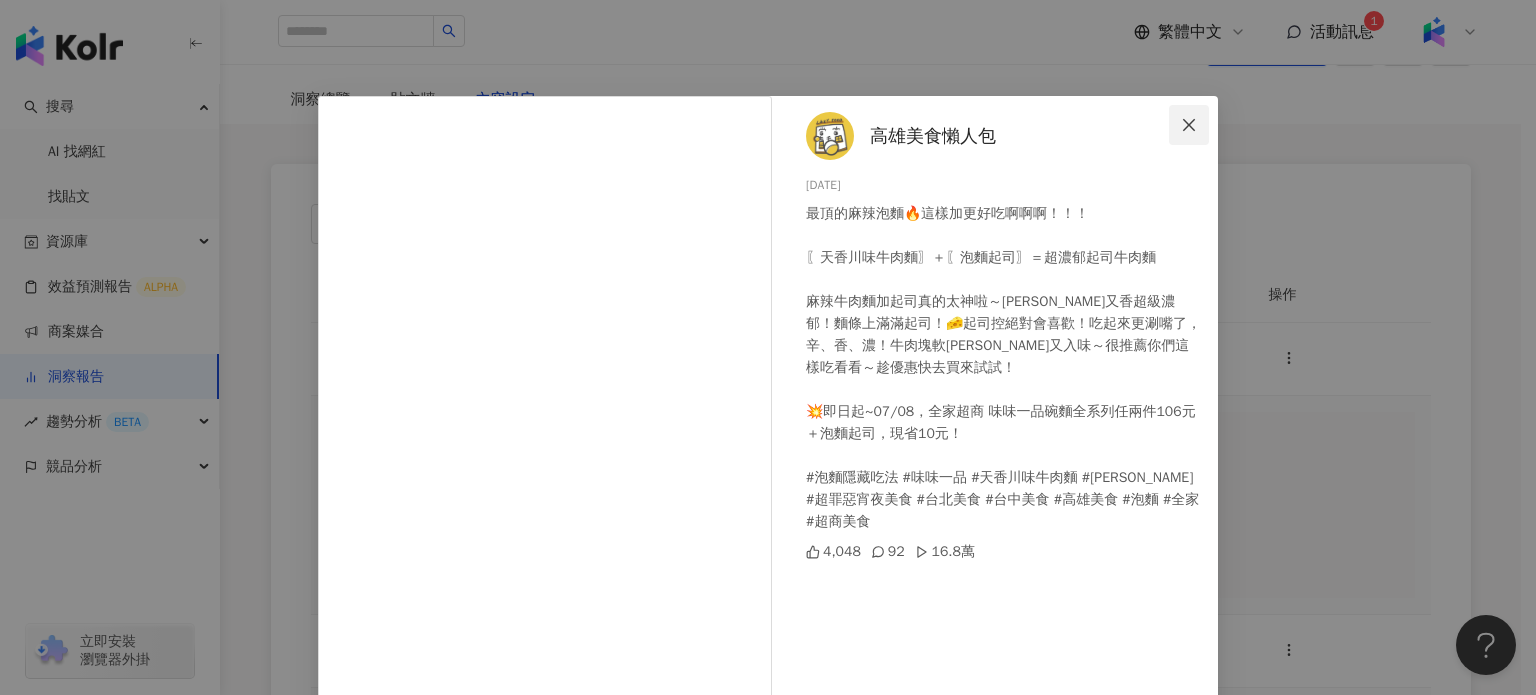click at bounding box center (1189, 125) 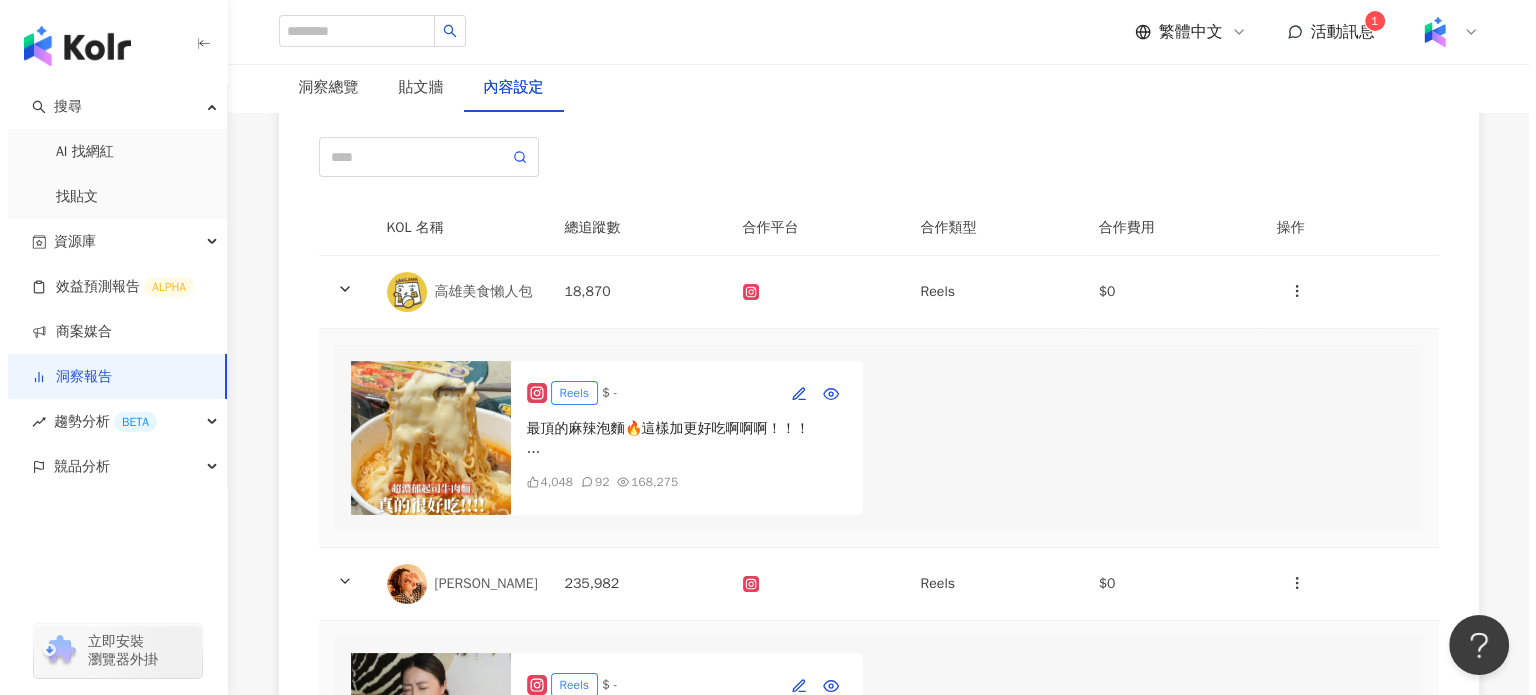 scroll, scrollTop: 200, scrollLeft: 0, axis: vertical 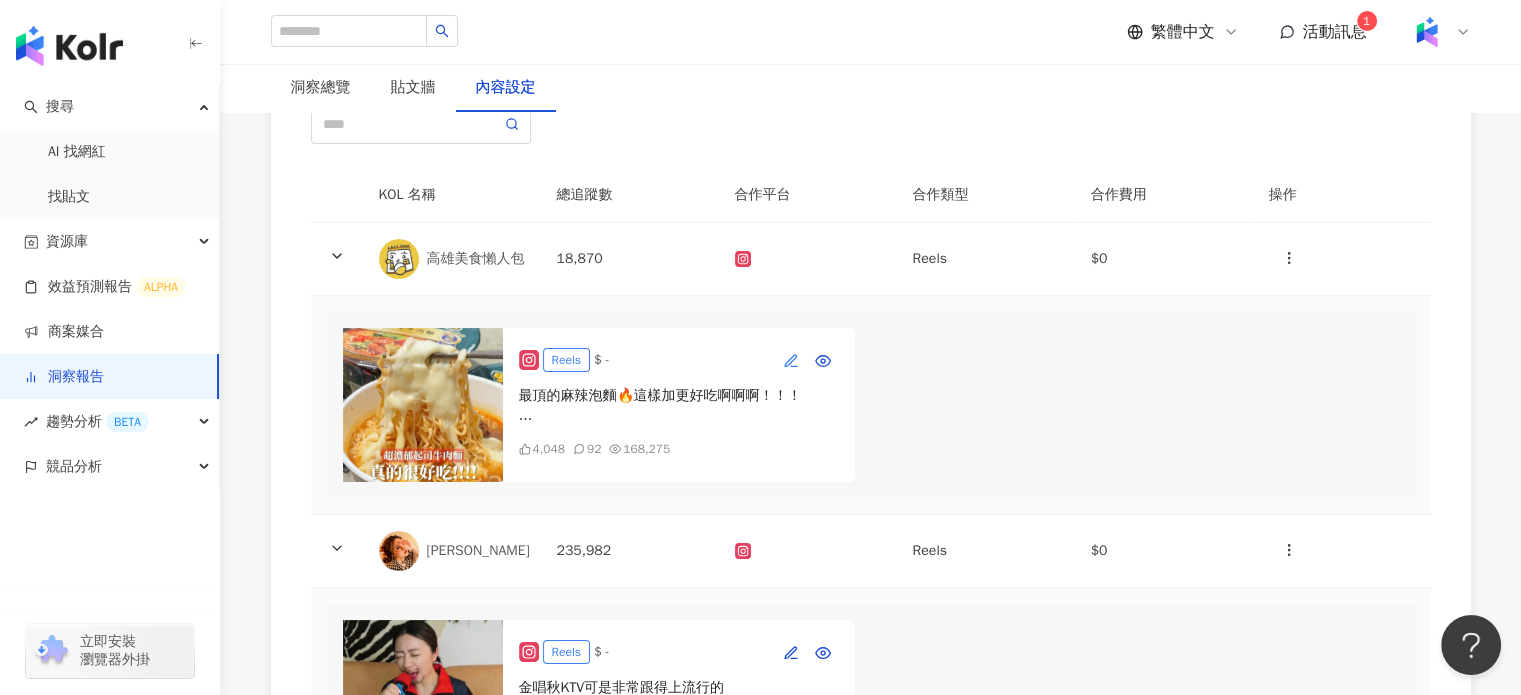 click 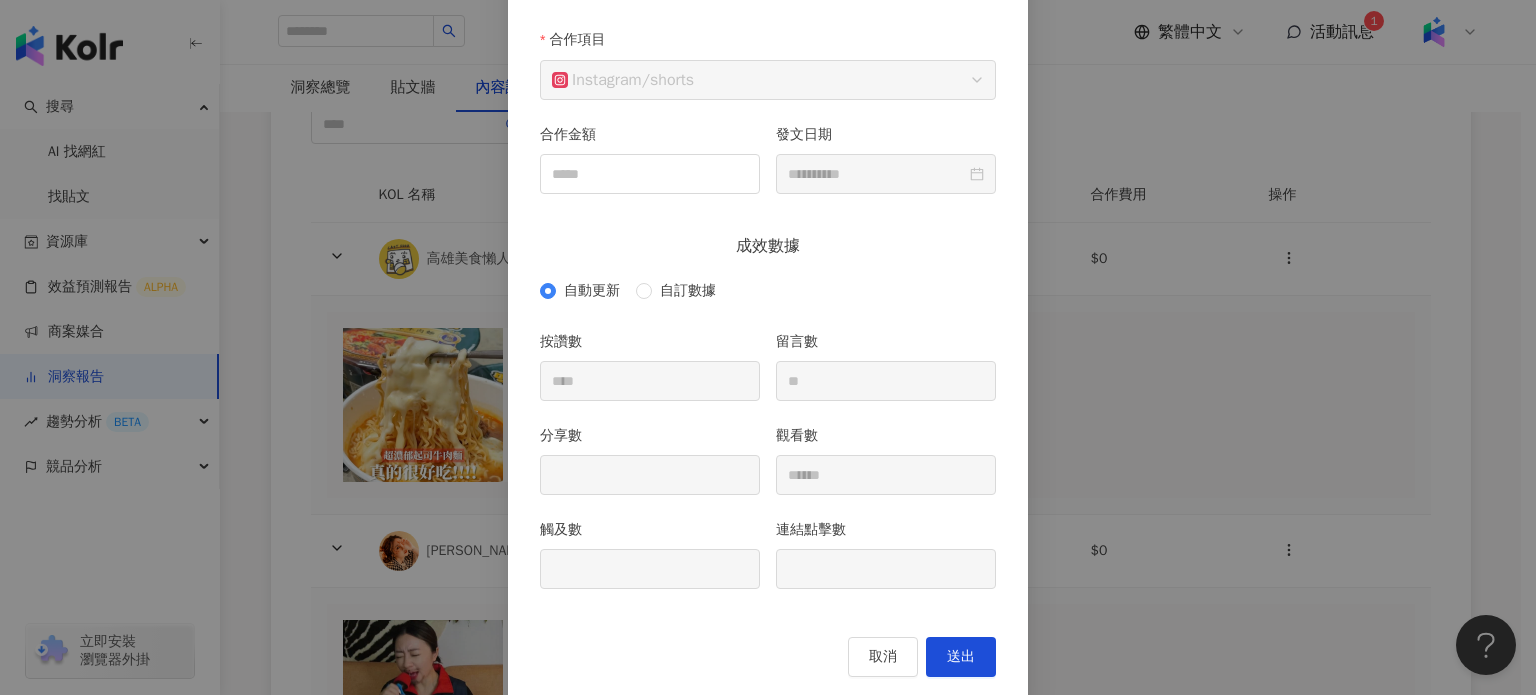 scroll, scrollTop: 188, scrollLeft: 0, axis: vertical 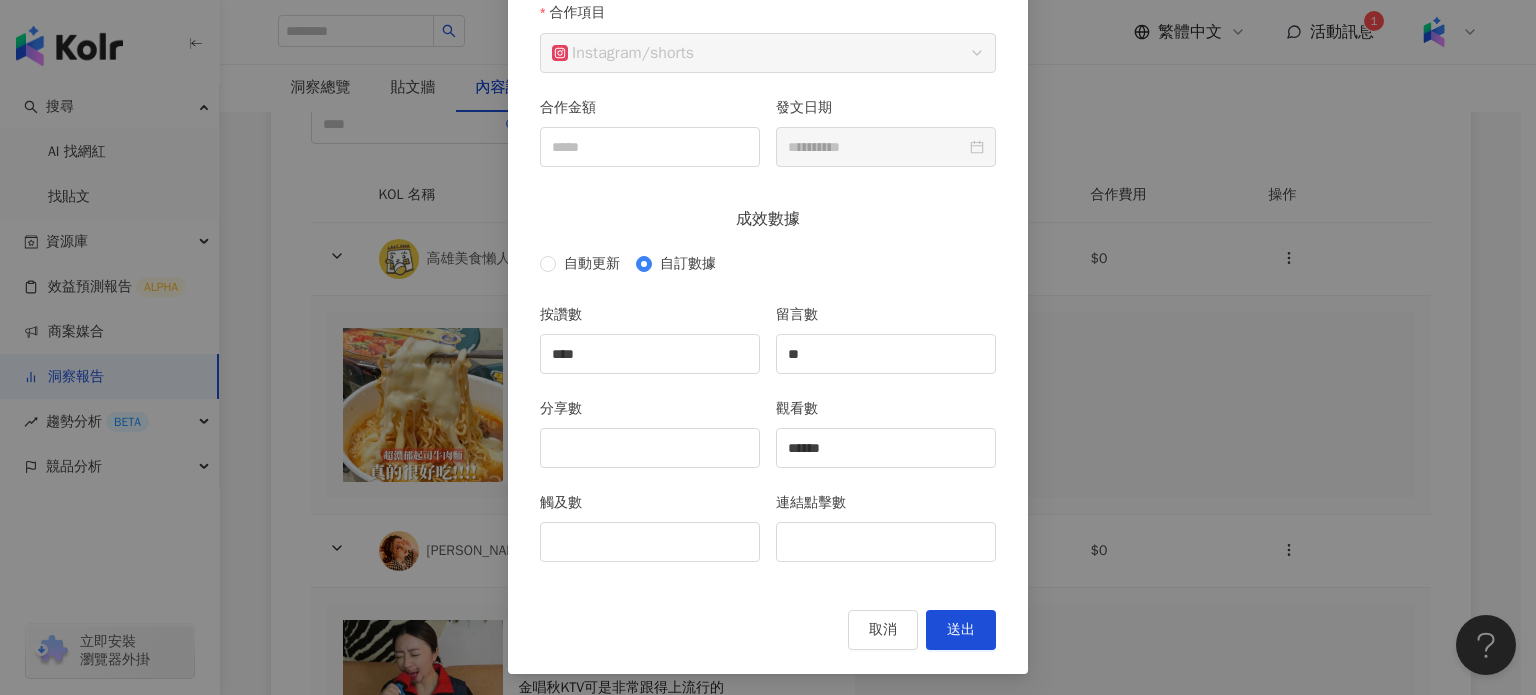 click on "**********" at bounding box center (768, 347) 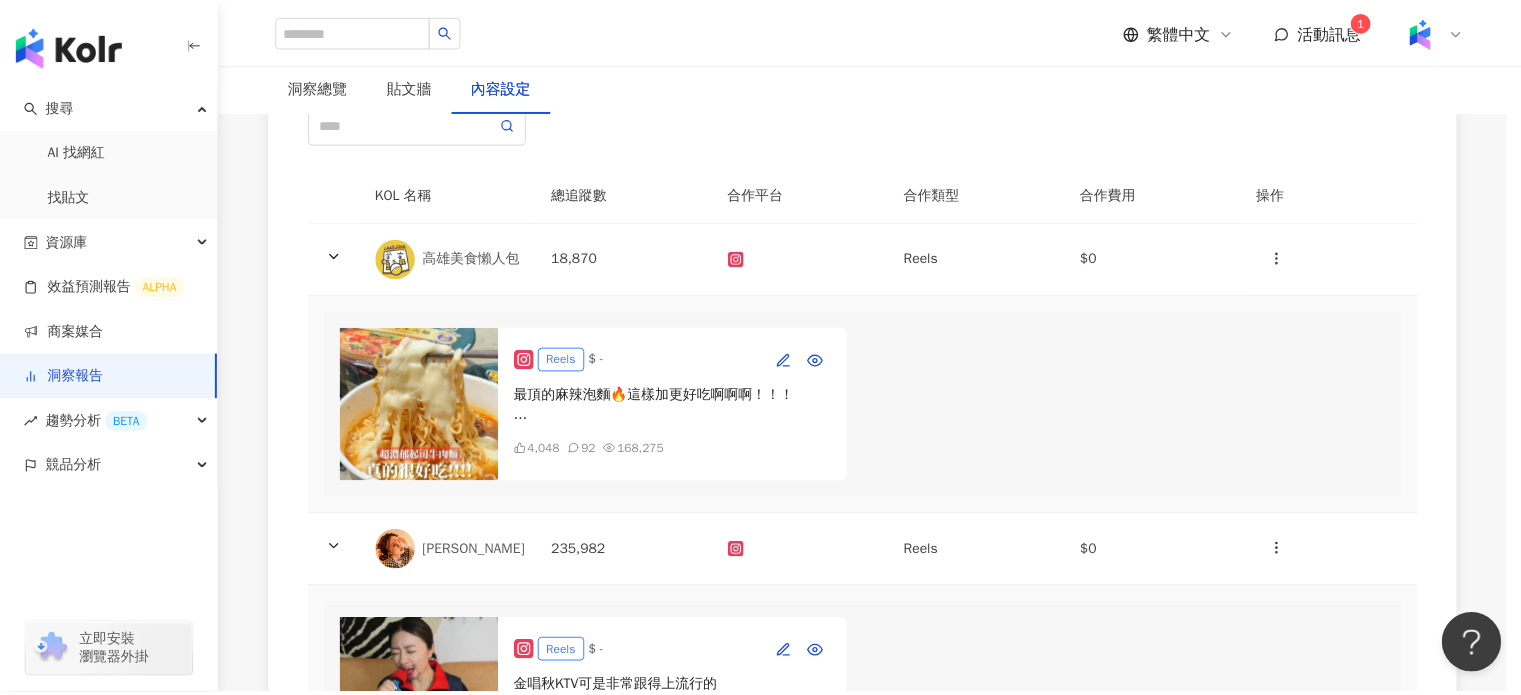 scroll, scrollTop: 88, scrollLeft: 0, axis: vertical 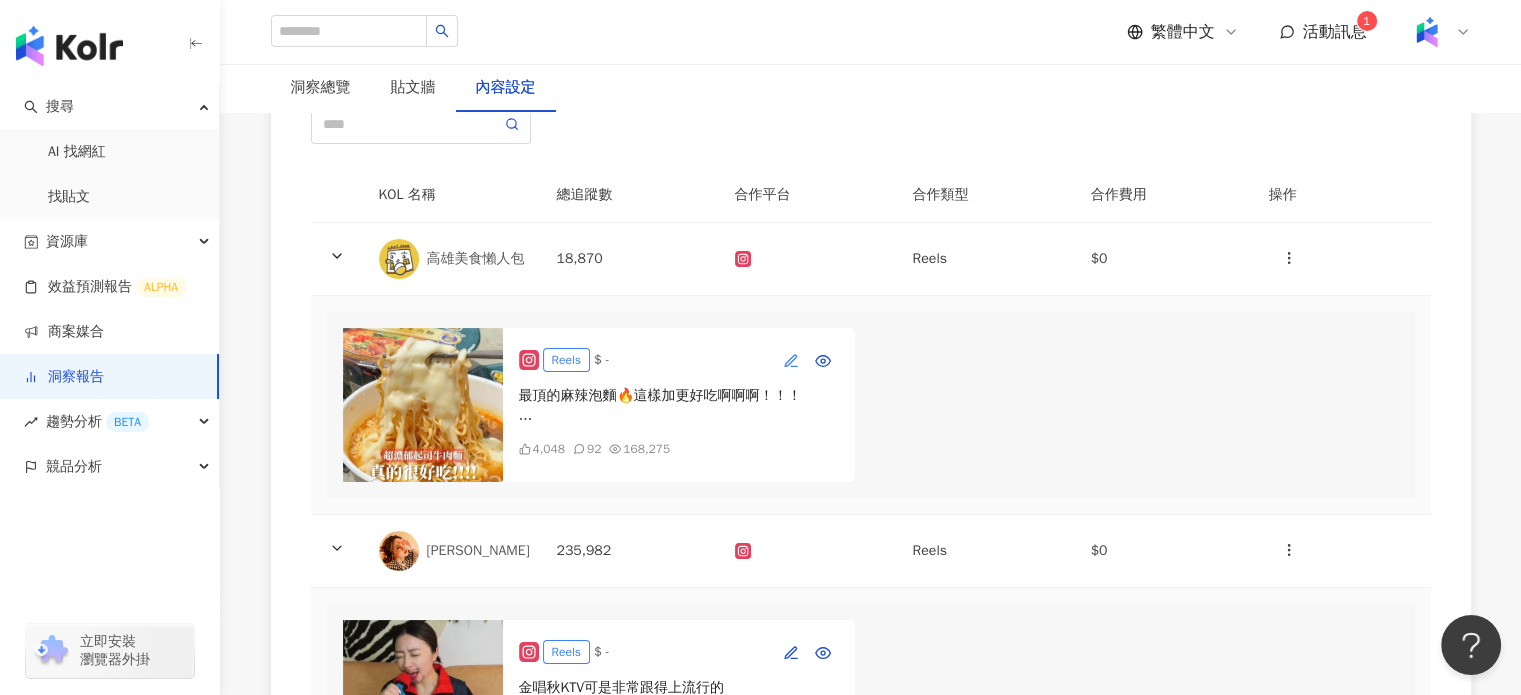 click at bounding box center [791, 360] 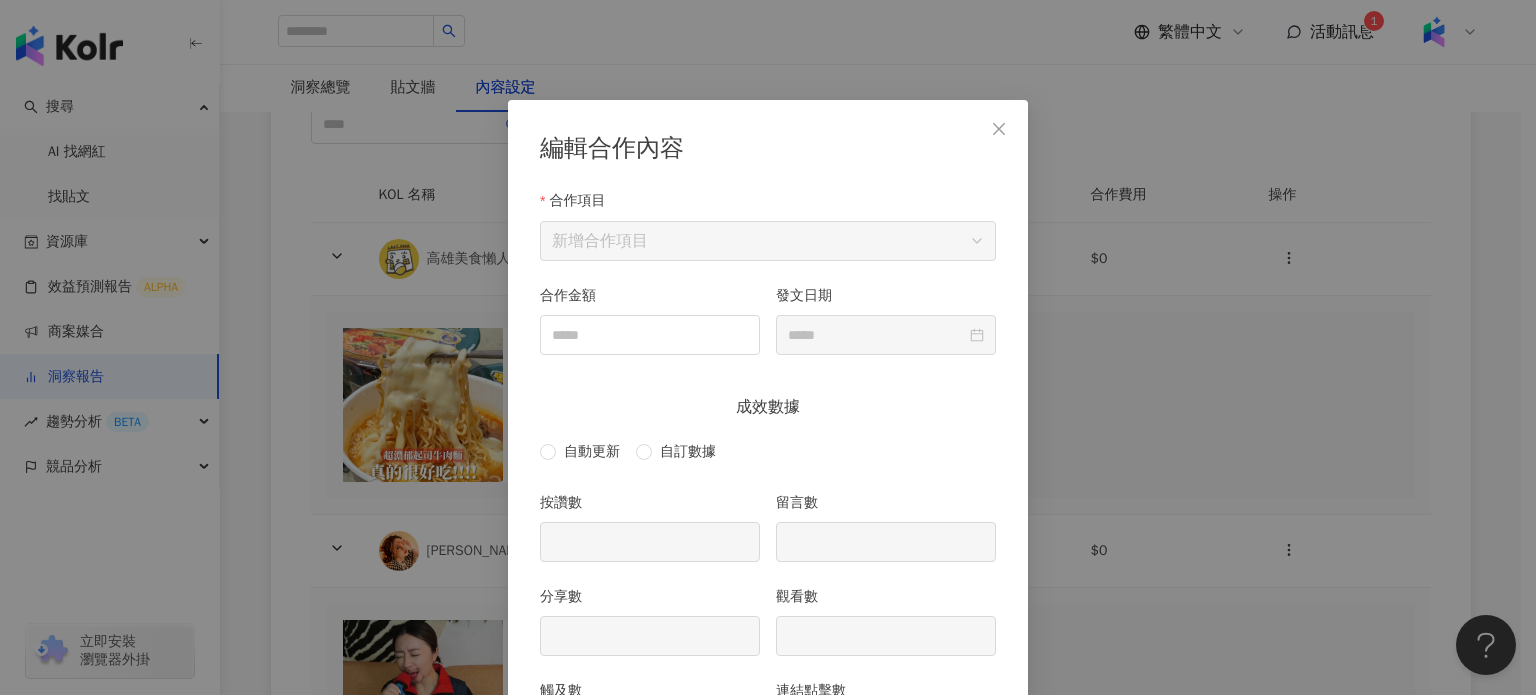 scroll, scrollTop: 100, scrollLeft: 0, axis: vertical 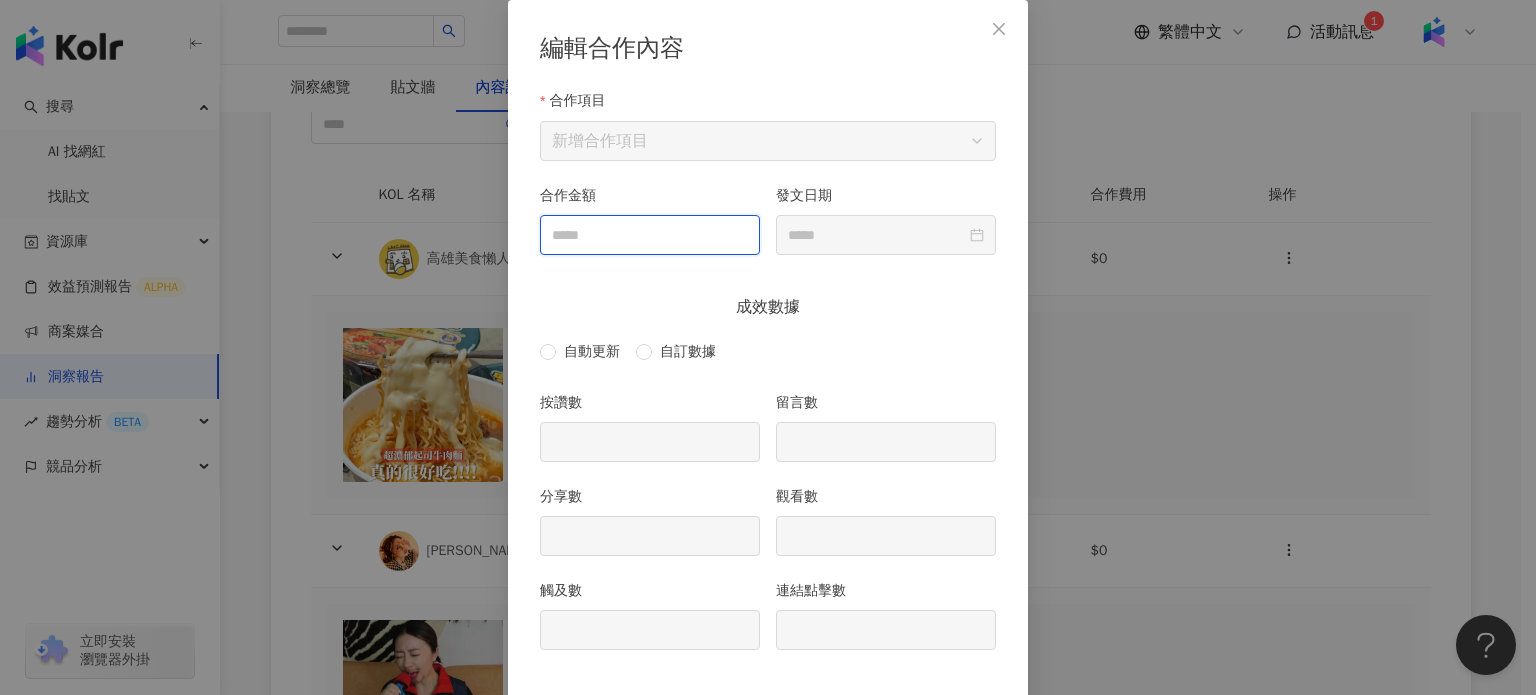 click on "合作金額" at bounding box center [650, 235] 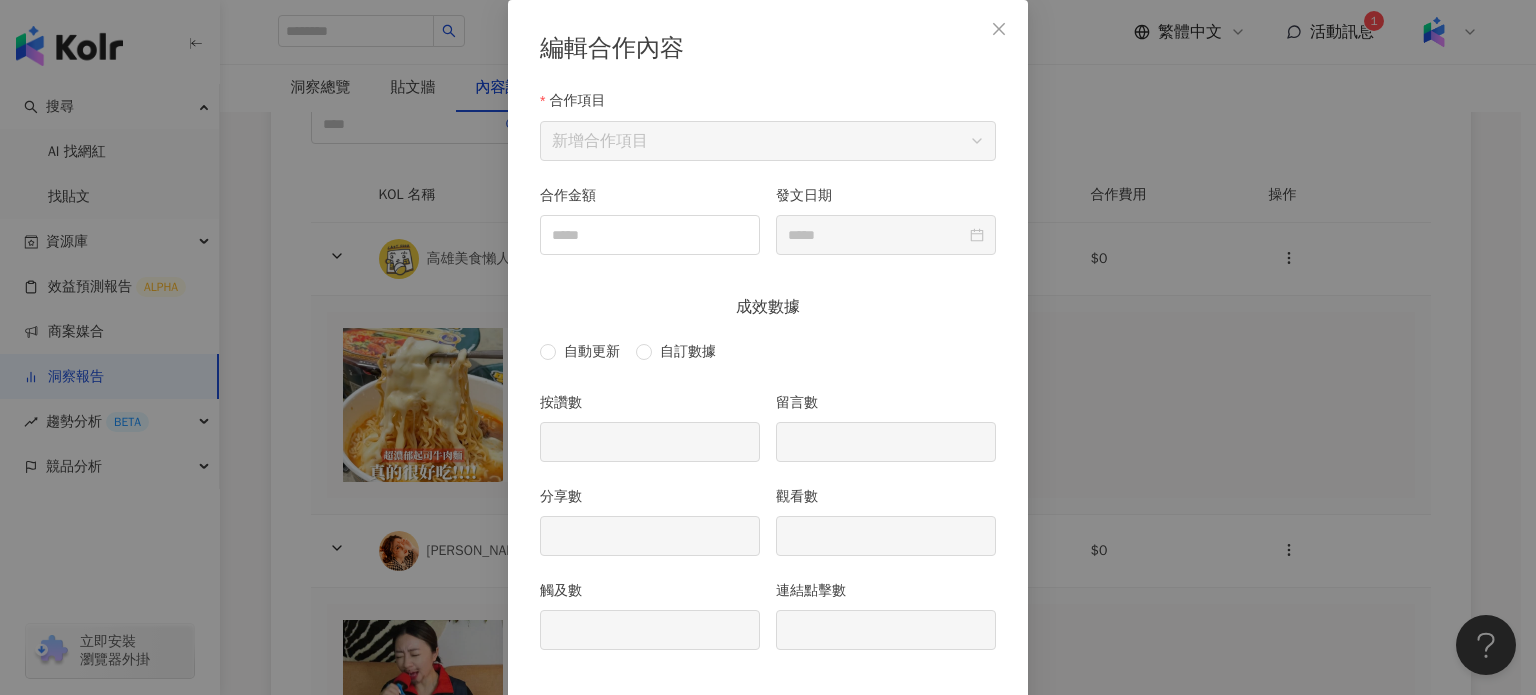 click on "成效數據" at bounding box center (768, 307) 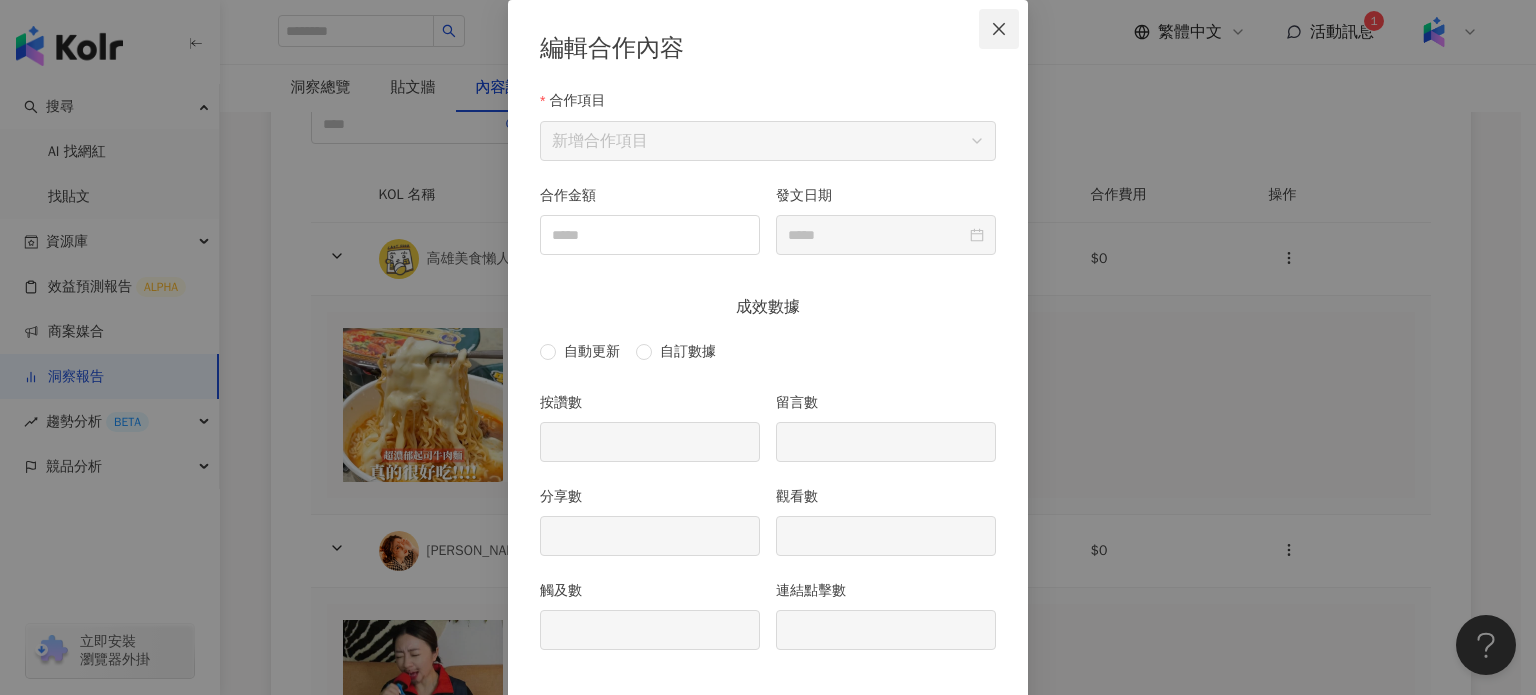 click at bounding box center [999, 29] 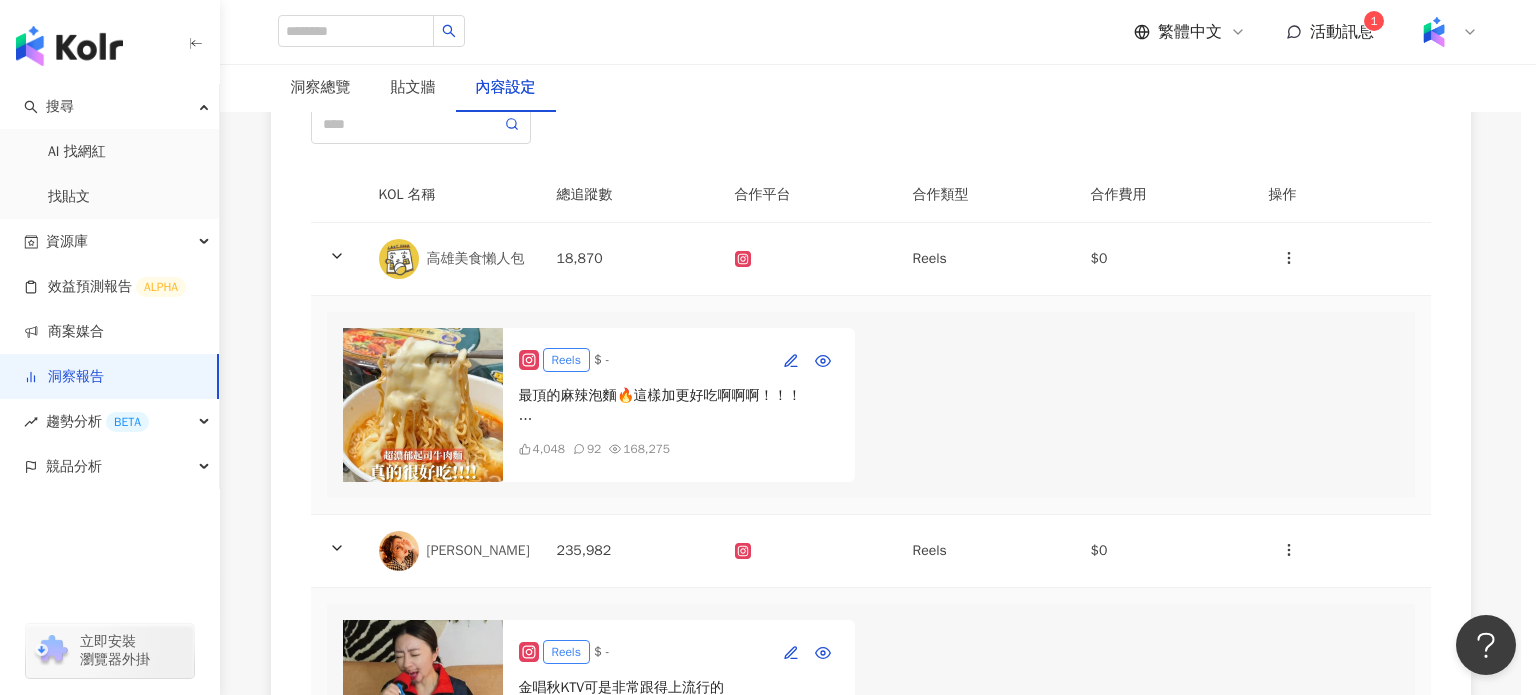 scroll, scrollTop: 88, scrollLeft: 0, axis: vertical 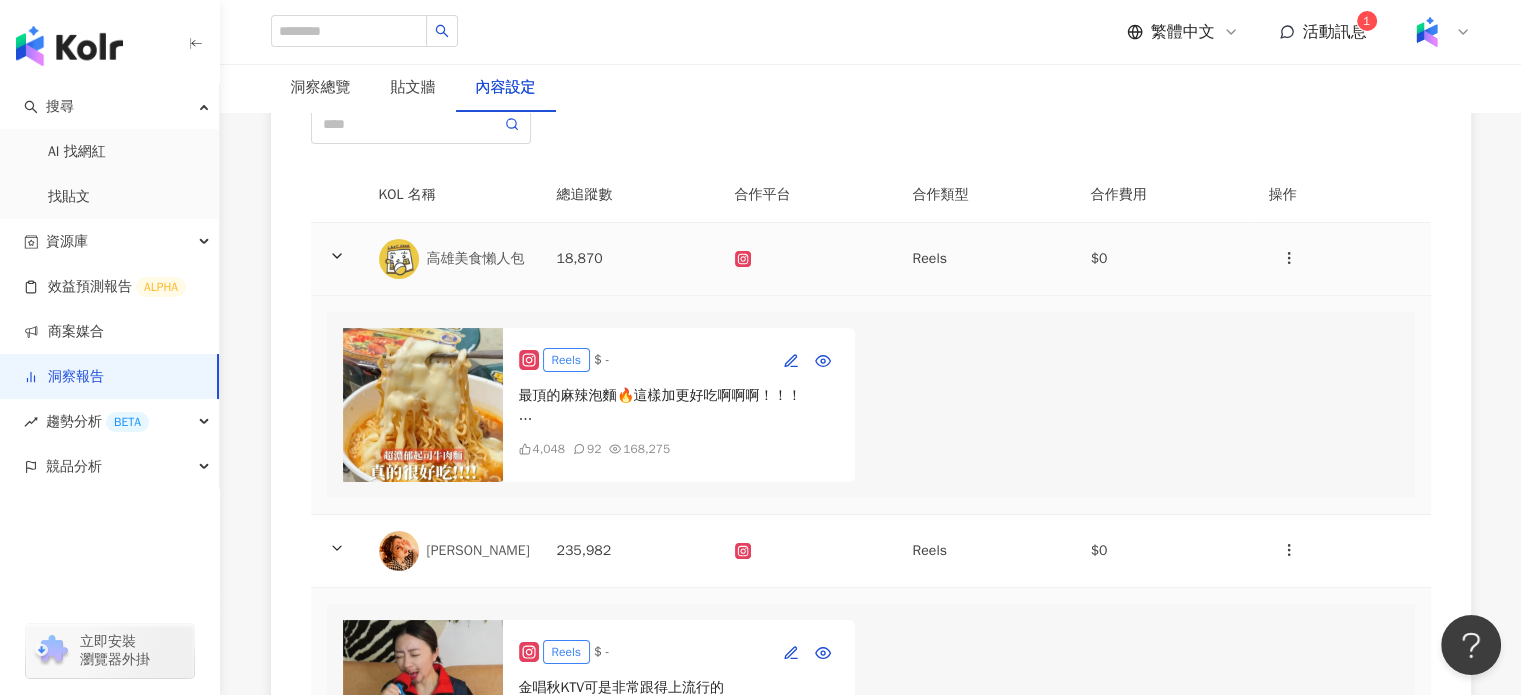 click on "18,870" at bounding box center (630, 259) 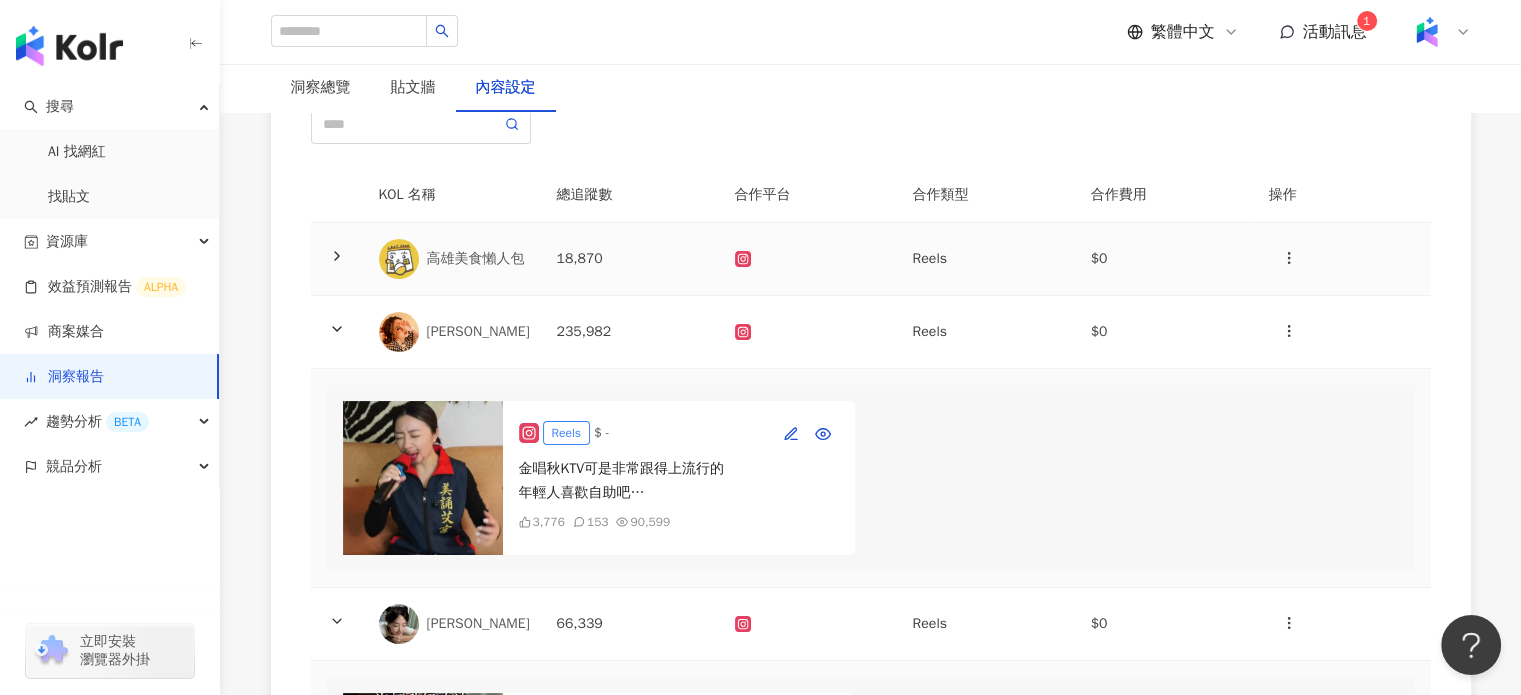 click on "18,870" at bounding box center [630, 259] 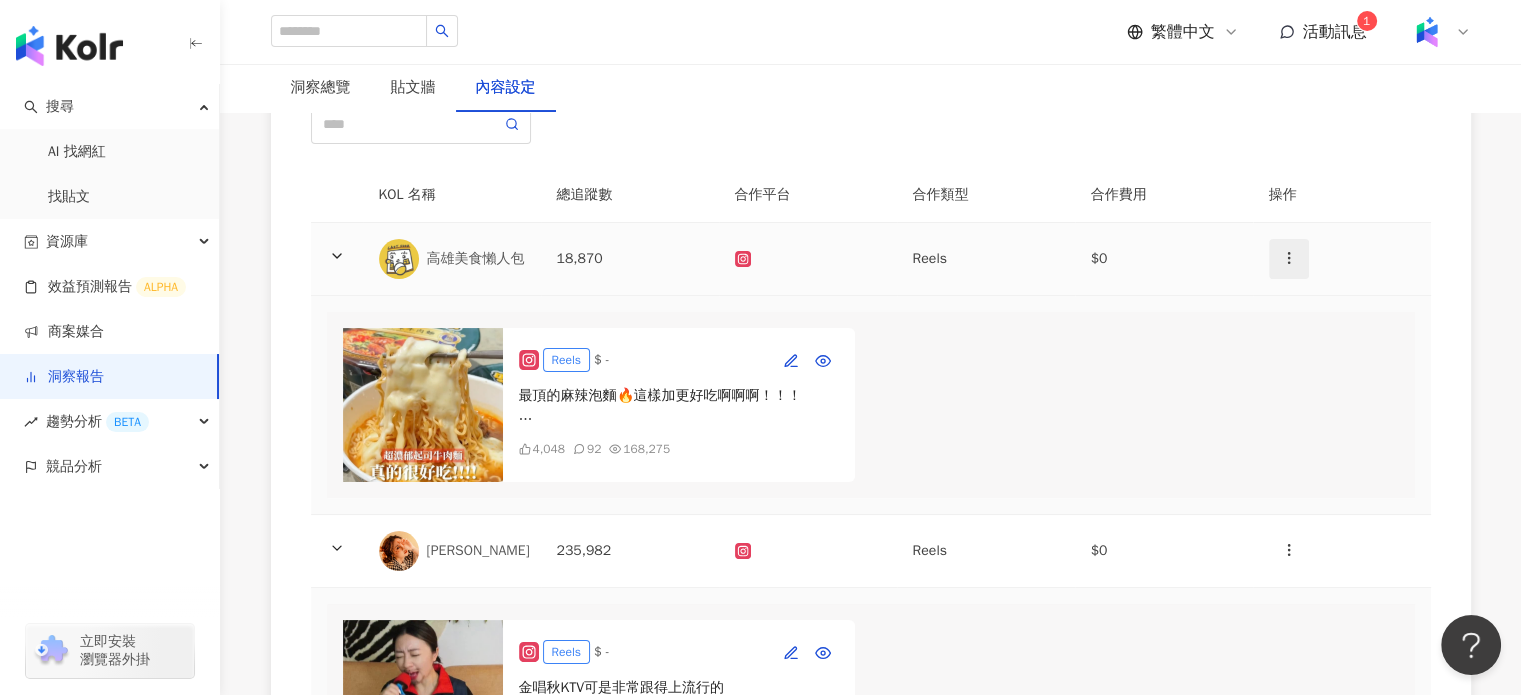 click at bounding box center [1289, 259] 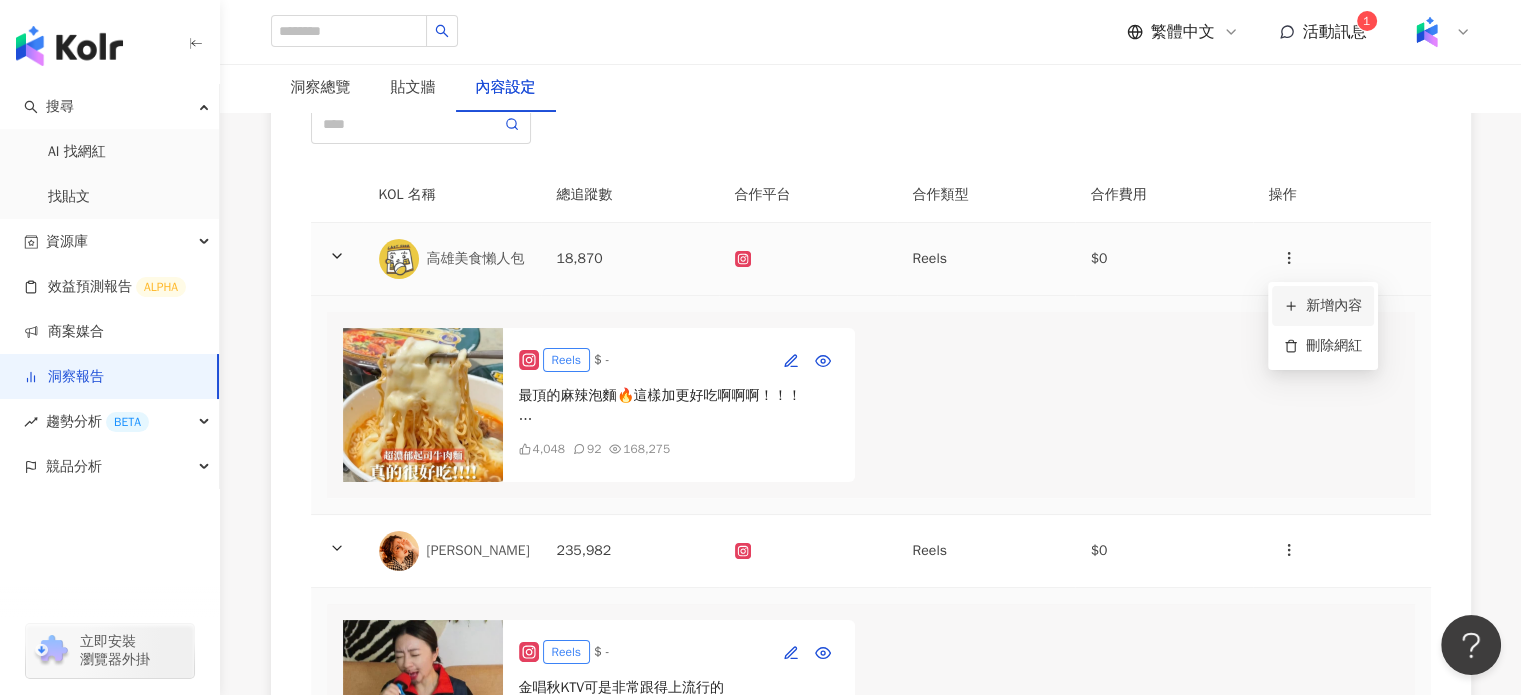 click 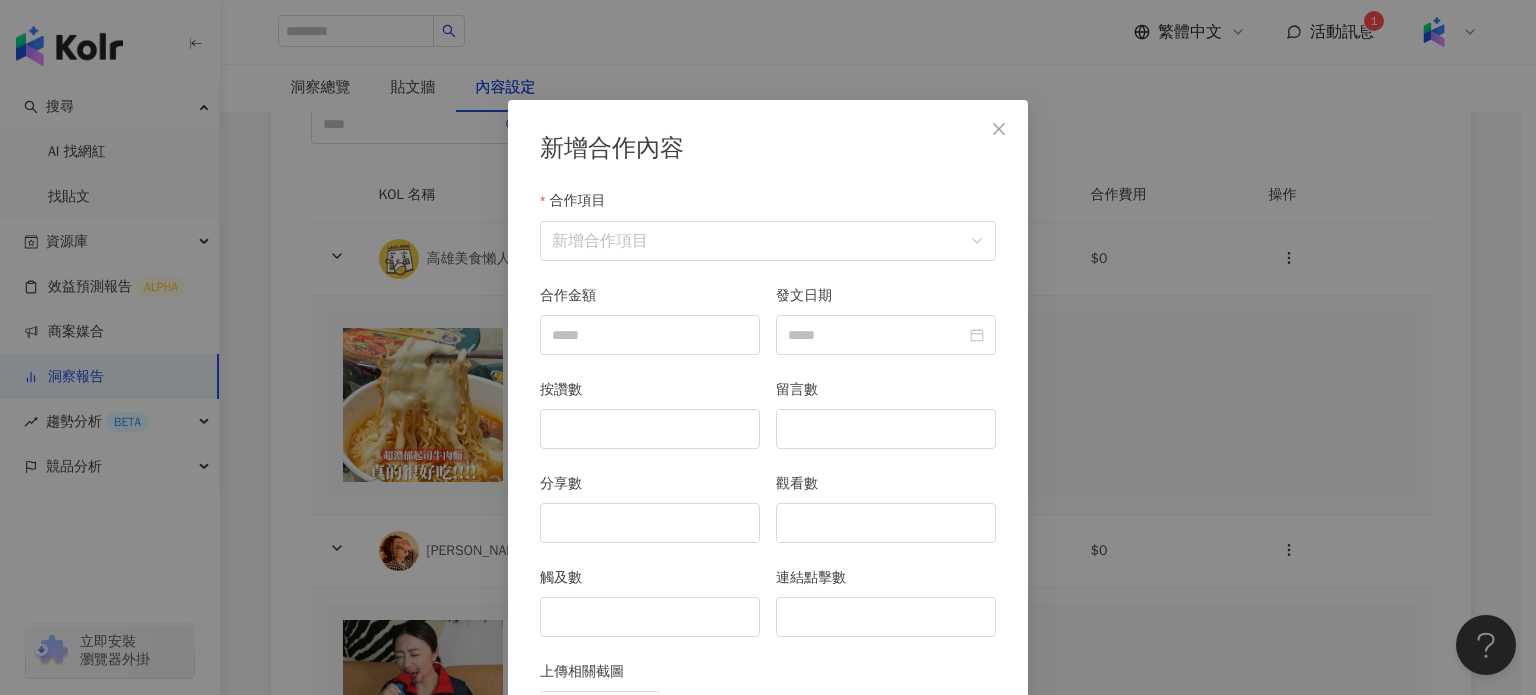 scroll, scrollTop: 100, scrollLeft: 0, axis: vertical 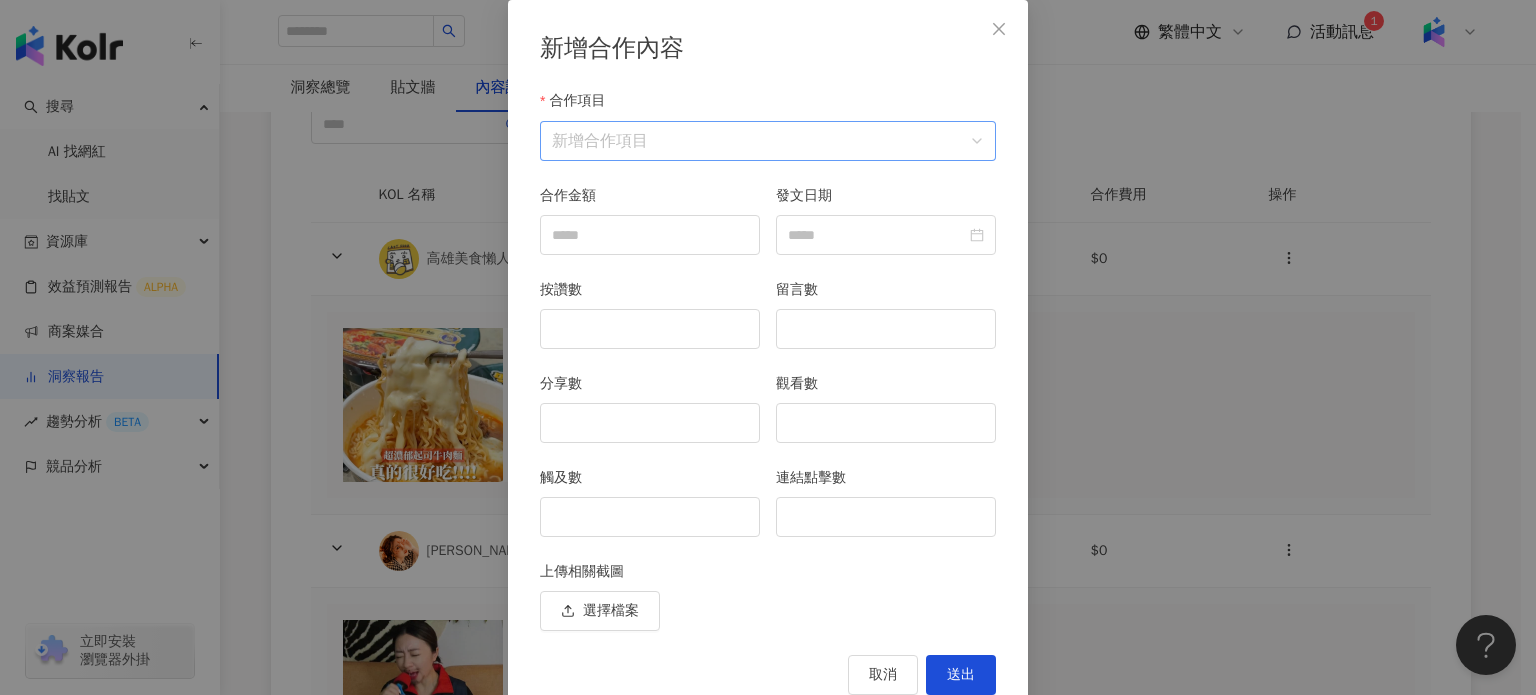 click on "合作項目" at bounding box center [768, 141] 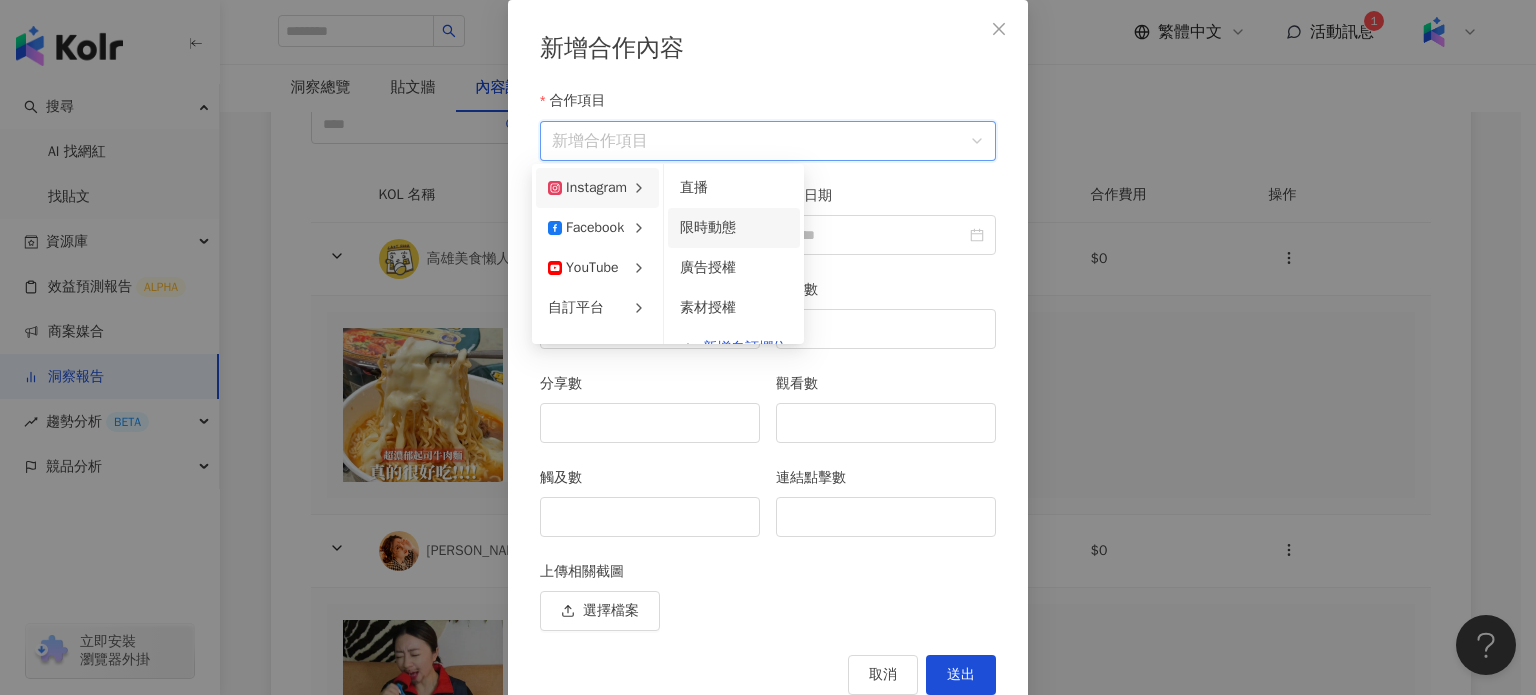 click on "限時動態" at bounding box center (708, 227) 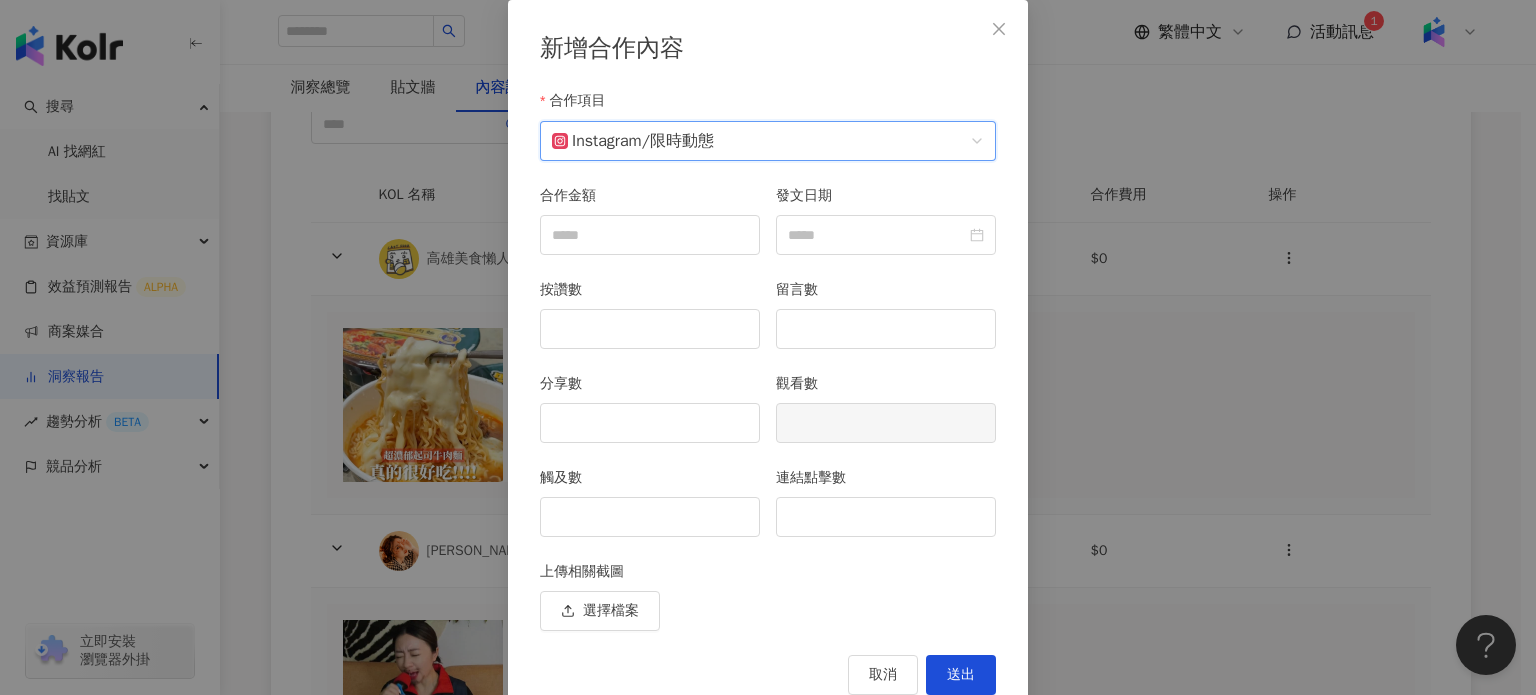 scroll, scrollTop: 145, scrollLeft: 0, axis: vertical 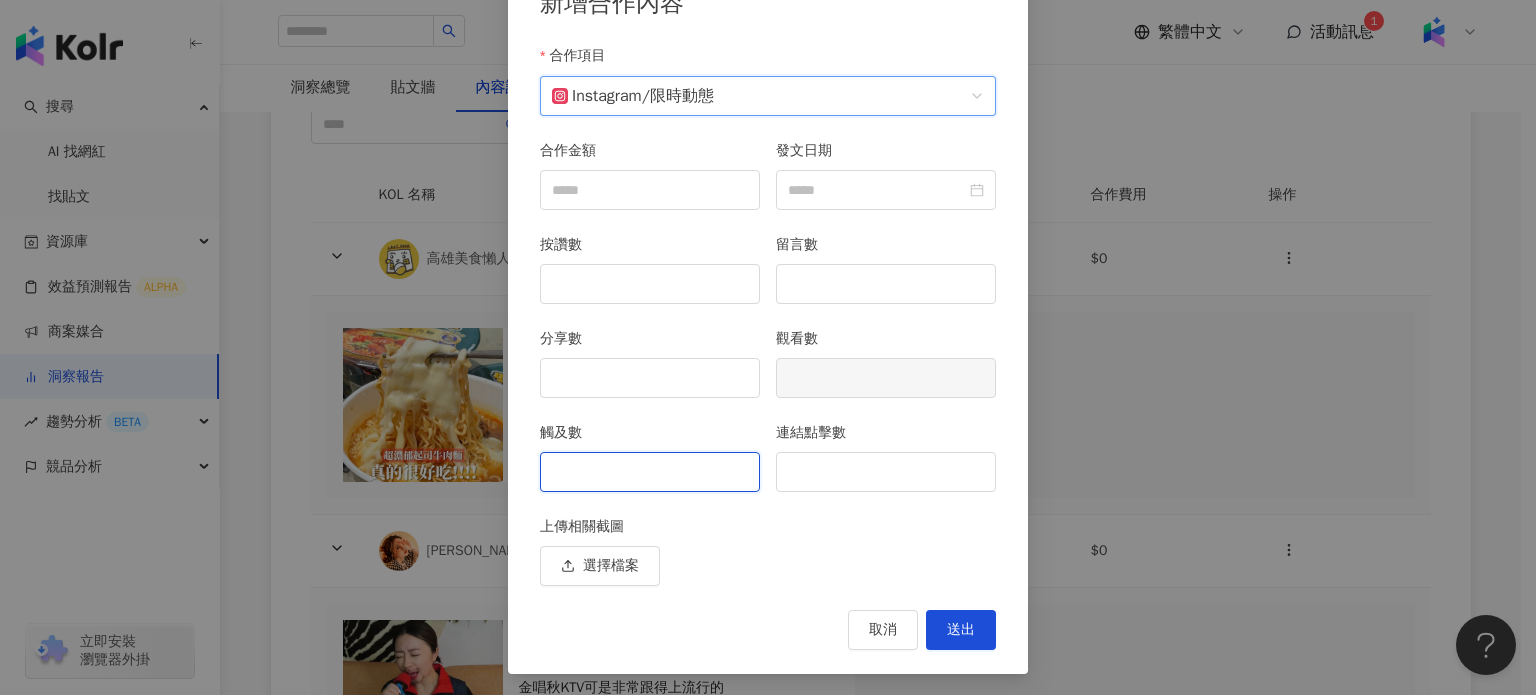 click on "觸及數" at bounding box center (650, 472) 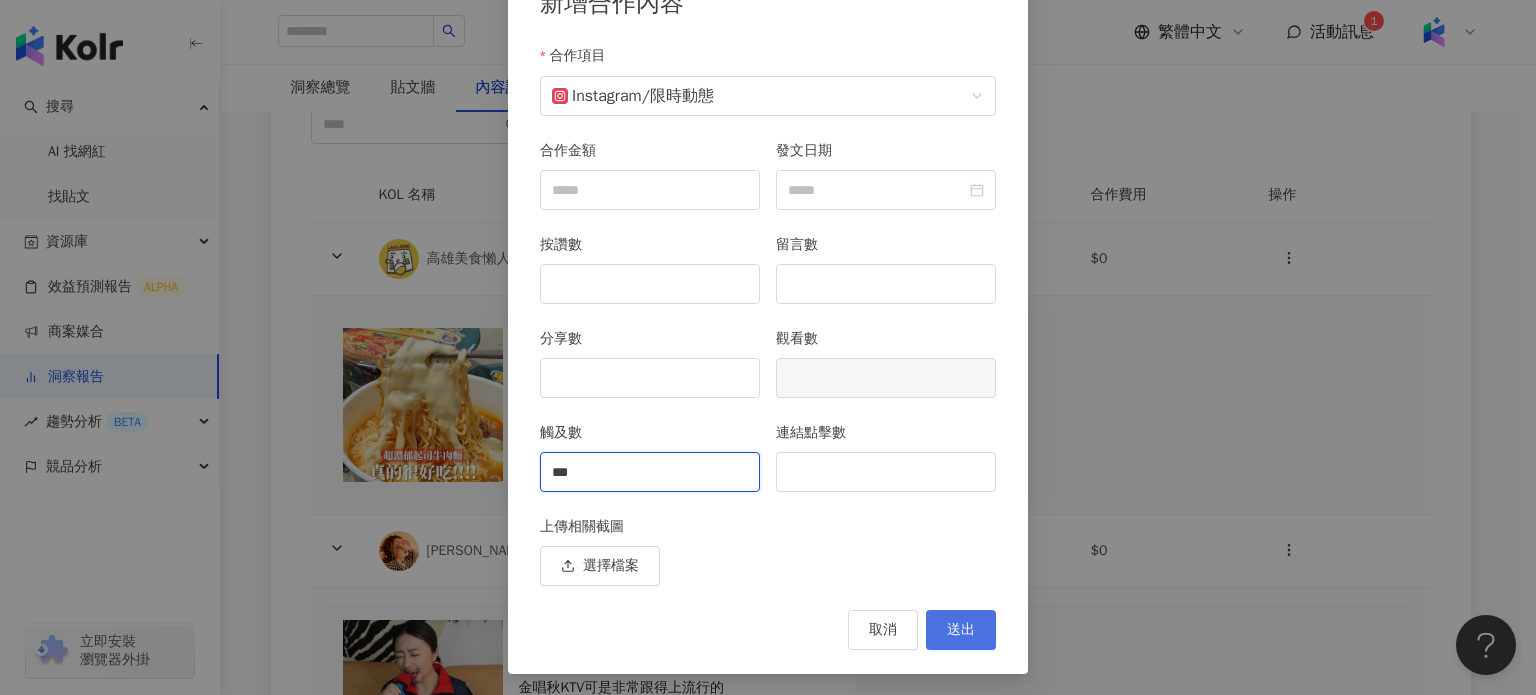 type on "***" 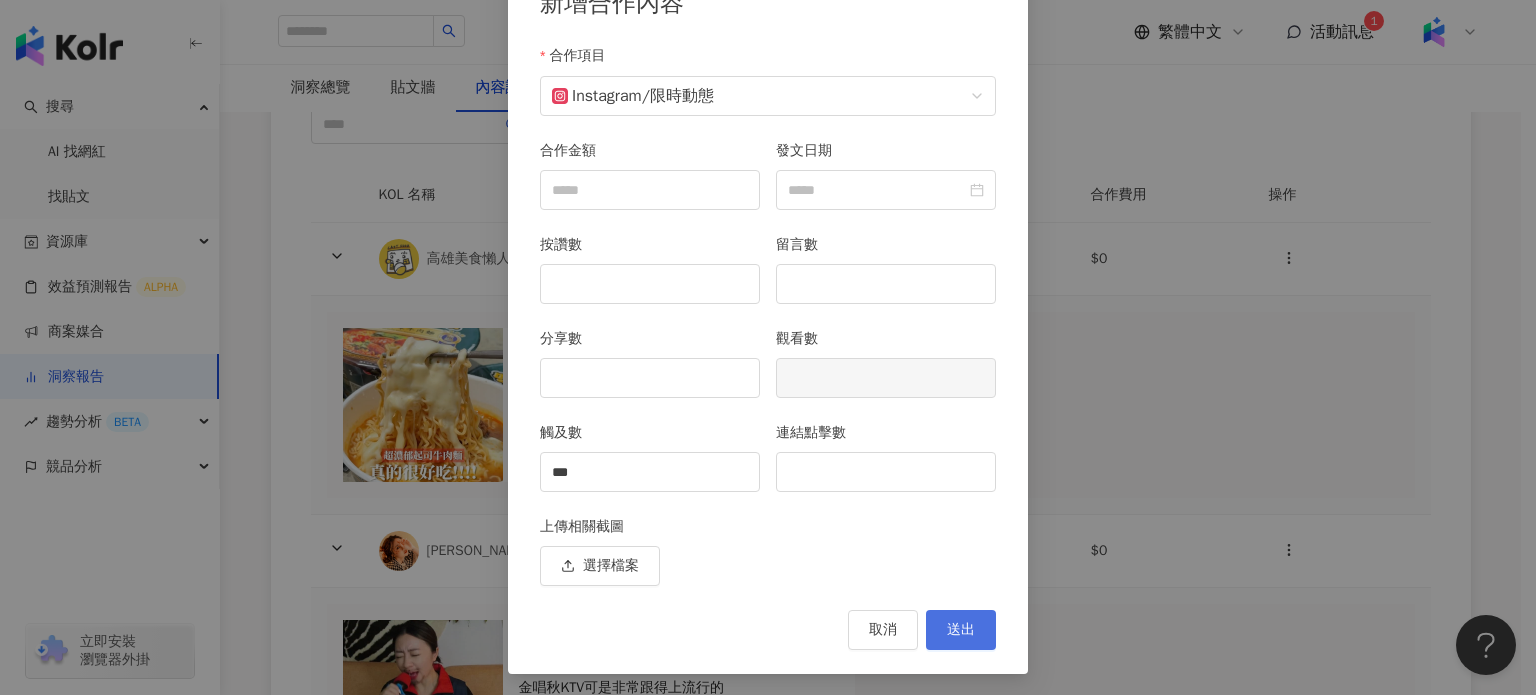 click on "送出" at bounding box center [961, 630] 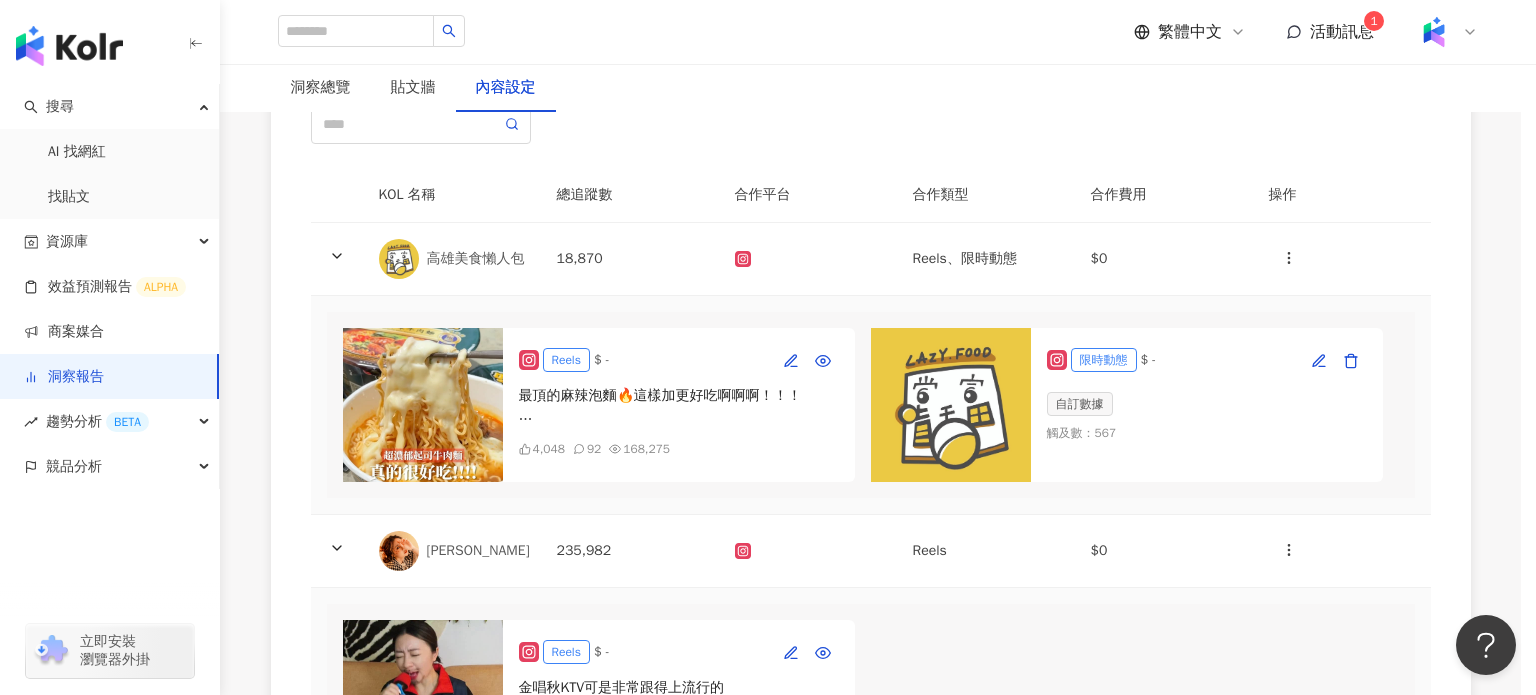 scroll, scrollTop: 0, scrollLeft: 0, axis: both 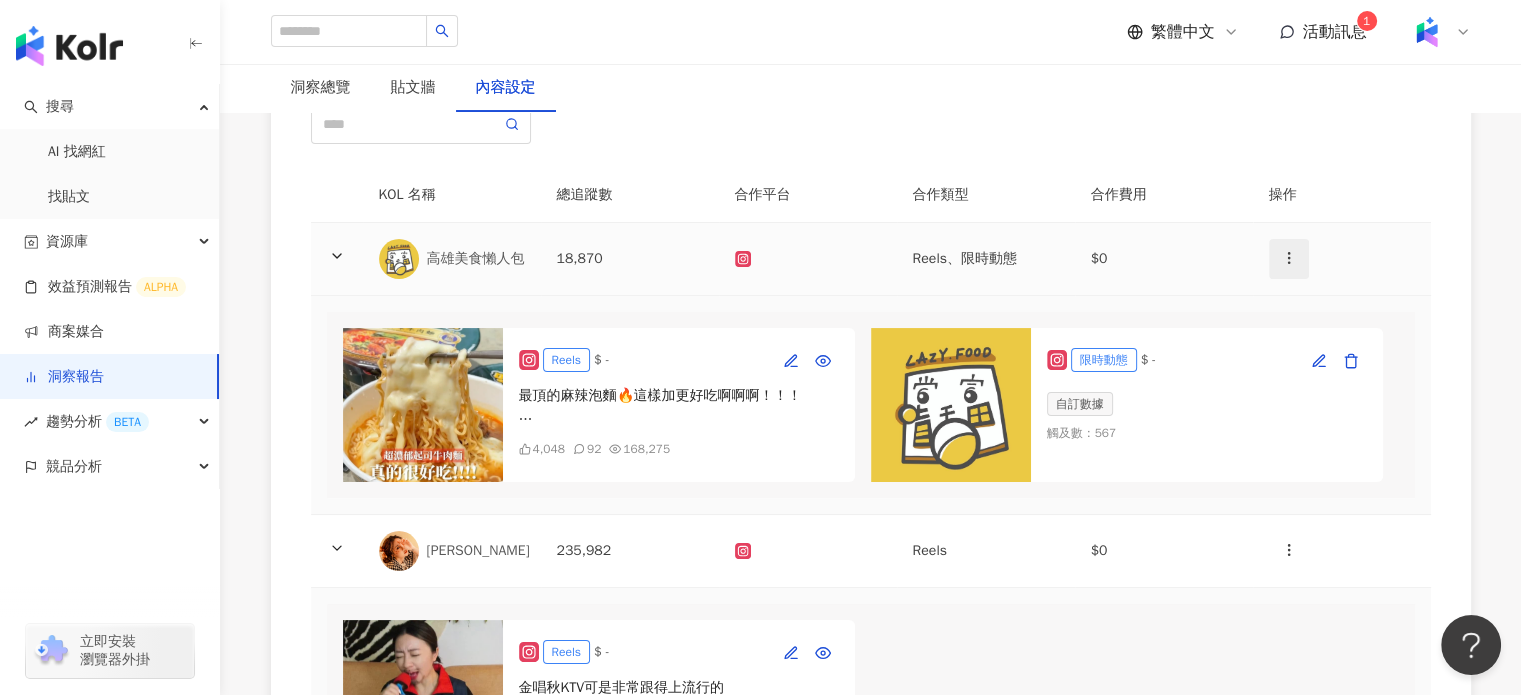 click 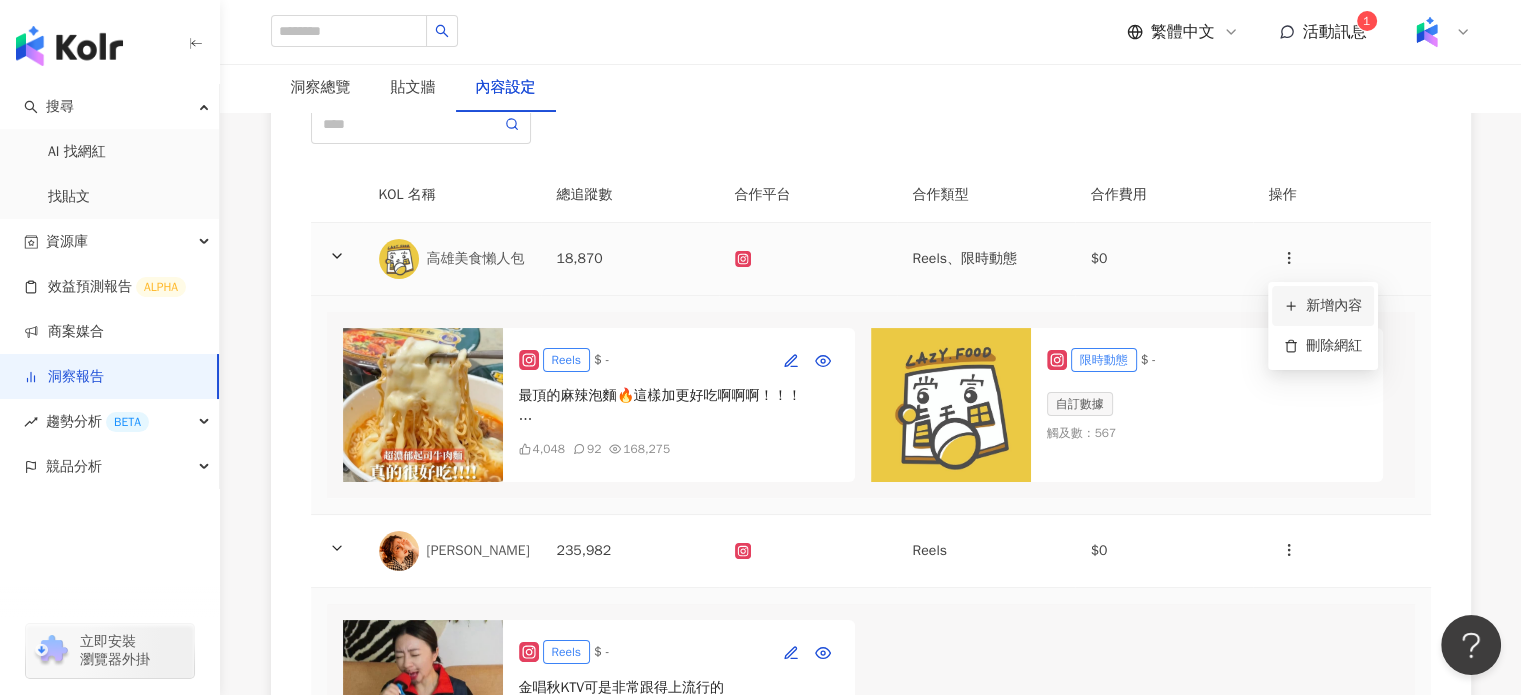 click 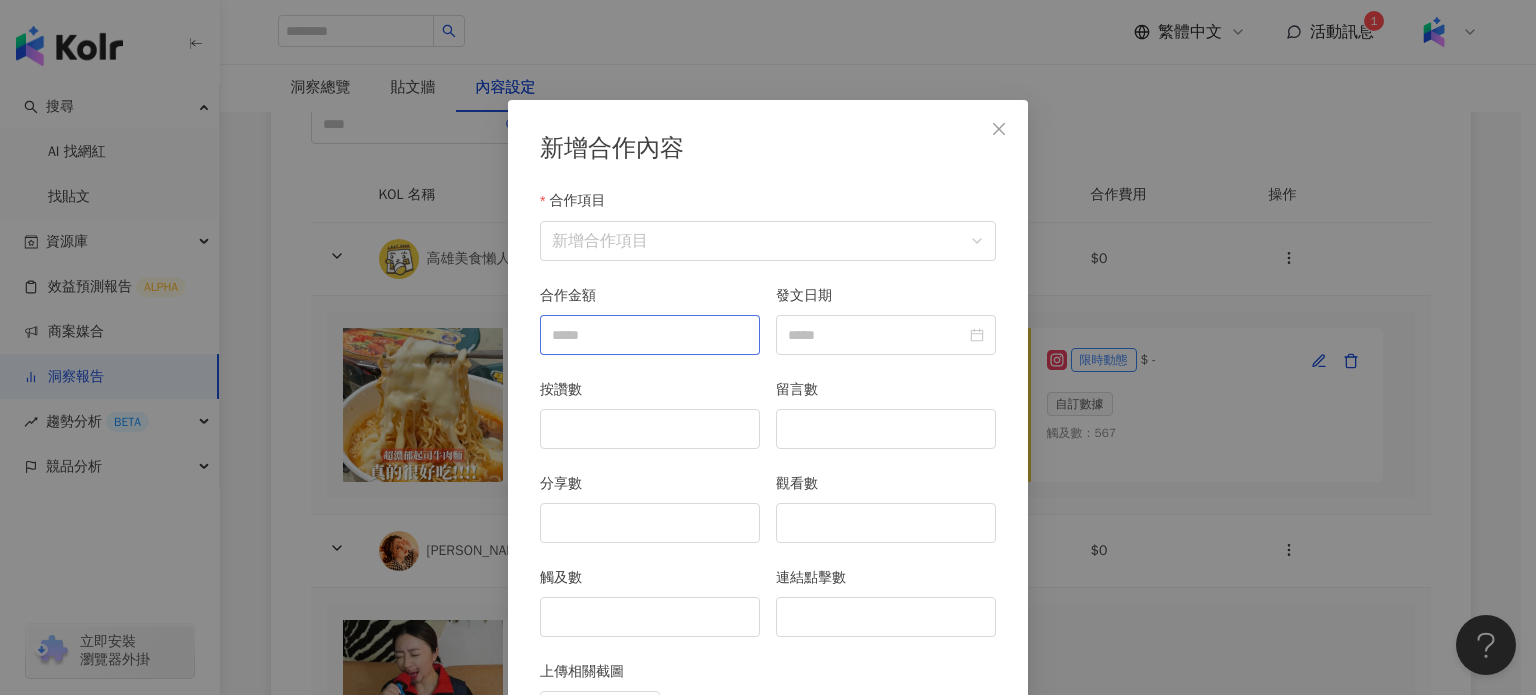 scroll, scrollTop: 100, scrollLeft: 0, axis: vertical 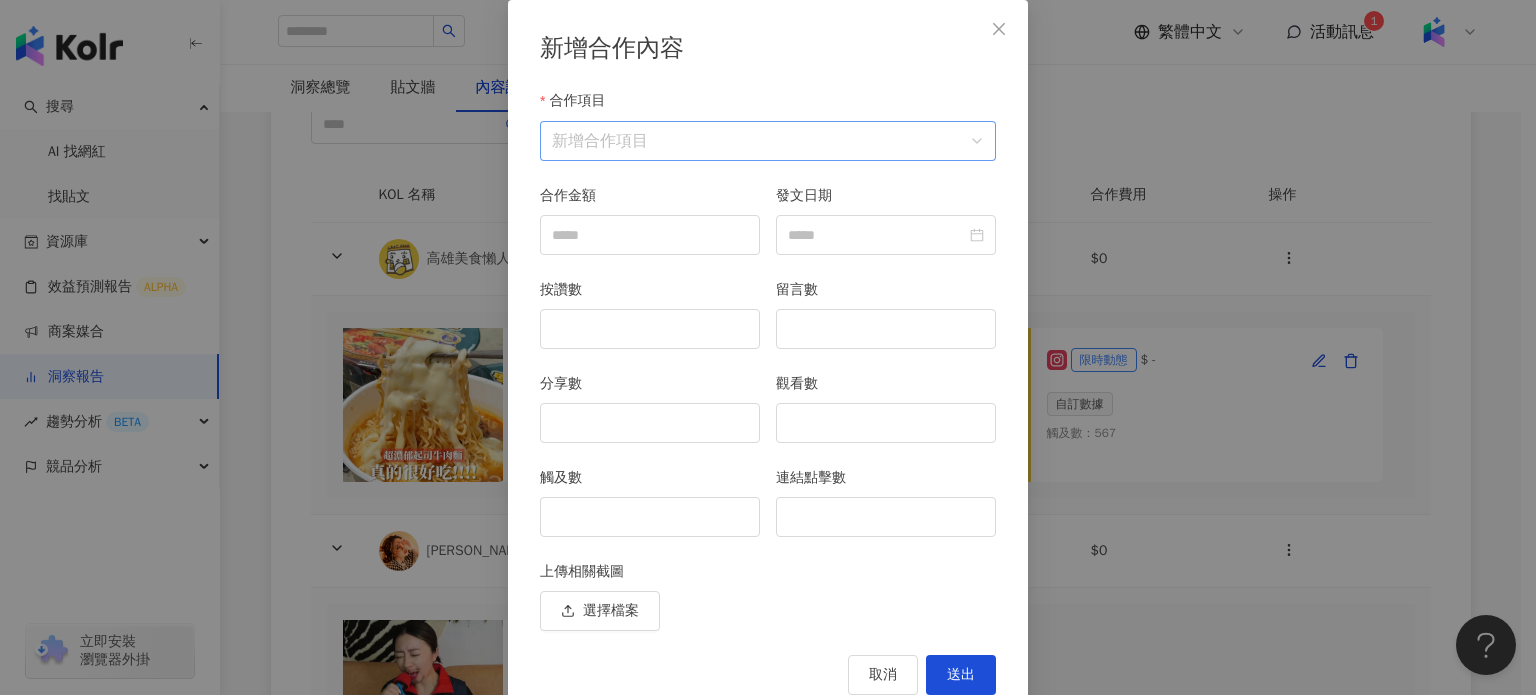 click on "合作項目" at bounding box center [768, 141] 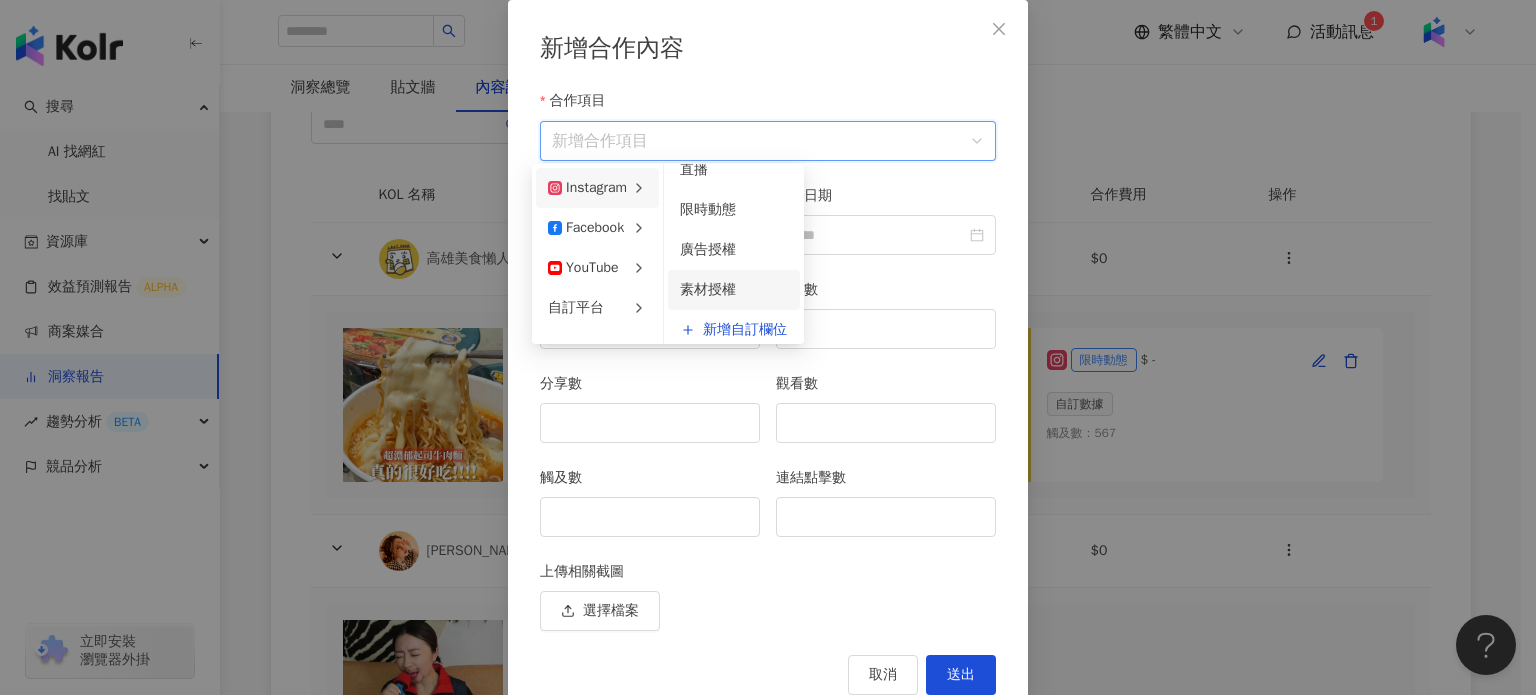scroll, scrollTop: 28, scrollLeft: 0, axis: vertical 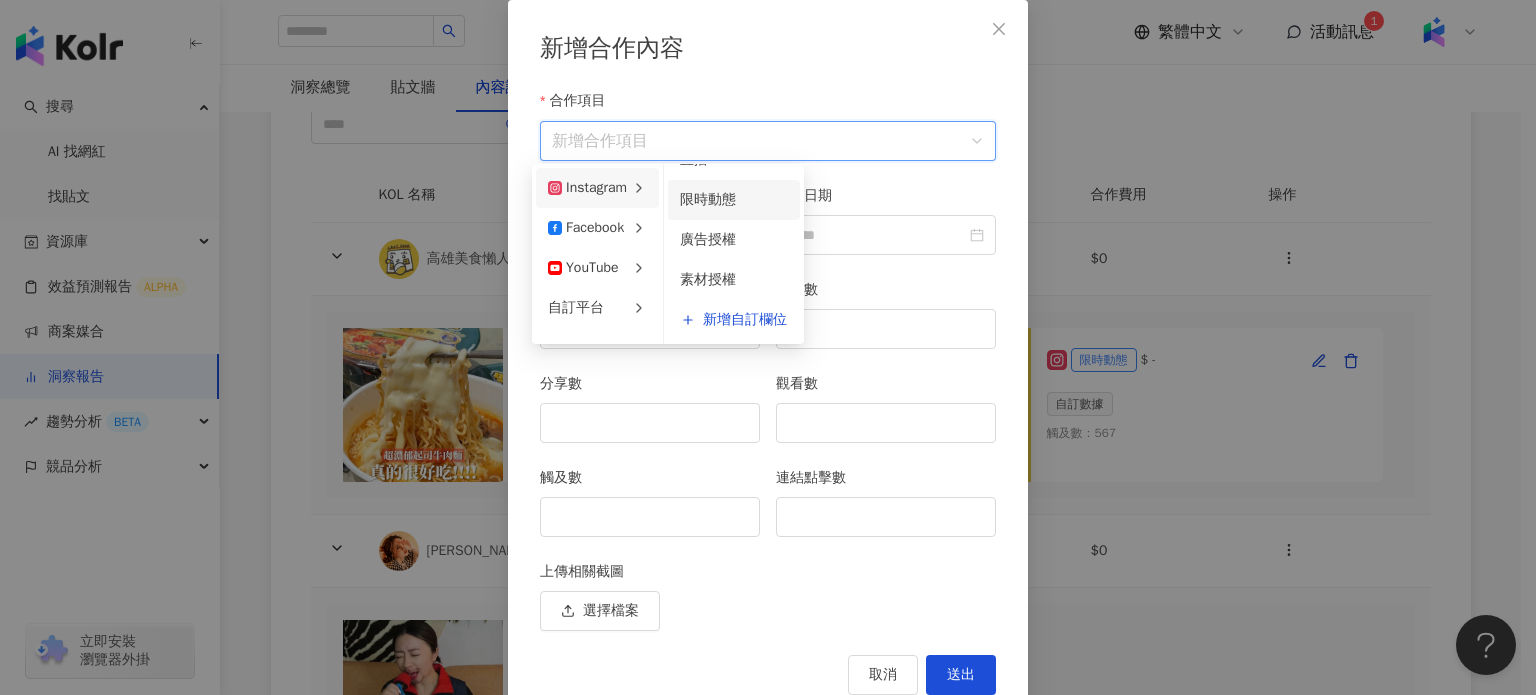 click on "限時動態" at bounding box center [708, 199] 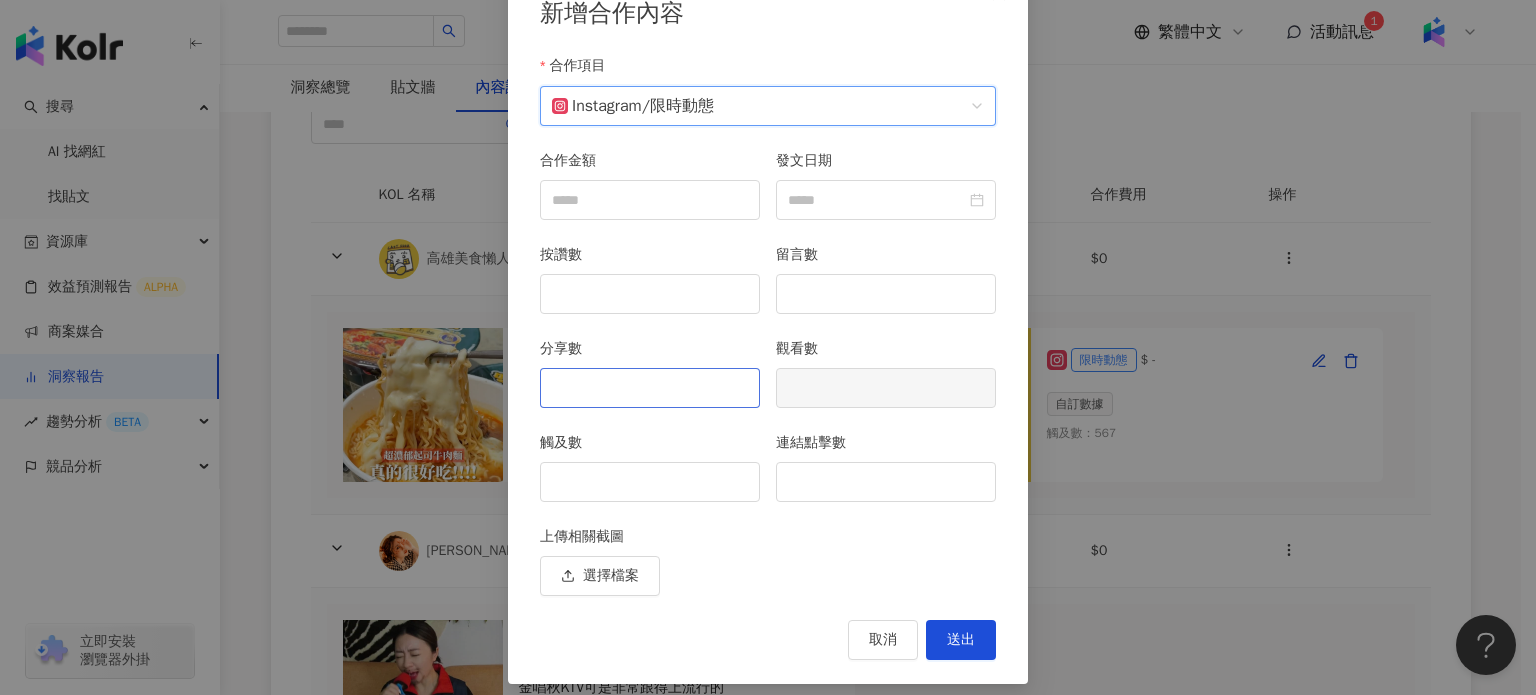 scroll, scrollTop: 145, scrollLeft: 0, axis: vertical 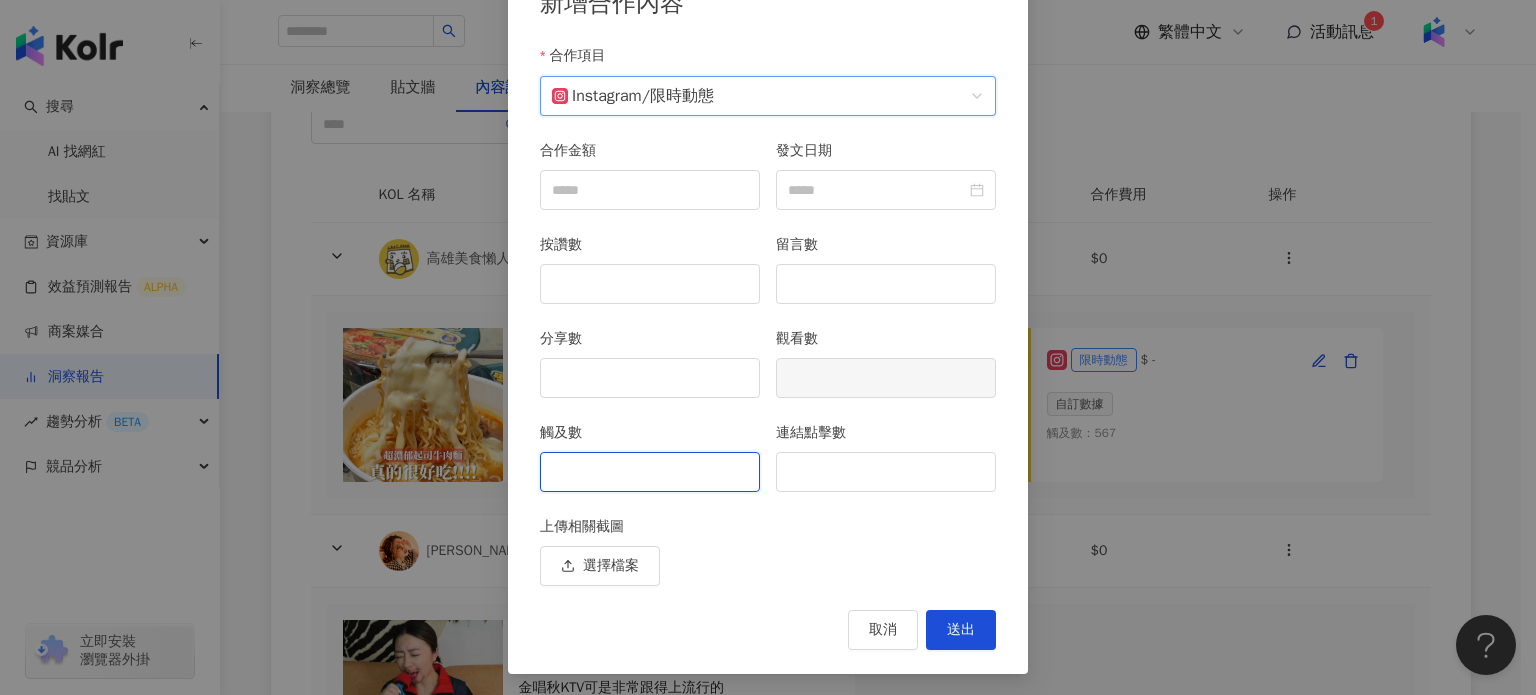 click on "觸及數" at bounding box center (650, 472) 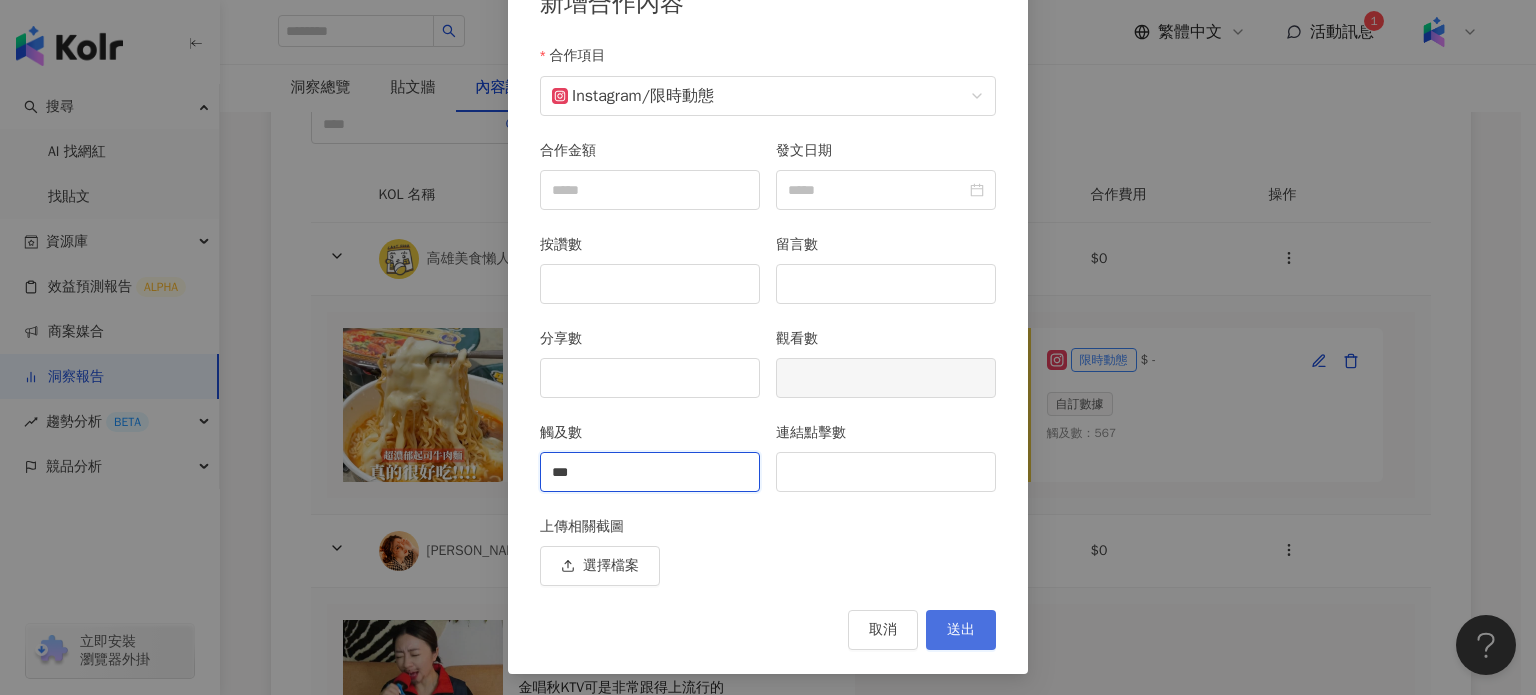 type on "***" 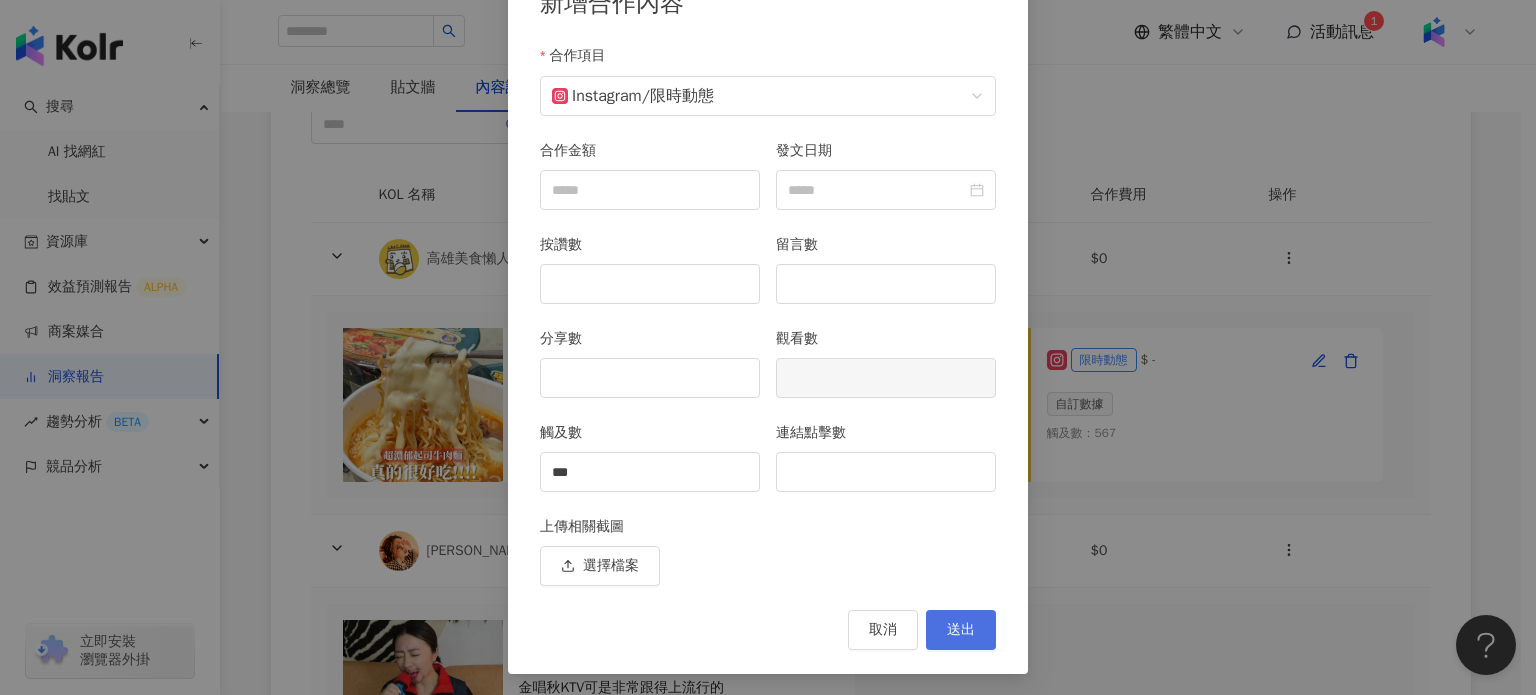click on "送出" at bounding box center [961, 630] 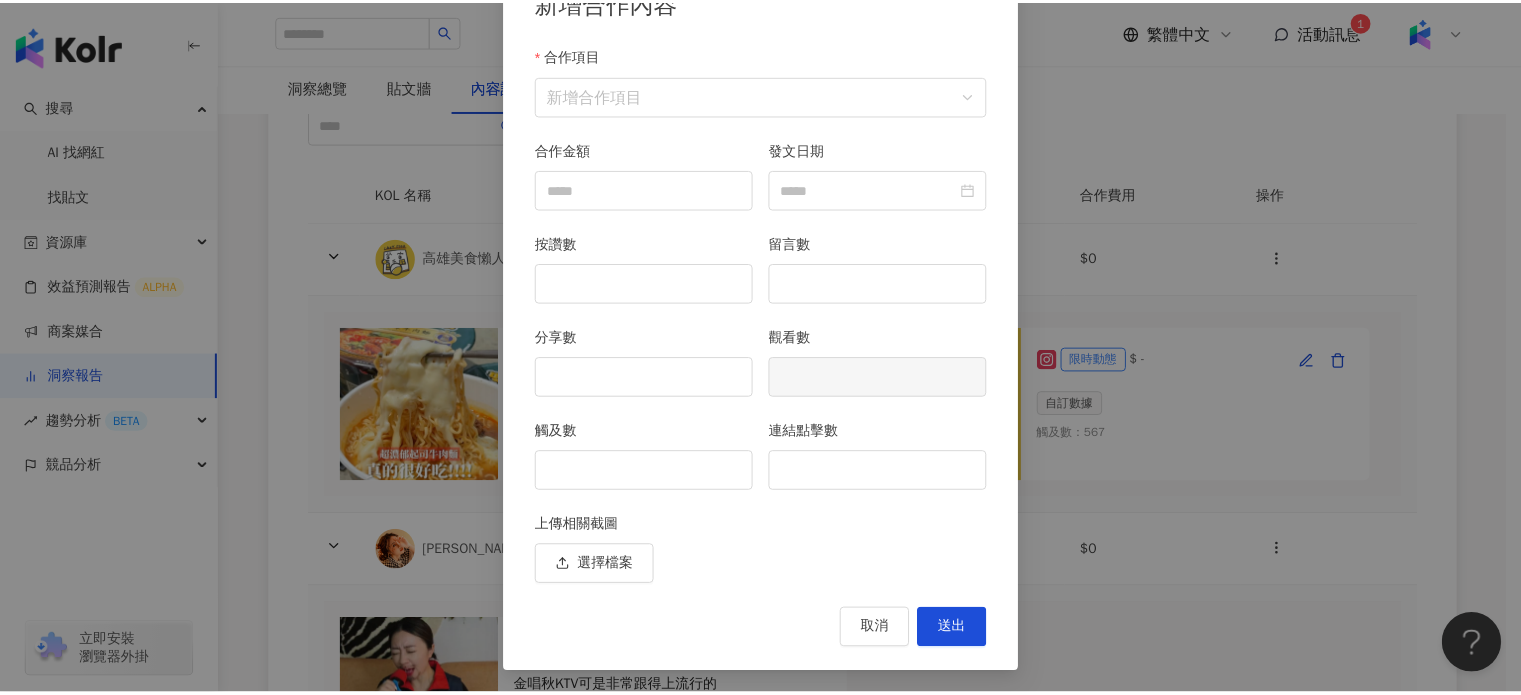 scroll, scrollTop: 45, scrollLeft: 0, axis: vertical 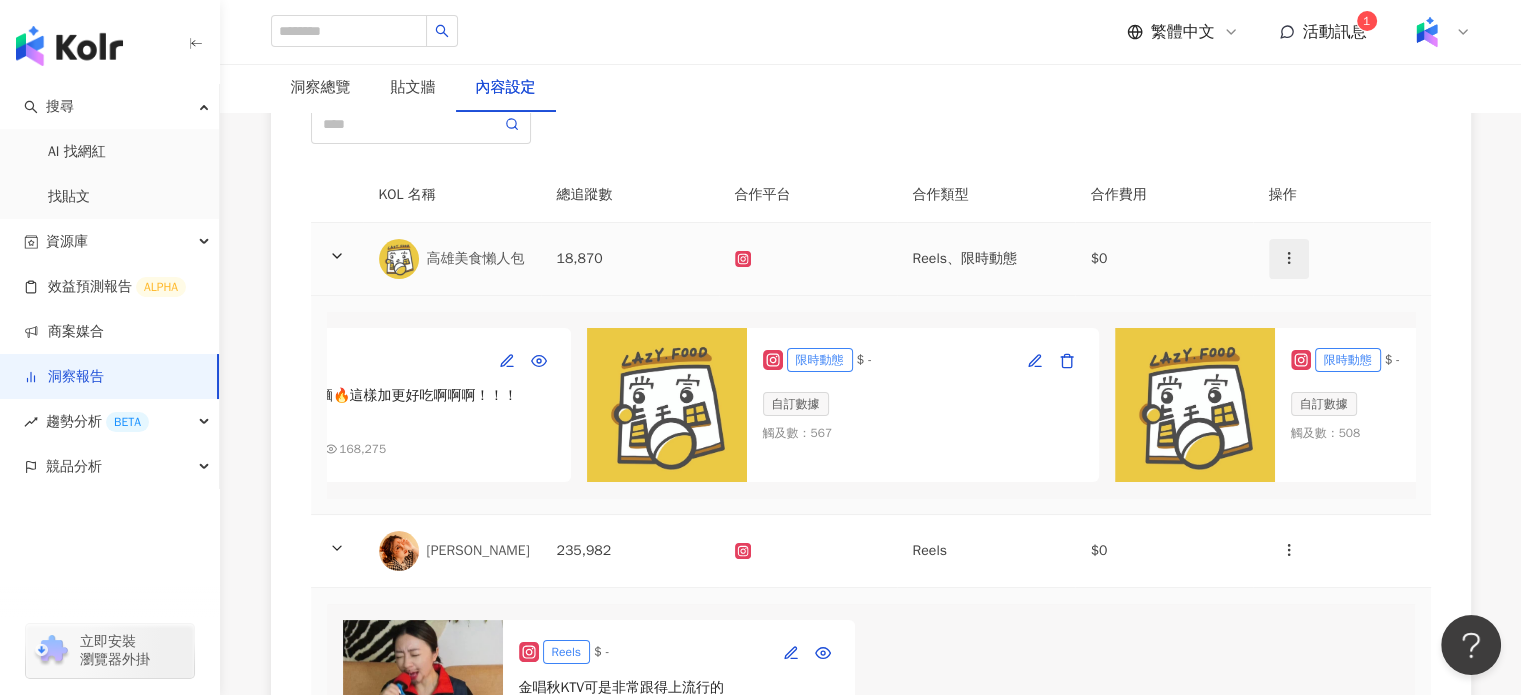 click 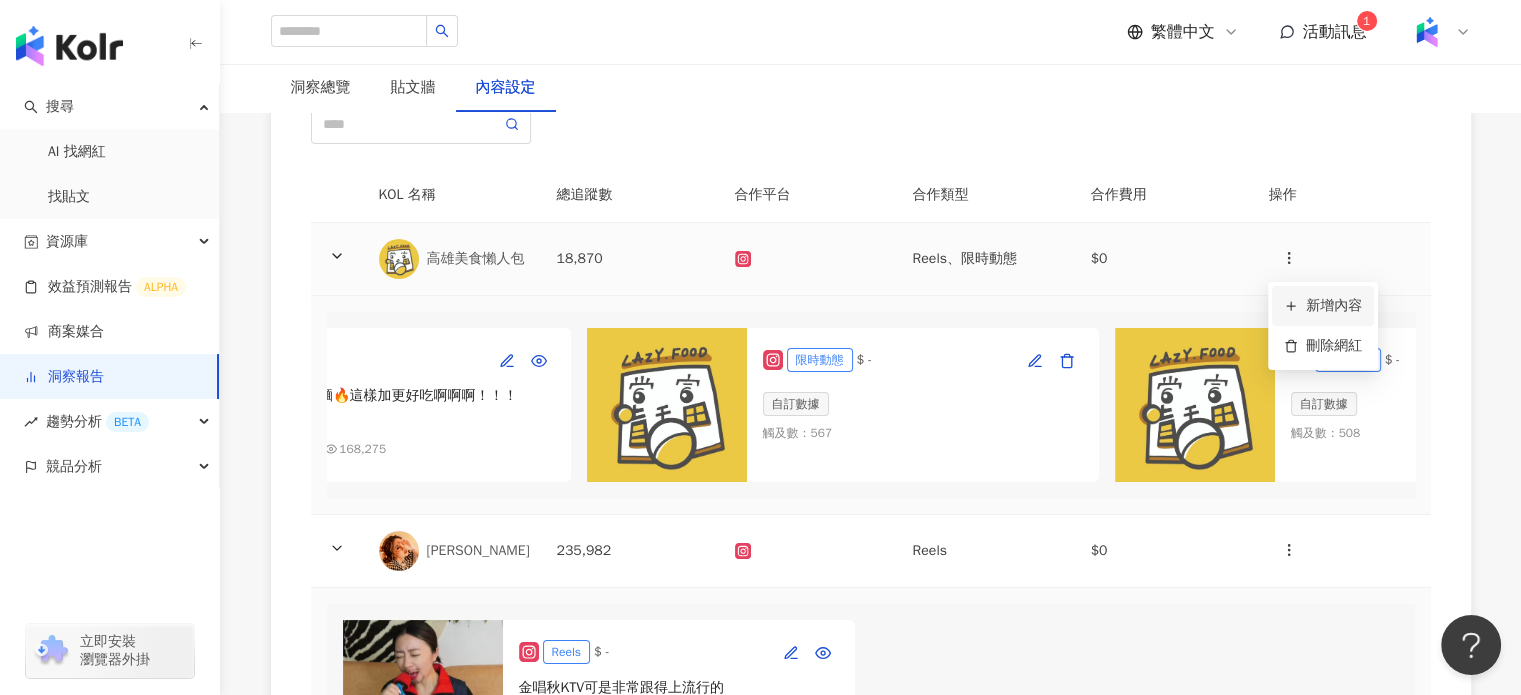 click 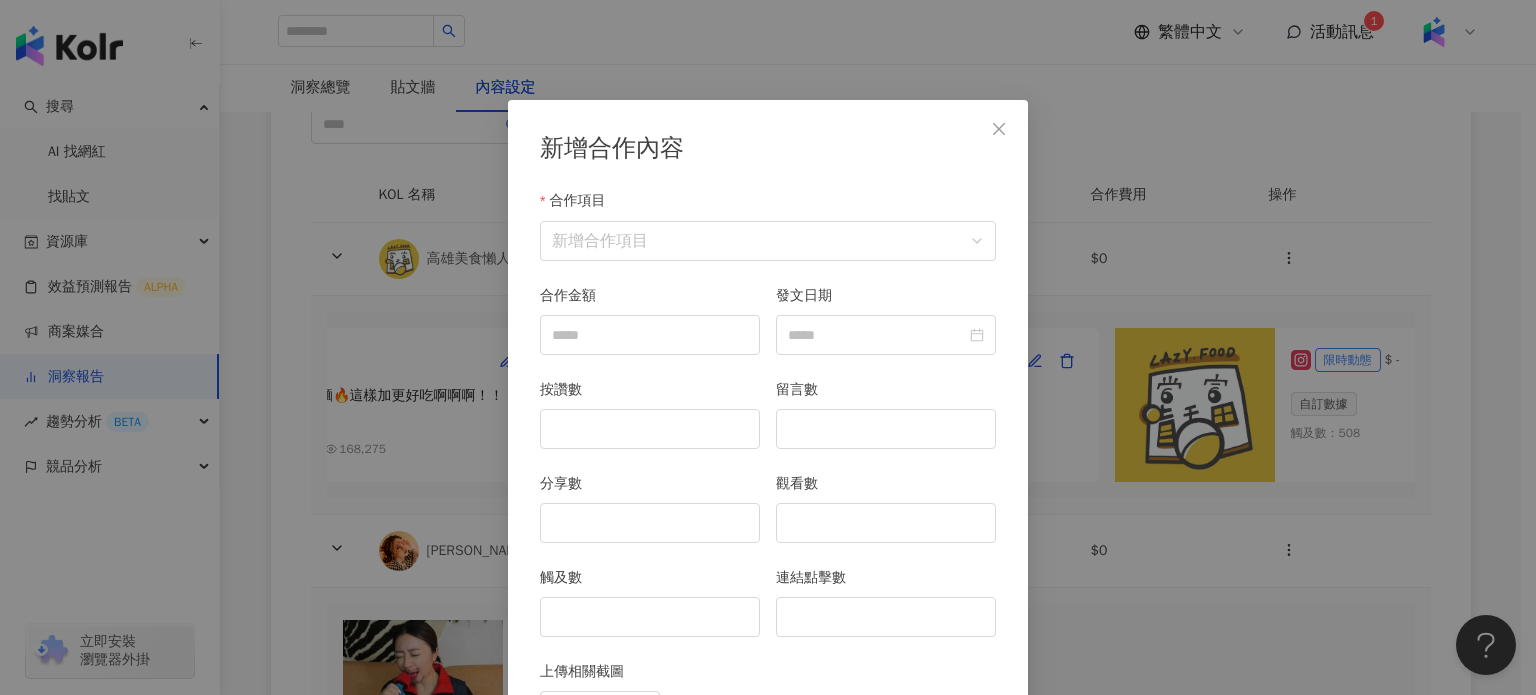 scroll, scrollTop: 100, scrollLeft: 0, axis: vertical 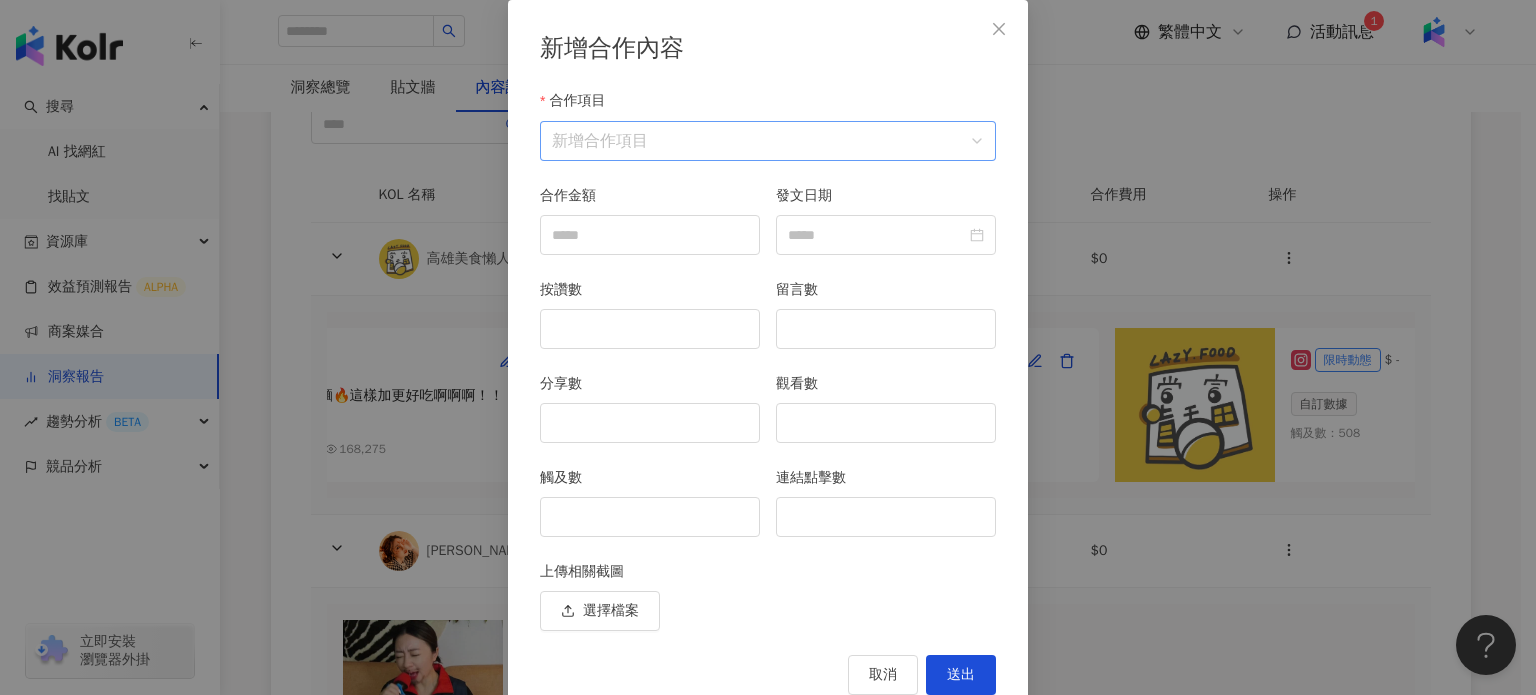 click on "合作項目" at bounding box center (768, 141) 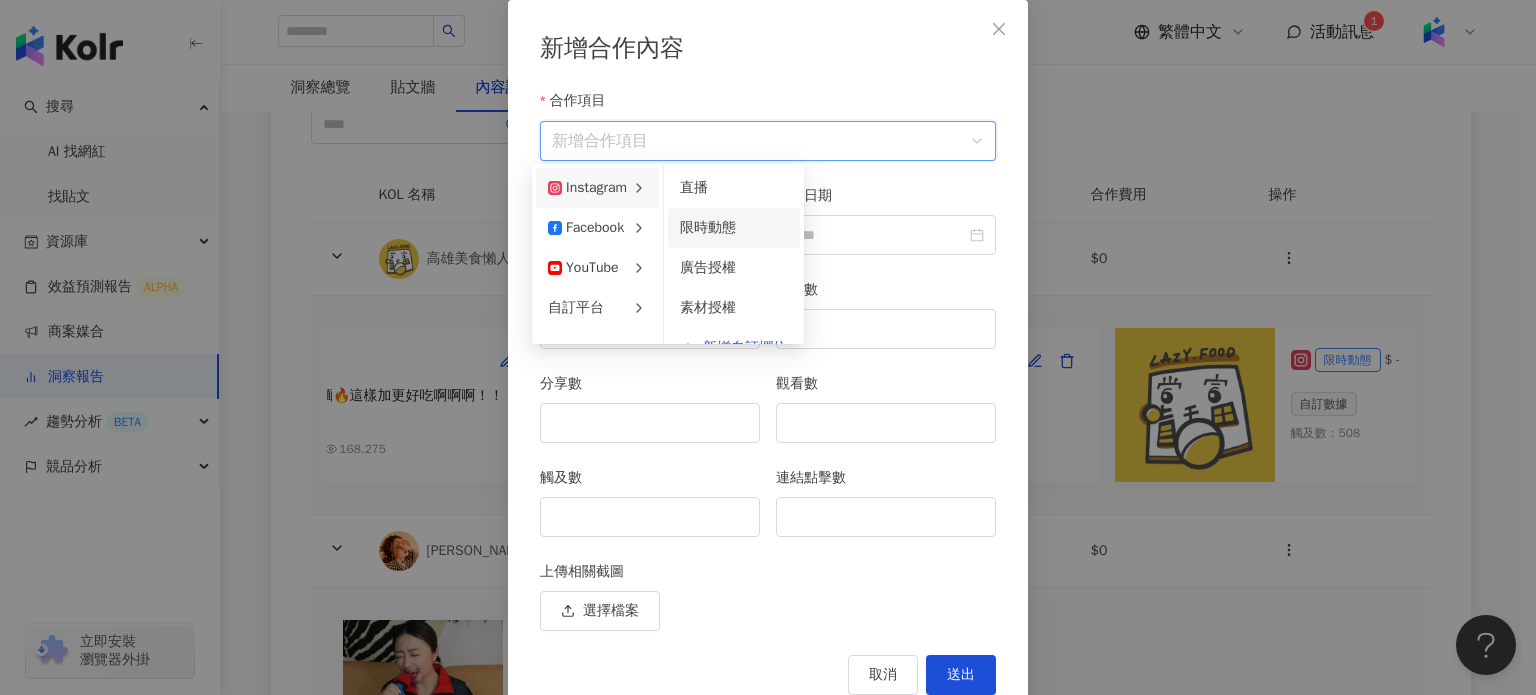 click on "限時動態" at bounding box center (708, 227) 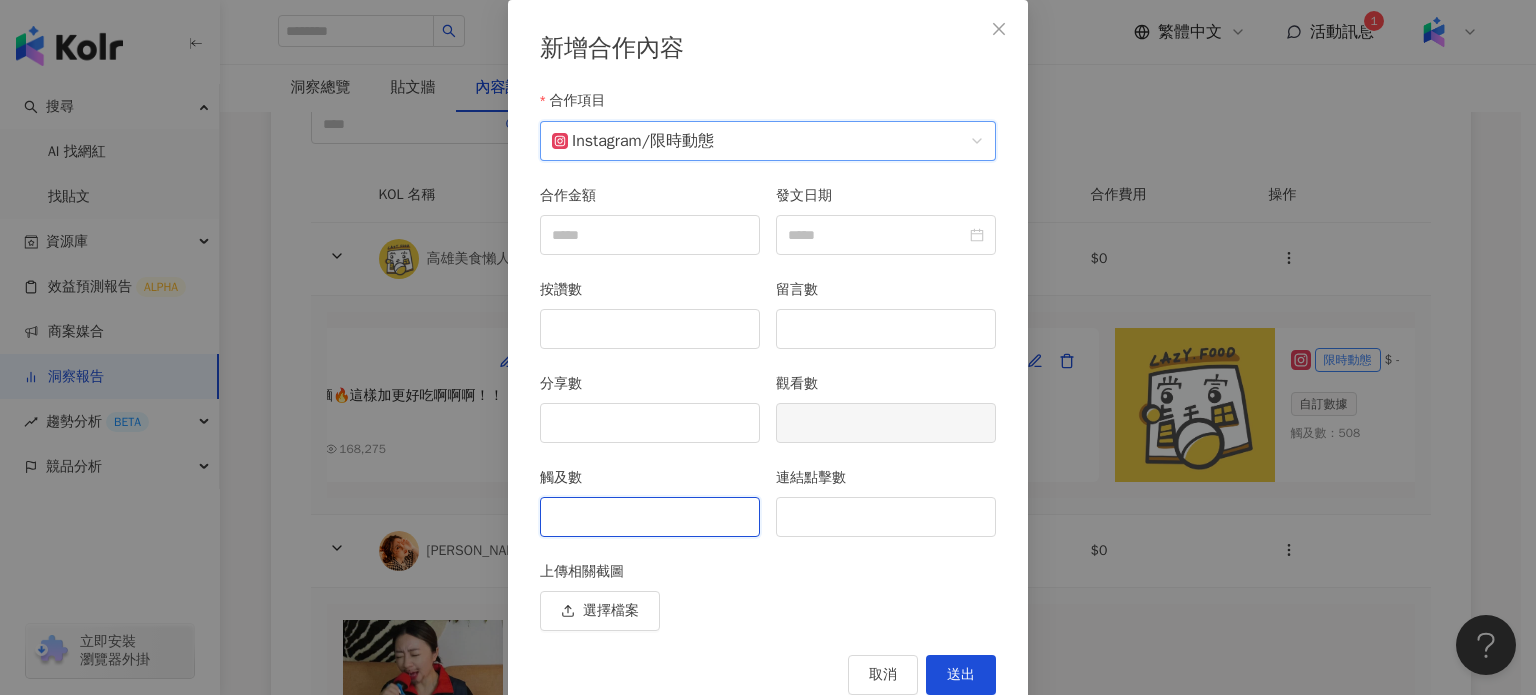 click on "觸及數" at bounding box center [650, 517] 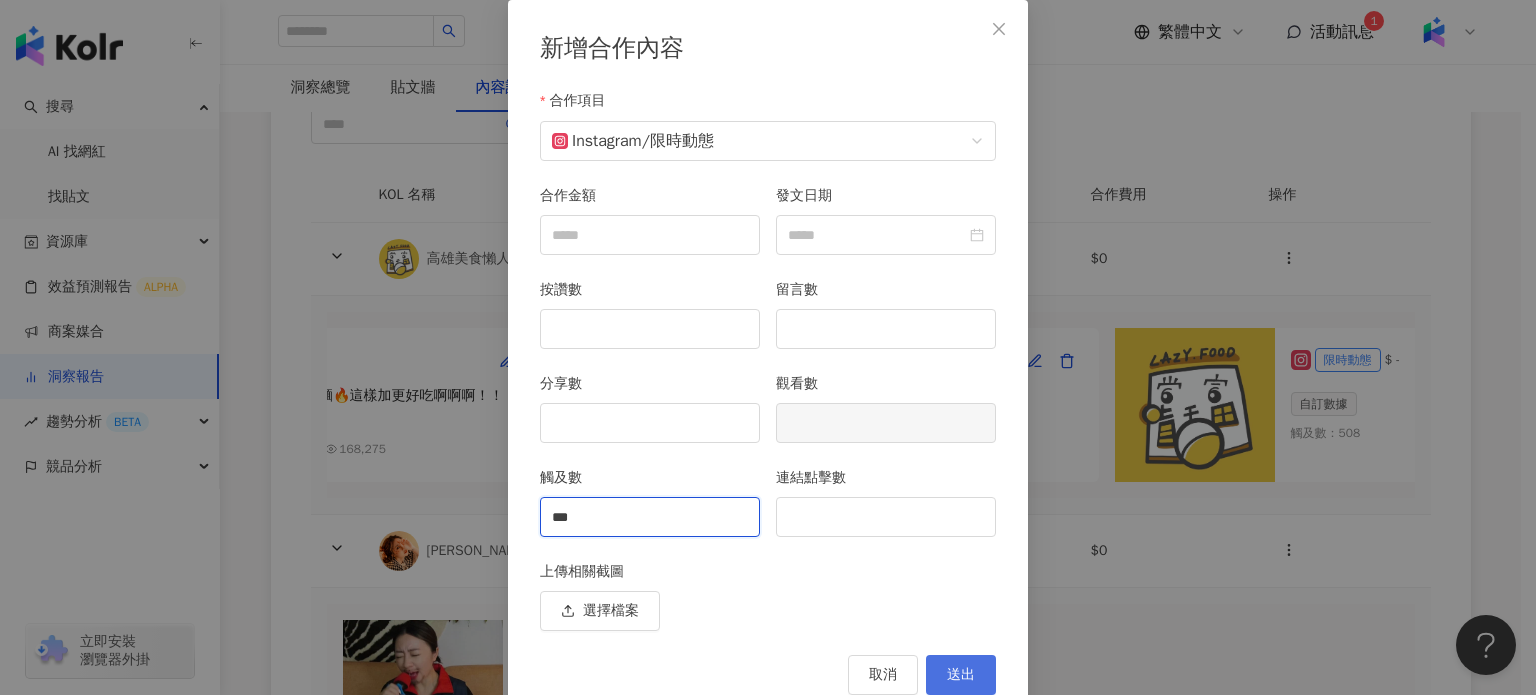 type on "***" 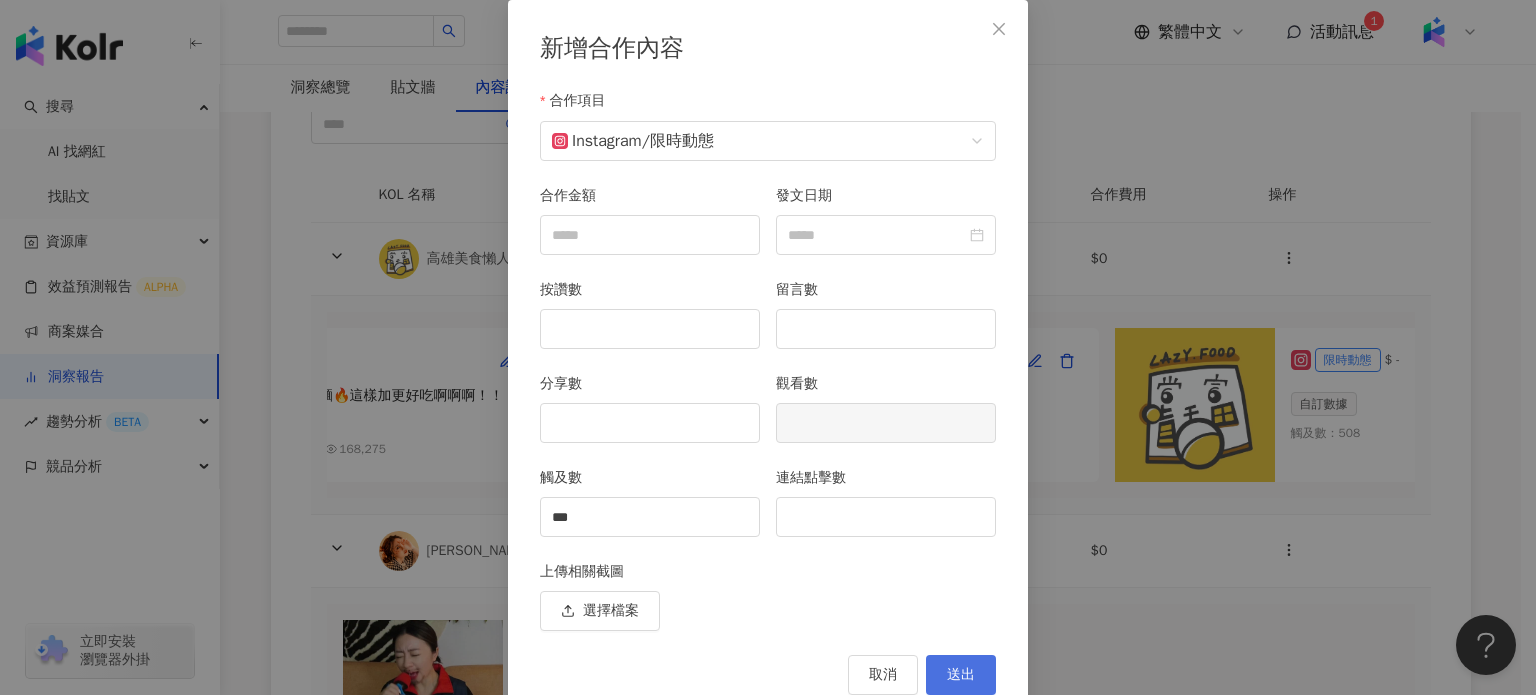 click on "送出" at bounding box center [961, 675] 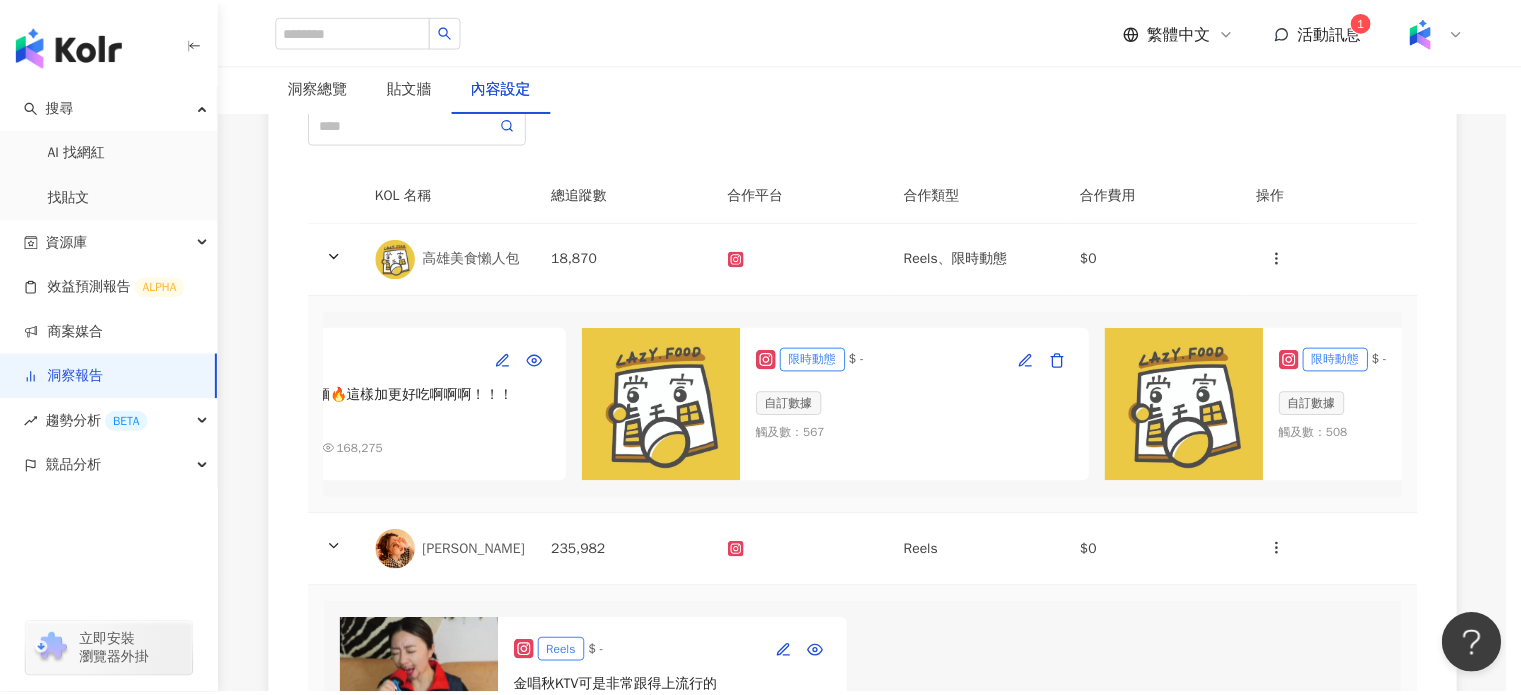 scroll, scrollTop: 0, scrollLeft: 0, axis: both 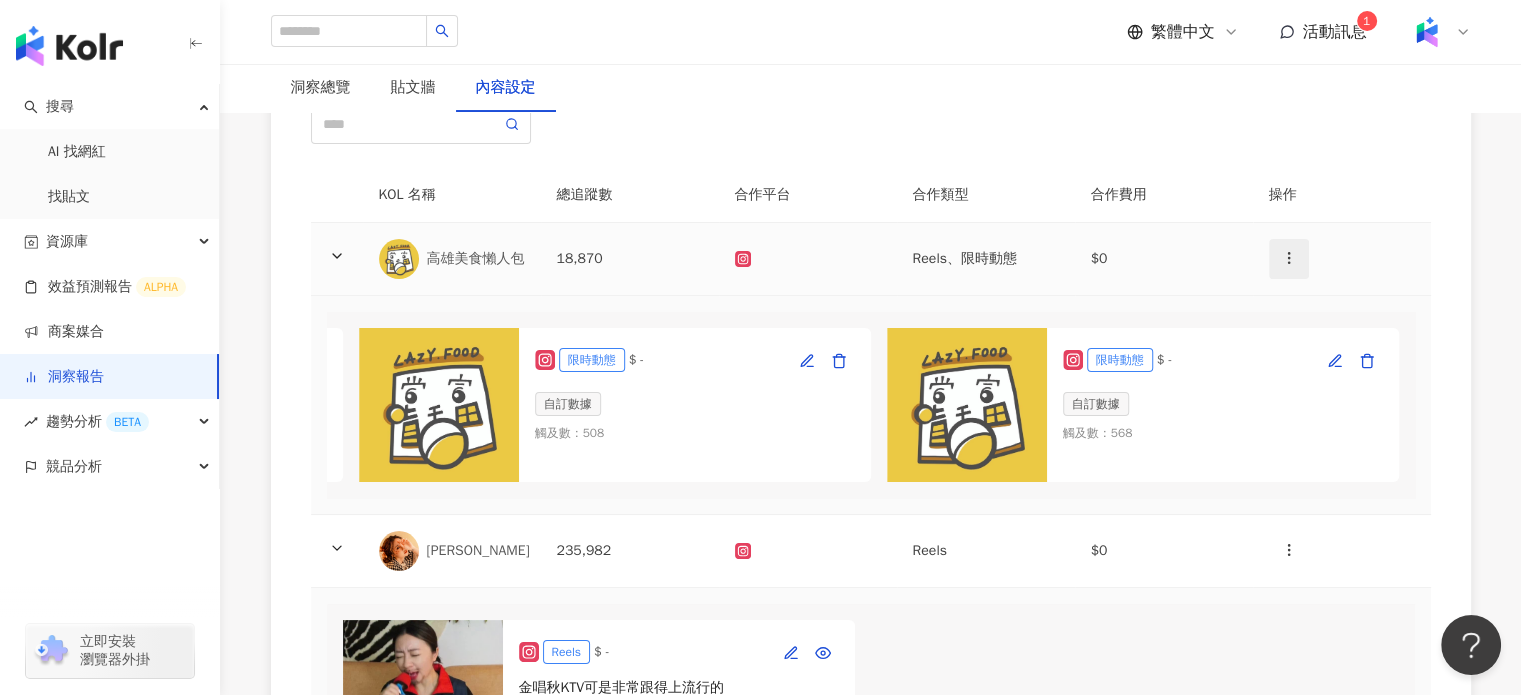 click 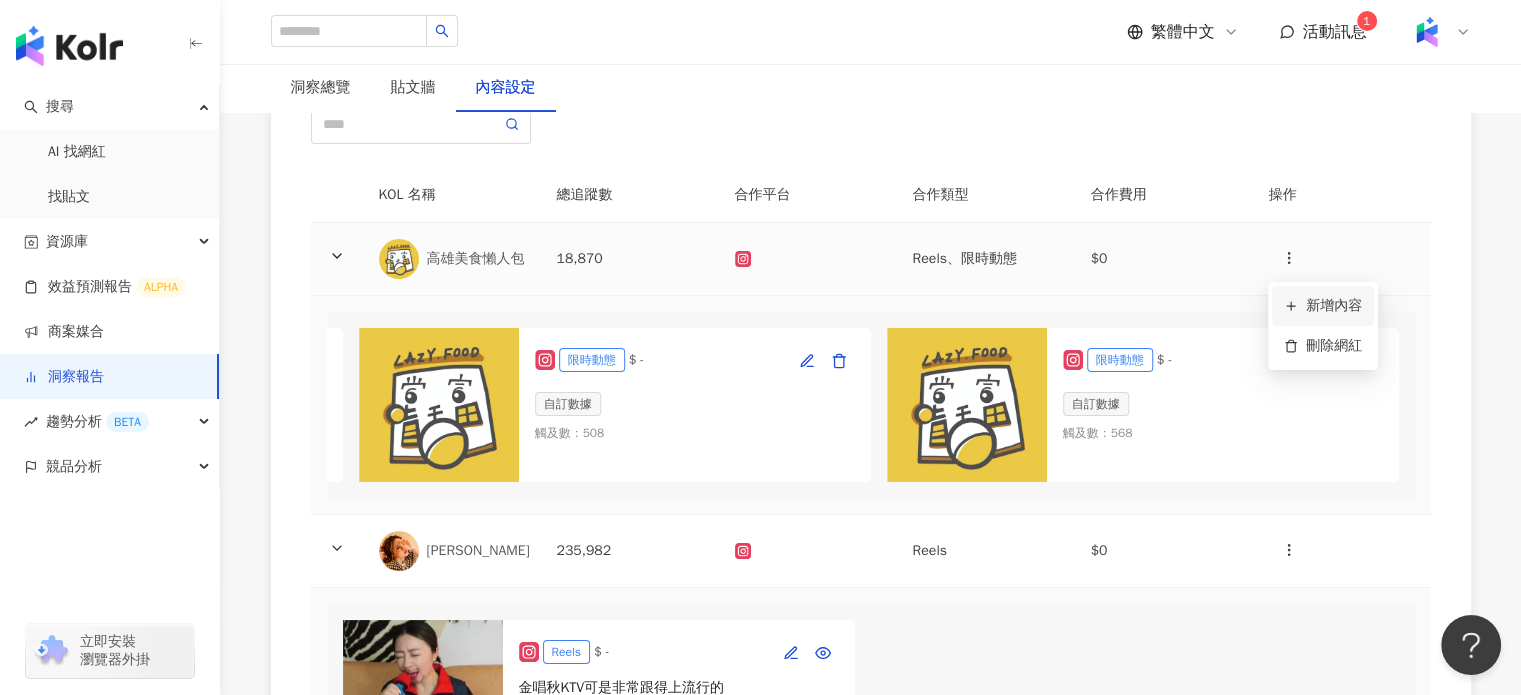 click on "新增內容" at bounding box center [1323, 306] 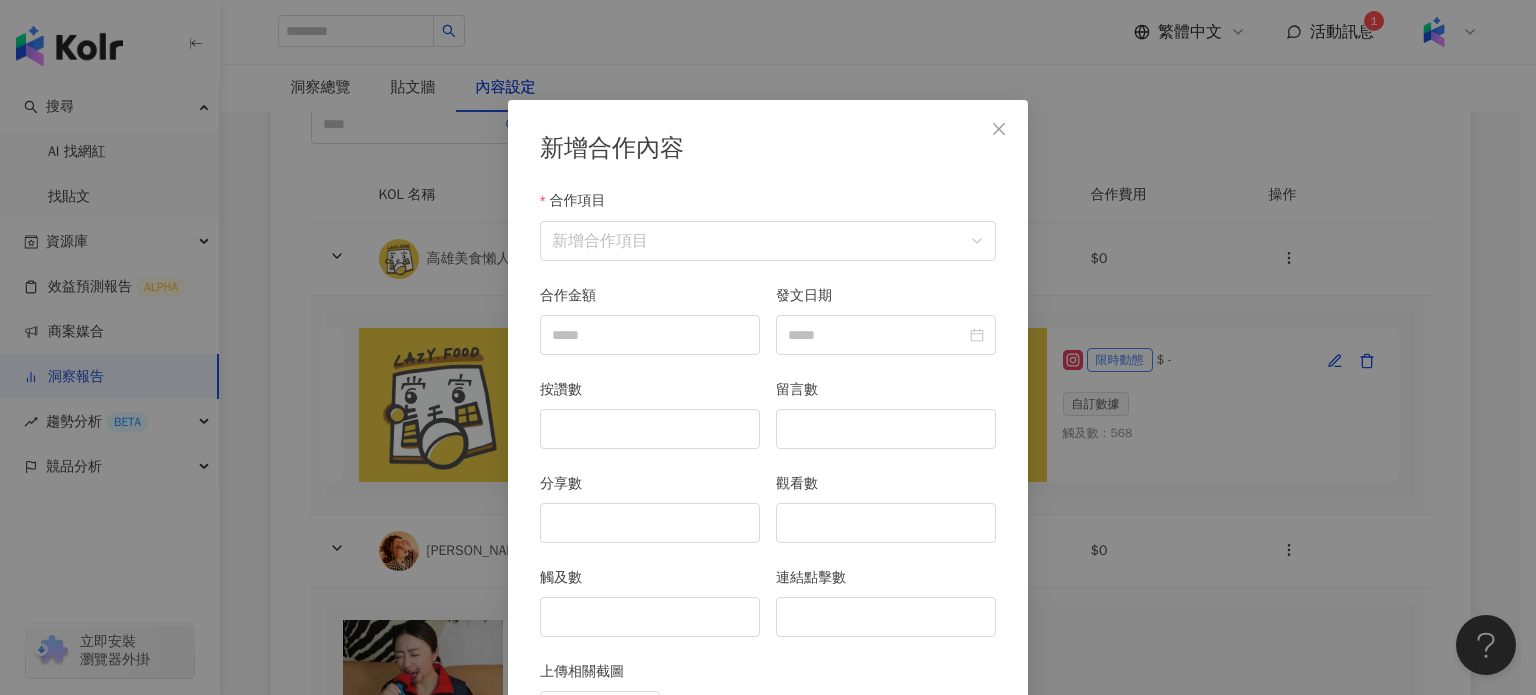 scroll, scrollTop: 100, scrollLeft: 0, axis: vertical 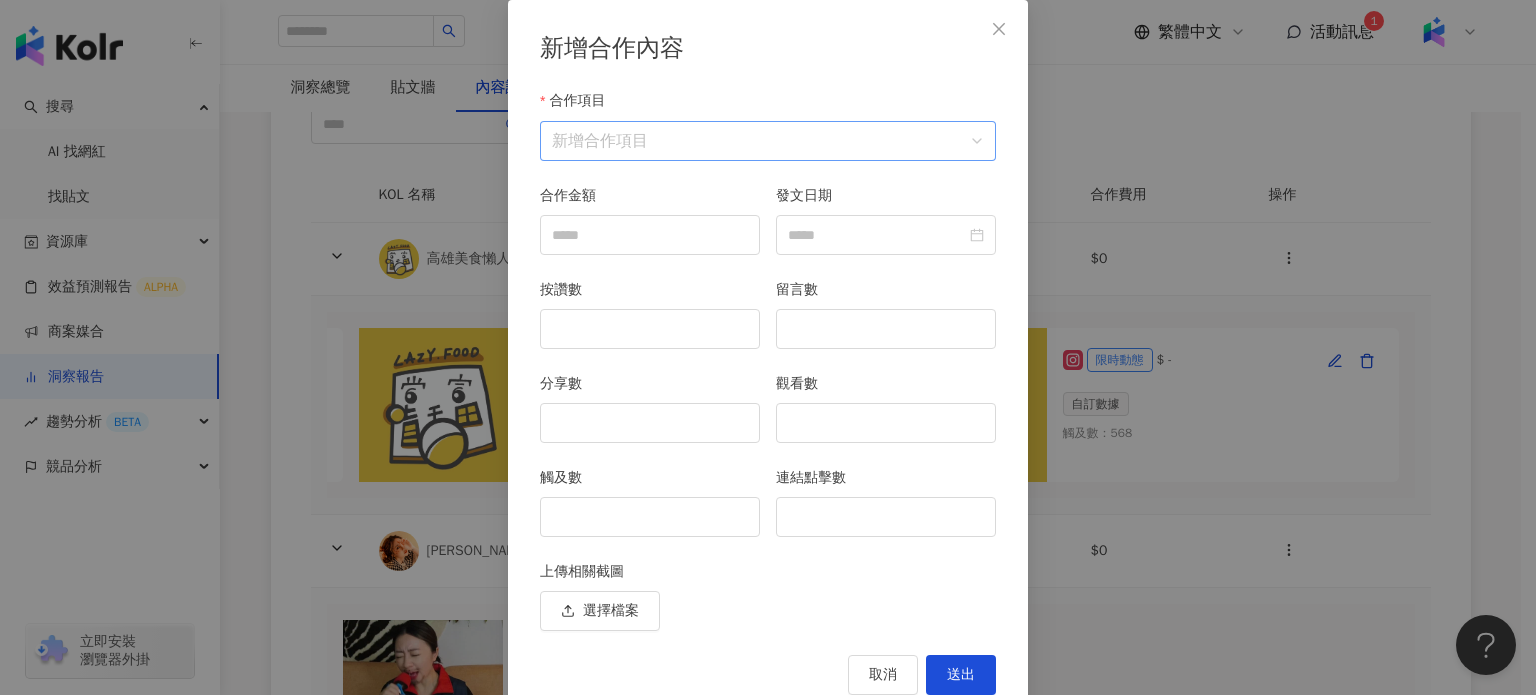 click on "合作項目" at bounding box center [768, 141] 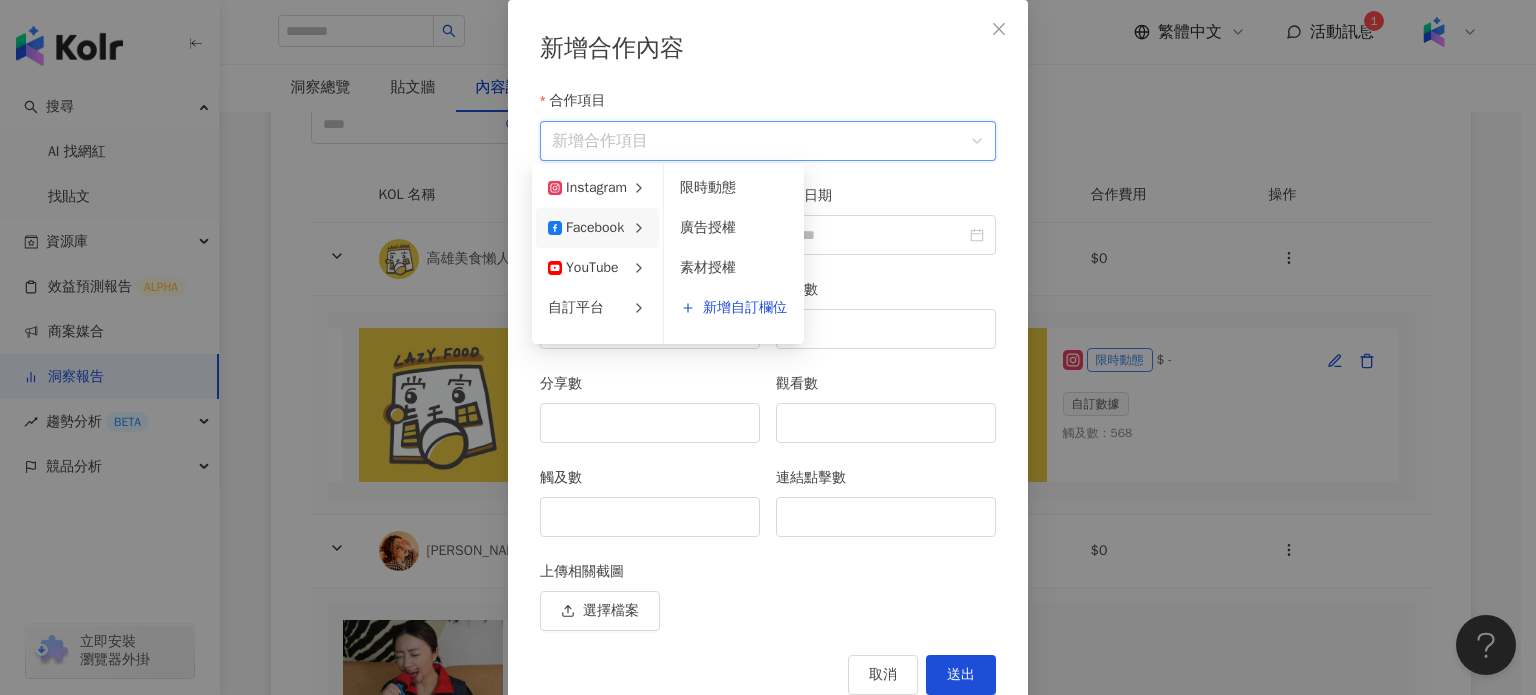 click on "Facebook" at bounding box center (586, 228) 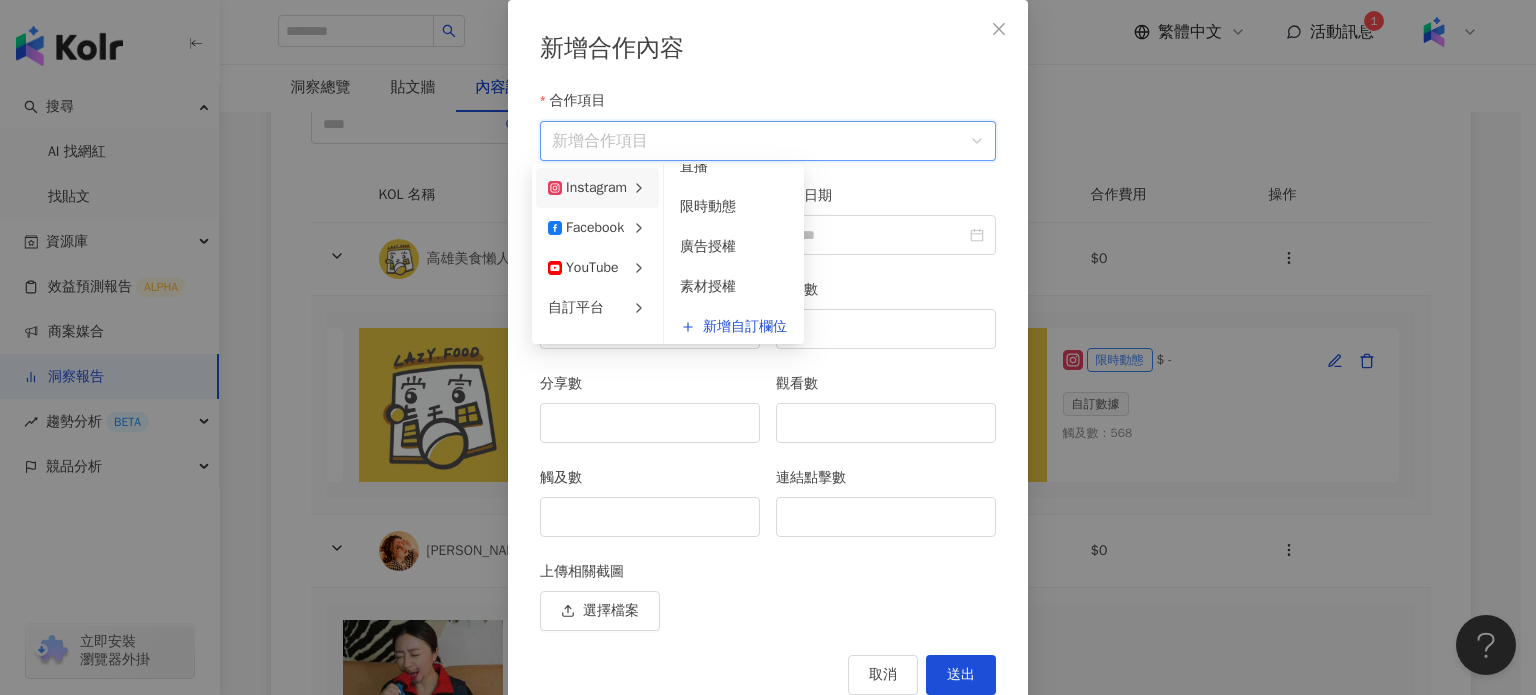 scroll, scrollTop: 28, scrollLeft: 0, axis: vertical 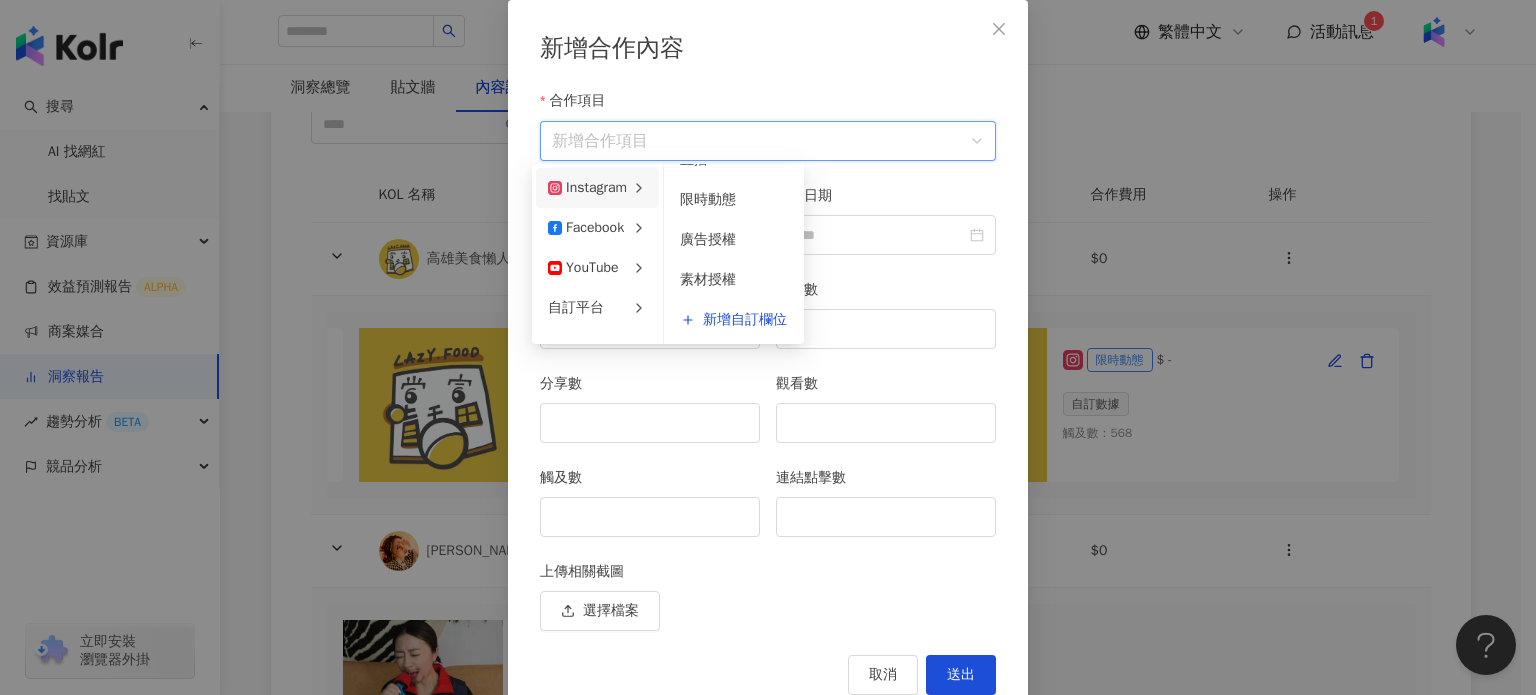 click on "分享數" at bounding box center [650, 388] 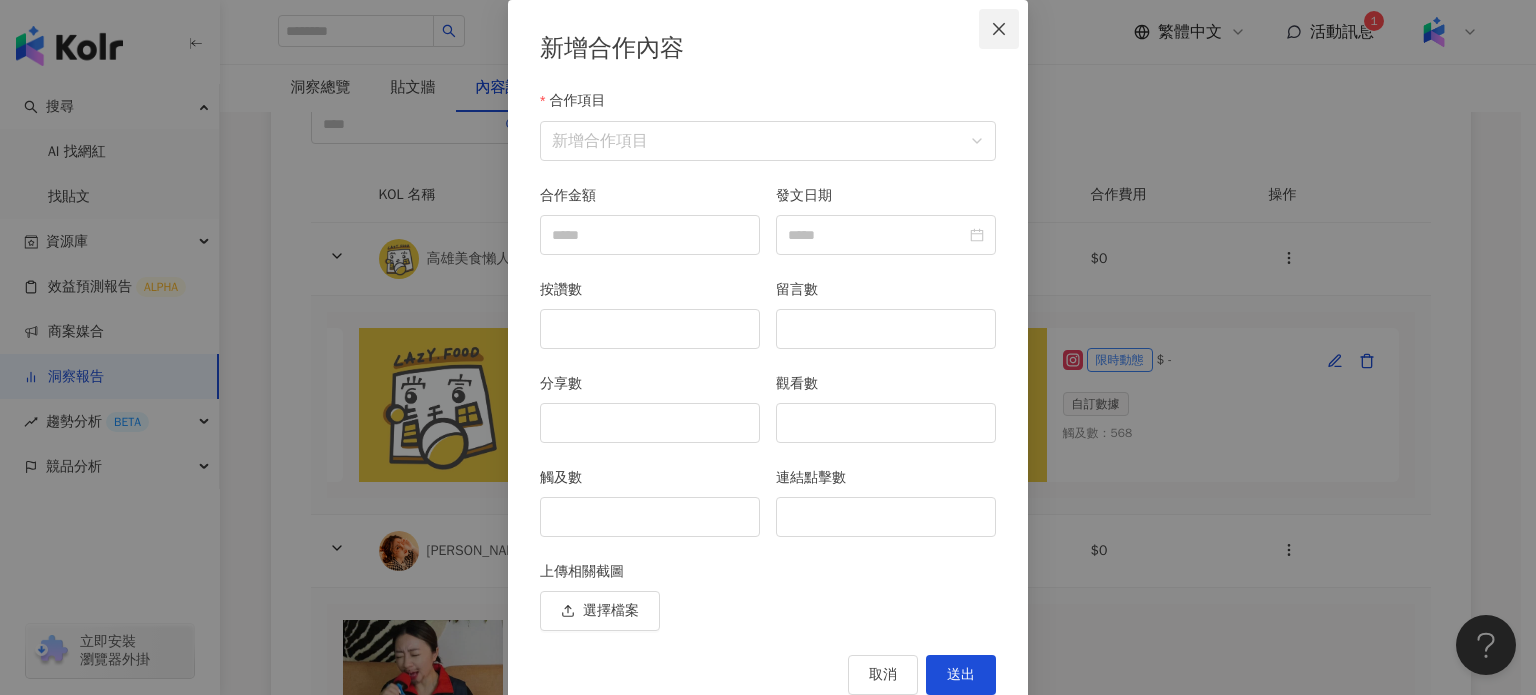 click at bounding box center [999, 29] 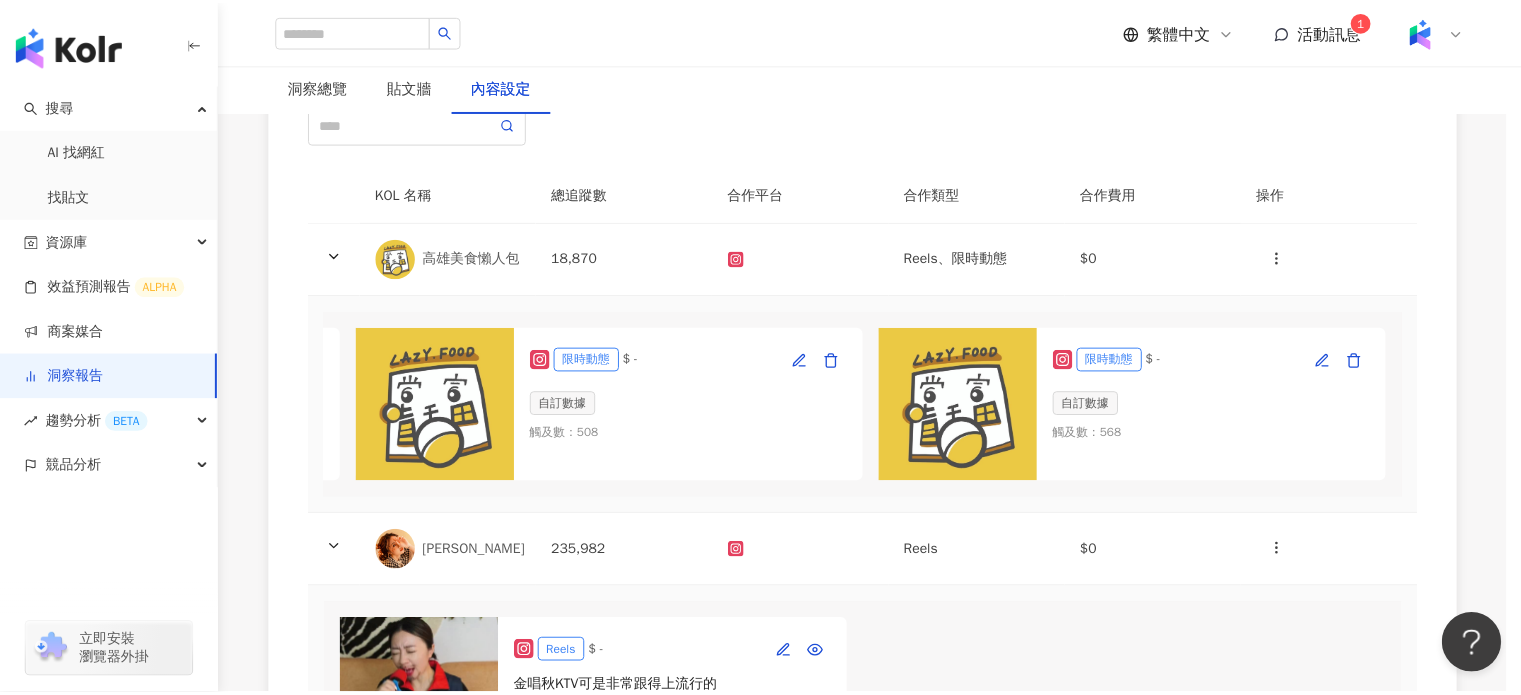 scroll, scrollTop: 45, scrollLeft: 0, axis: vertical 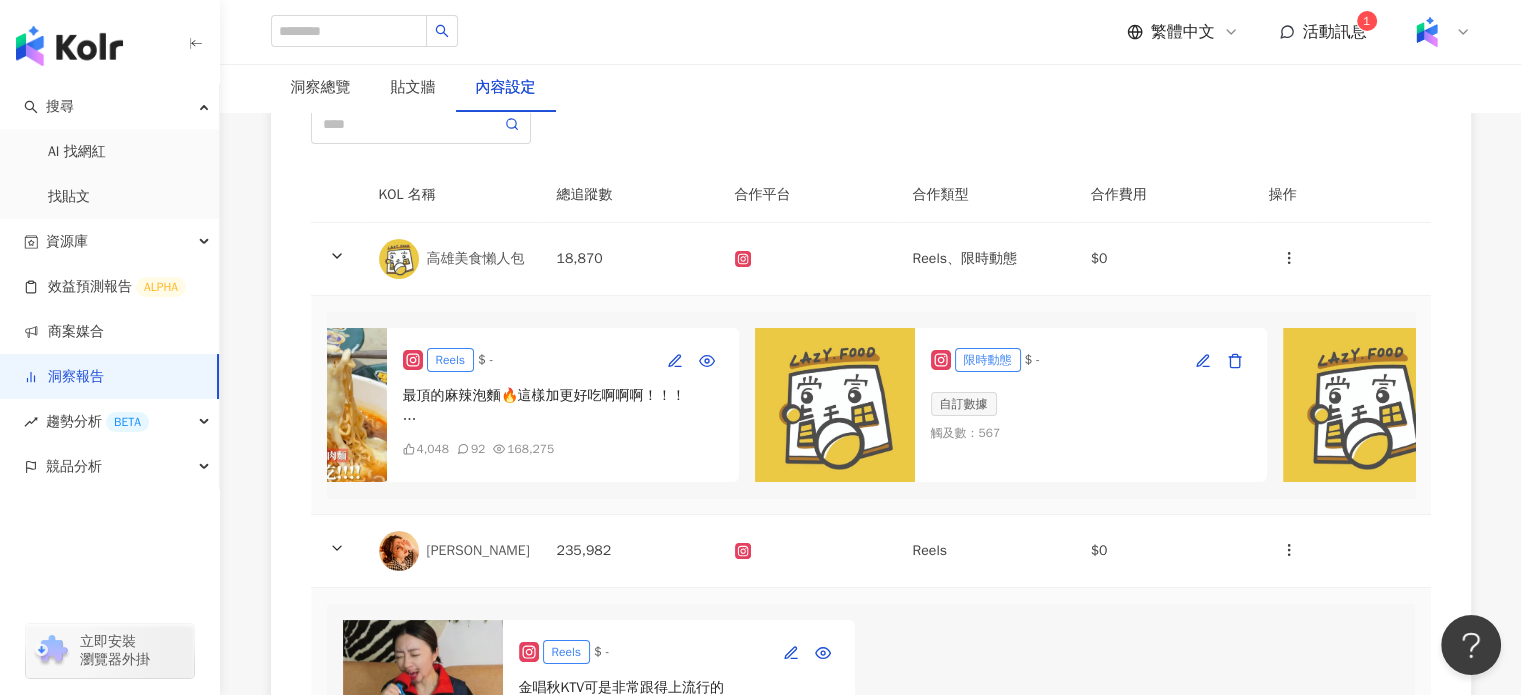 click on "Reels" at bounding box center (450, 360) 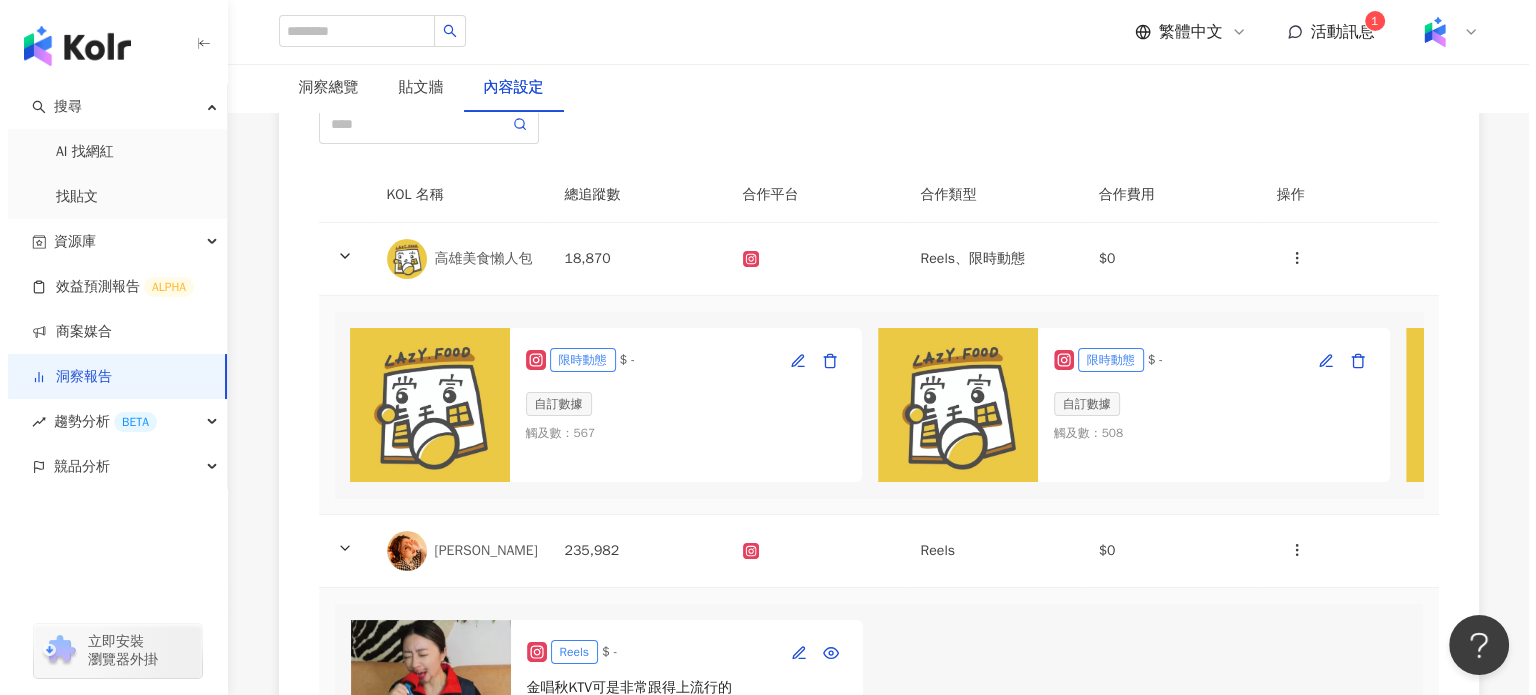 scroll, scrollTop: 0, scrollLeft: 1052, axis: horizontal 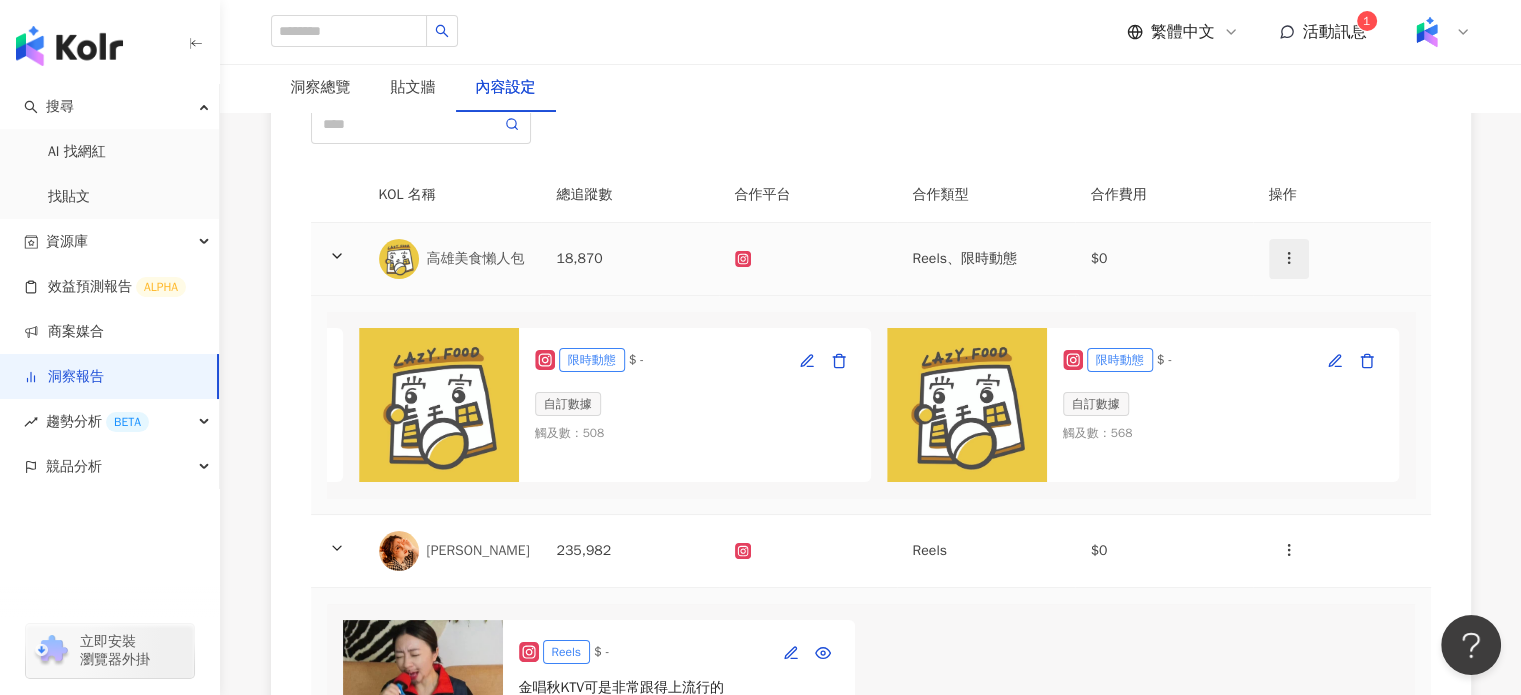click 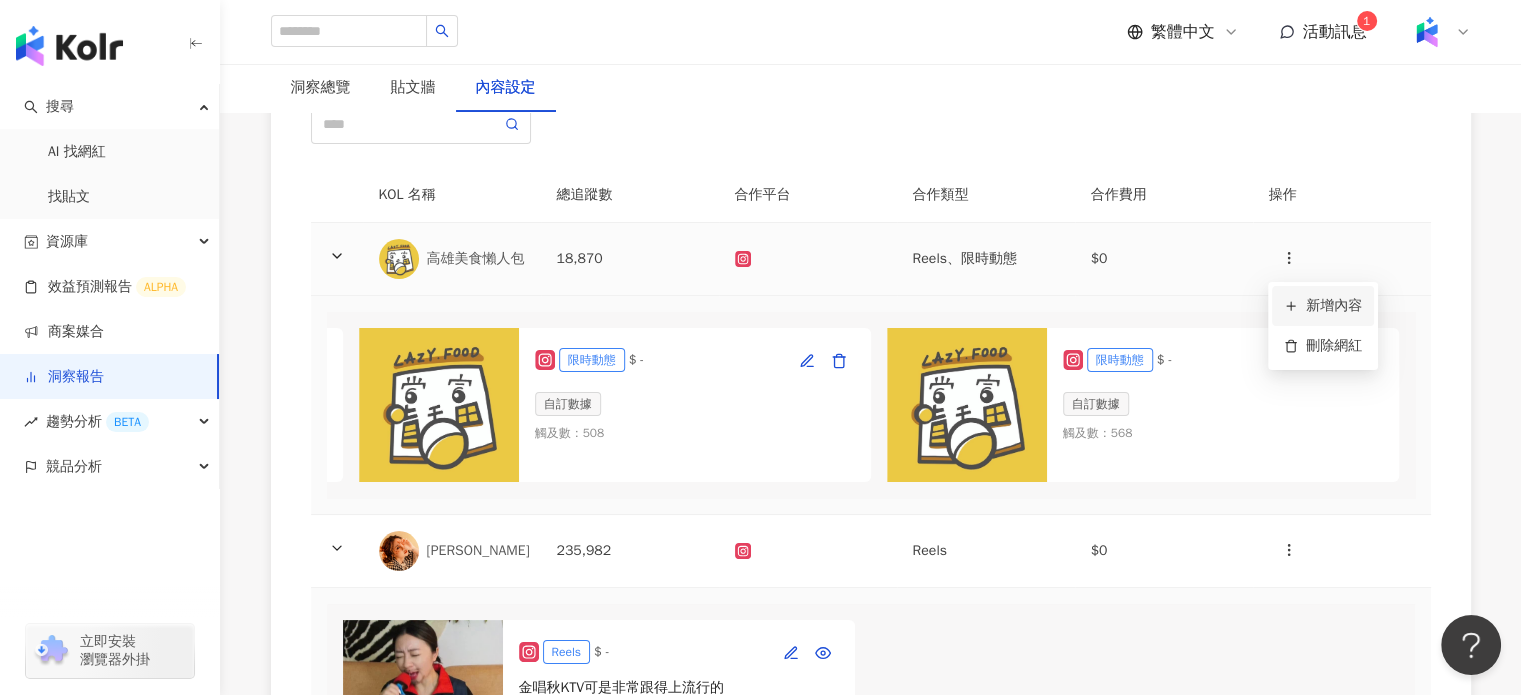 click on "新增內容" at bounding box center [1323, 306] 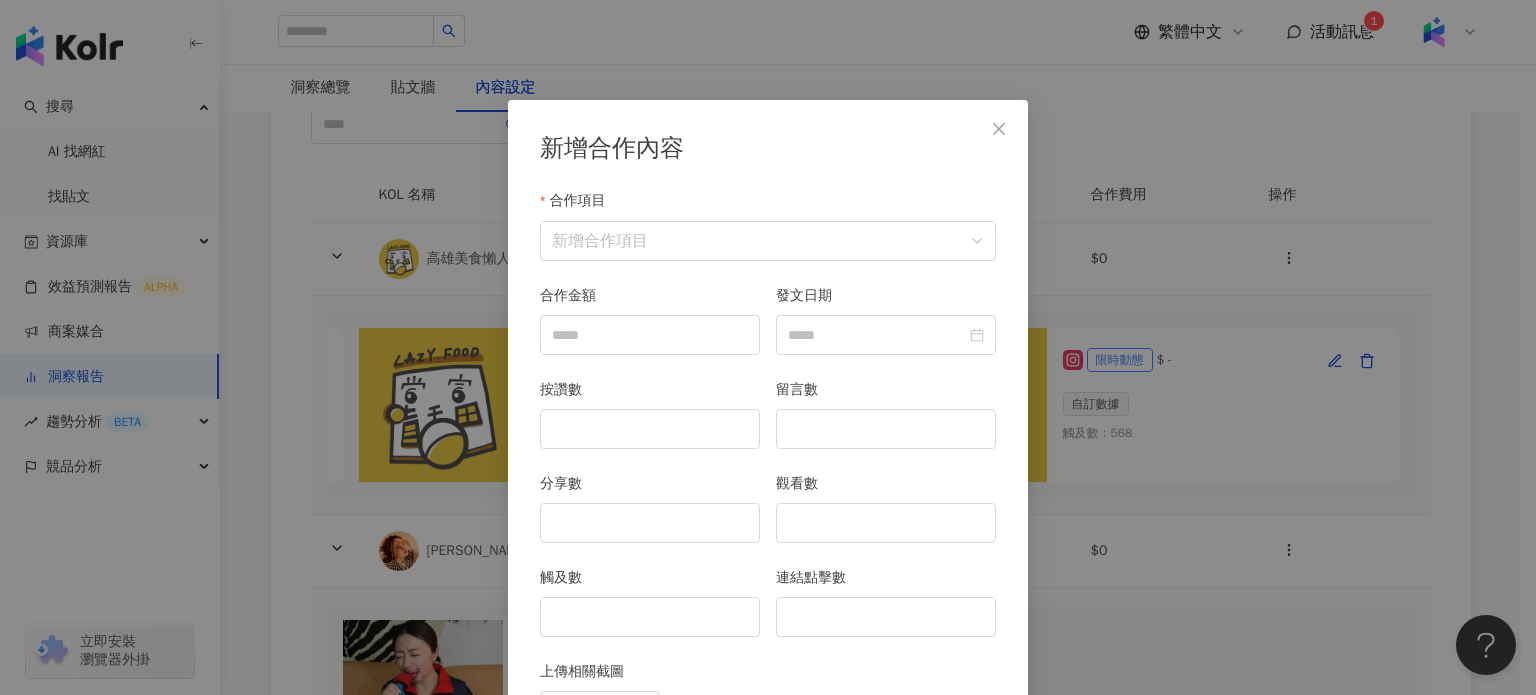 scroll, scrollTop: 100, scrollLeft: 0, axis: vertical 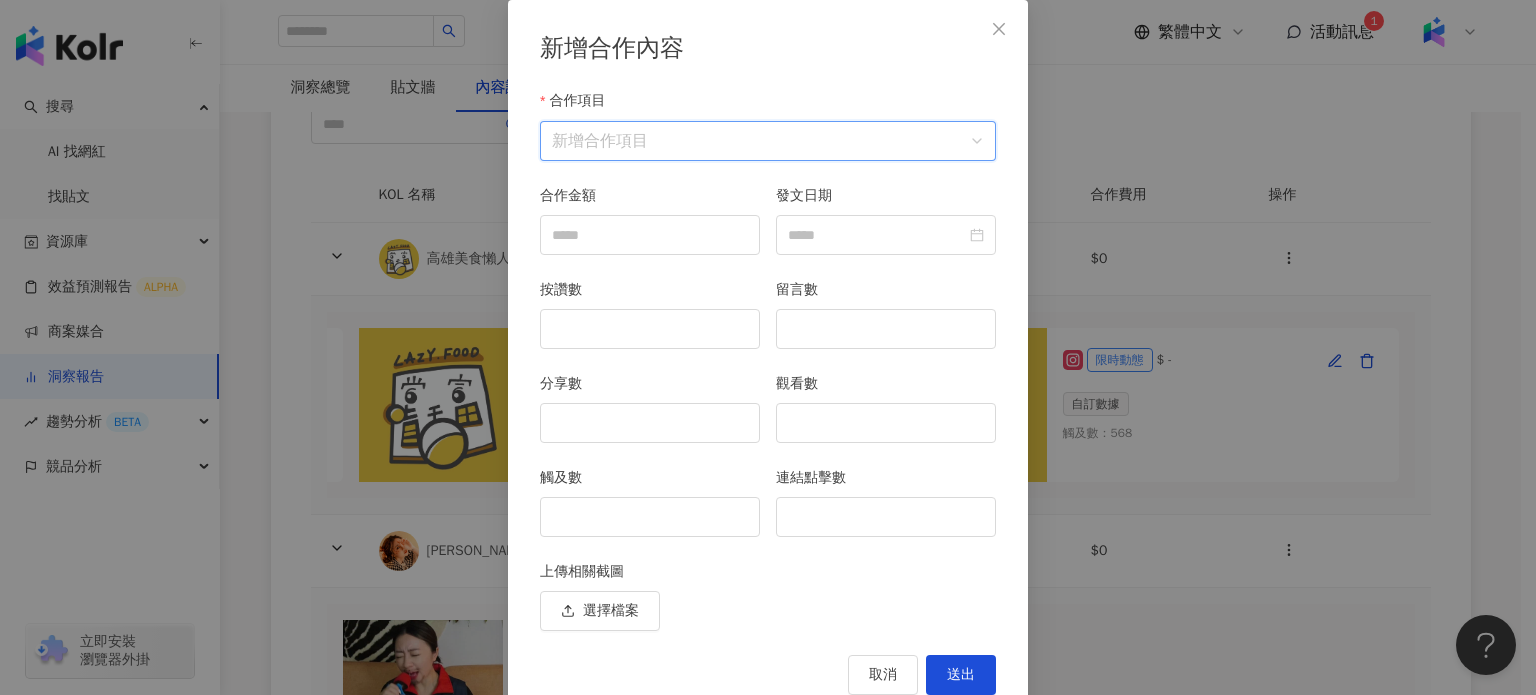 click on "合作項目" at bounding box center (768, 141) 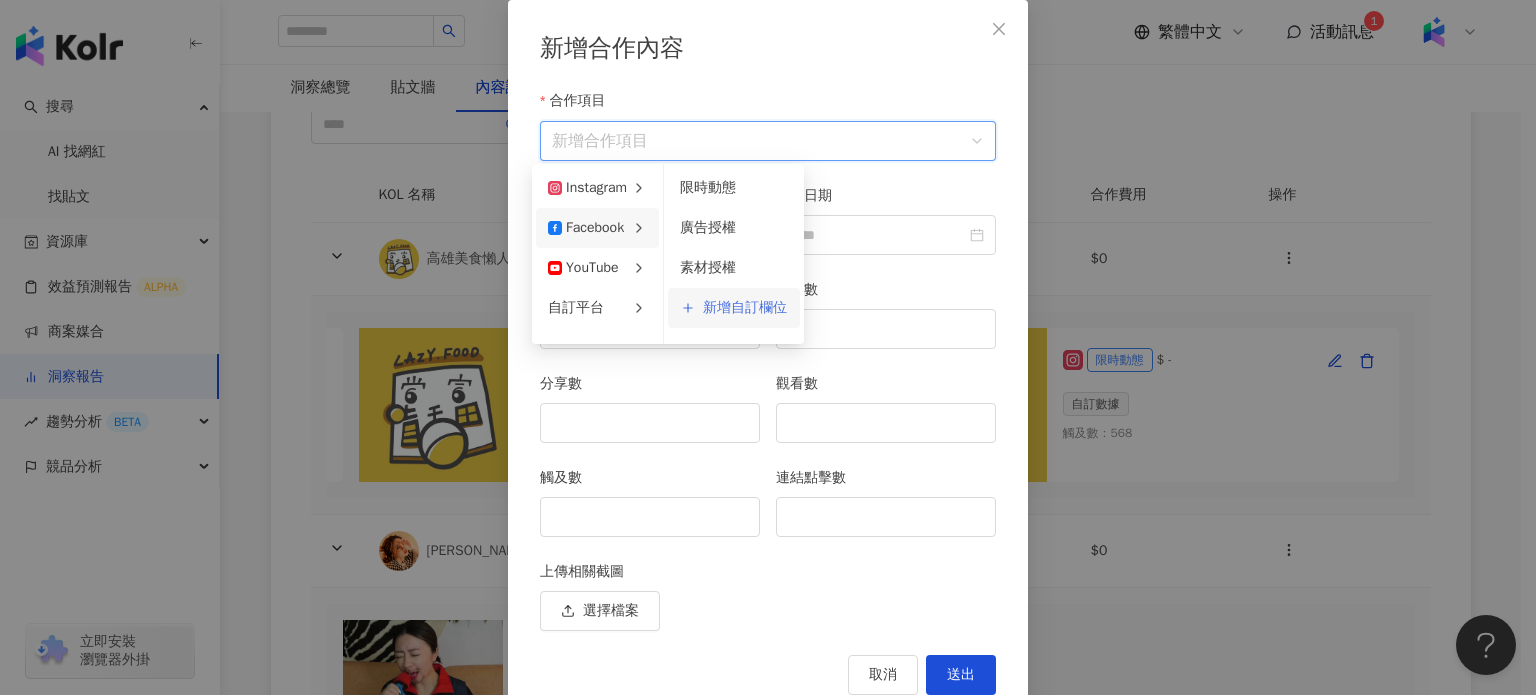 click on "新增自訂欄位" at bounding box center (745, 308) 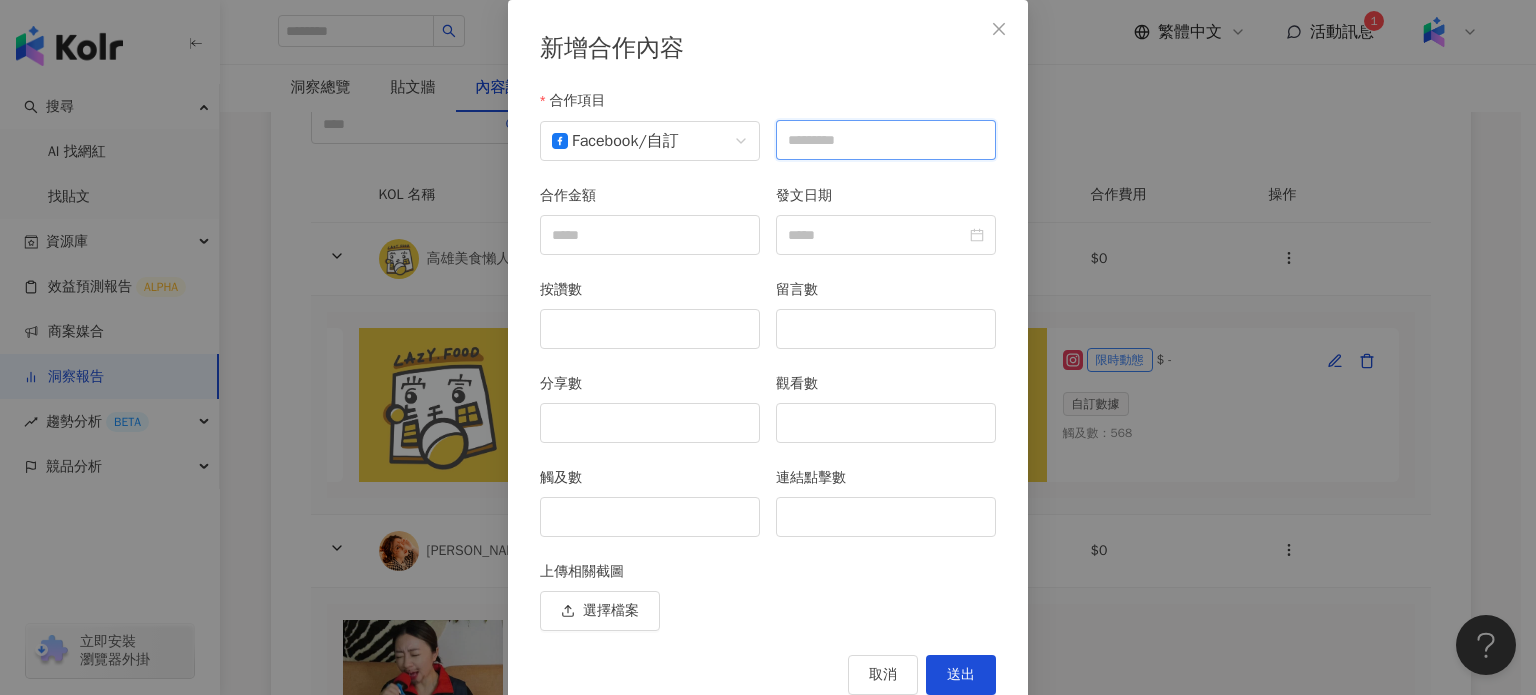 click at bounding box center [886, 140] 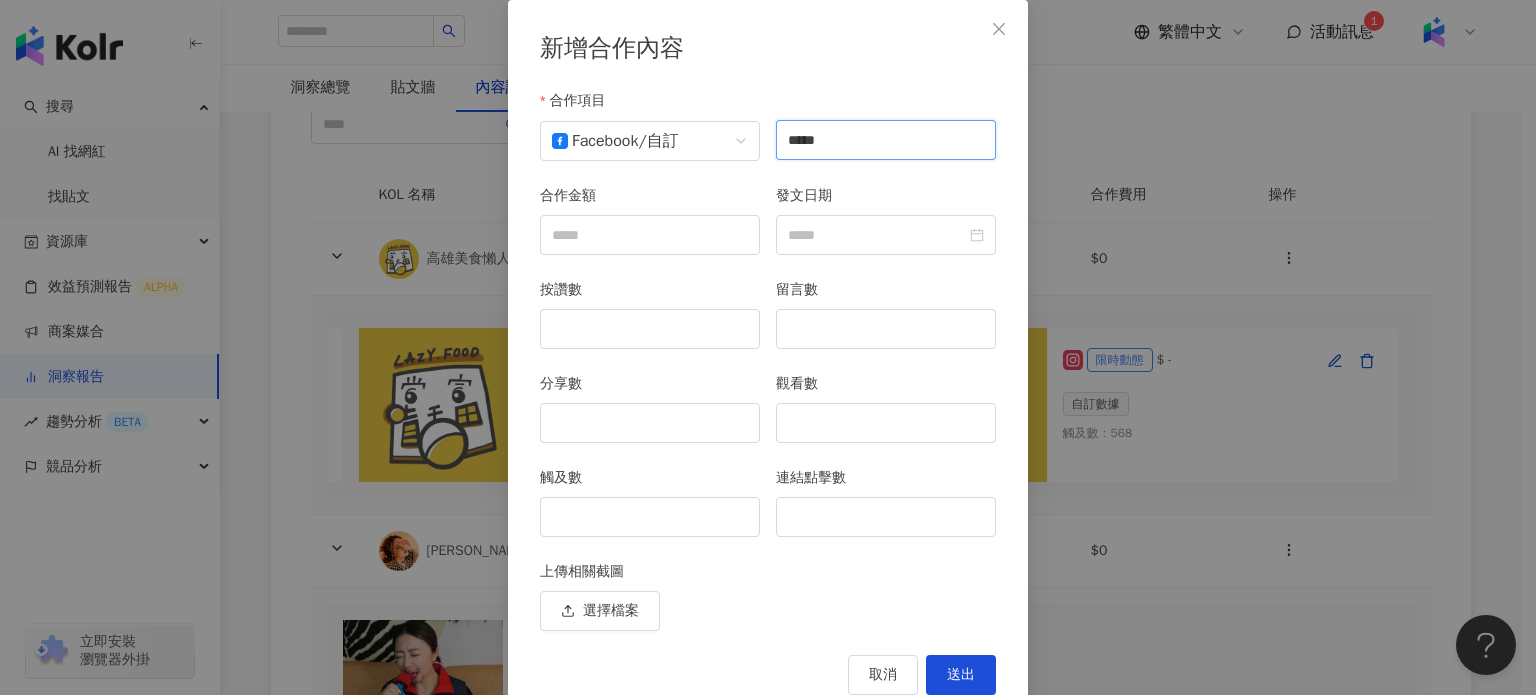 type on "*****" 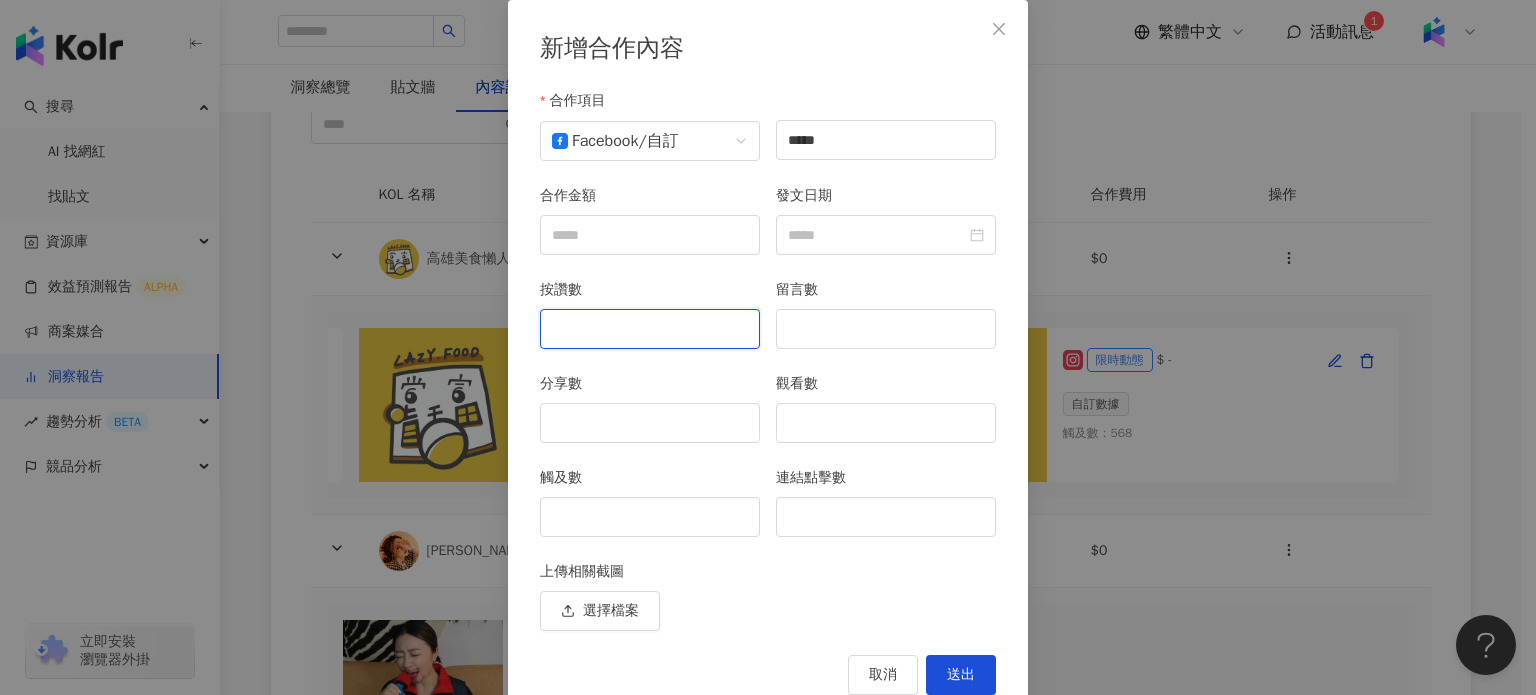 click on "按讚數" at bounding box center [650, 329] 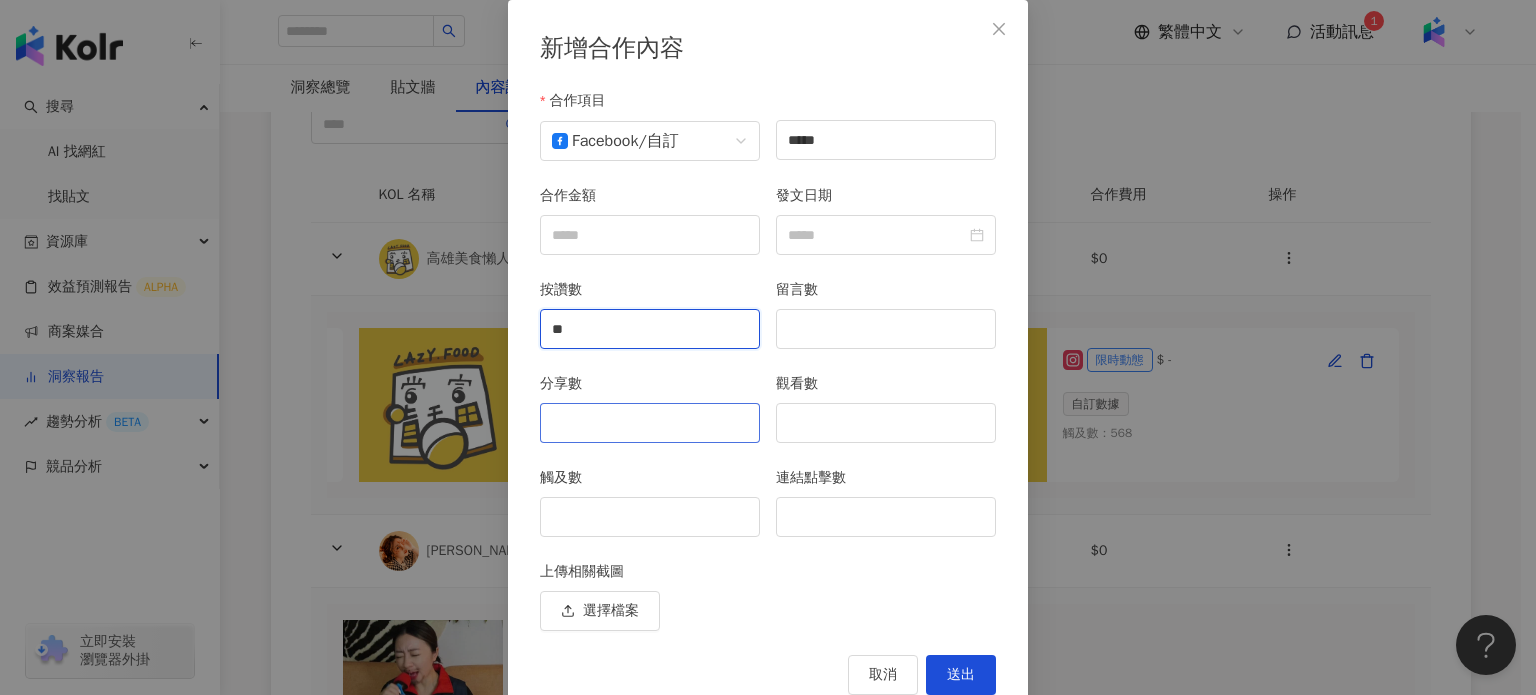 type on "**" 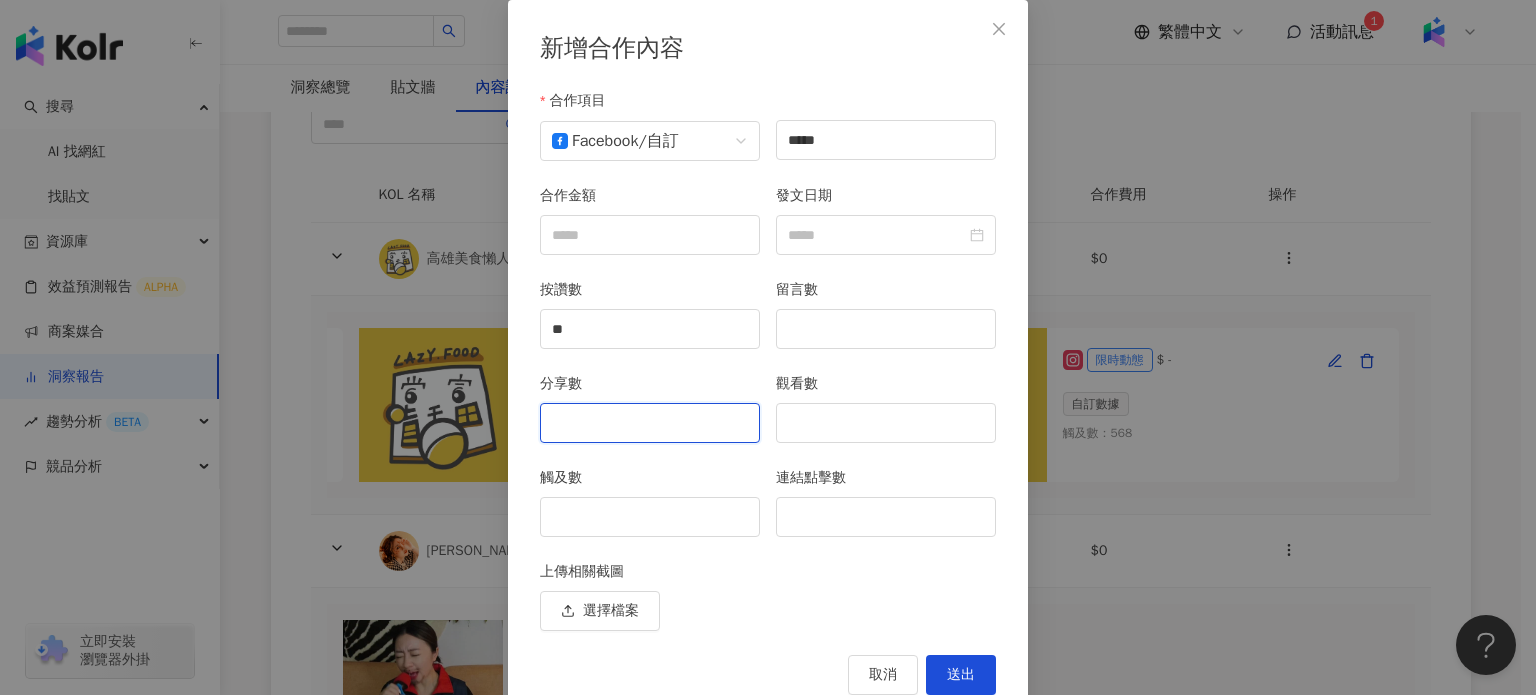 click on "分享數" at bounding box center [650, 423] 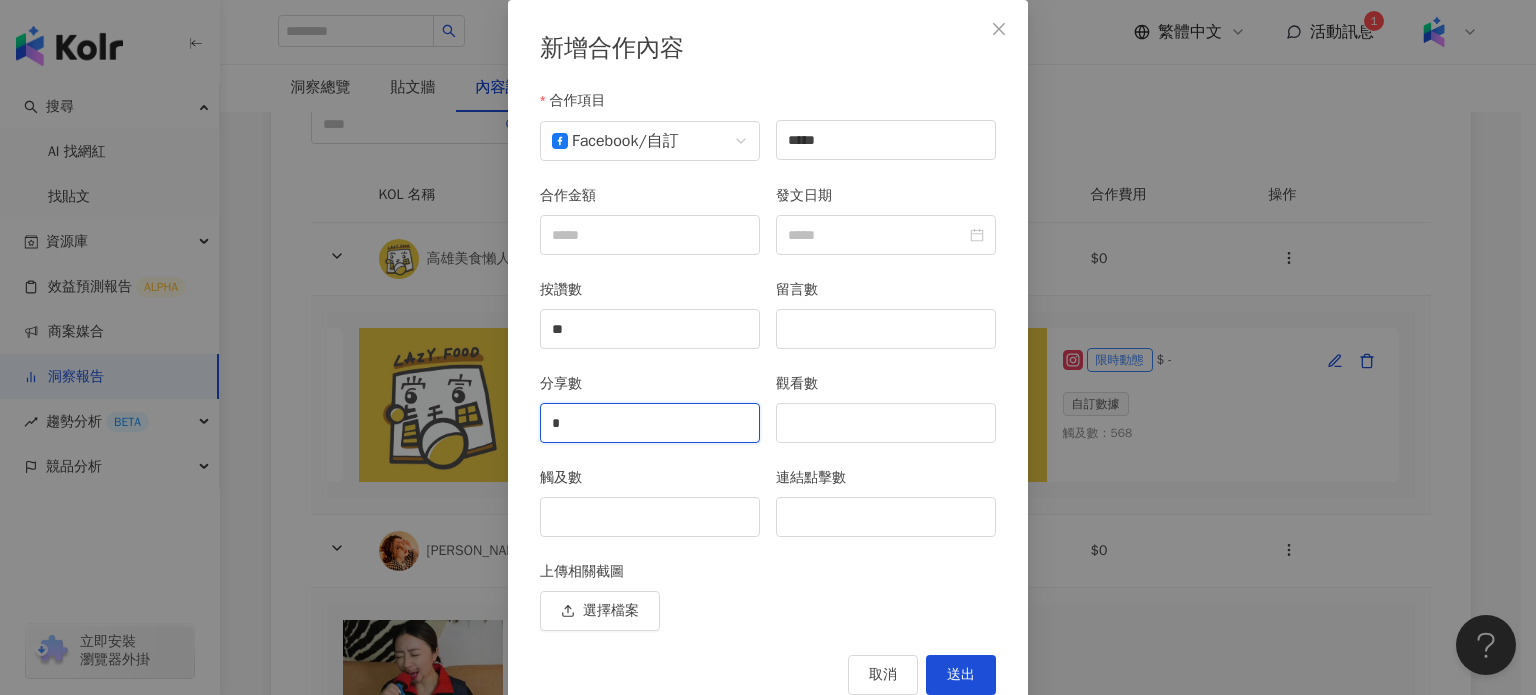 type on "*" 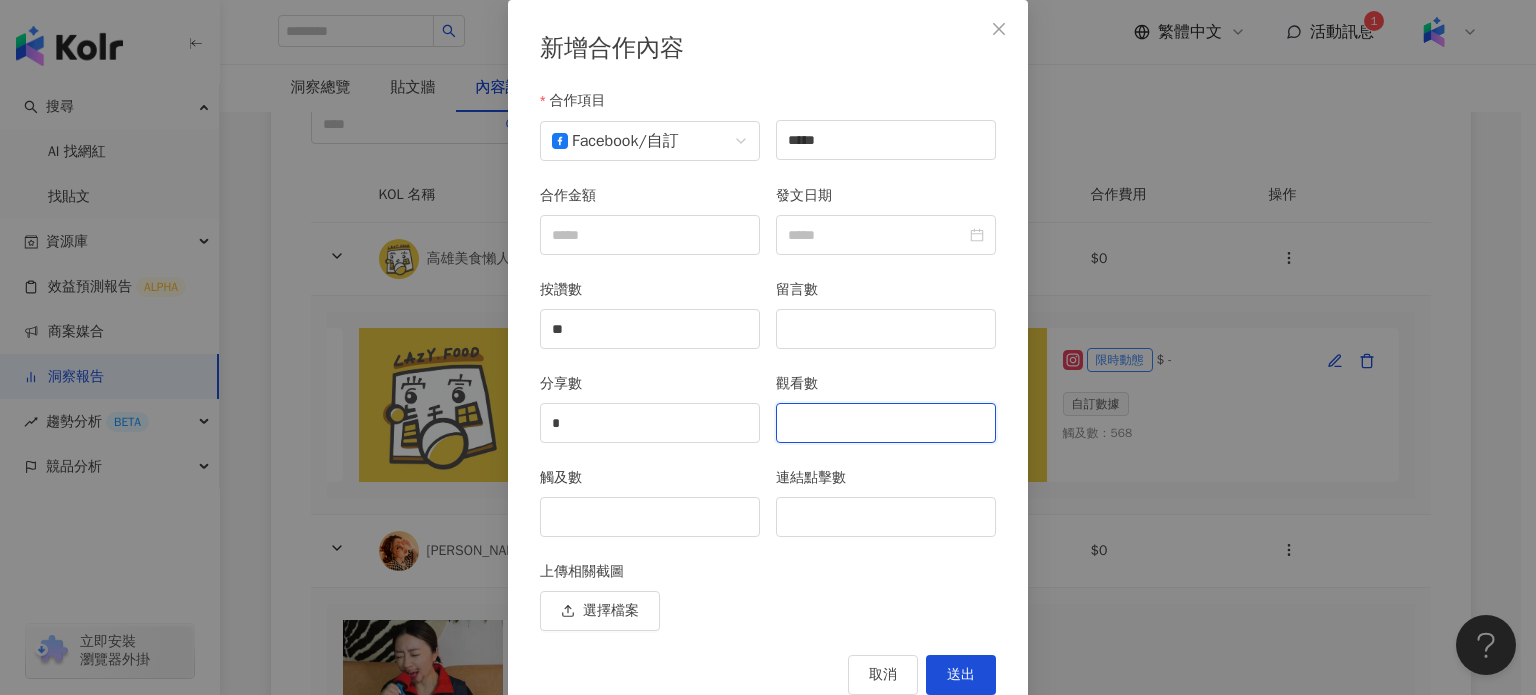 click on "觀看數" at bounding box center (886, 423) 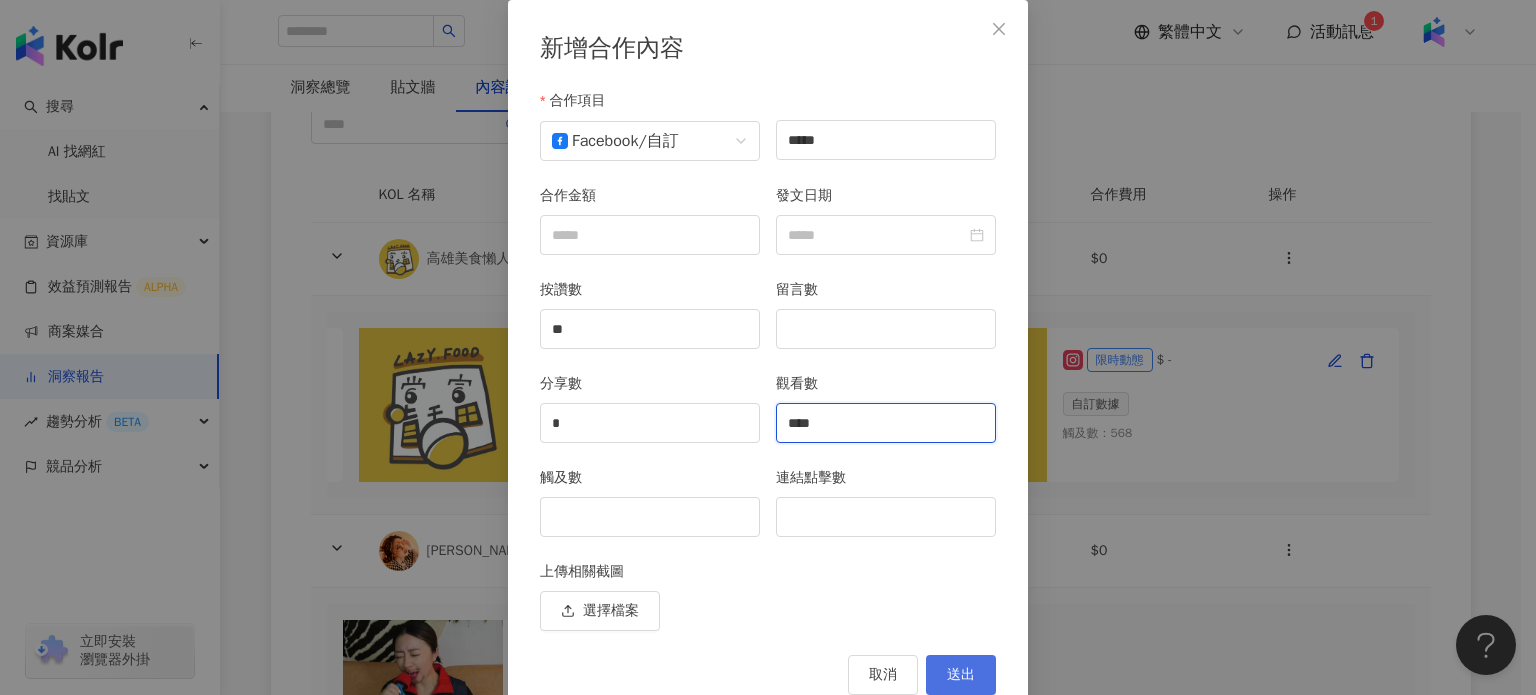 type on "****" 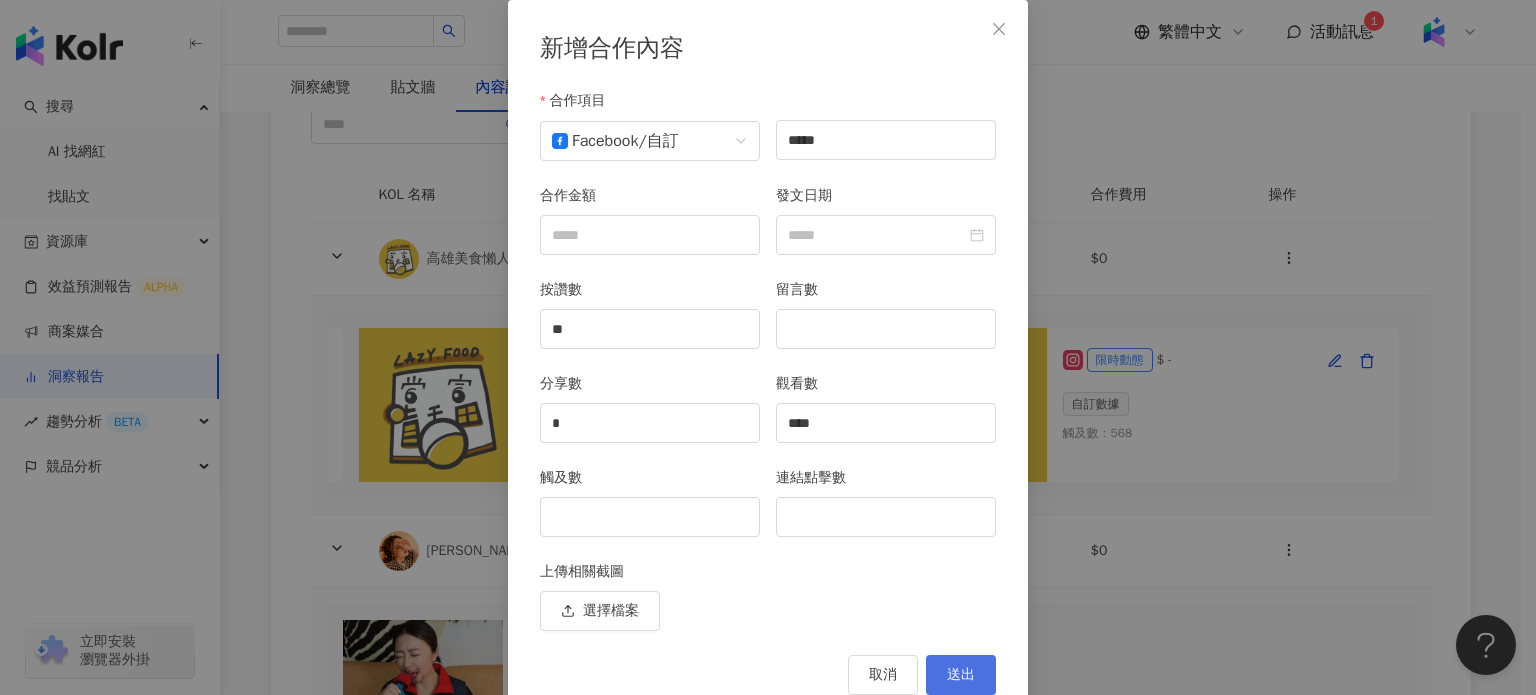 click on "送出" at bounding box center (961, 675) 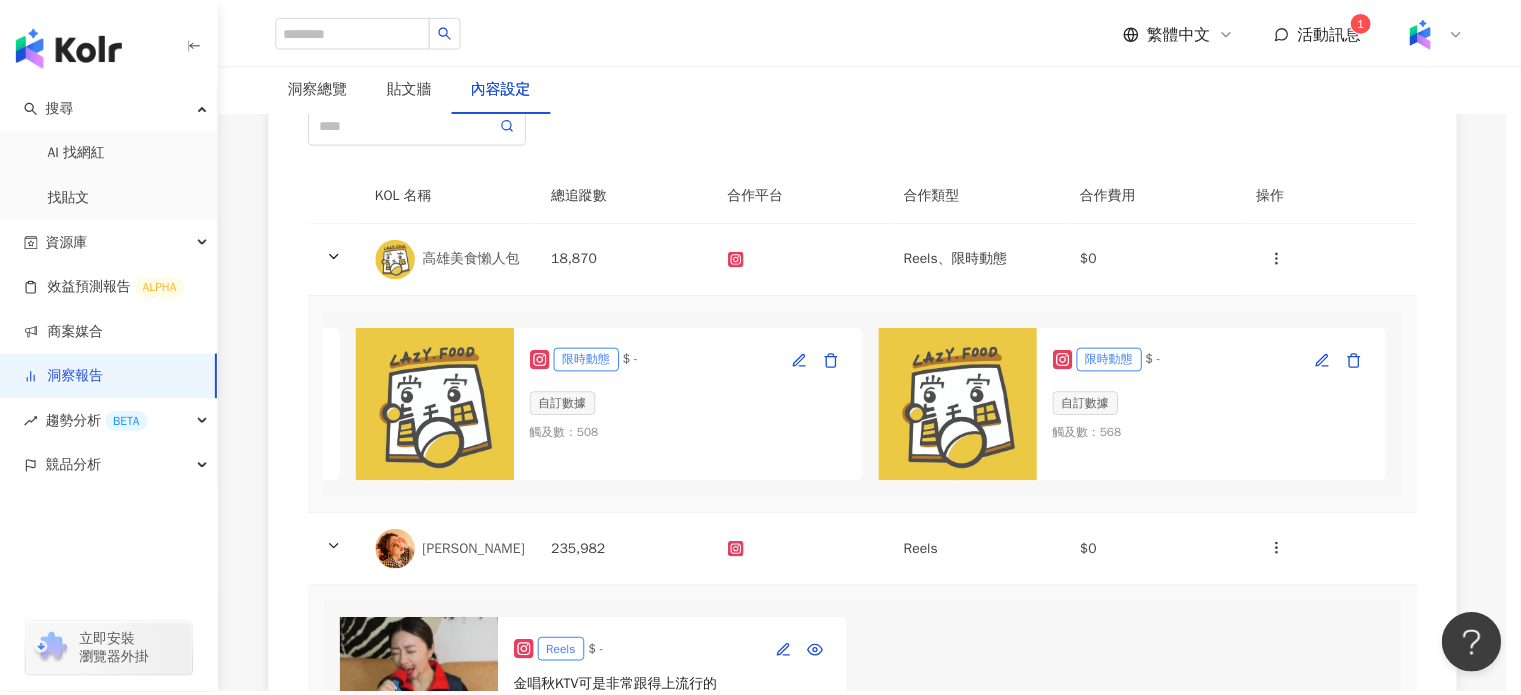scroll, scrollTop: 0, scrollLeft: 0, axis: both 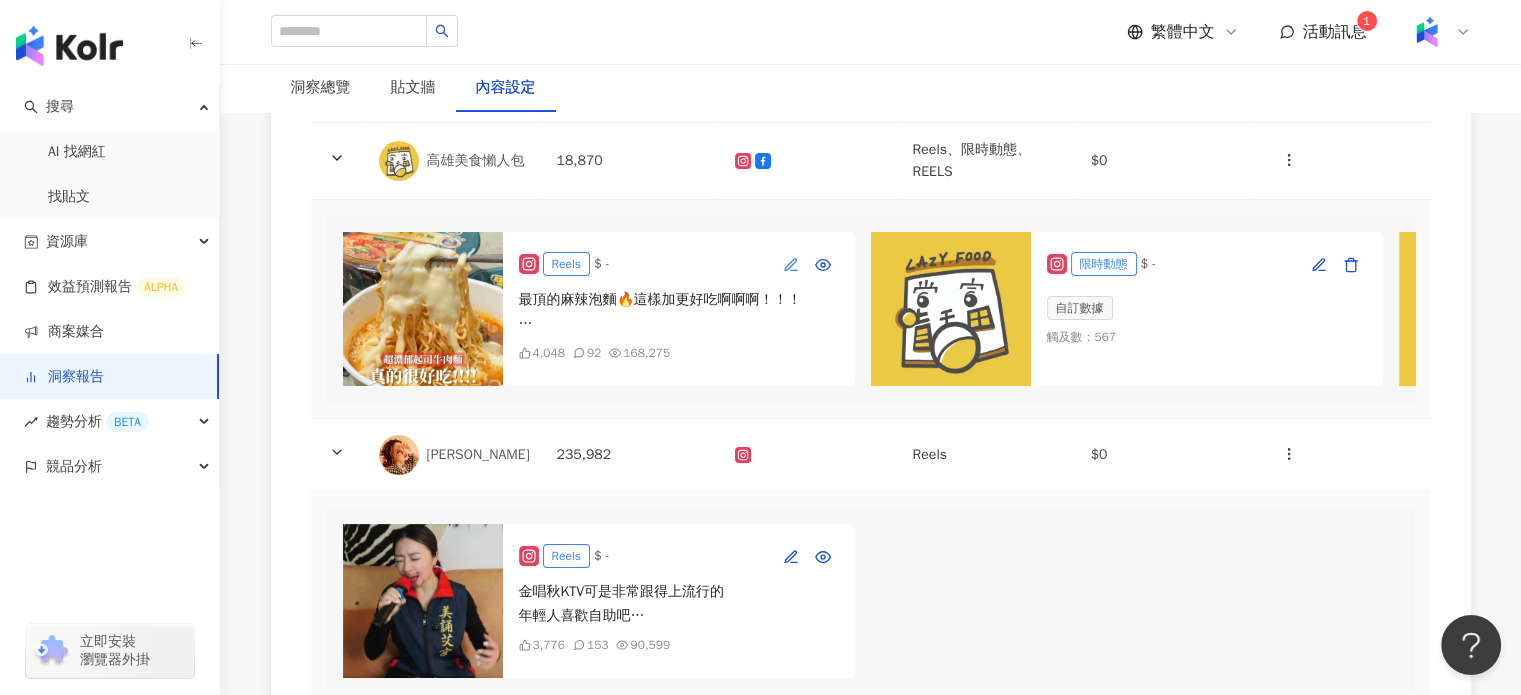 click at bounding box center [791, 264] 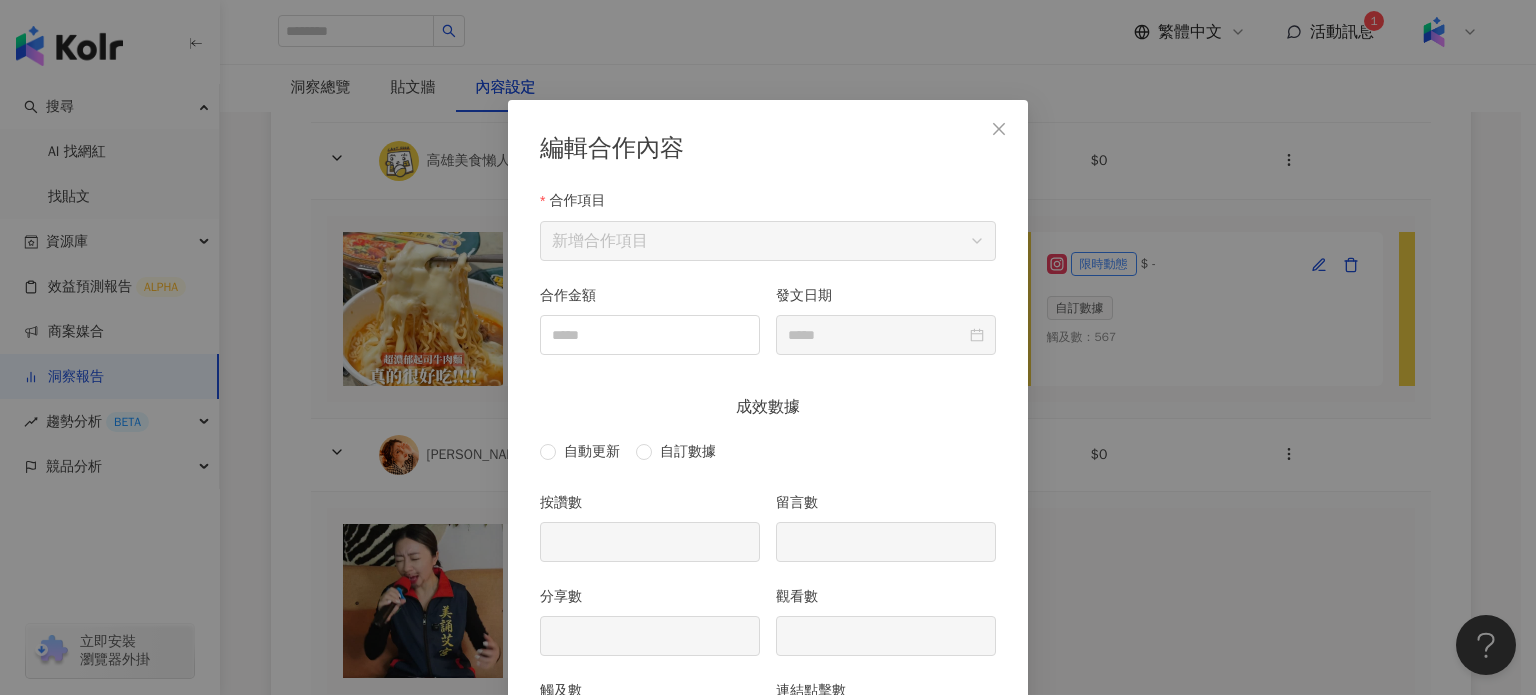scroll, scrollTop: 100, scrollLeft: 0, axis: vertical 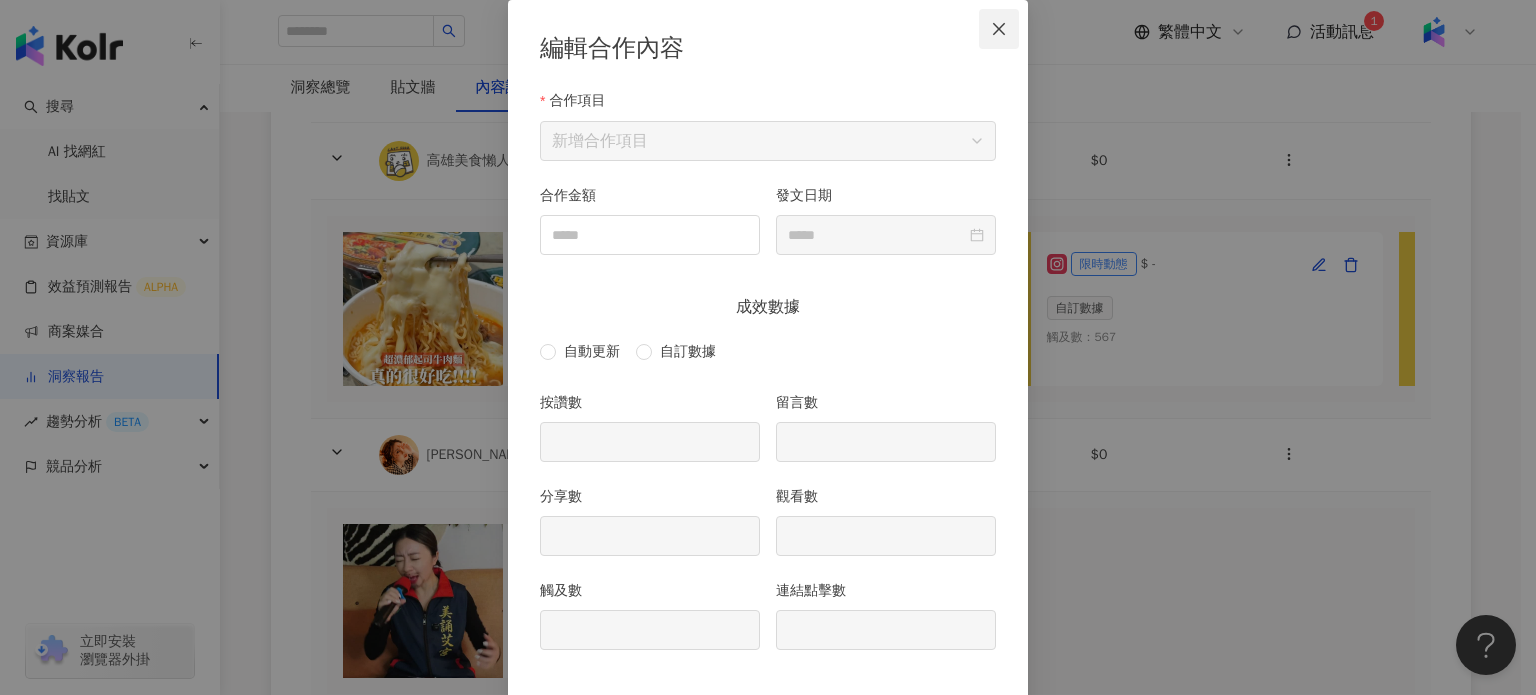 click 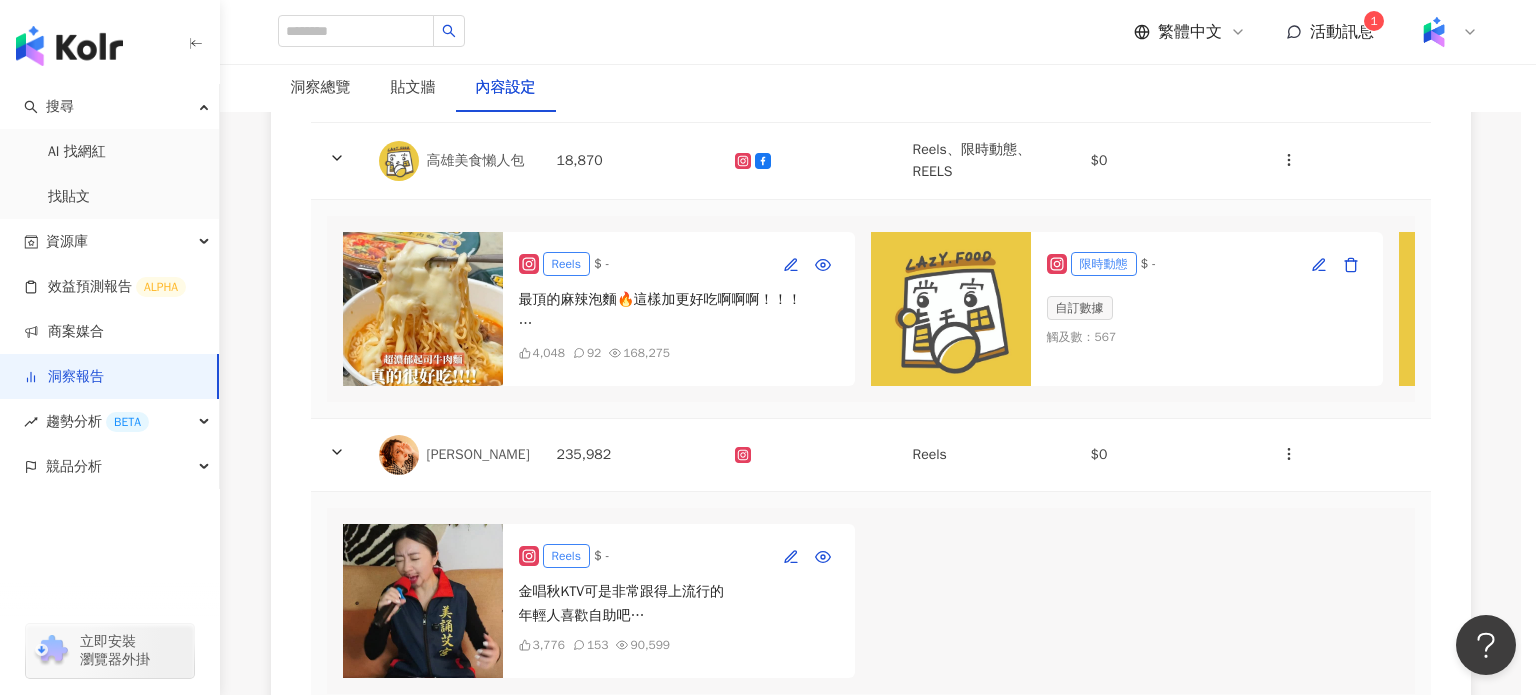 scroll, scrollTop: 0, scrollLeft: 0, axis: both 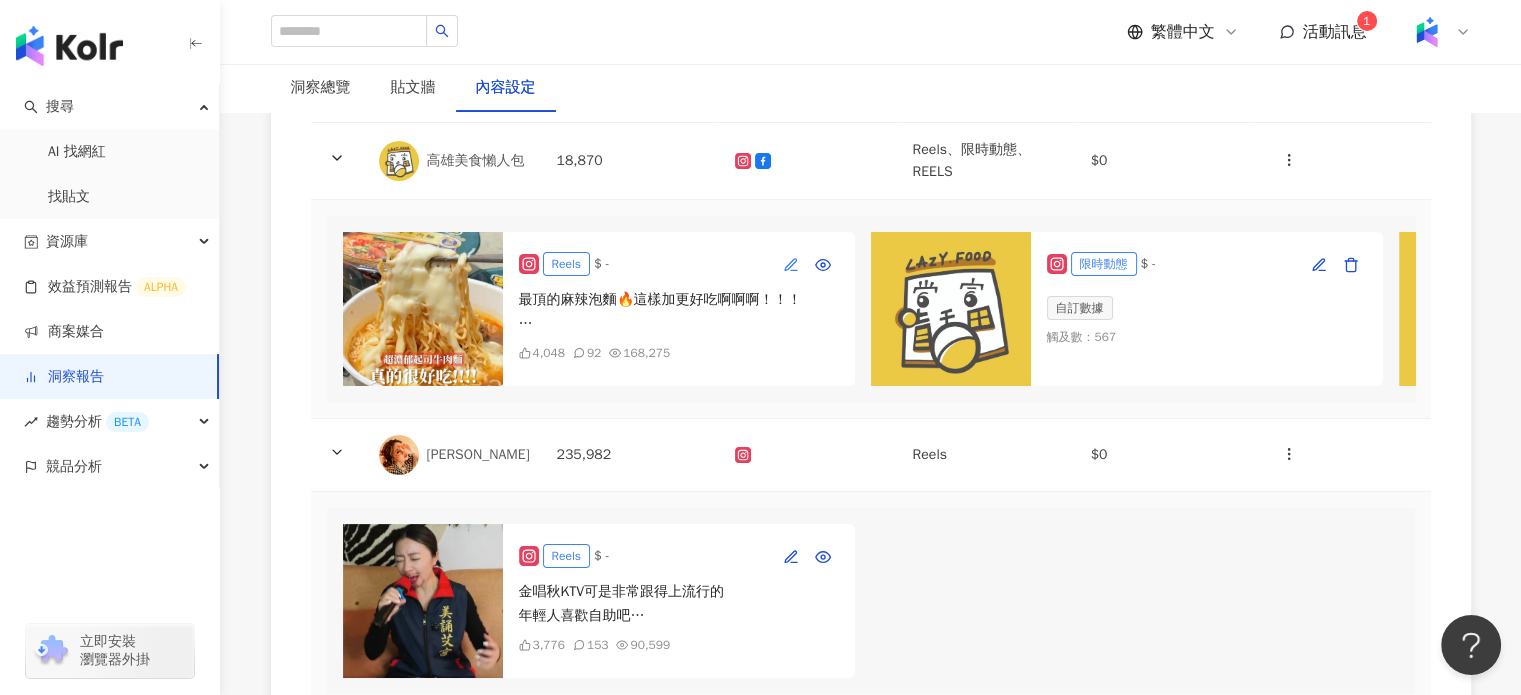 click at bounding box center (791, 264) 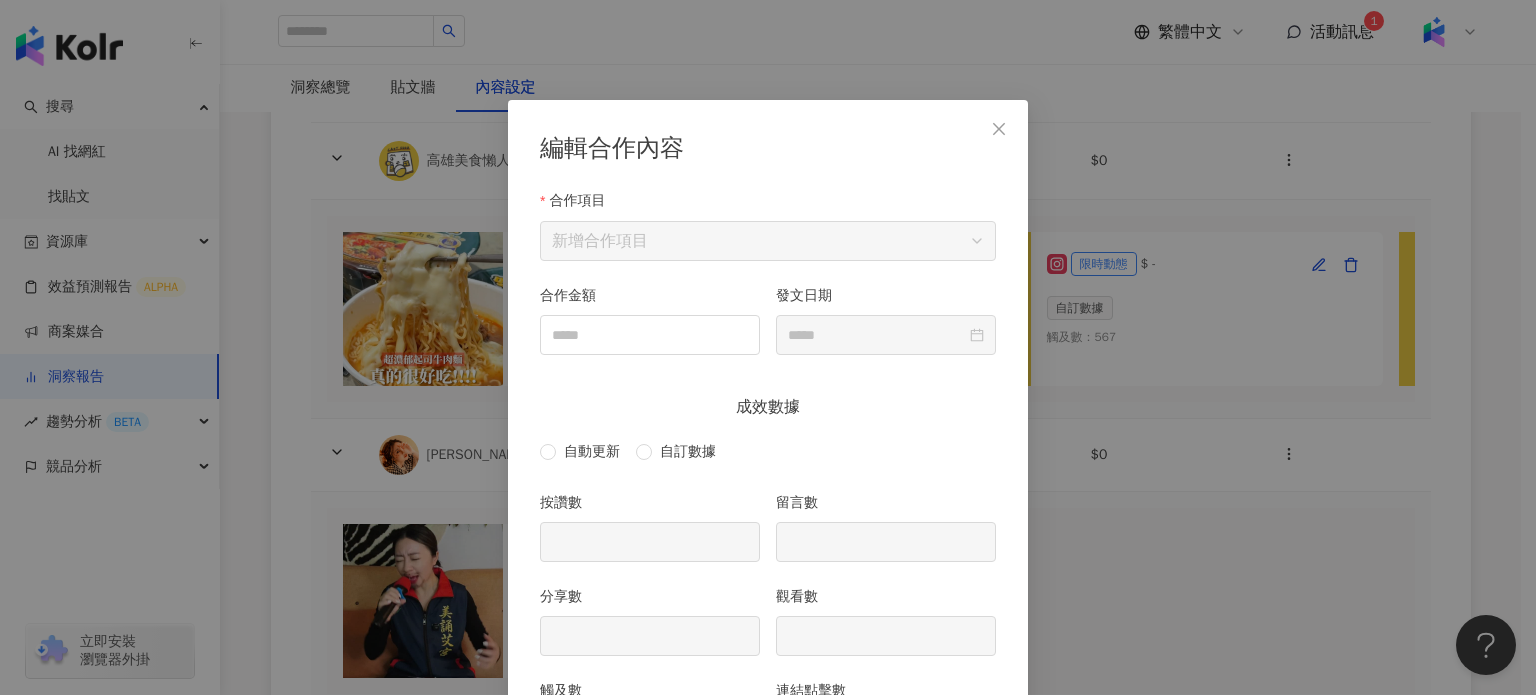 scroll, scrollTop: 100, scrollLeft: 0, axis: vertical 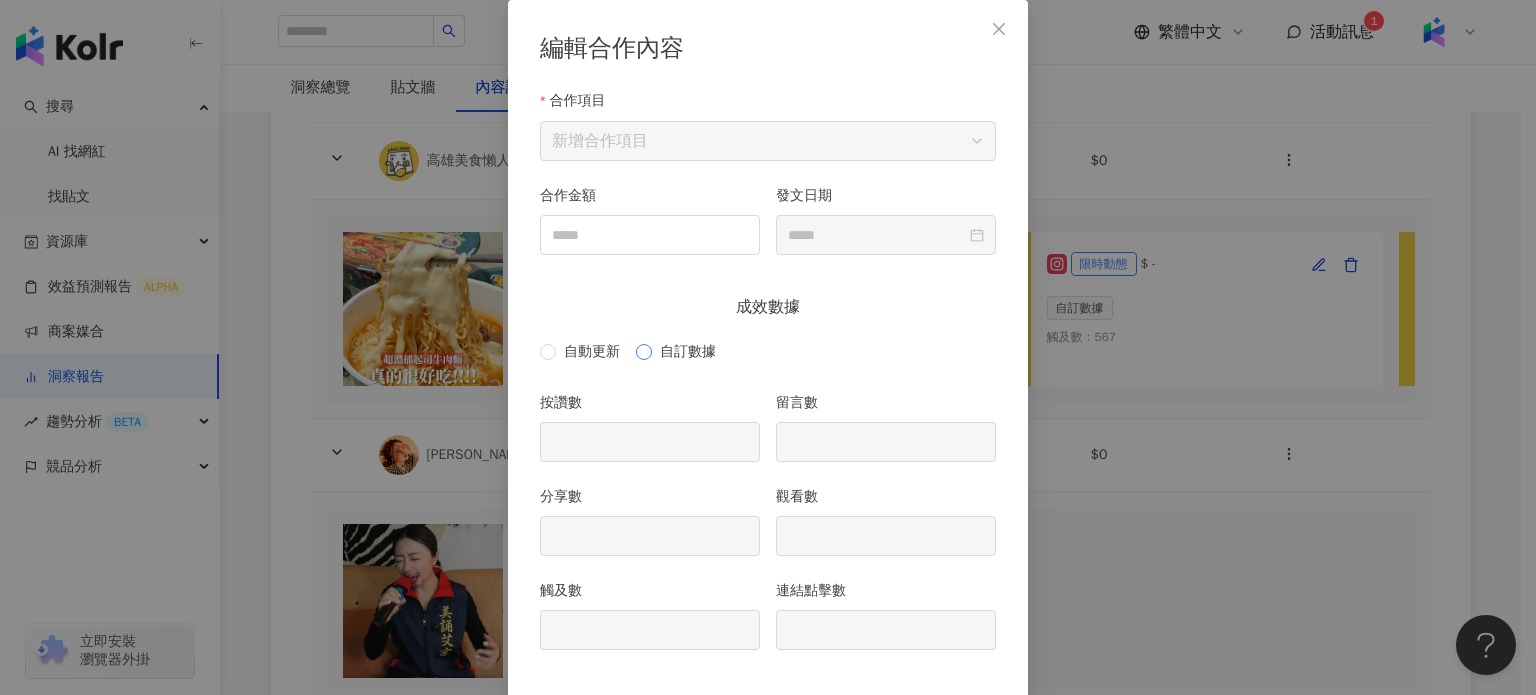 click on "自訂數據" at bounding box center (680, 352) 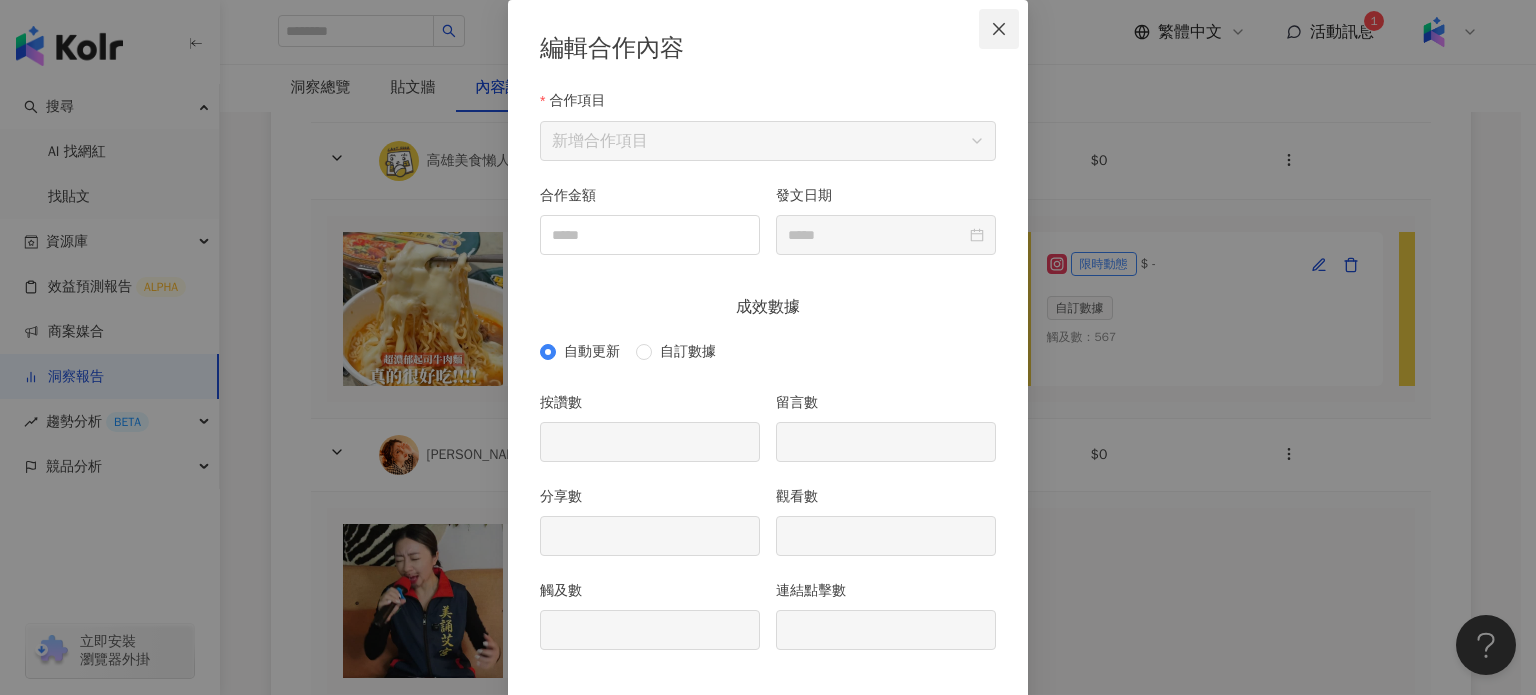 click 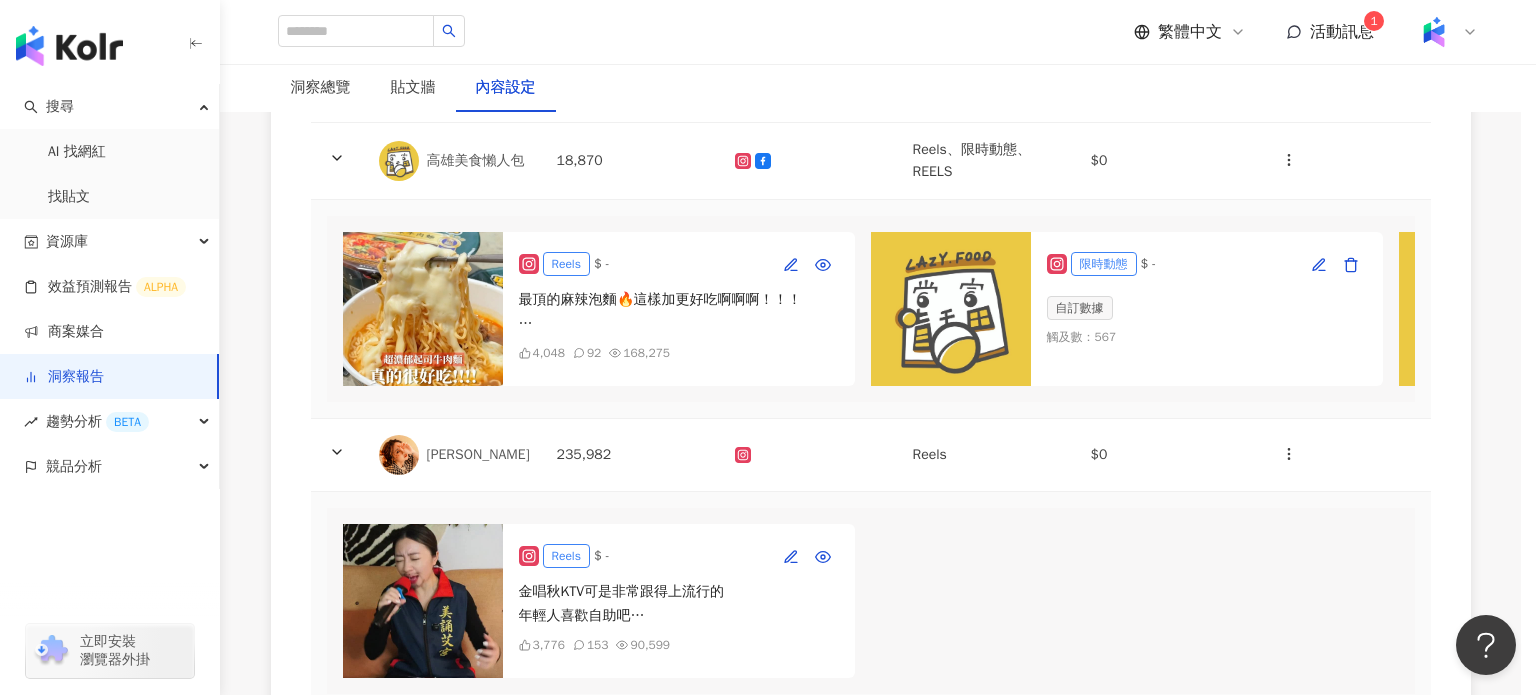 scroll, scrollTop: 88, scrollLeft: 0, axis: vertical 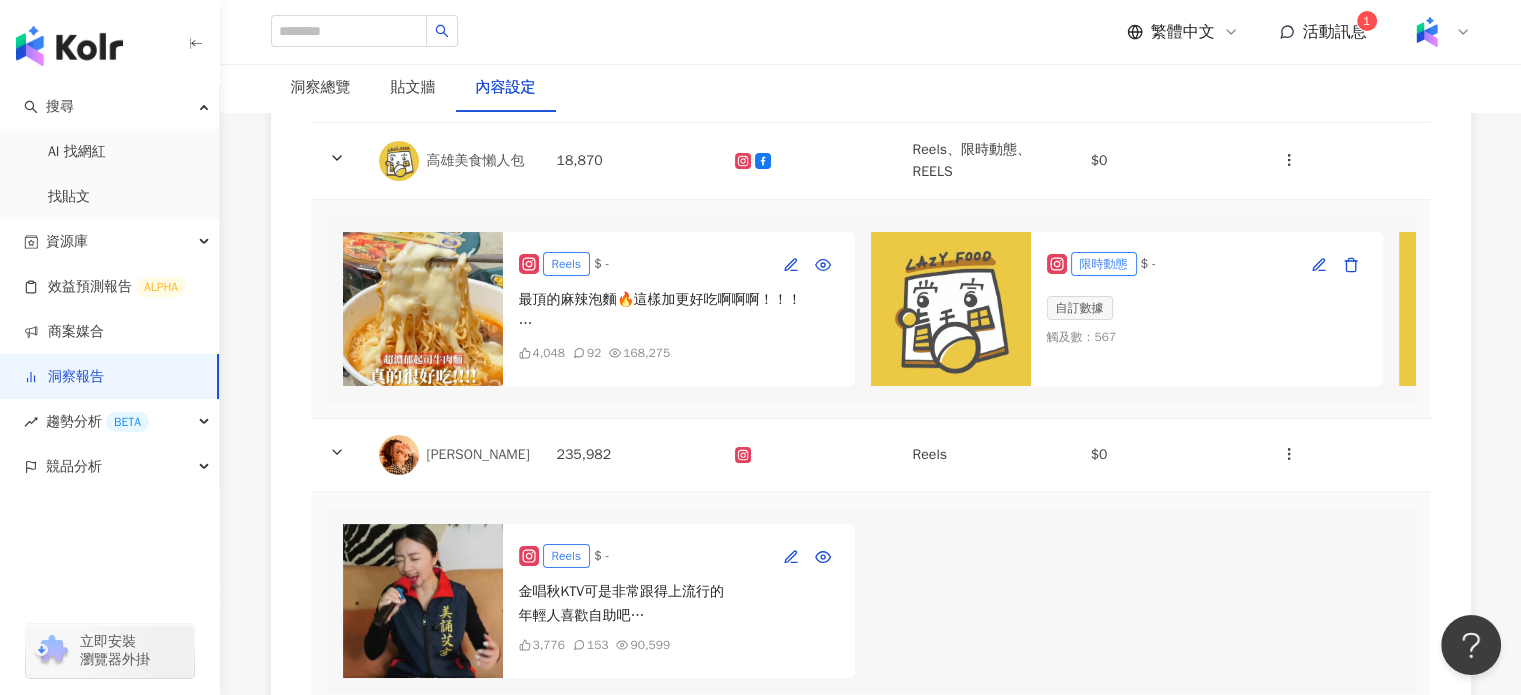 click at bounding box center (423, 309) 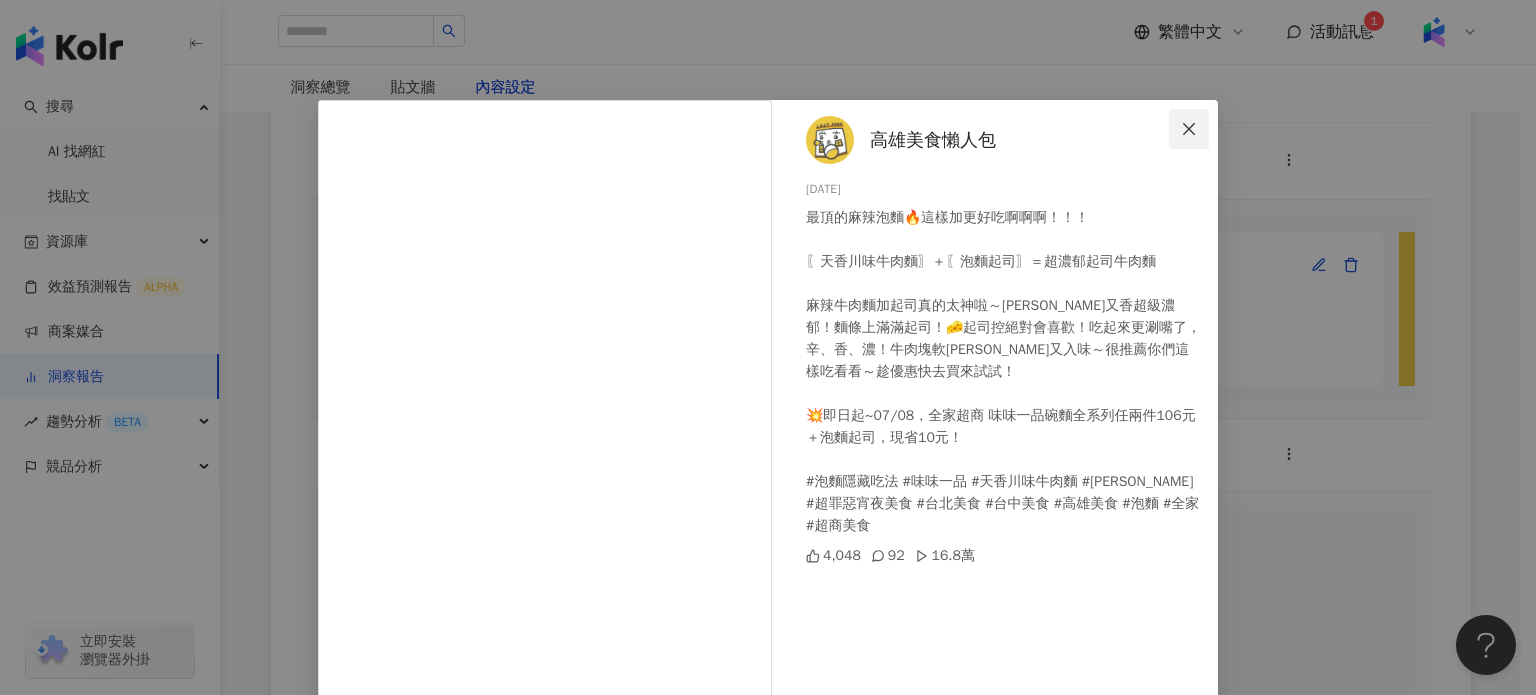 click 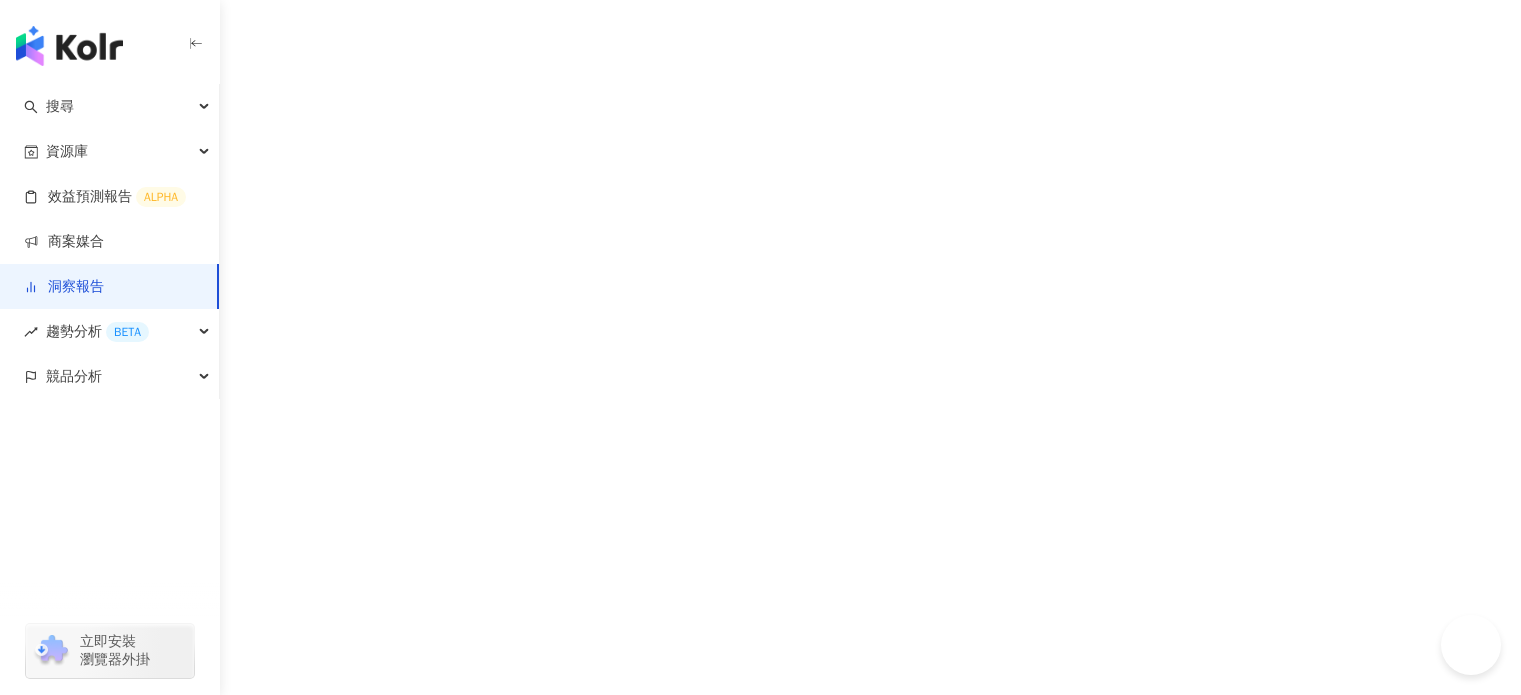 scroll, scrollTop: 0, scrollLeft: 0, axis: both 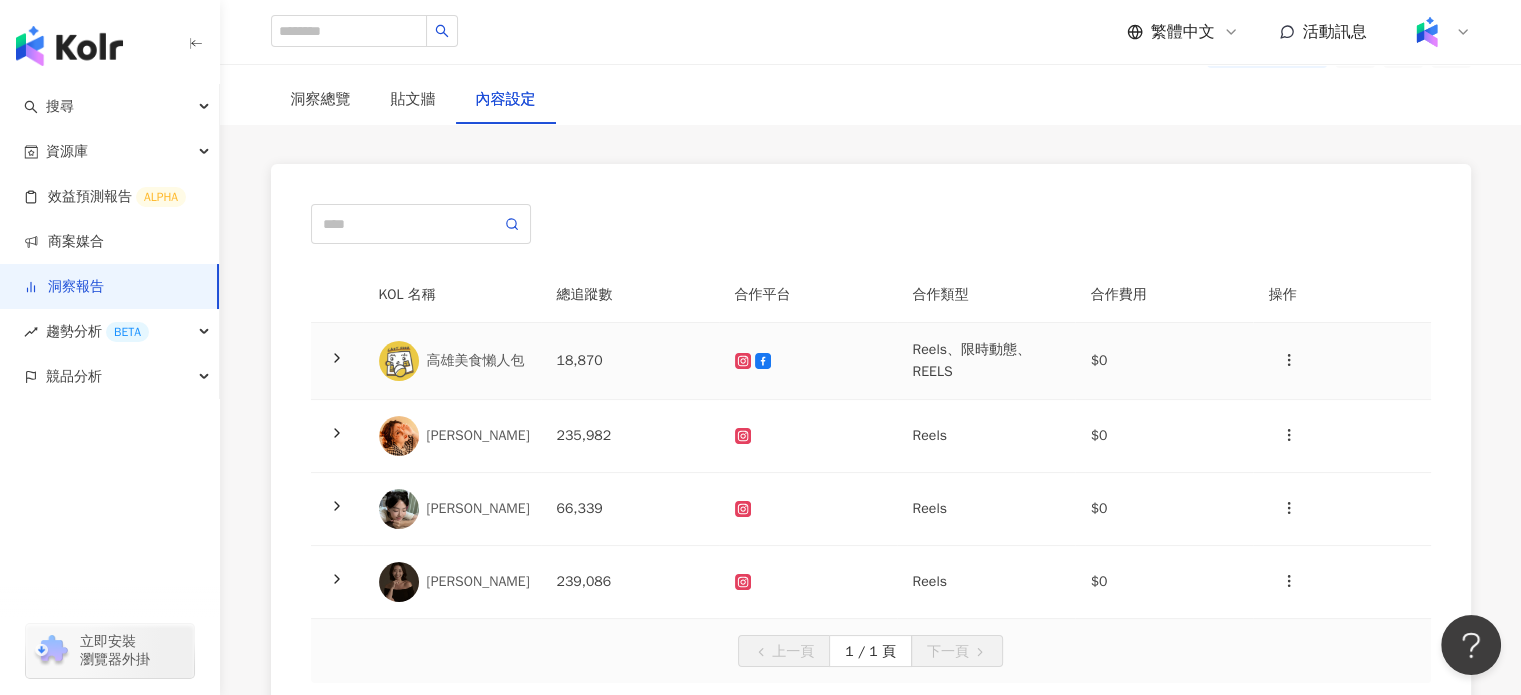click on "高雄美食懶人包" at bounding box center [476, 361] 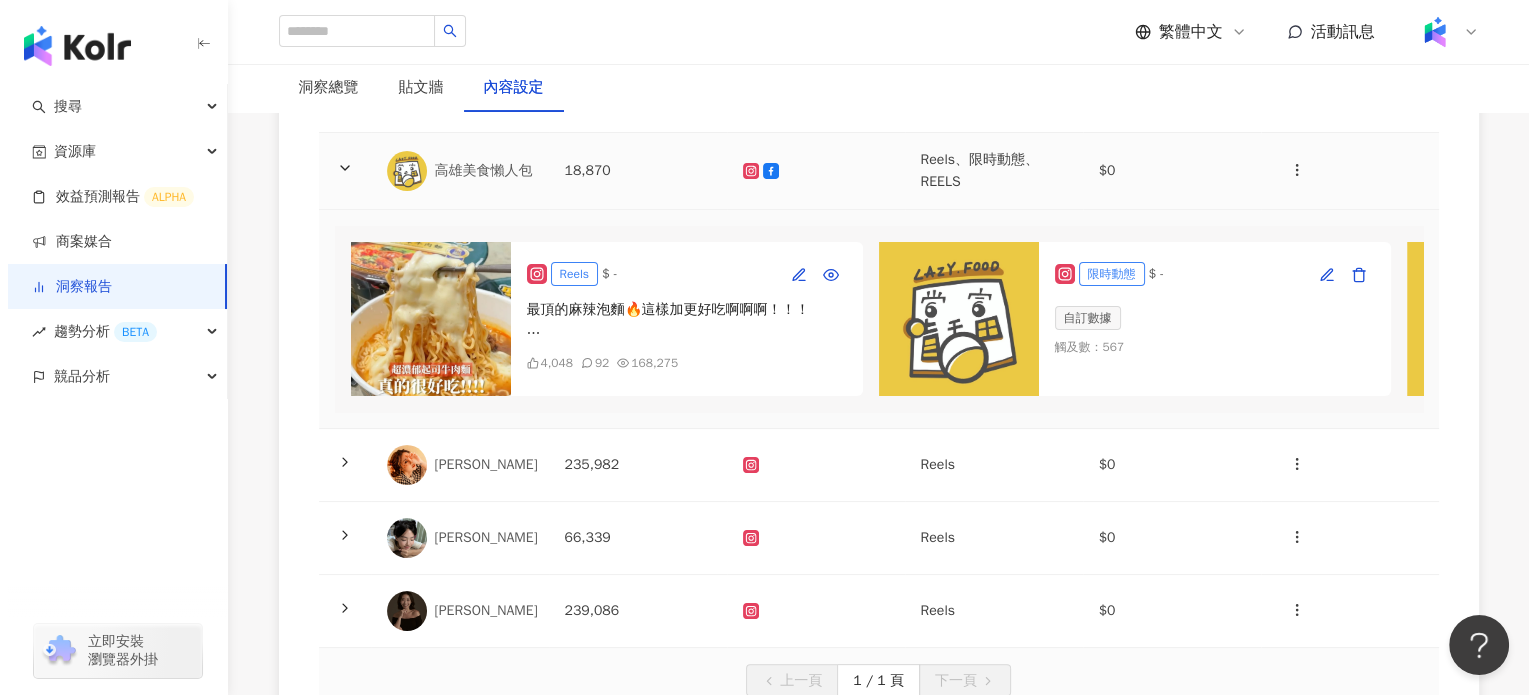 scroll, scrollTop: 300, scrollLeft: 0, axis: vertical 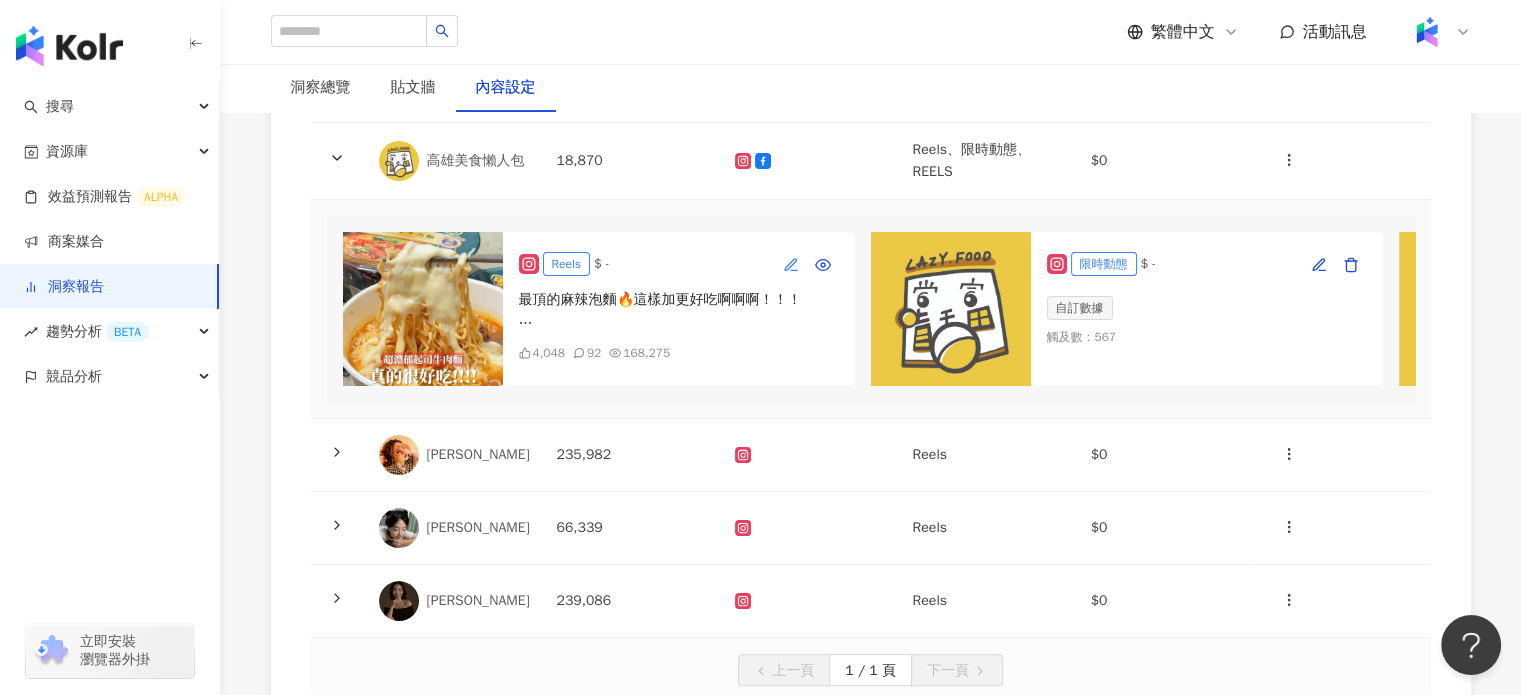 click 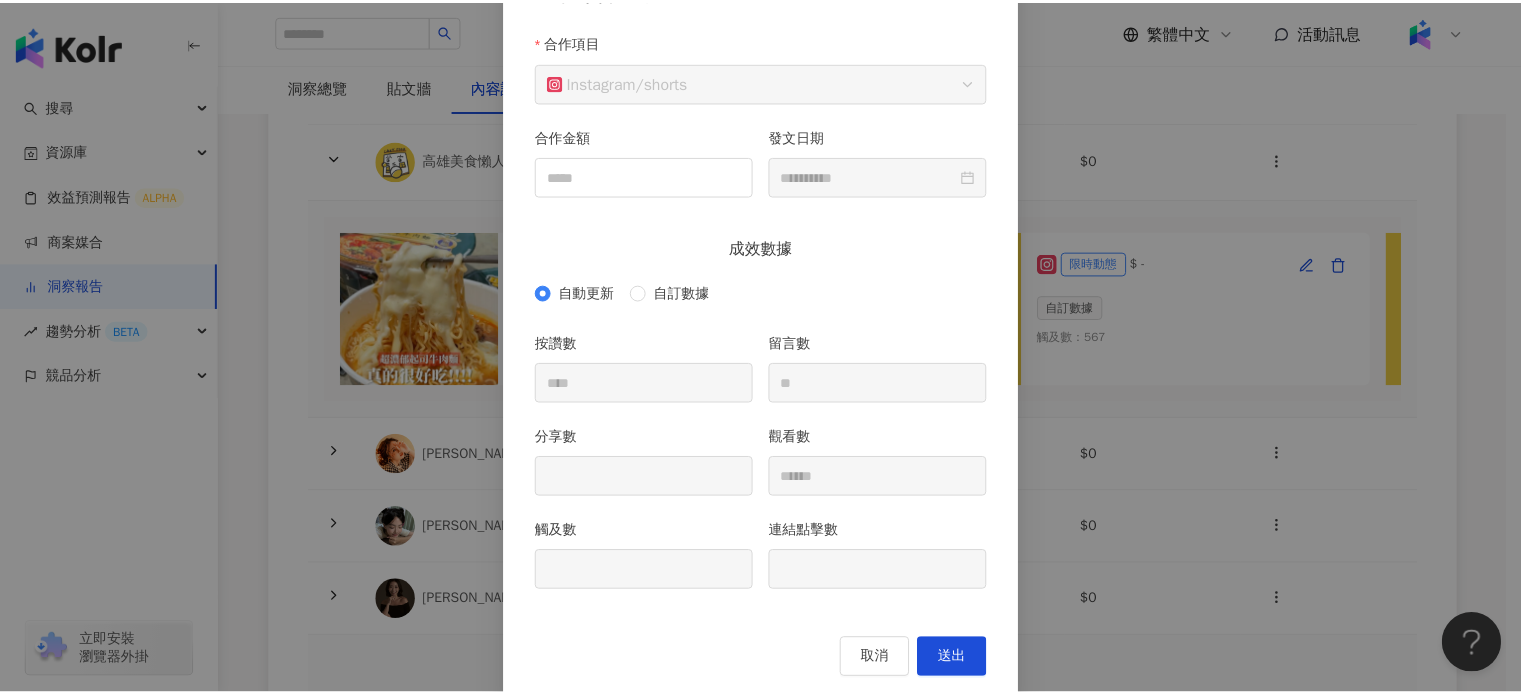 scroll, scrollTop: 188, scrollLeft: 0, axis: vertical 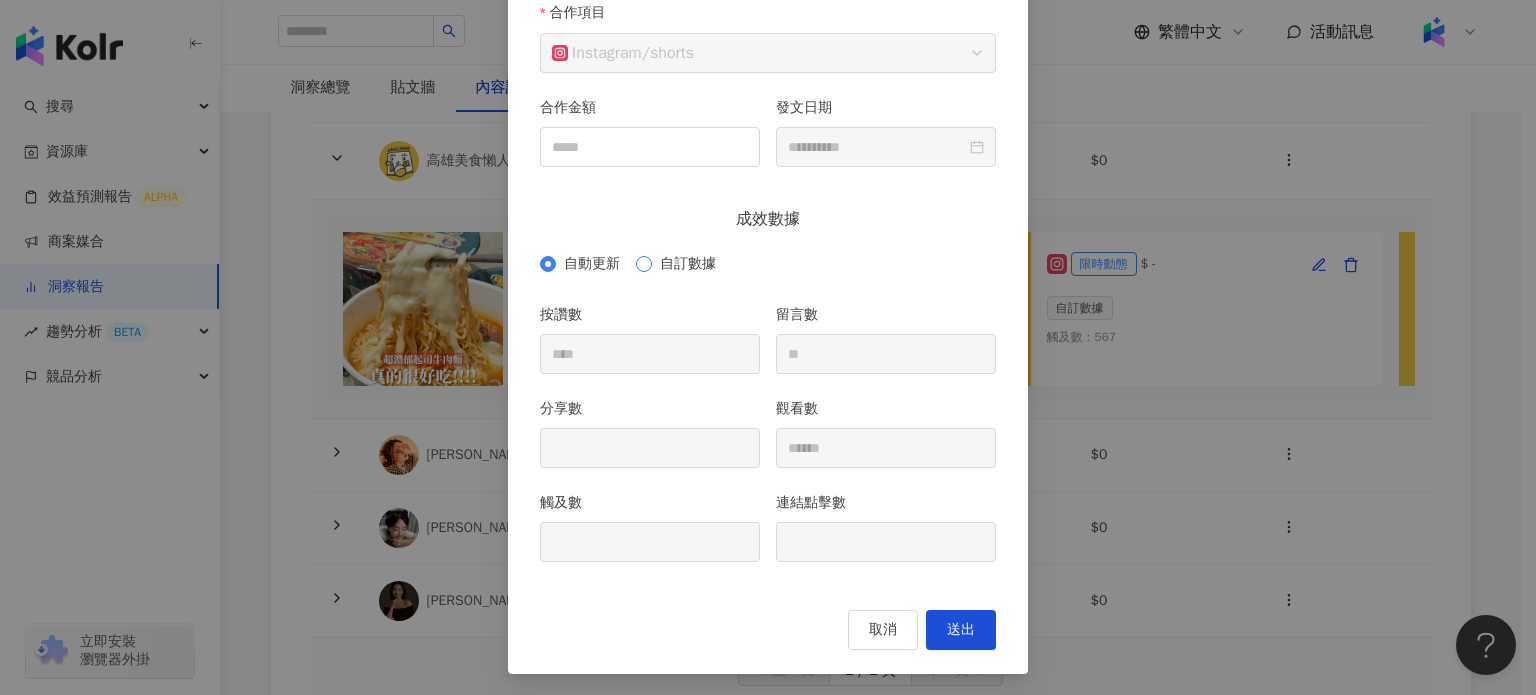 click on "自訂數據" at bounding box center (680, 264) 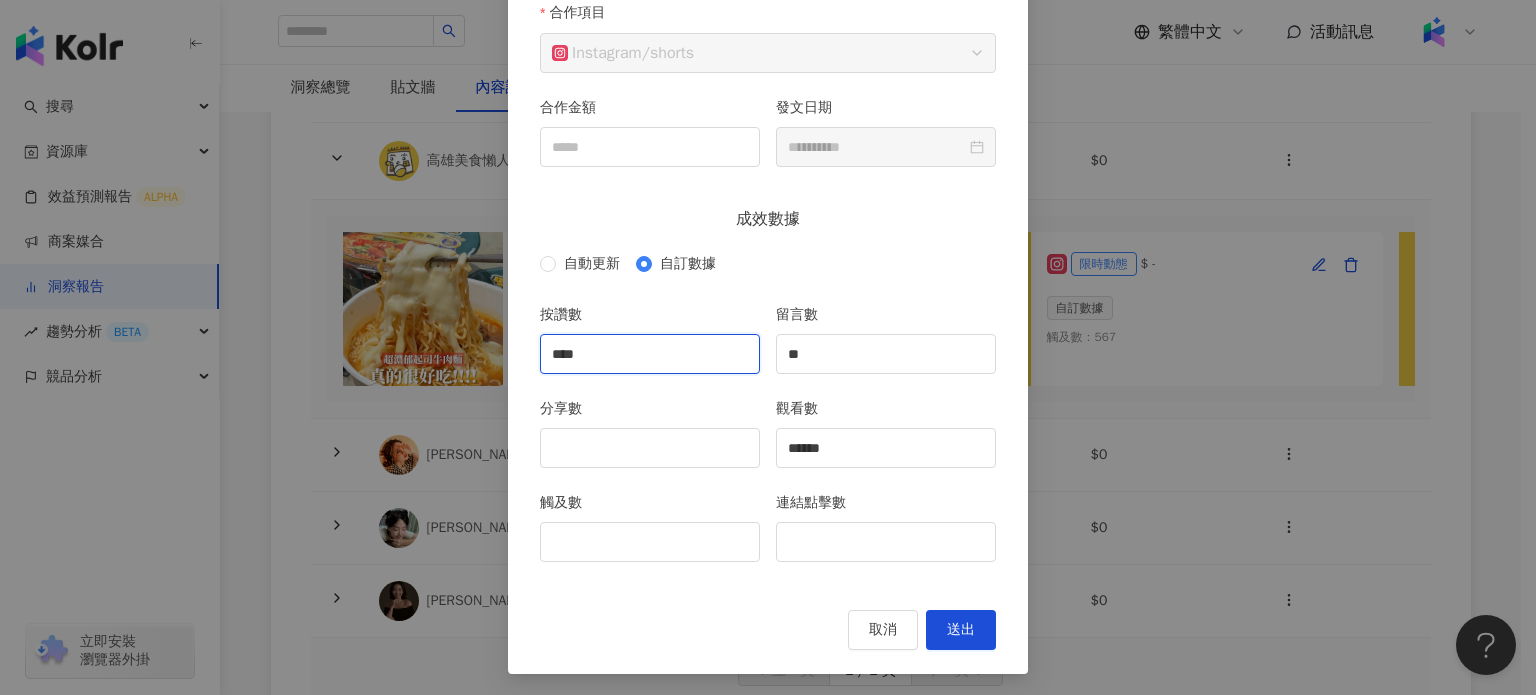 drag, startPoint x: 608, startPoint y: 353, endPoint x: 368, endPoint y: 305, distance: 244.75293 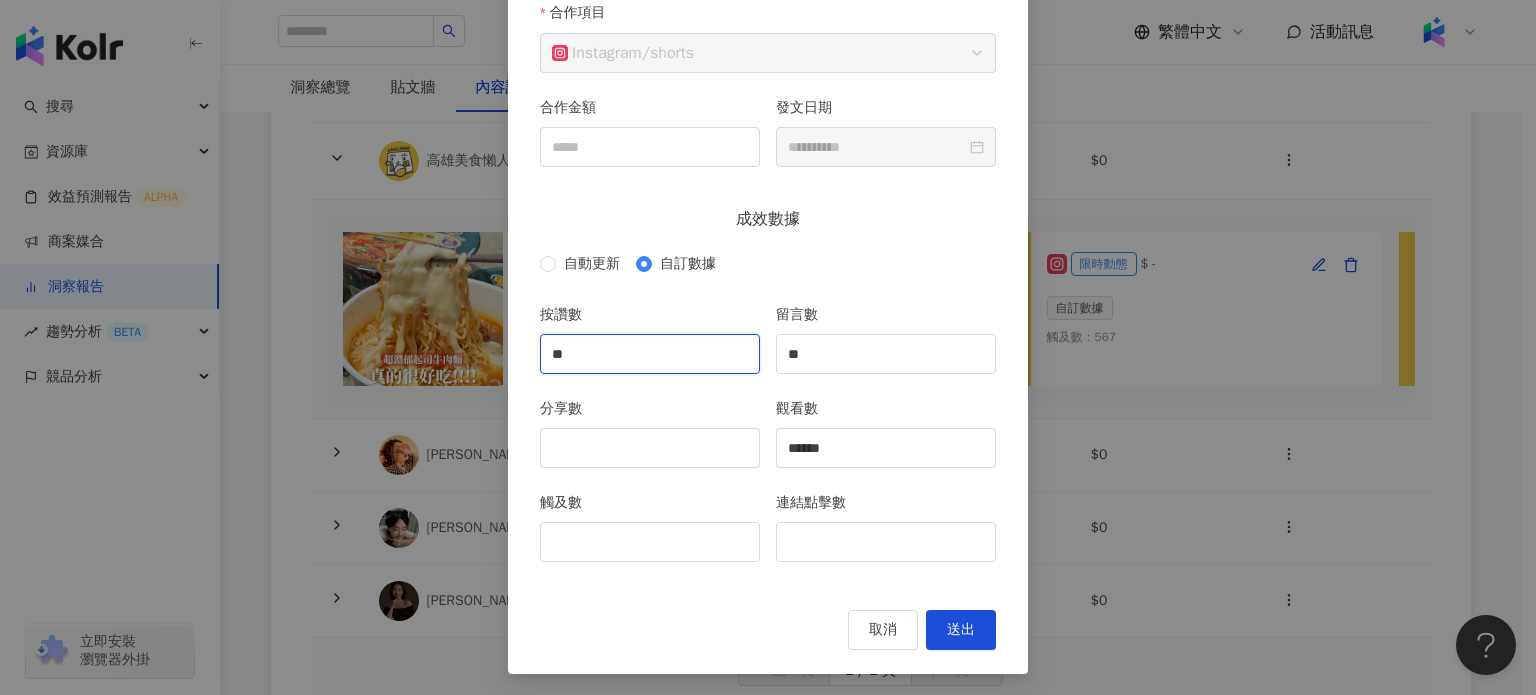 type on "*" 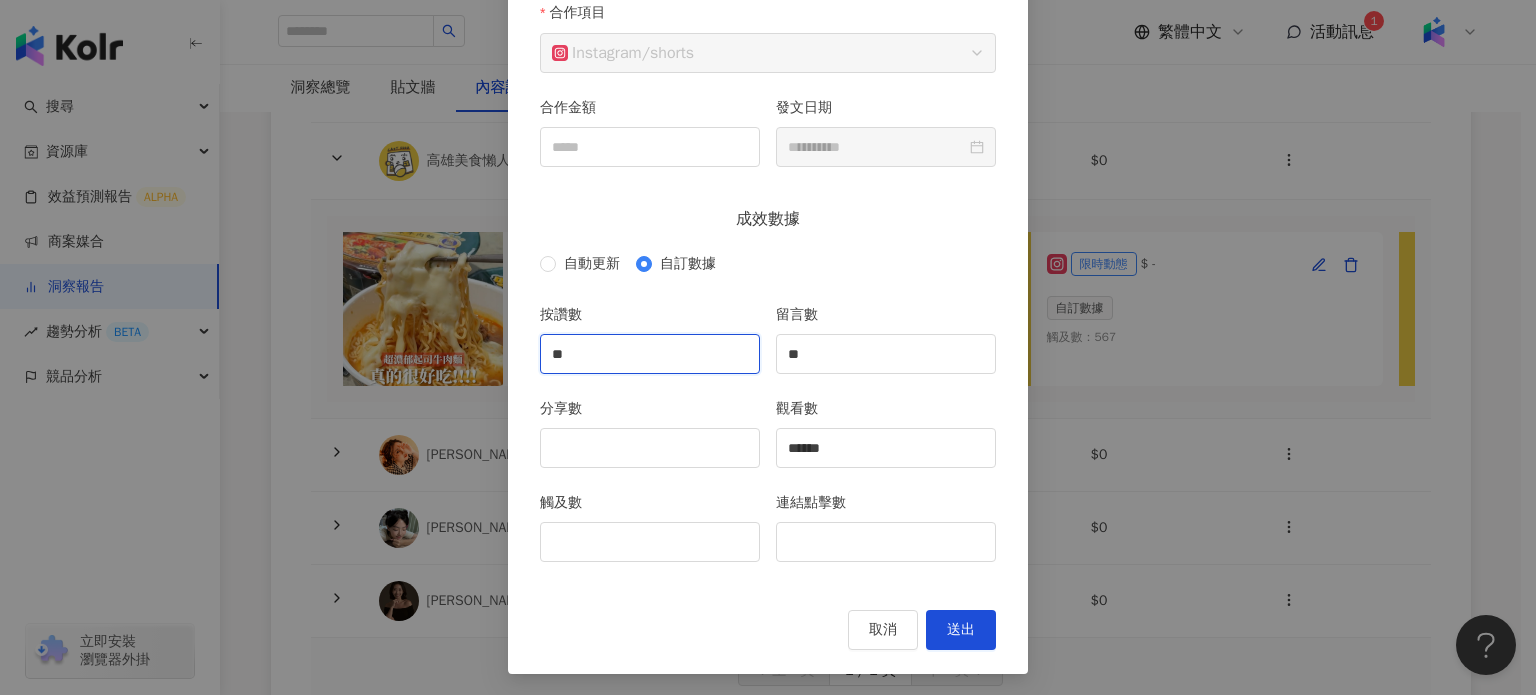 type on "*" 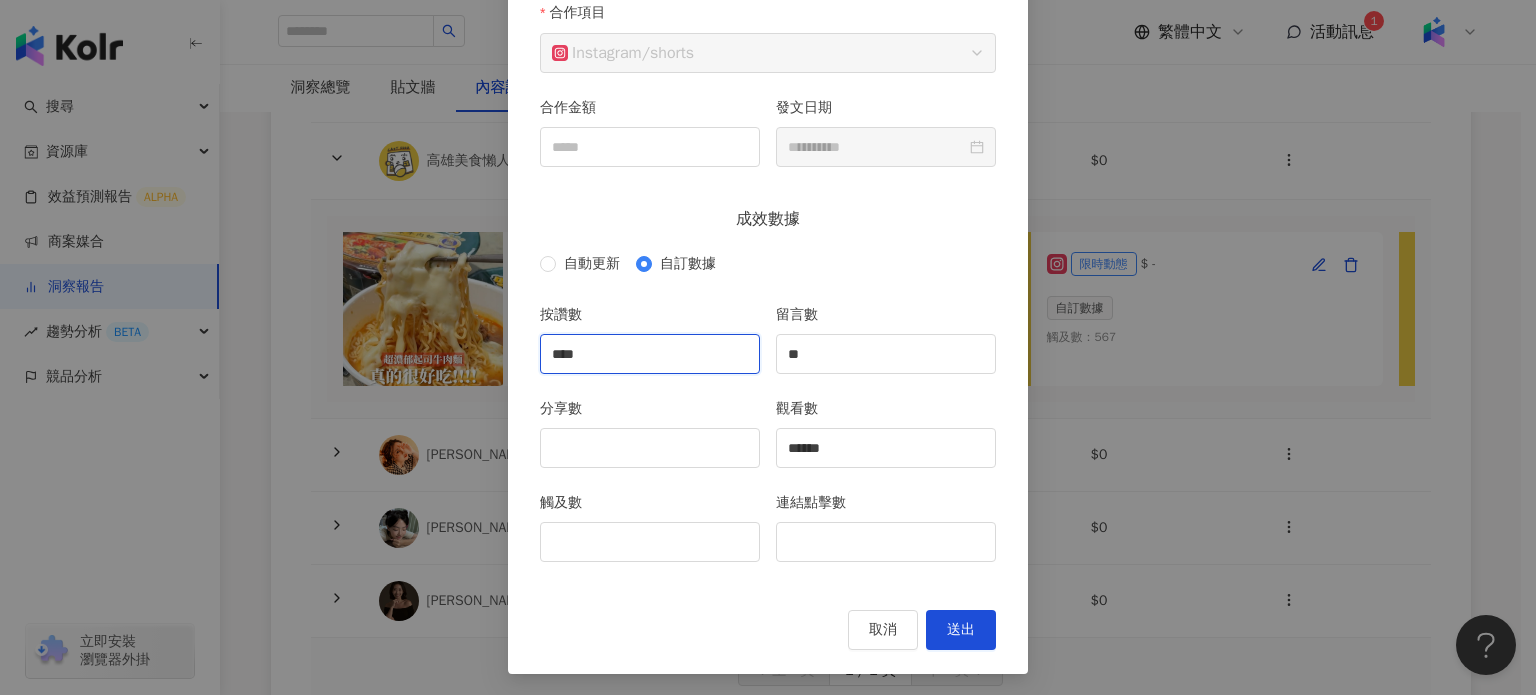 type on "****" 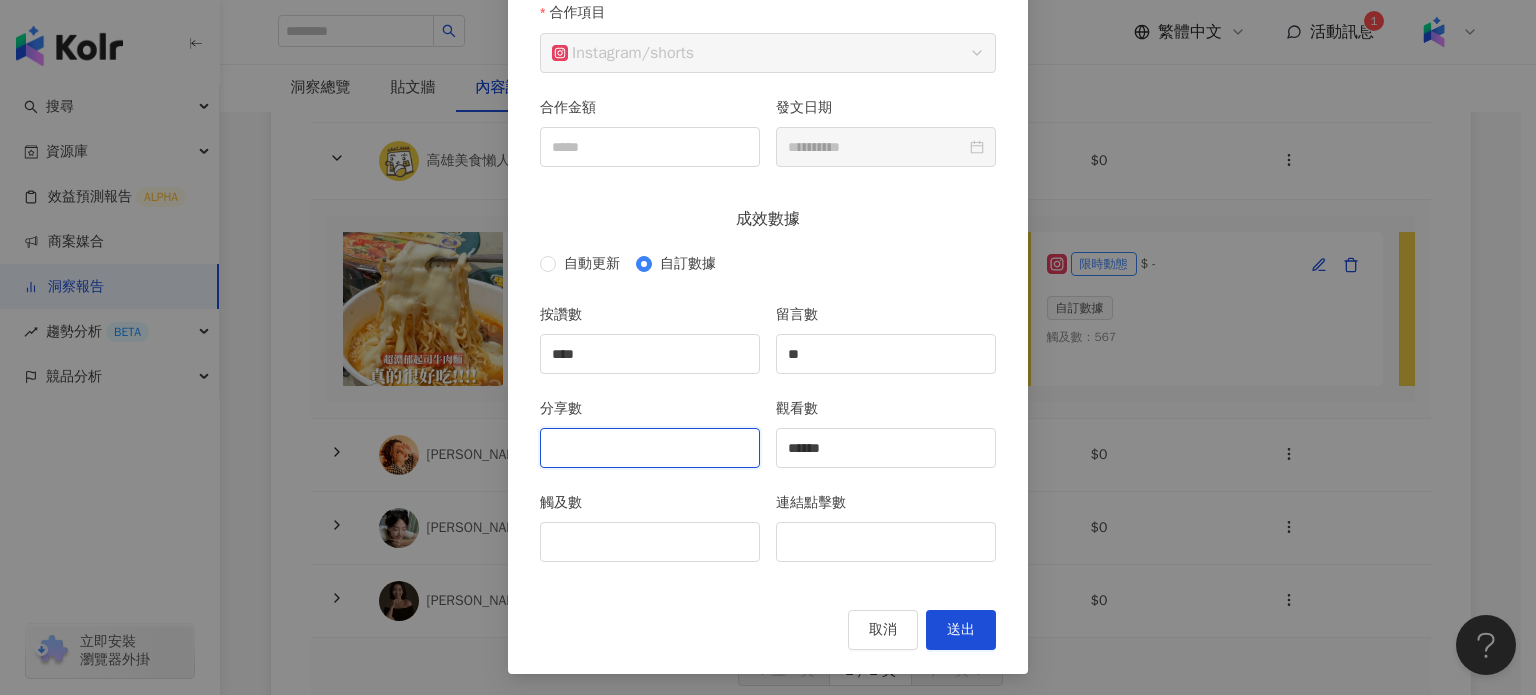 click on "分享數" at bounding box center [650, 448] 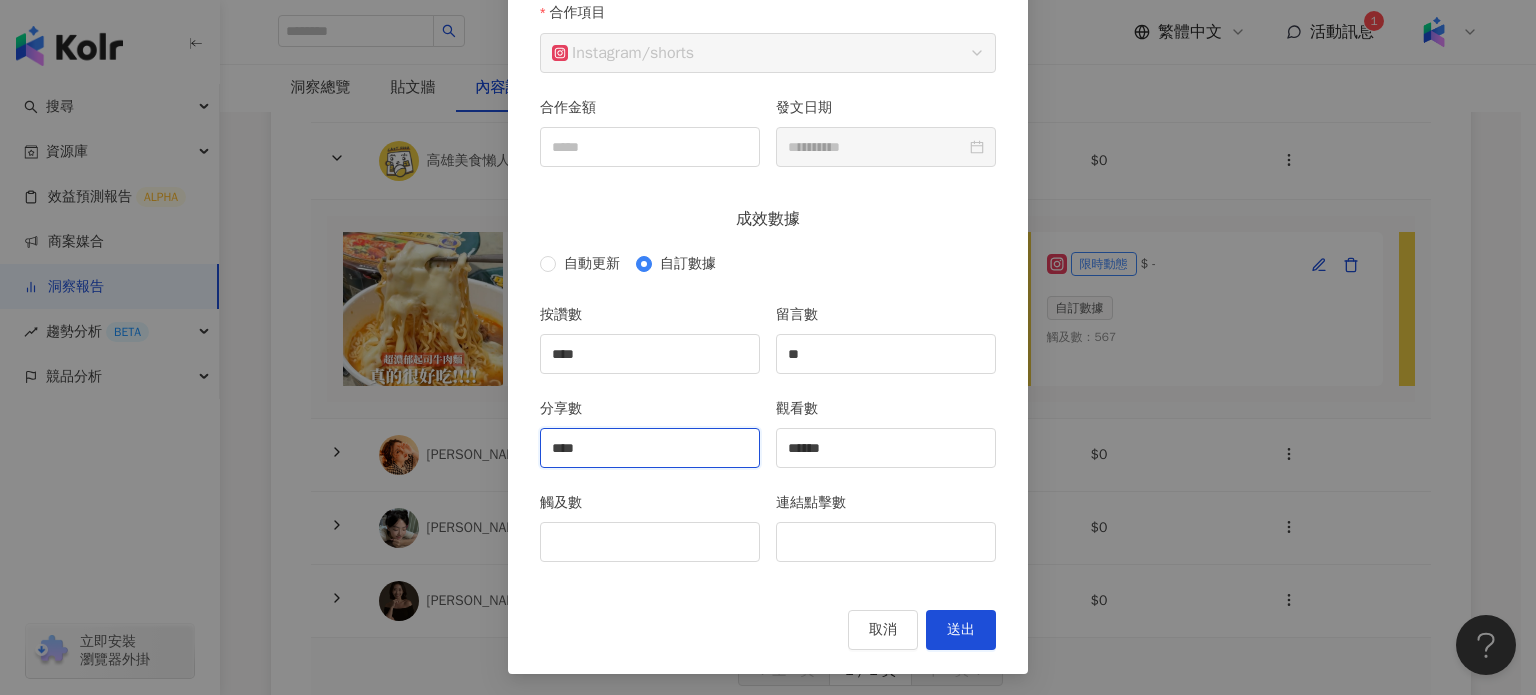 type on "****" 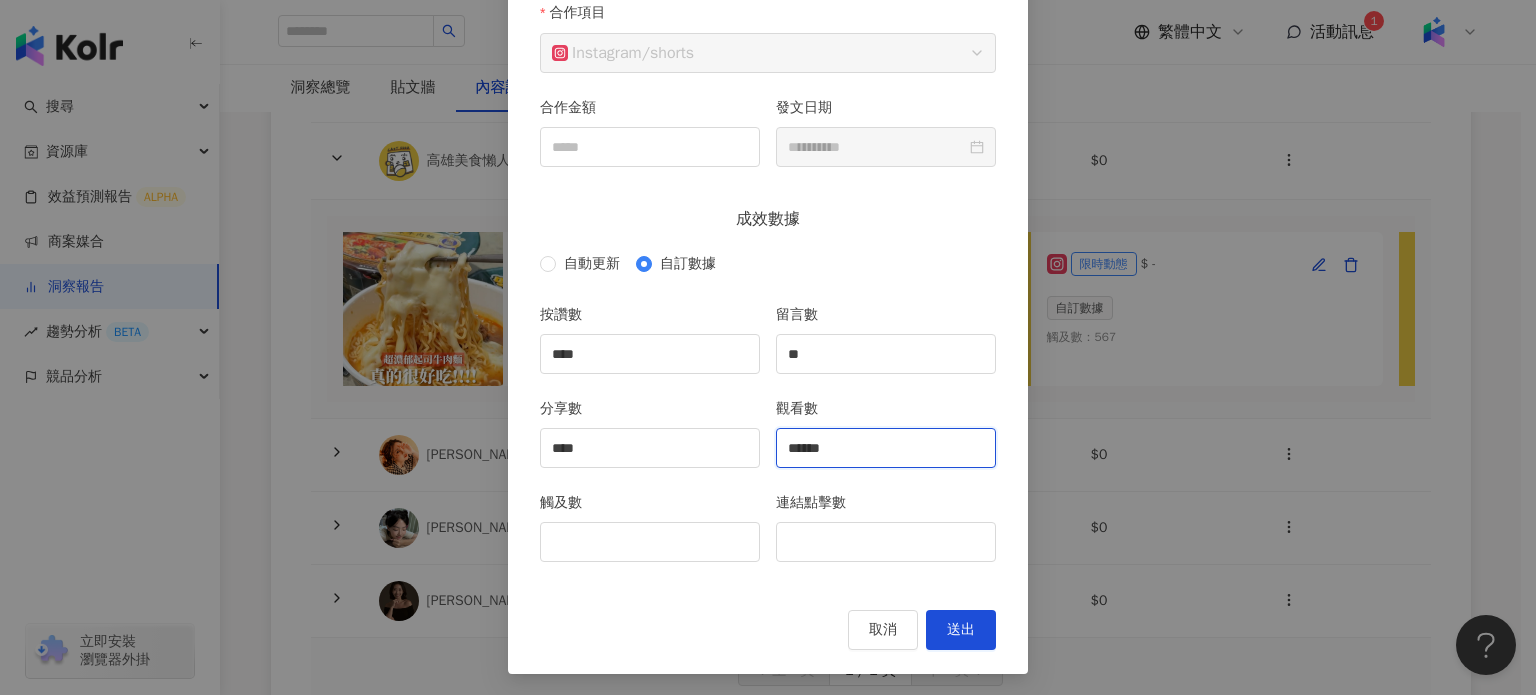 click on "******" at bounding box center (886, 448) 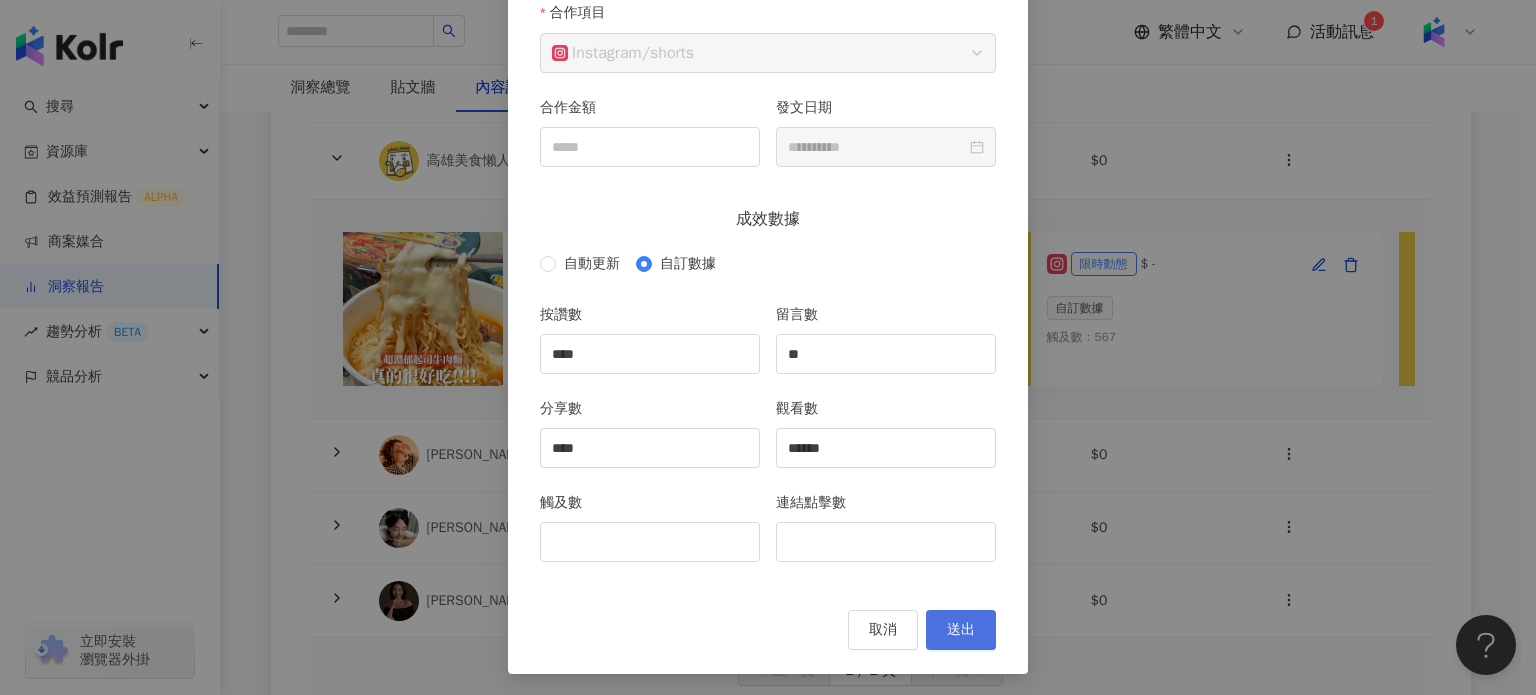 click on "送出" at bounding box center (961, 630) 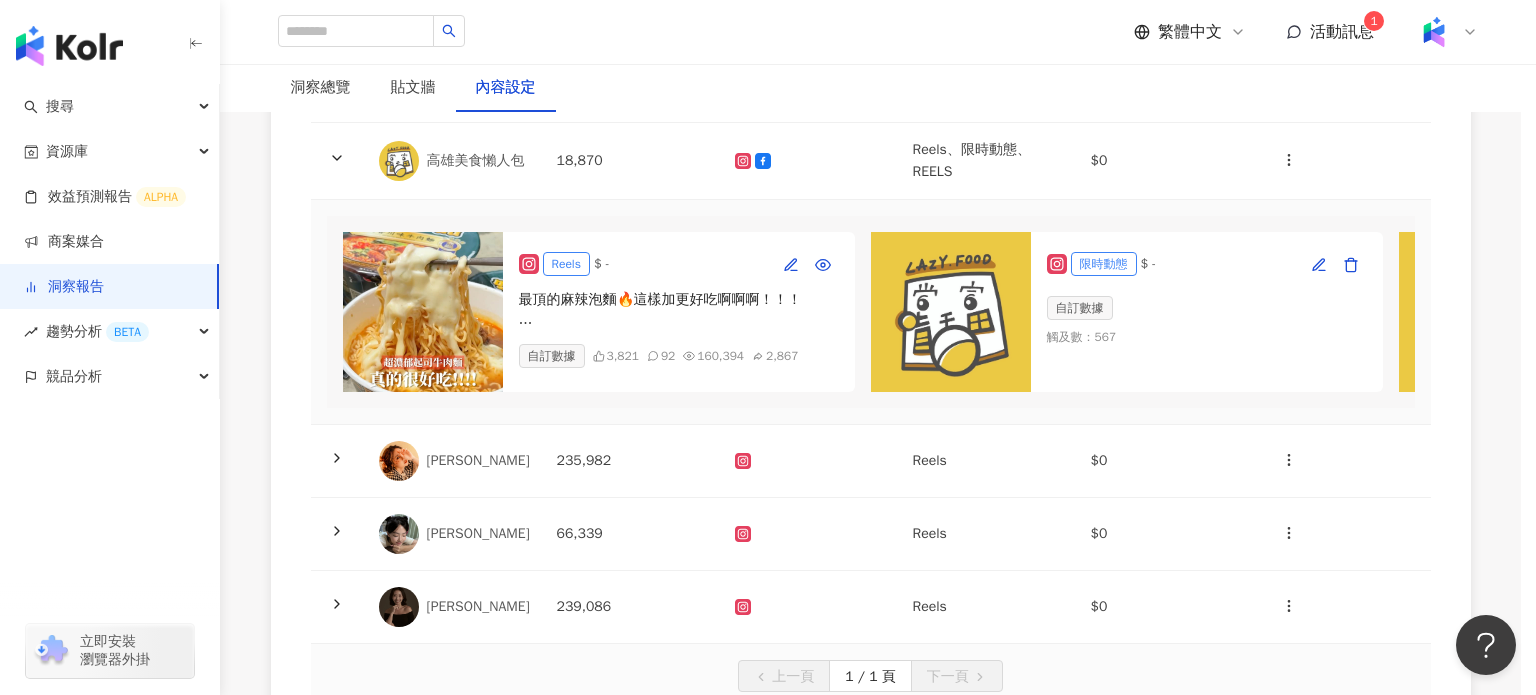 type on "****" 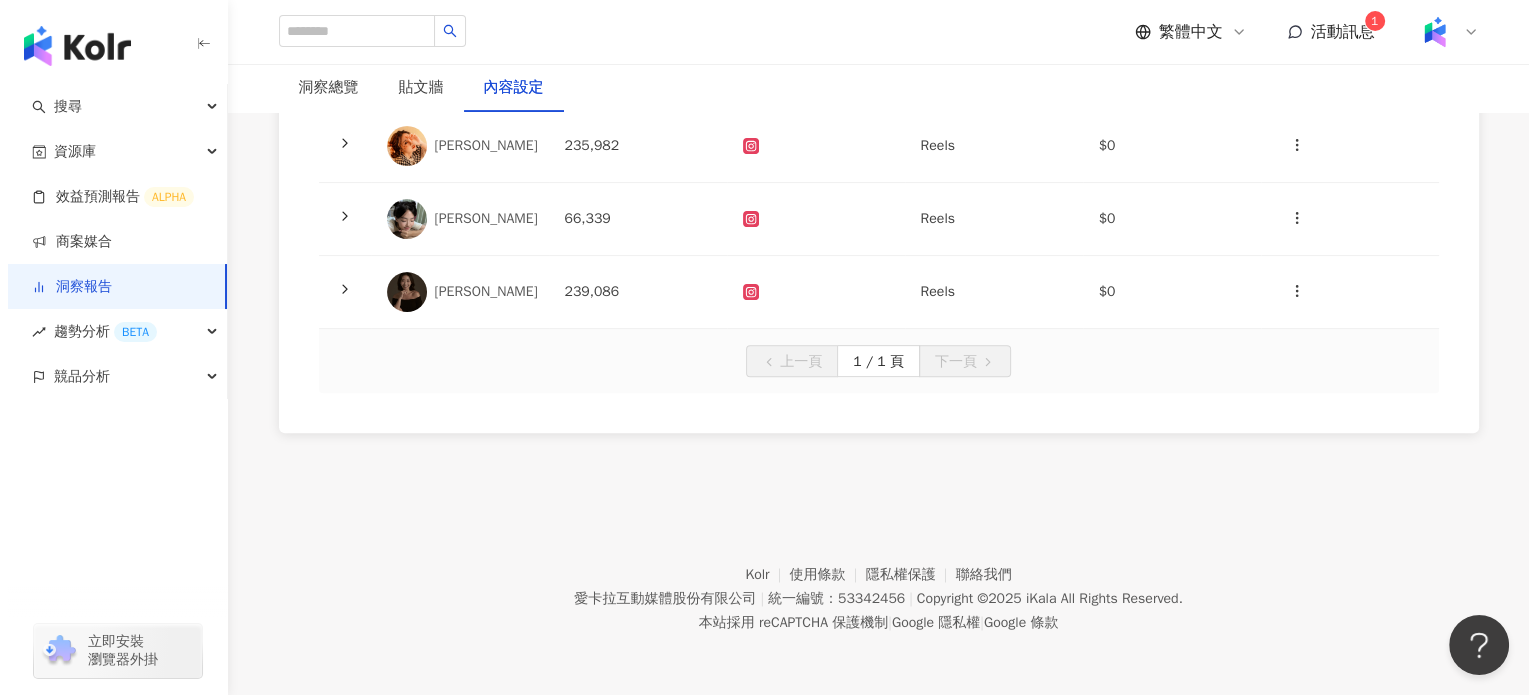 scroll, scrollTop: 427, scrollLeft: 0, axis: vertical 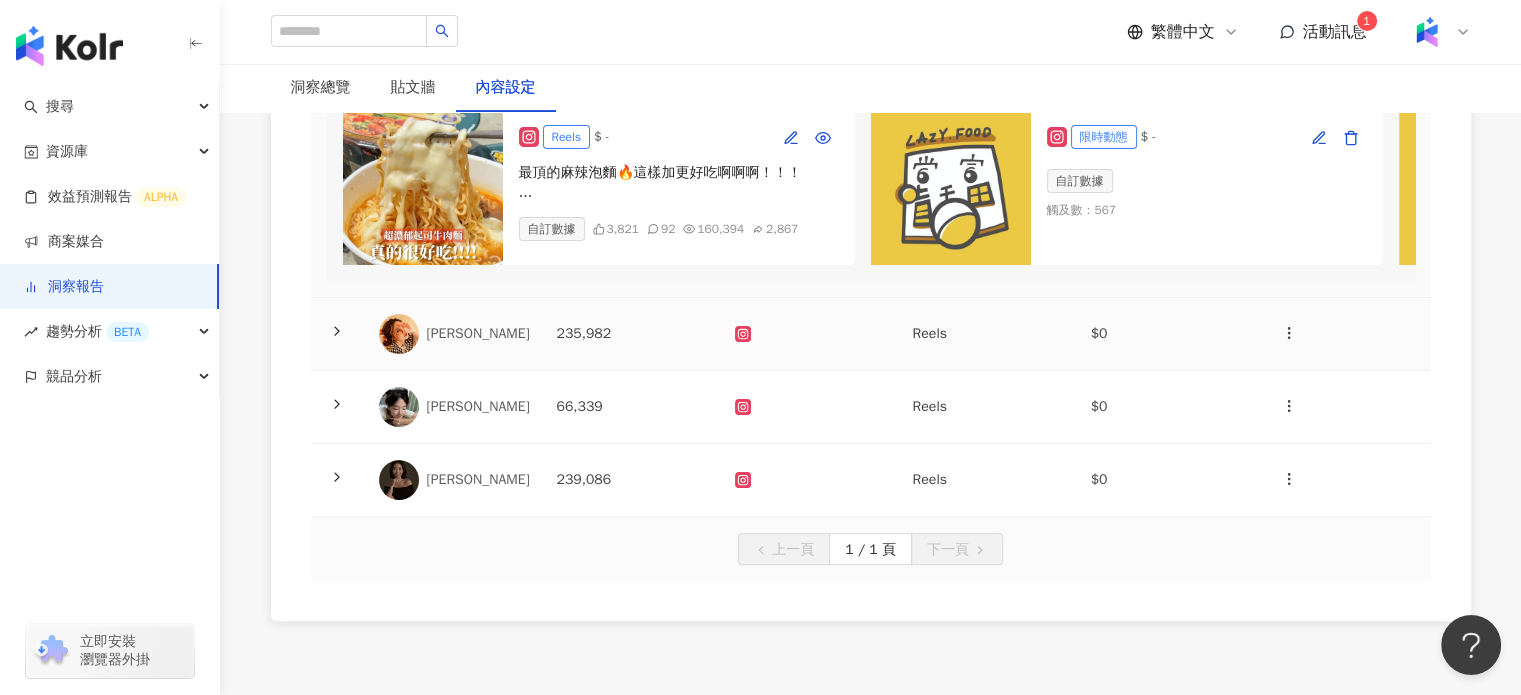 click on "琦琦" at bounding box center (452, 334) 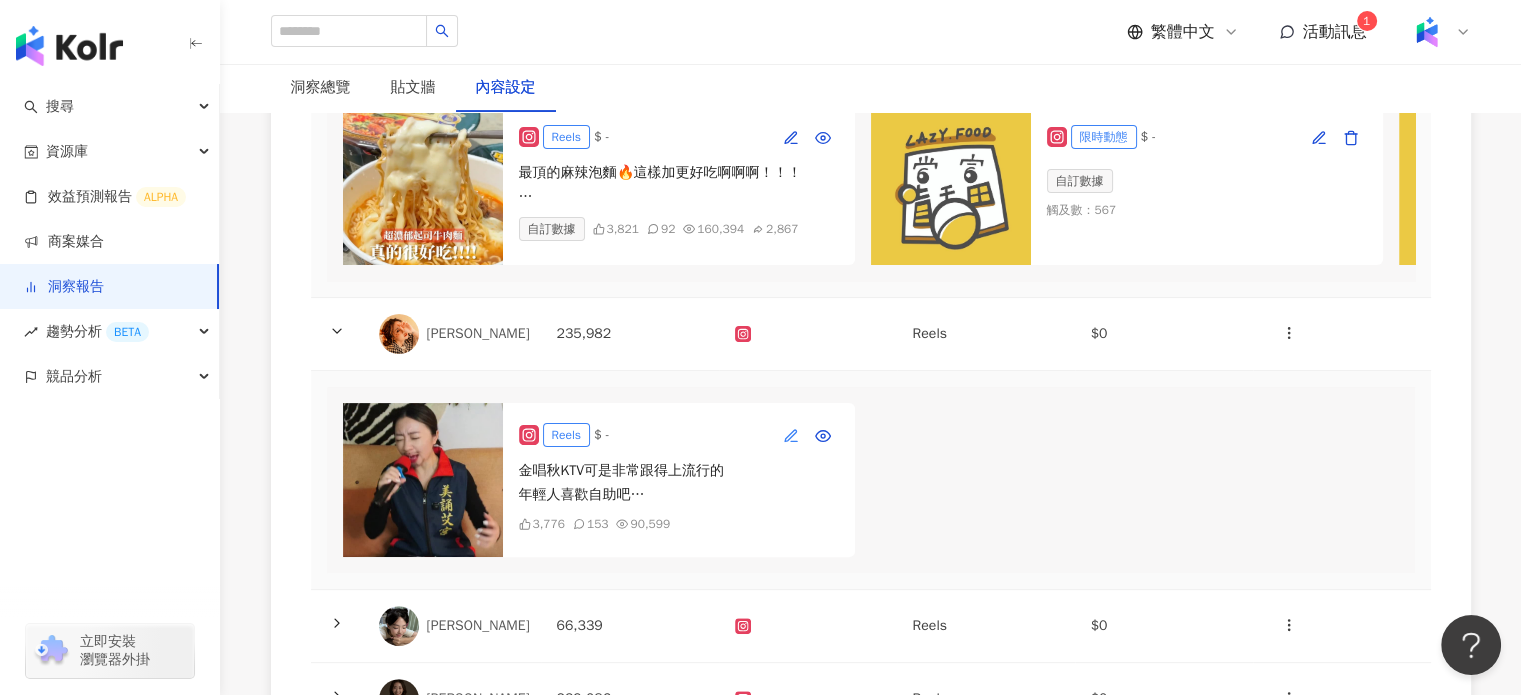 click 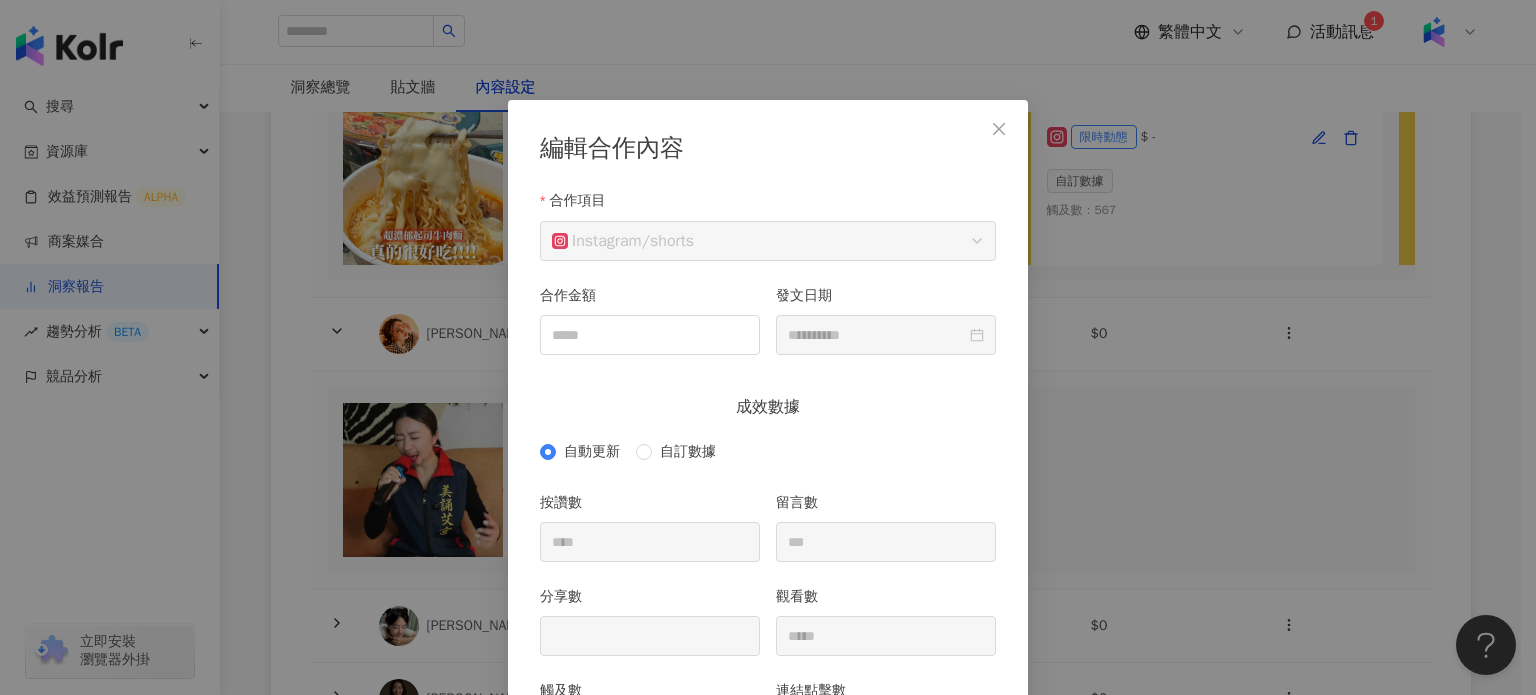 scroll, scrollTop: 100, scrollLeft: 0, axis: vertical 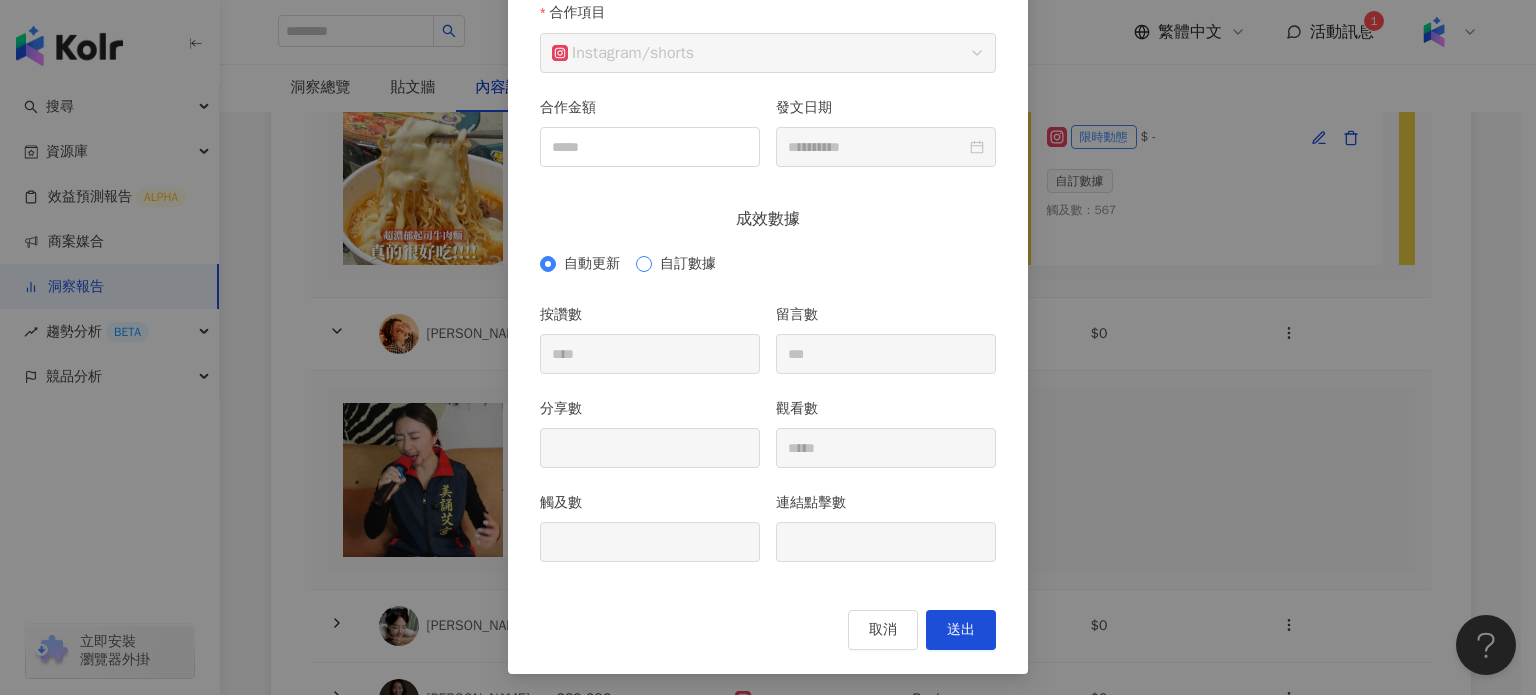 click on "自訂數據" at bounding box center (688, 264) 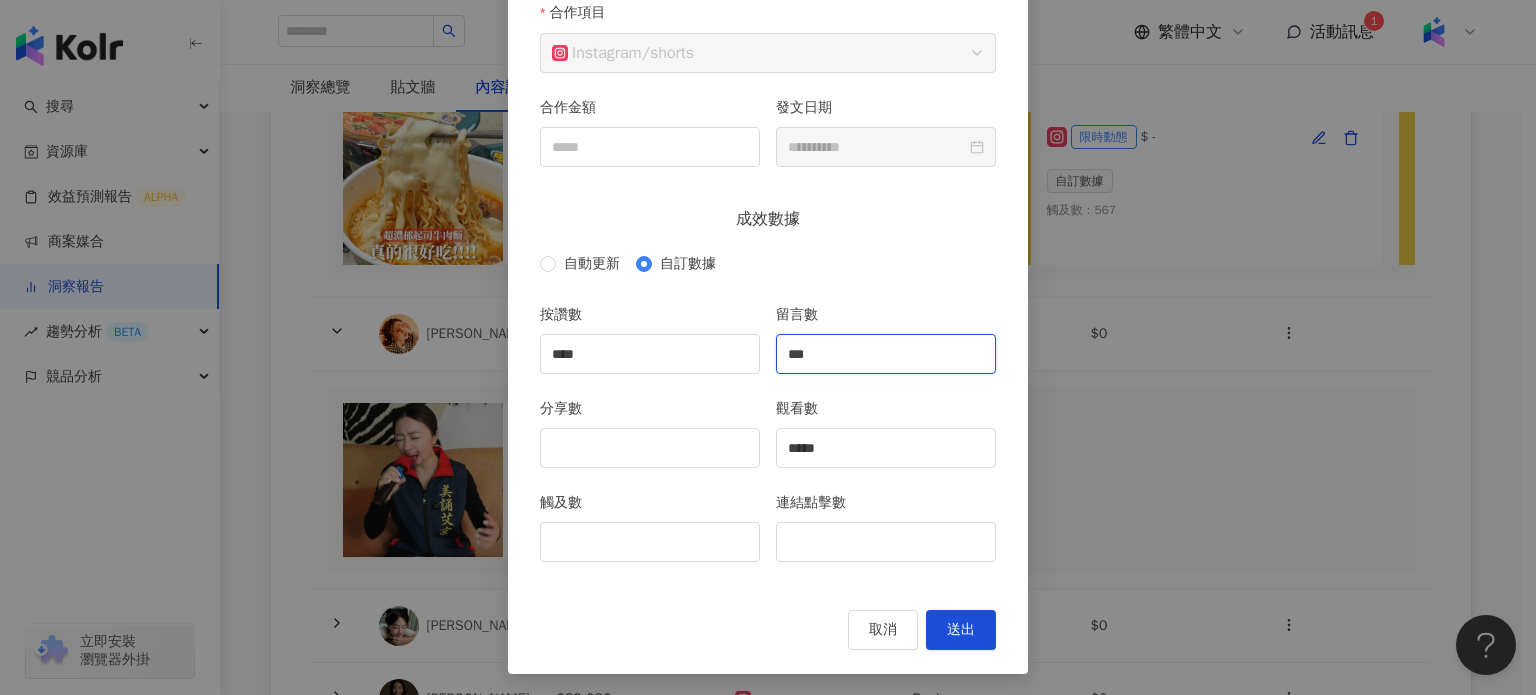 drag, startPoint x: 818, startPoint y: 368, endPoint x: 824, endPoint y: 377, distance: 10.816654 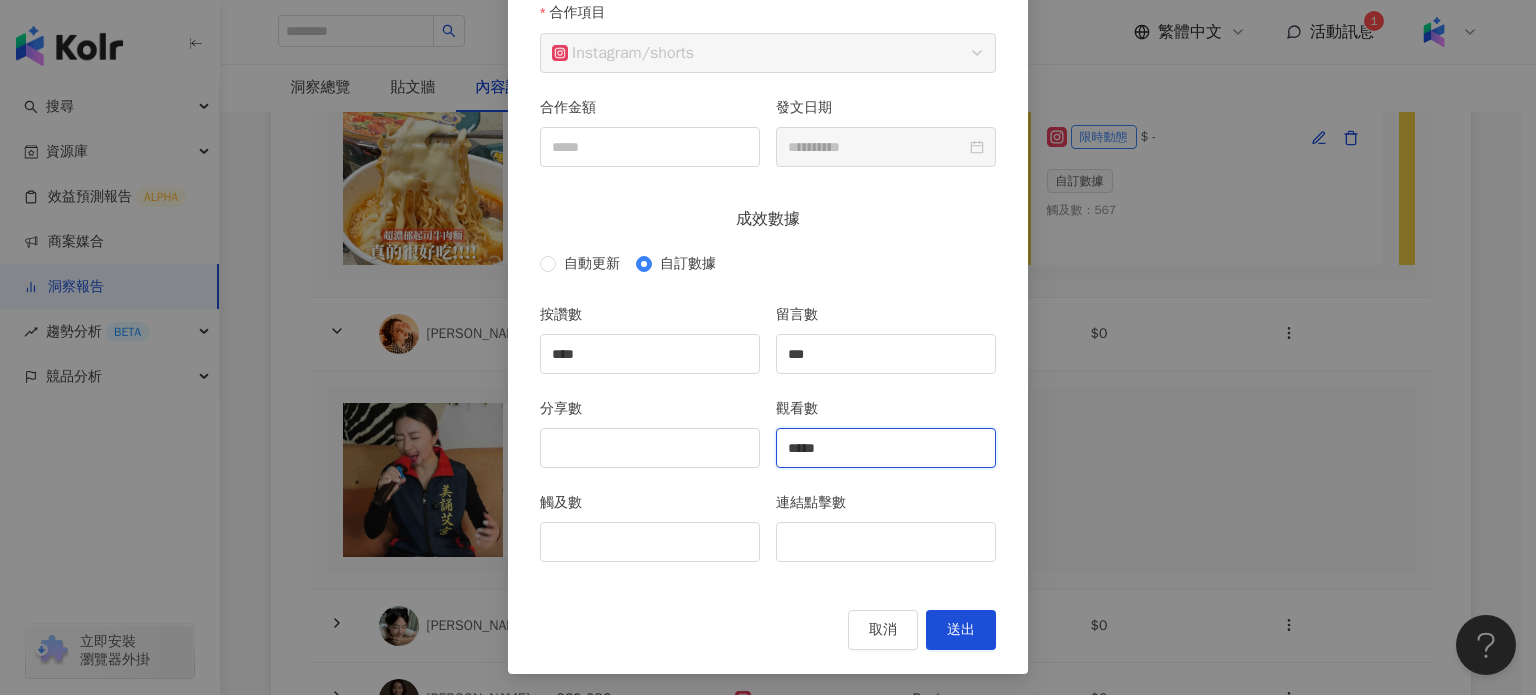 click on "*****" at bounding box center [886, 448] 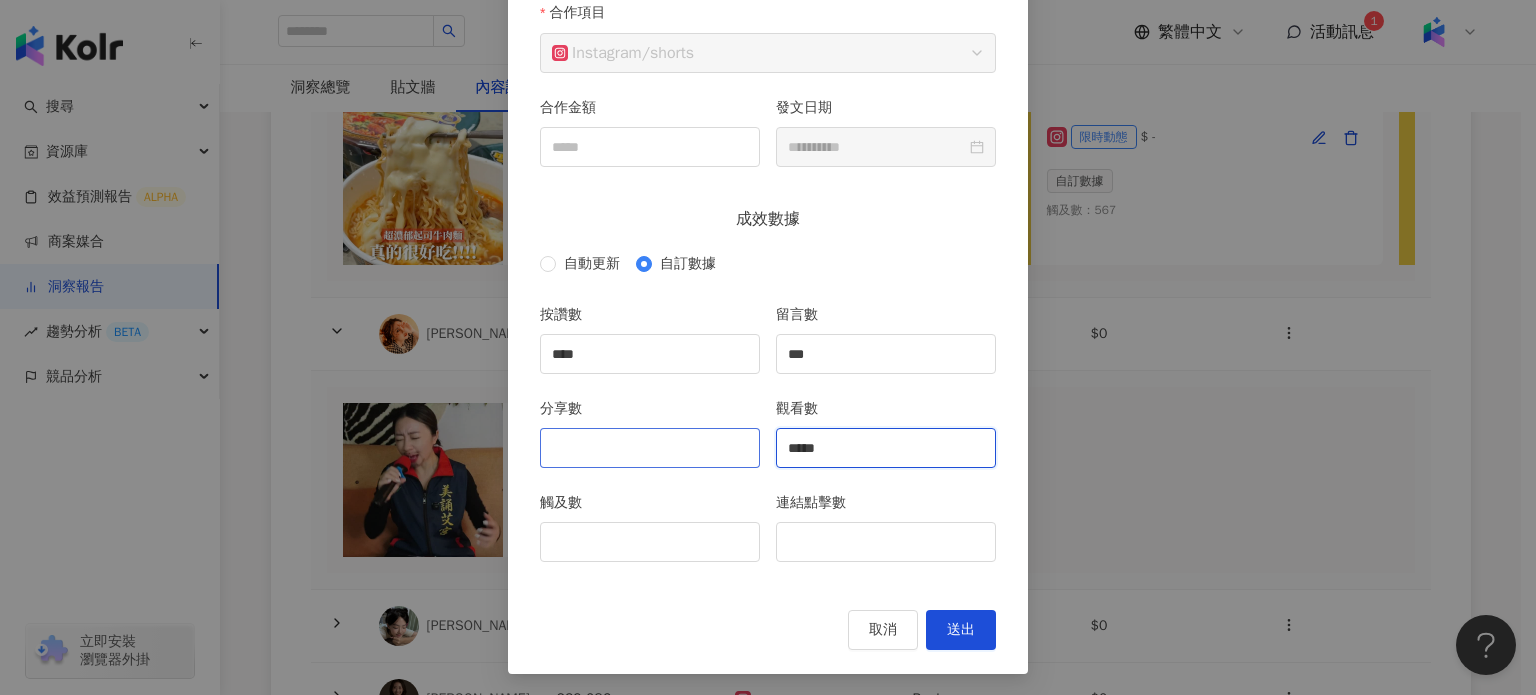 drag, startPoint x: 827, startPoint y: 443, endPoint x: 692, endPoint y: 440, distance: 135.03333 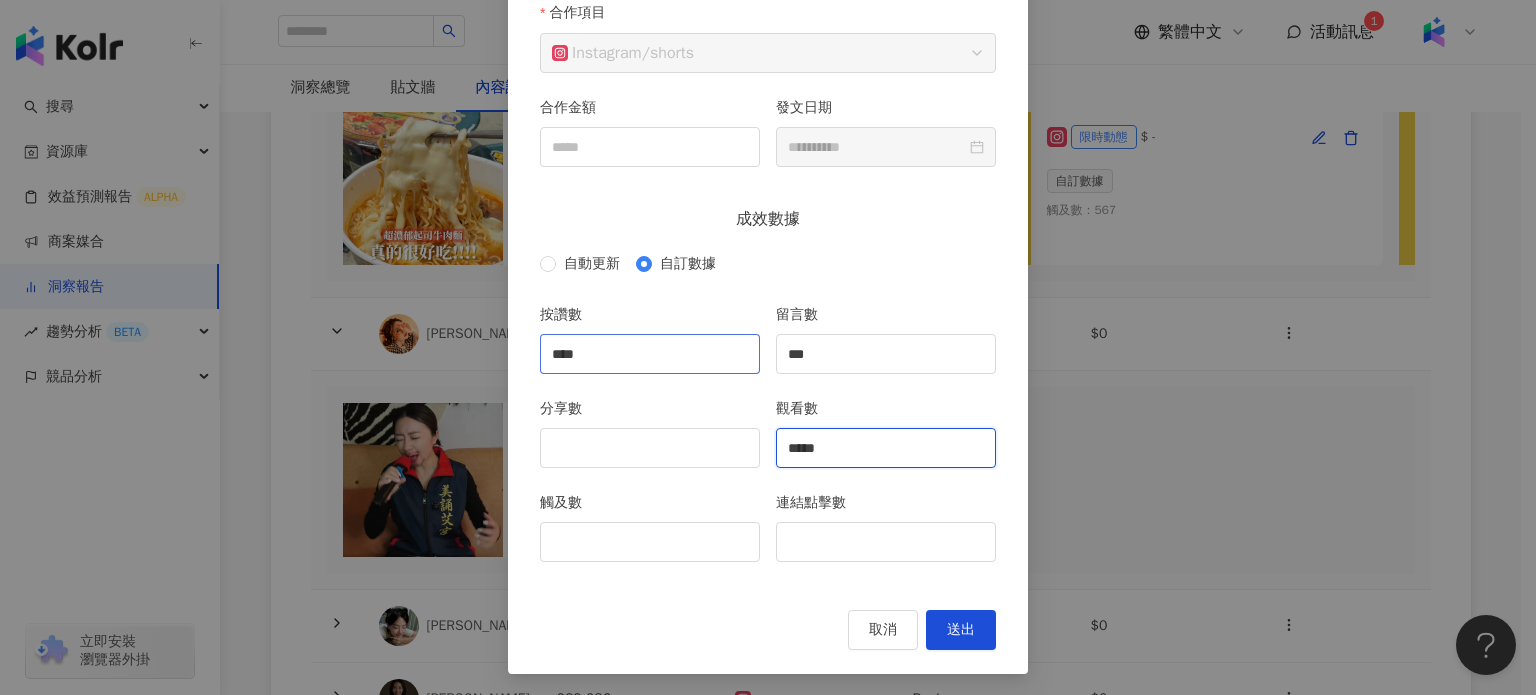 type on "*****" 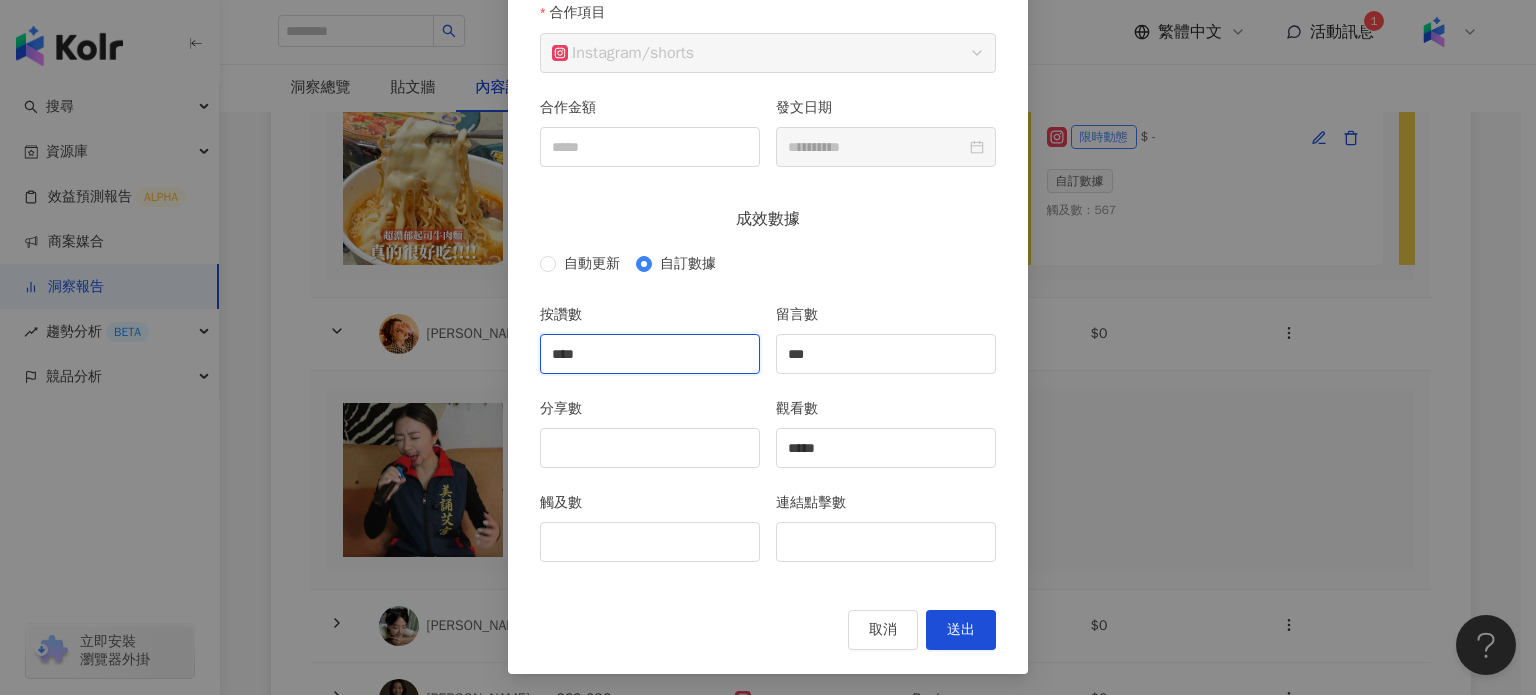 click on "****" at bounding box center (650, 354) 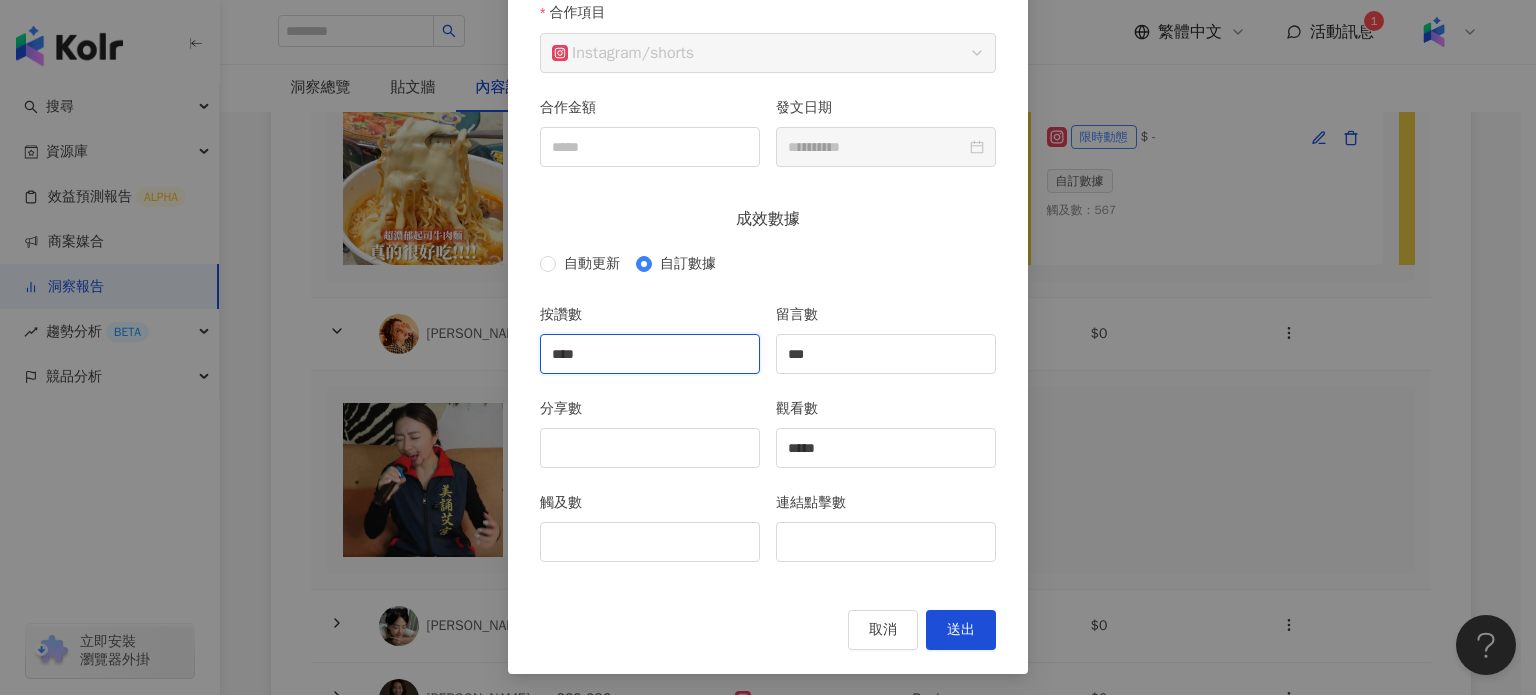 type on "****" 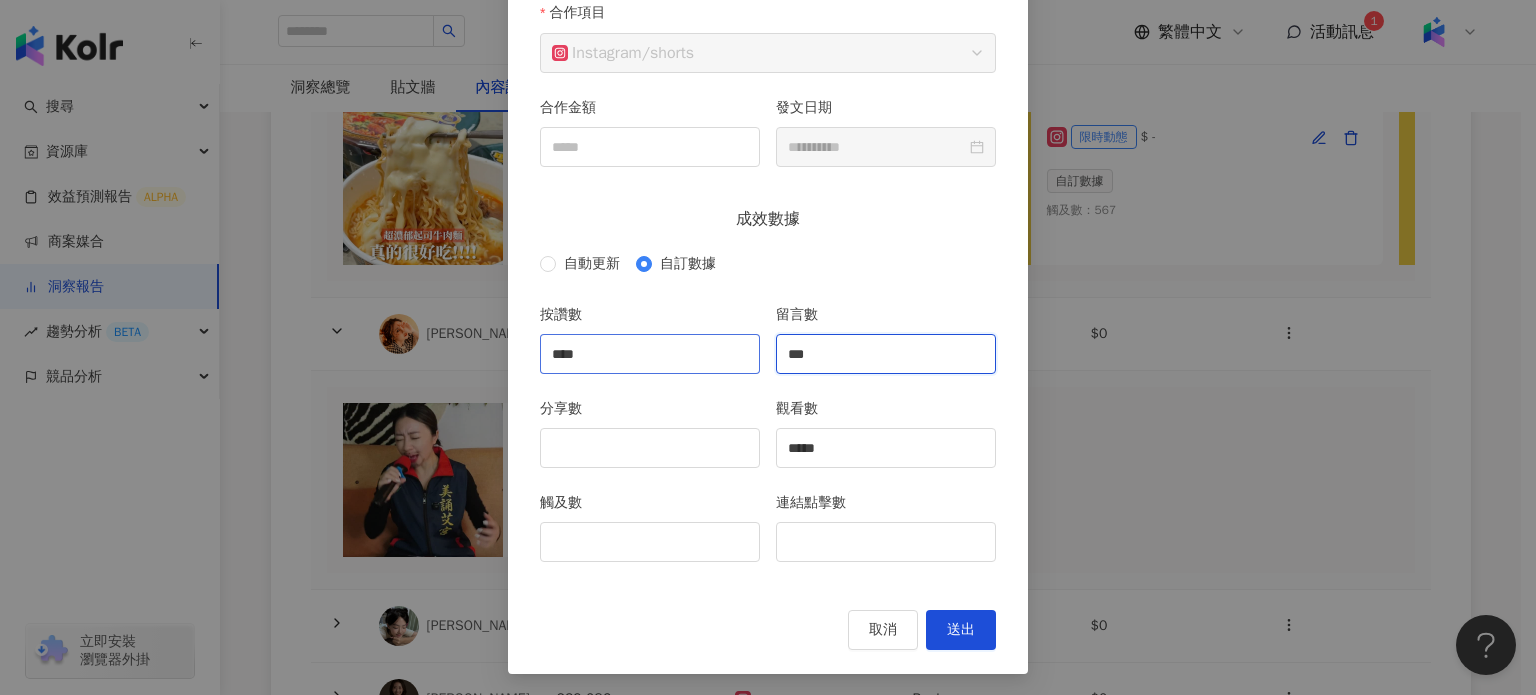 drag, startPoint x: 813, startPoint y: 359, endPoint x: 696, endPoint y: 350, distance: 117.34564 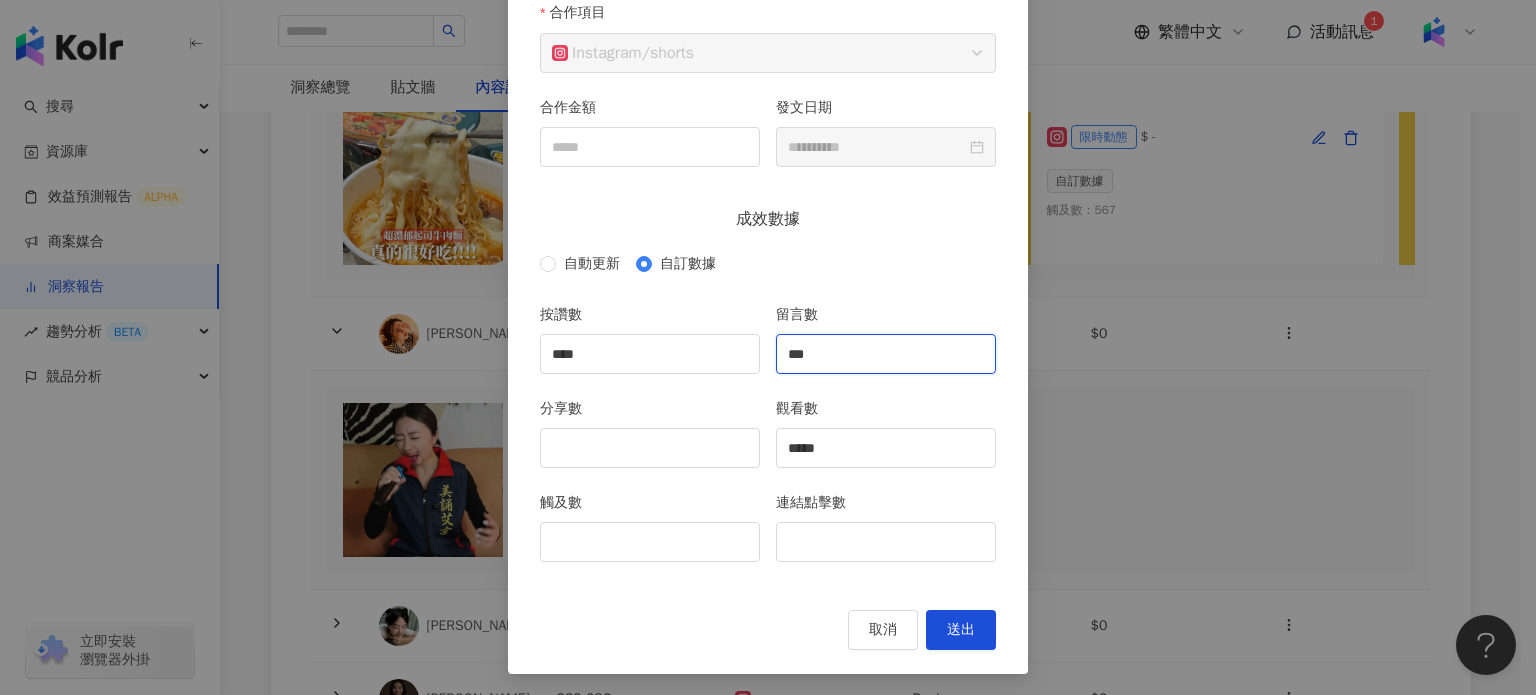 type on "***" 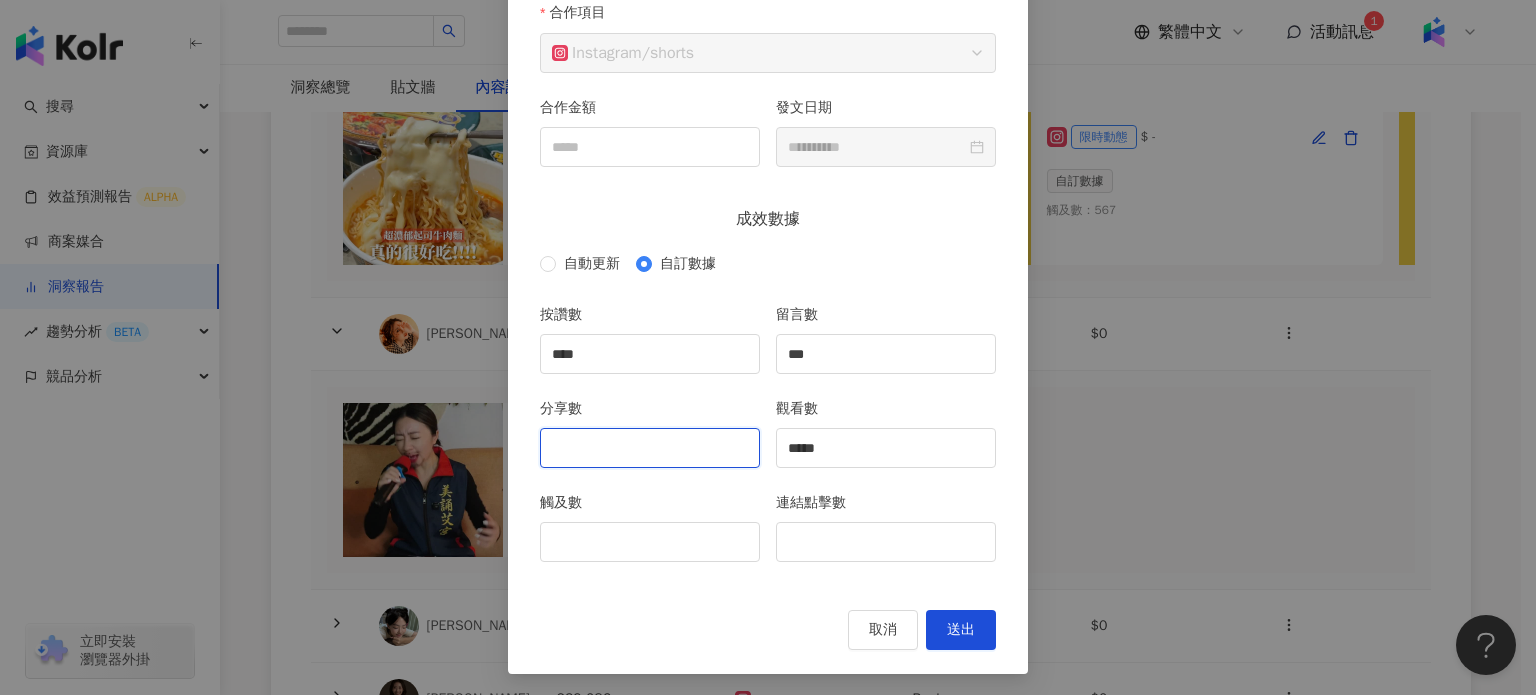 click on "分享數" at bounding box center (650, 448) 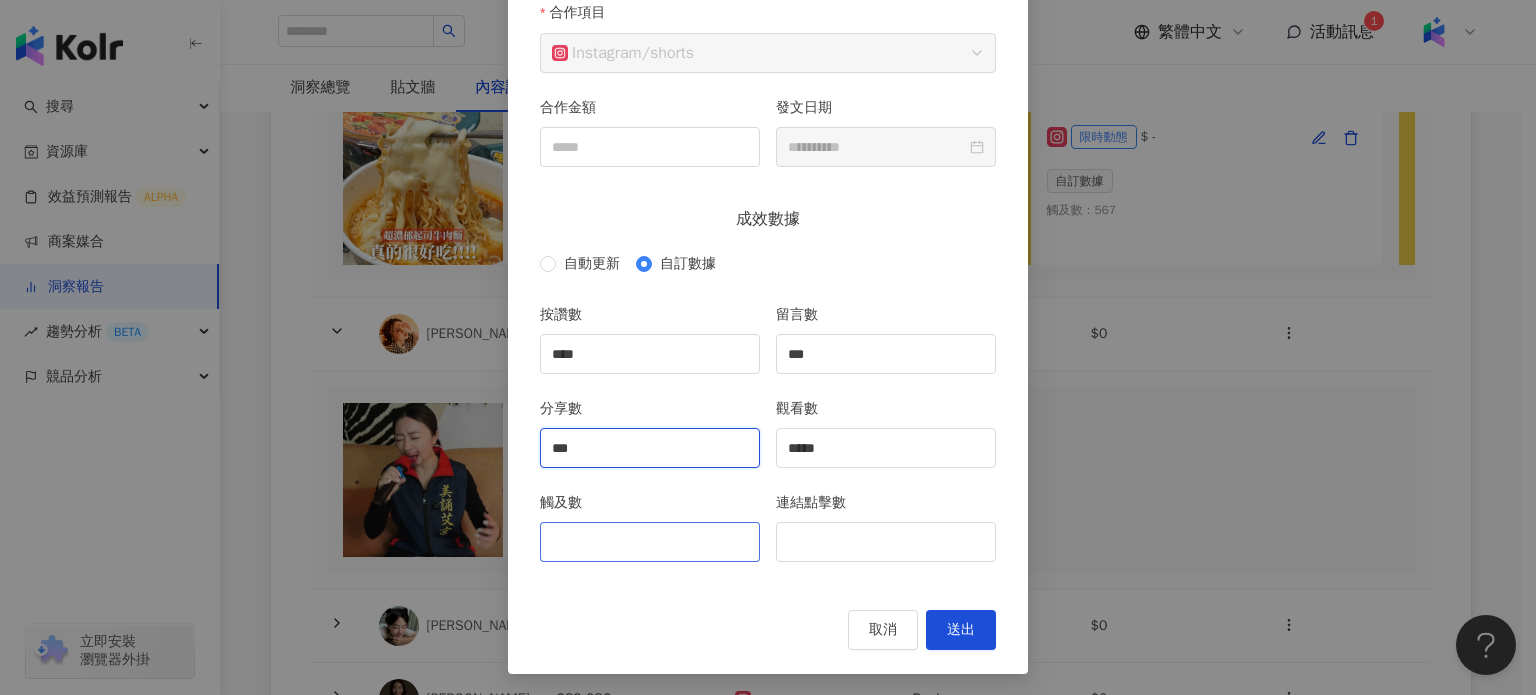 type on "***" 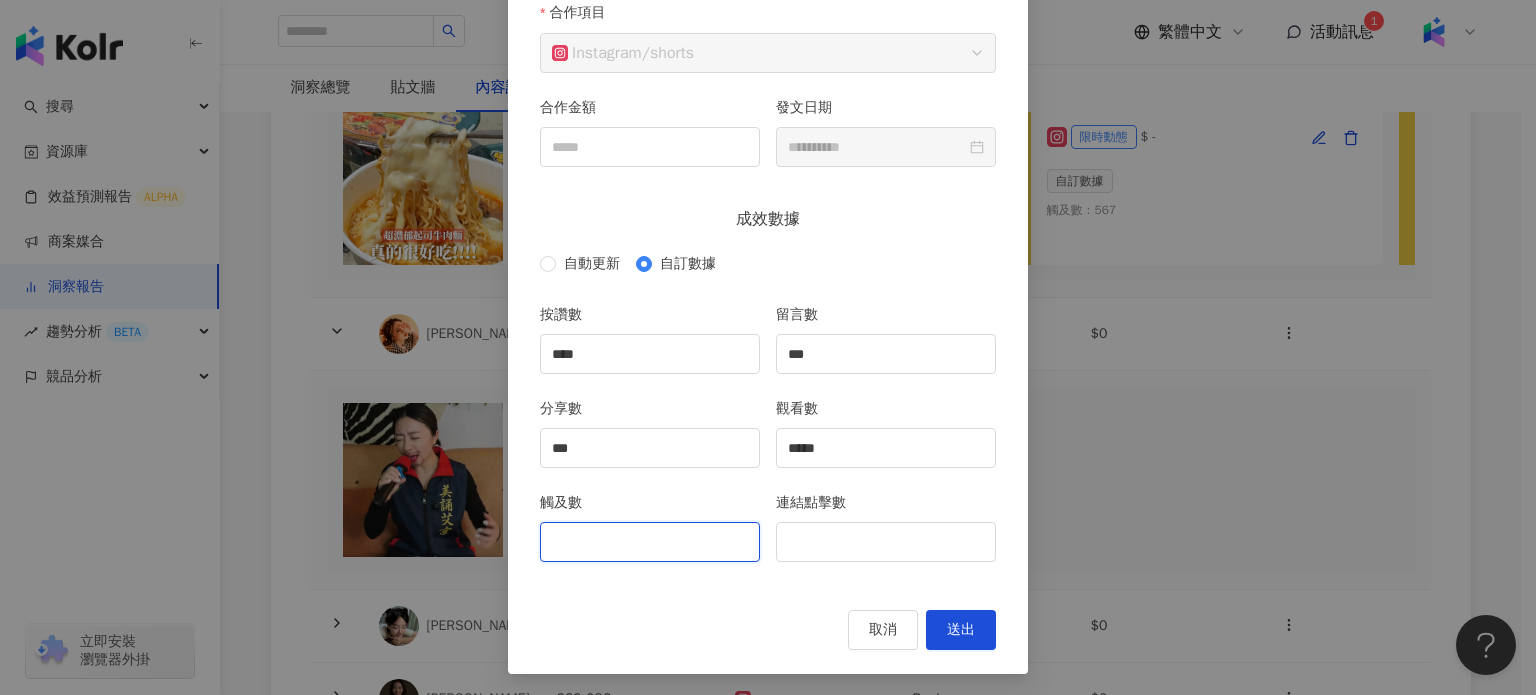 click on "觸及數" at bounding box center [650, 542] 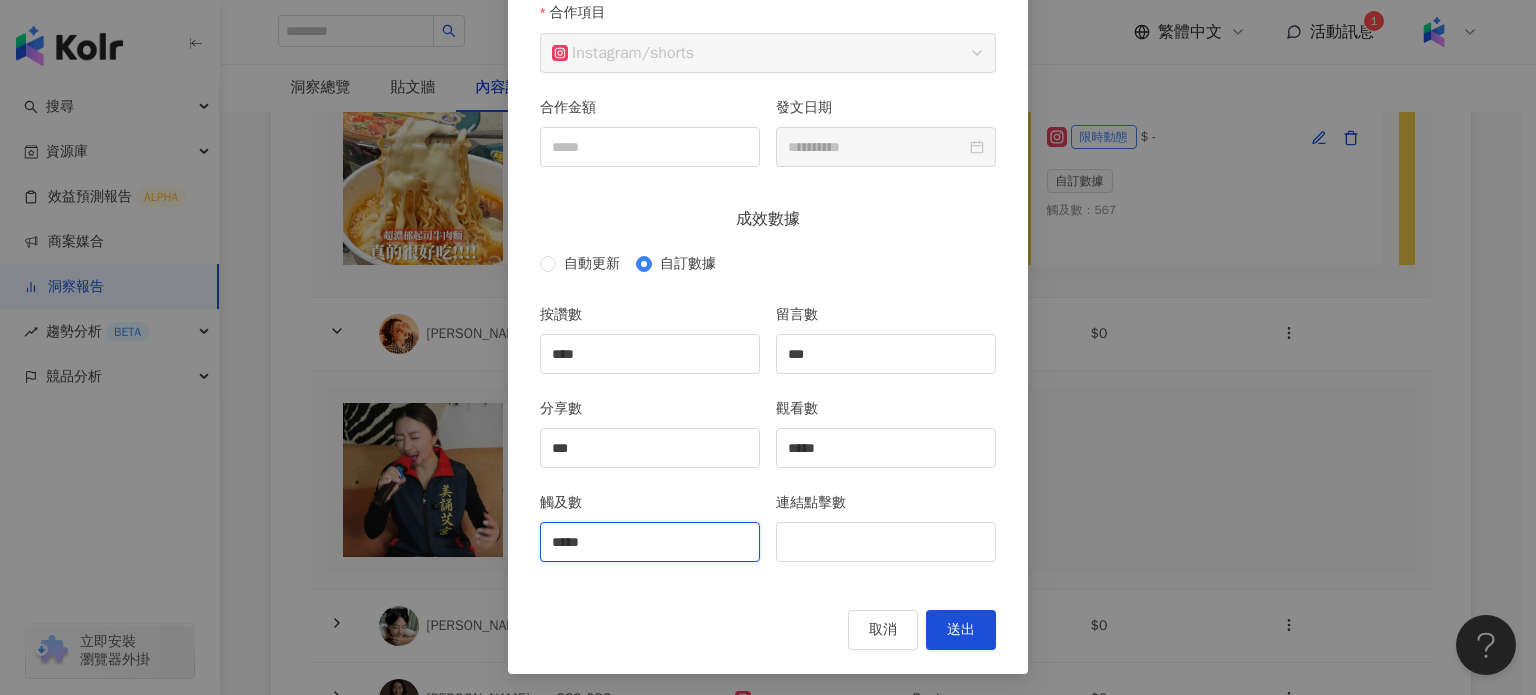 type on "*****" 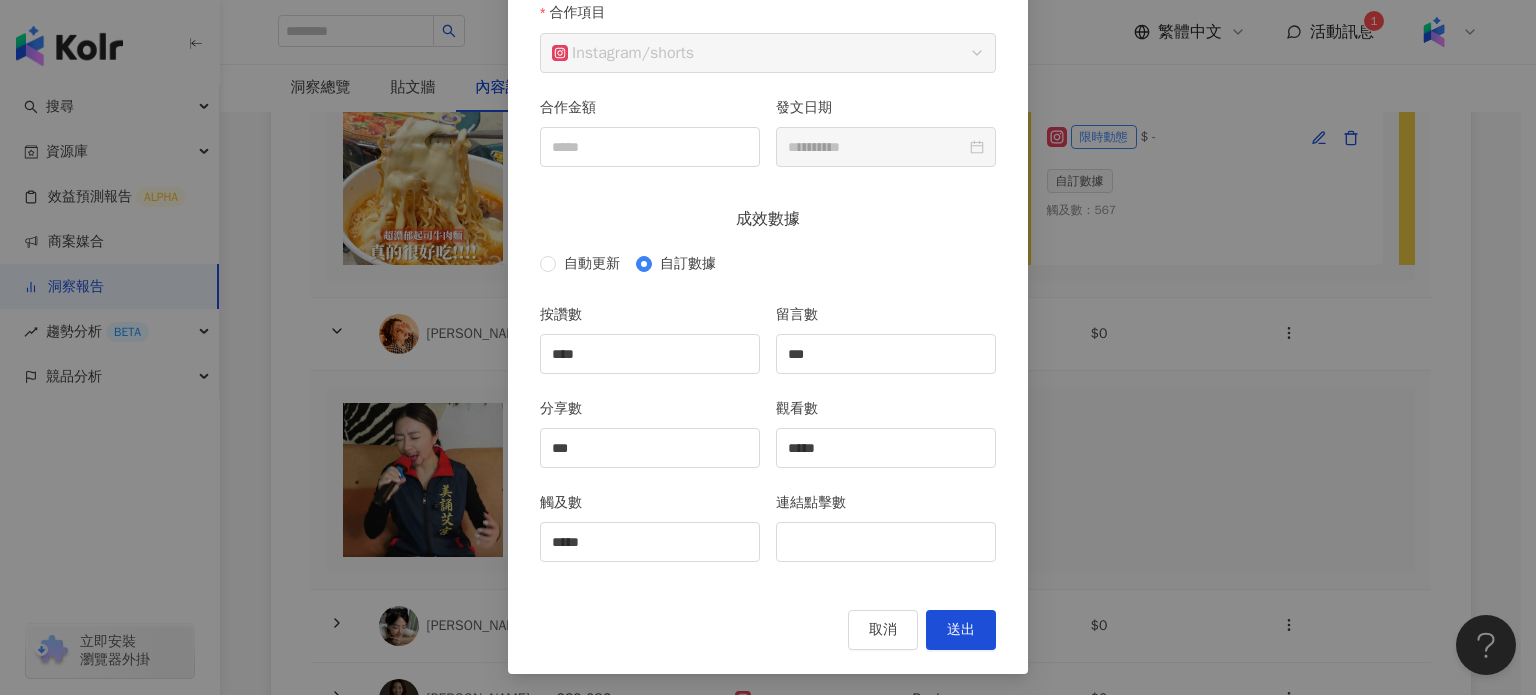 click on "**********" at bounding box center [768, 293] 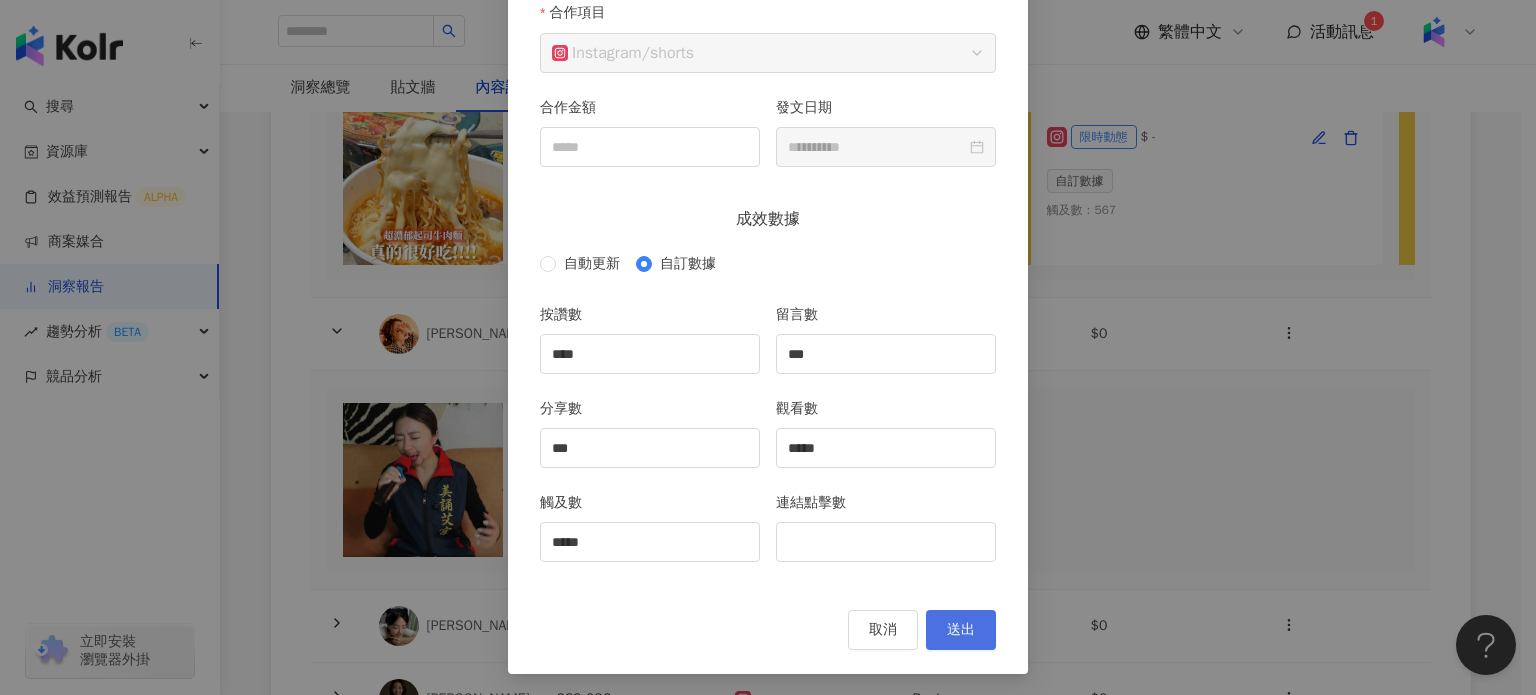 click on "送出" at bounding box center (961, 630) 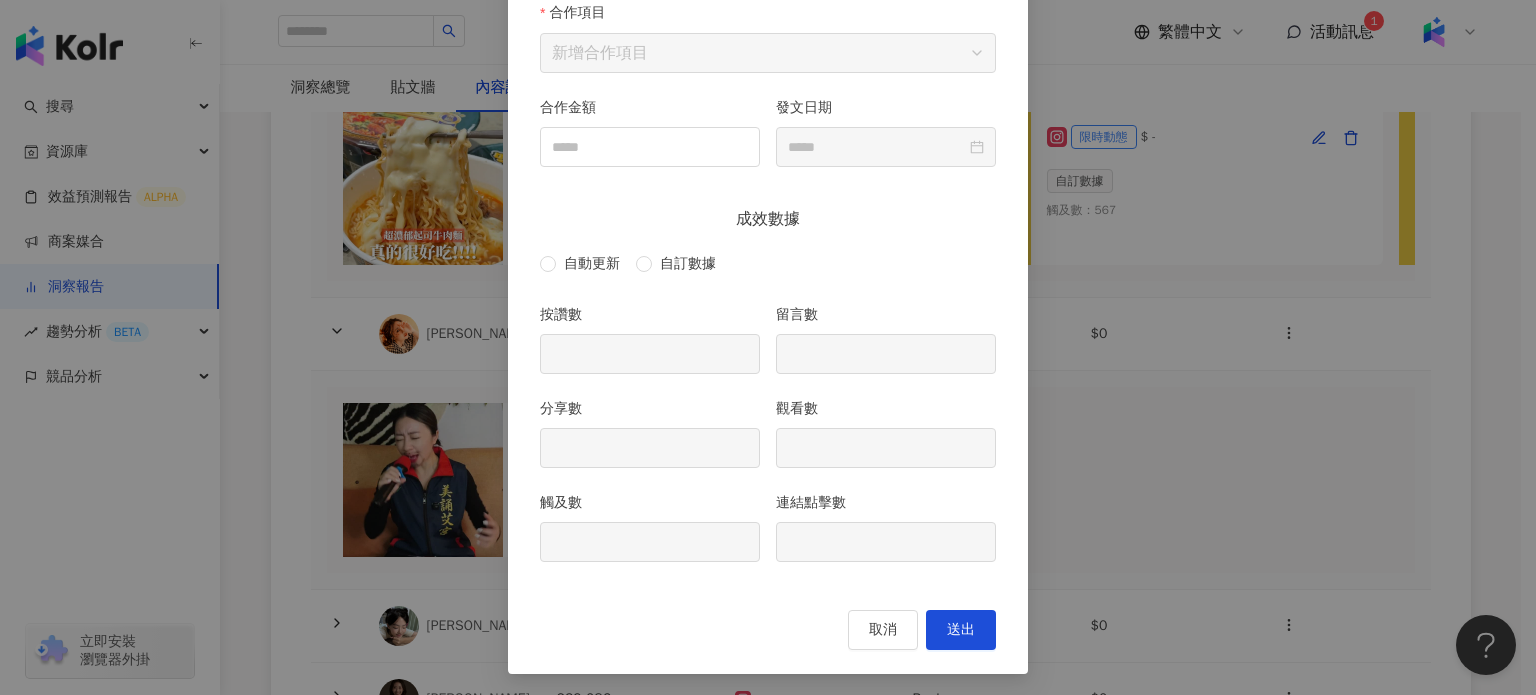 type on "****" 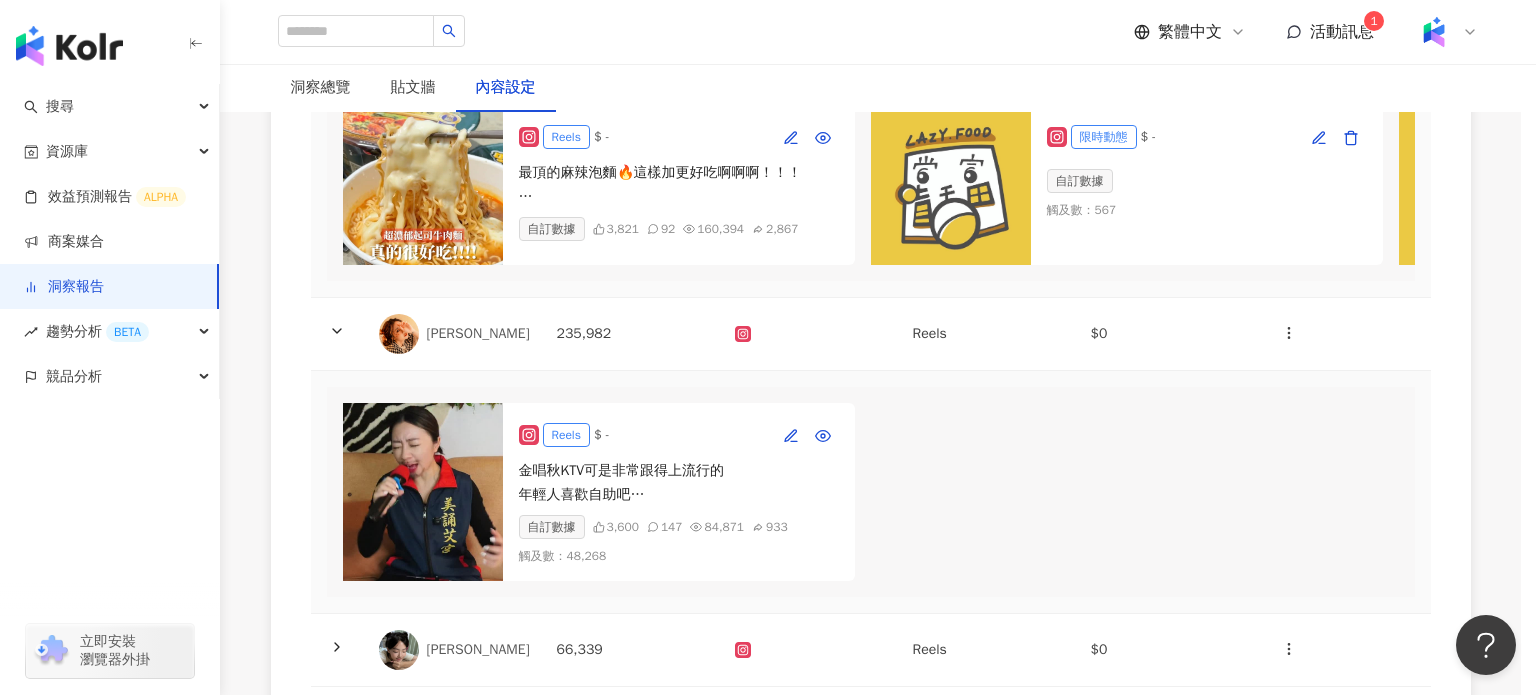 type on "**********" 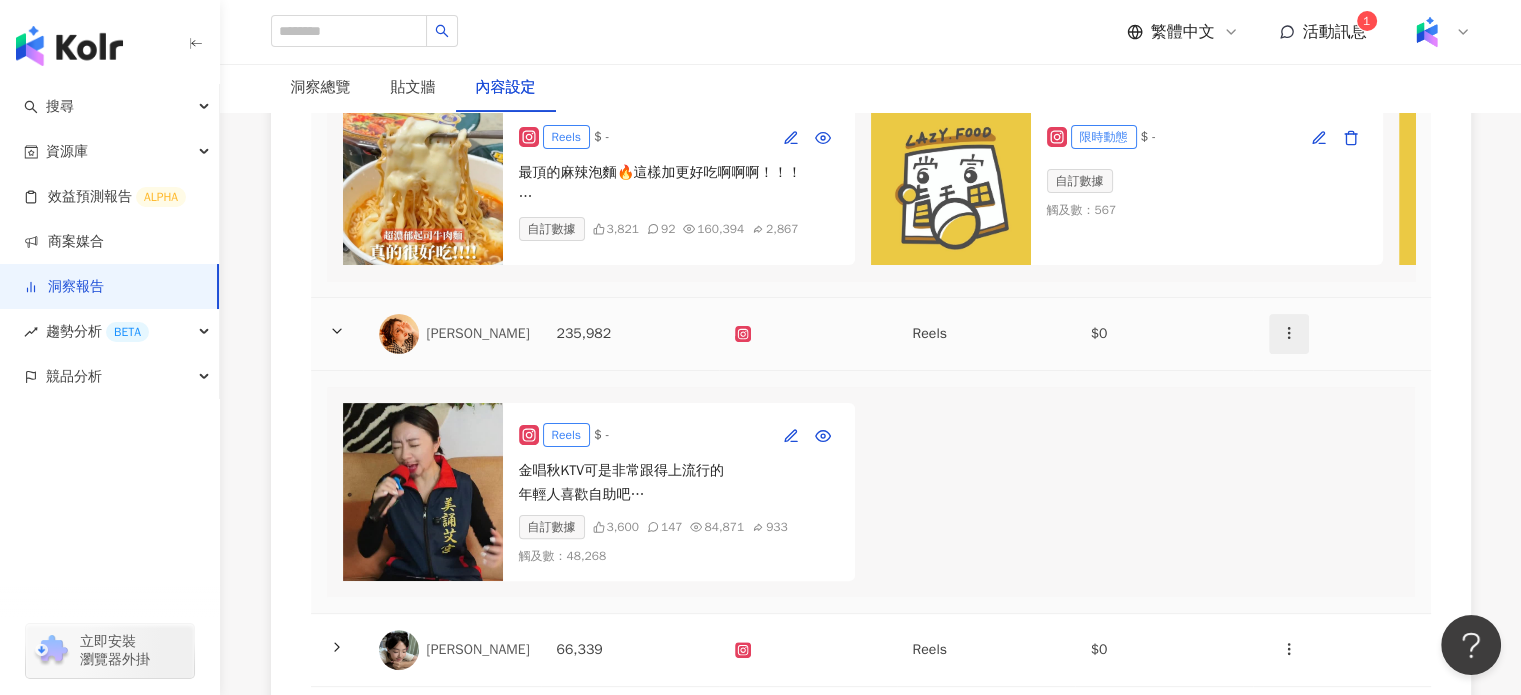 click at bounding box center (1289, 334) 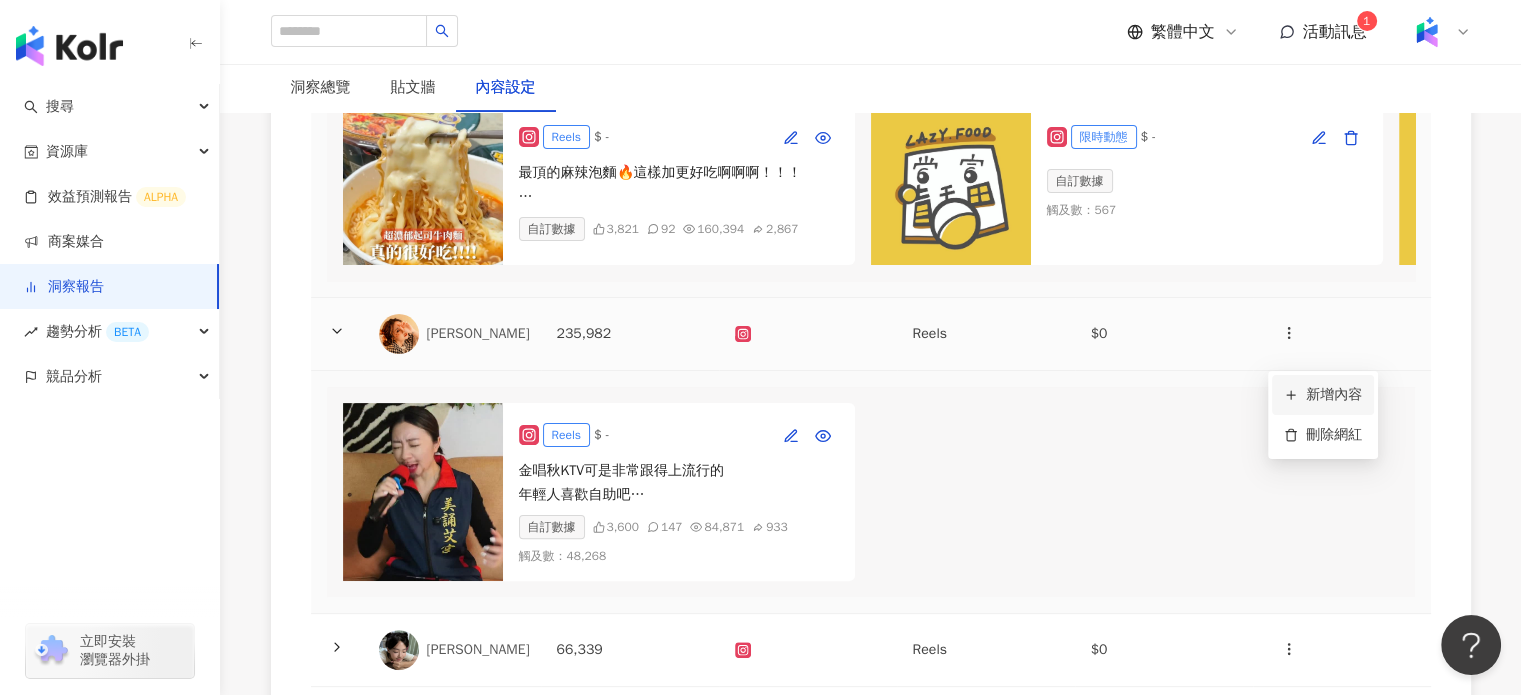 click on "新增內容" at bounding box center (1323, 395) 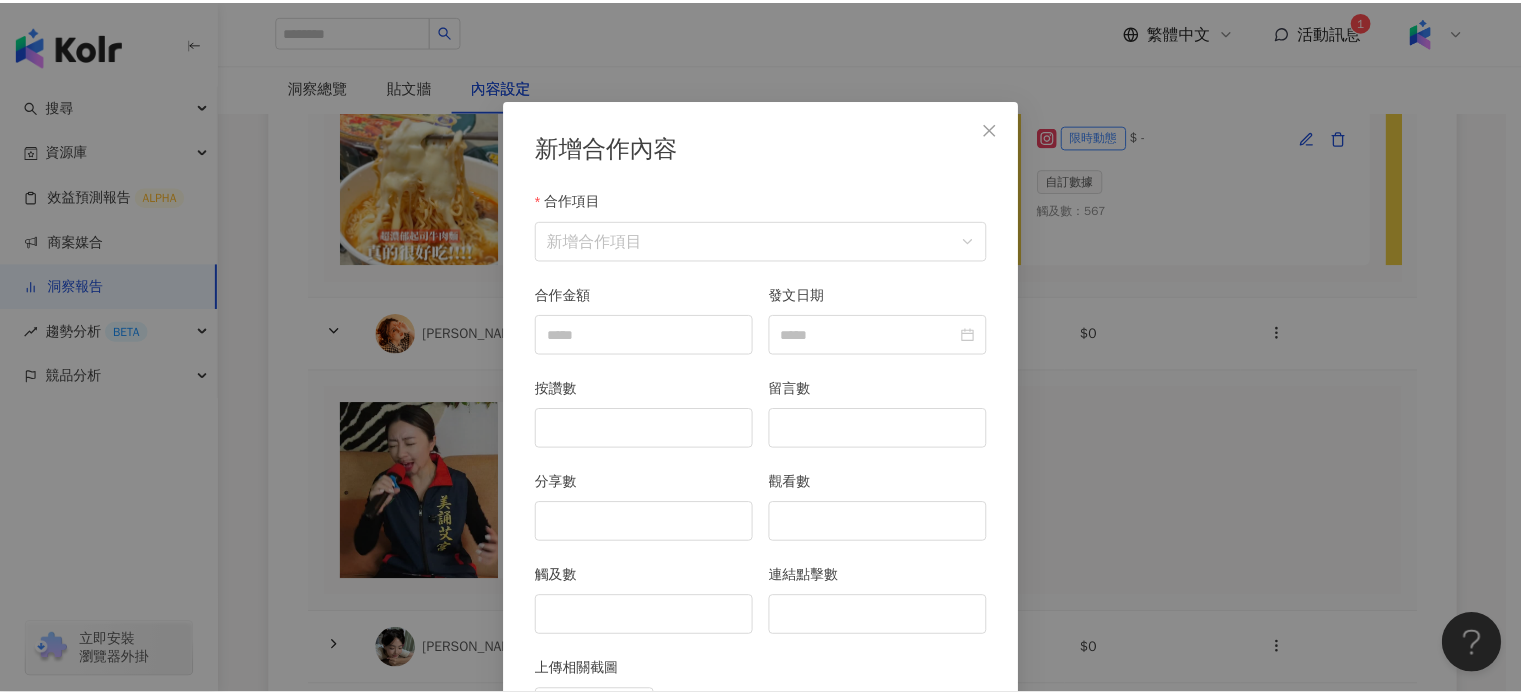scroll, scrollTop: 100, scrollLeft: 0, axis: vertical 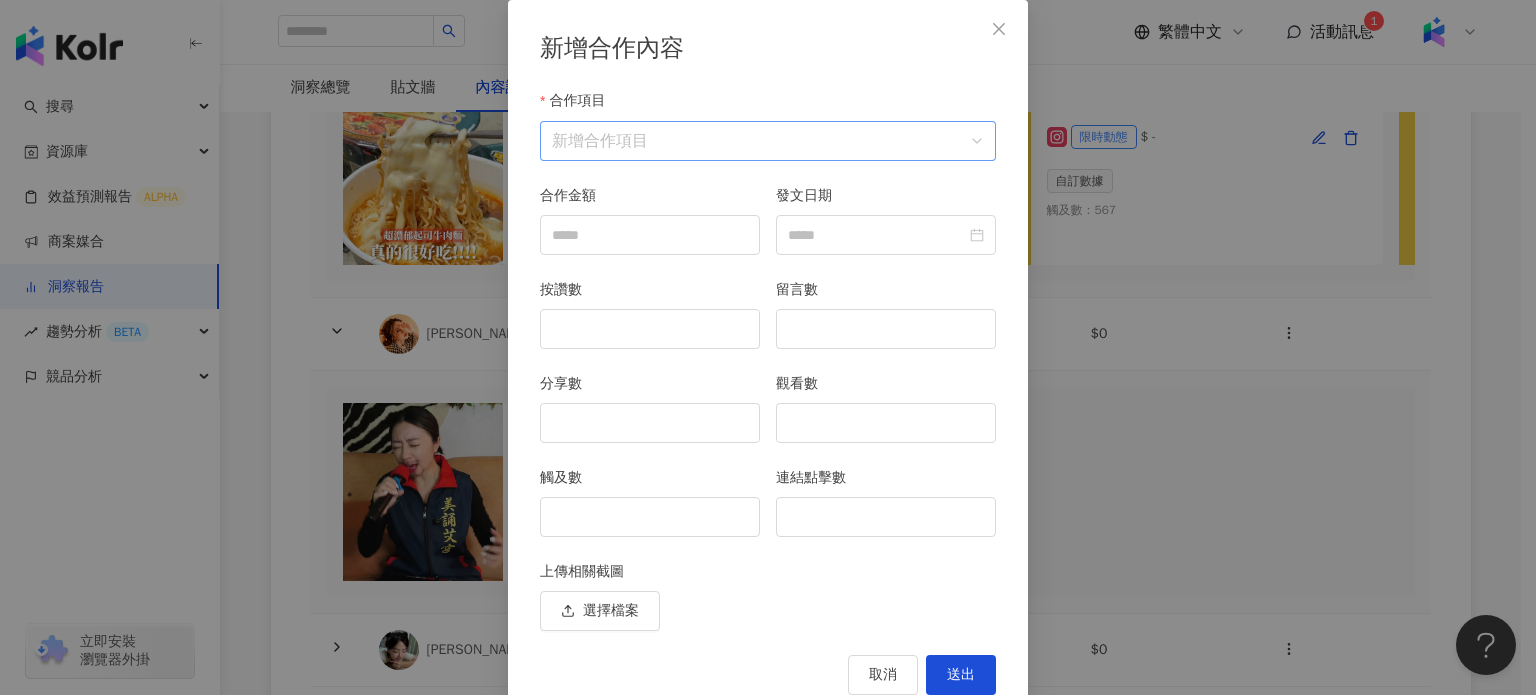 click on "合作項目" at bounding box center [768, 141] 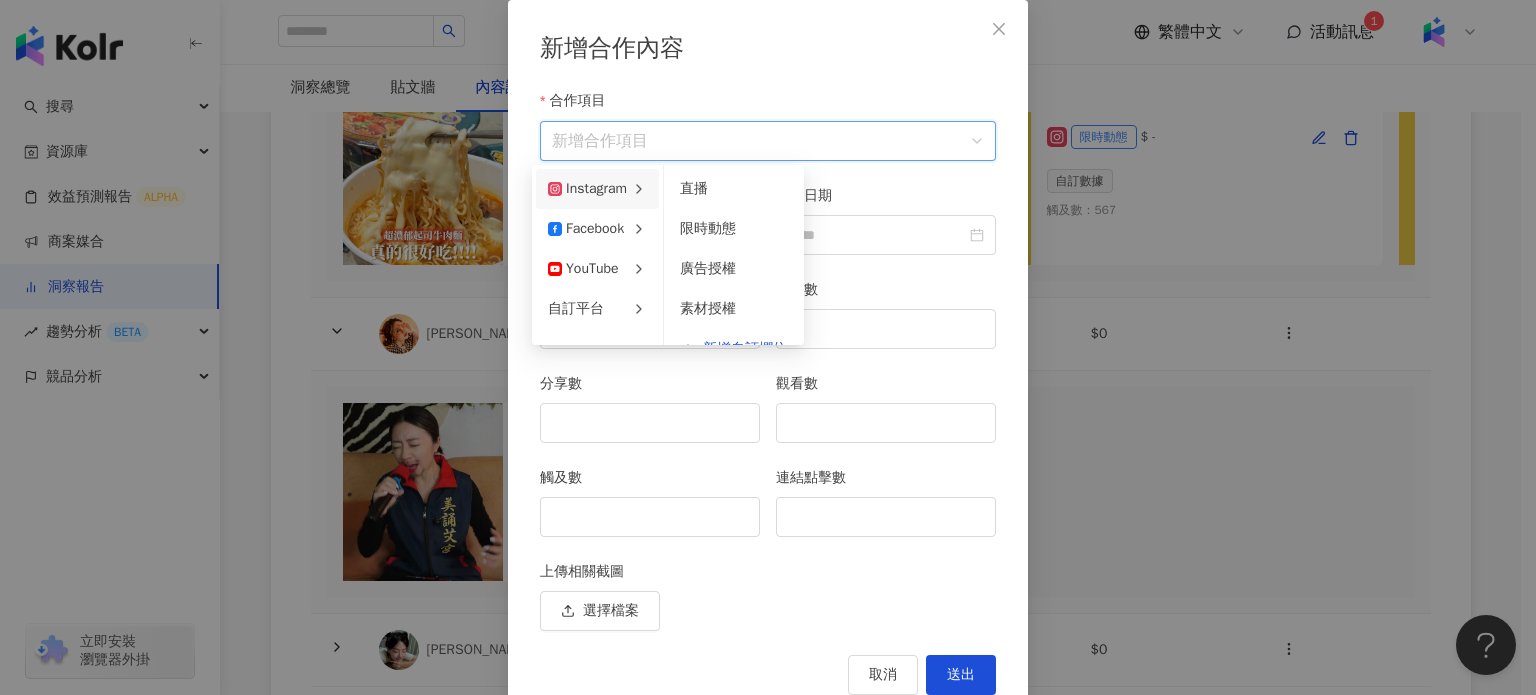 click on "Instagram" at bounding box center (587, 189) 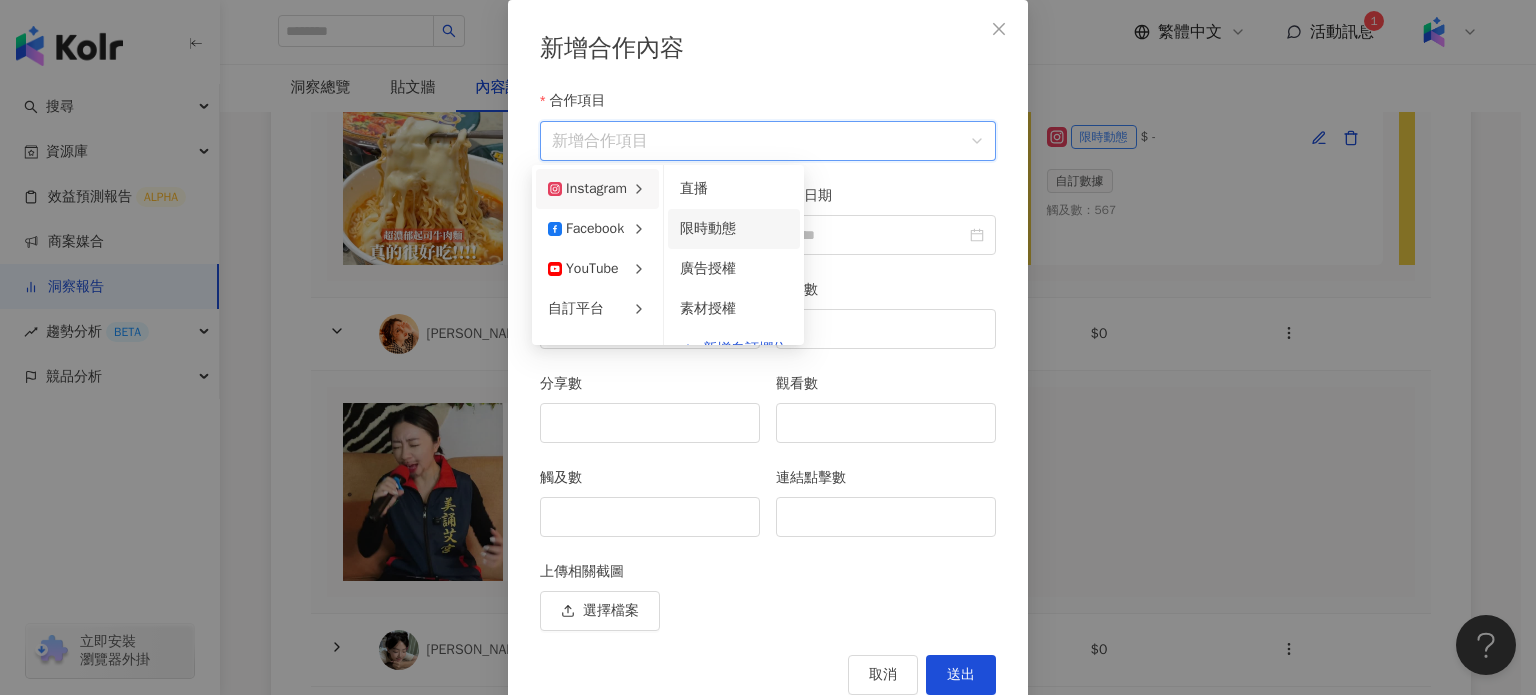 click on "限時動態" at bounding box center (734, 229) 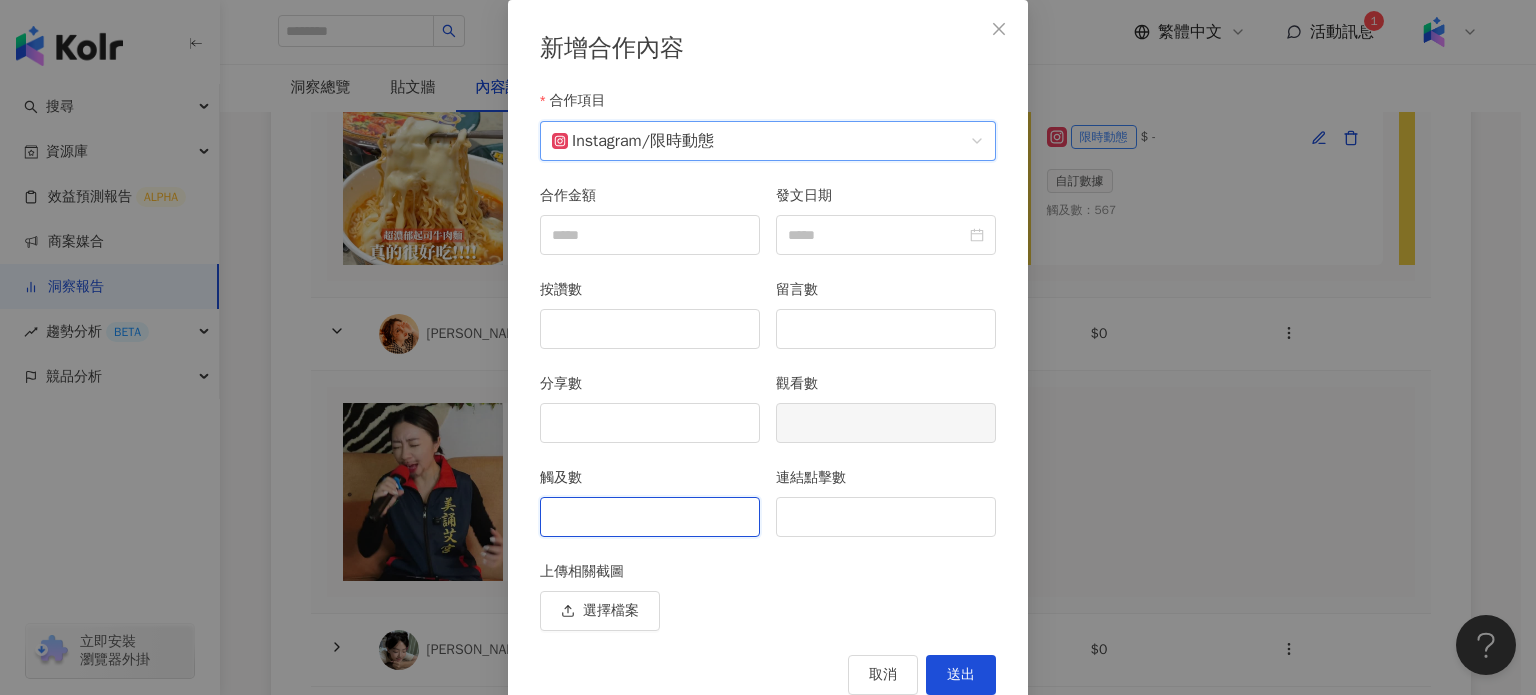 click on "觸及數" at bounding box center [650, 517] 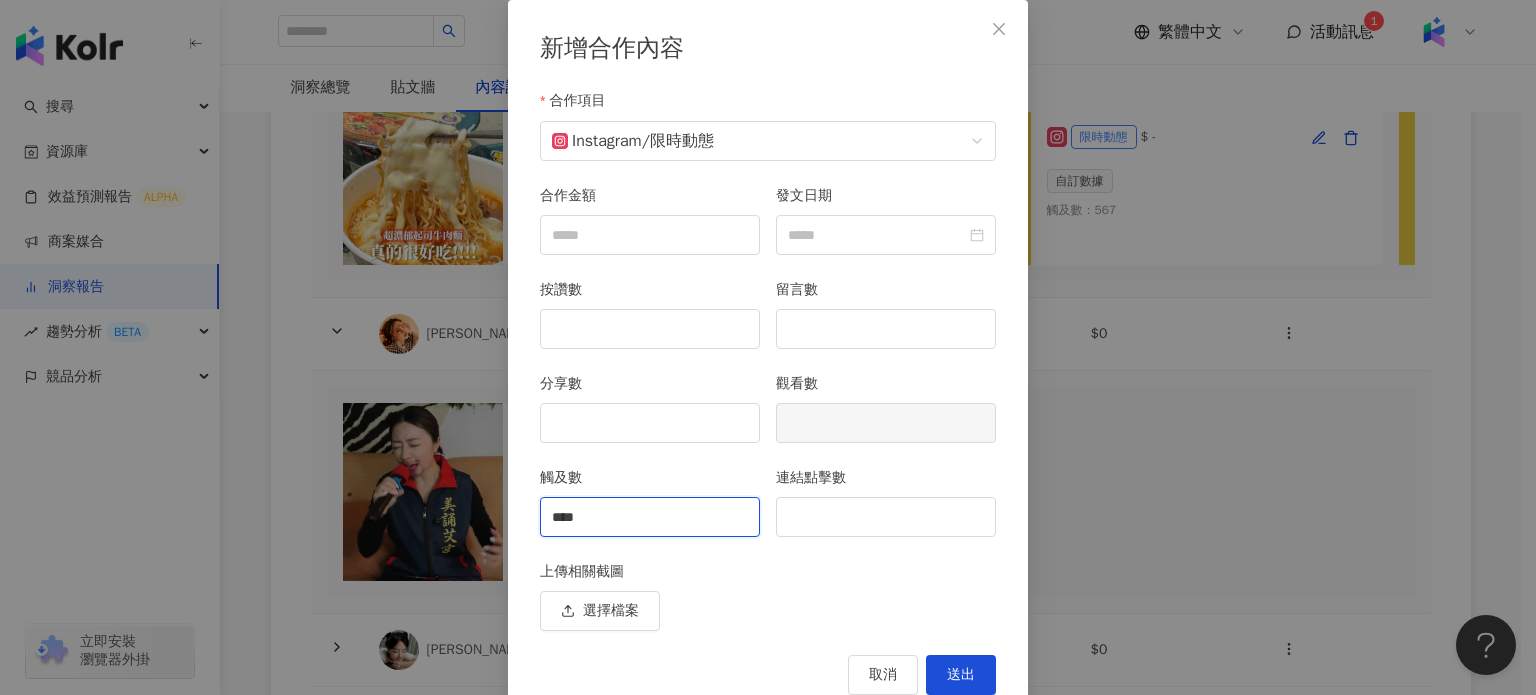 type on "****" 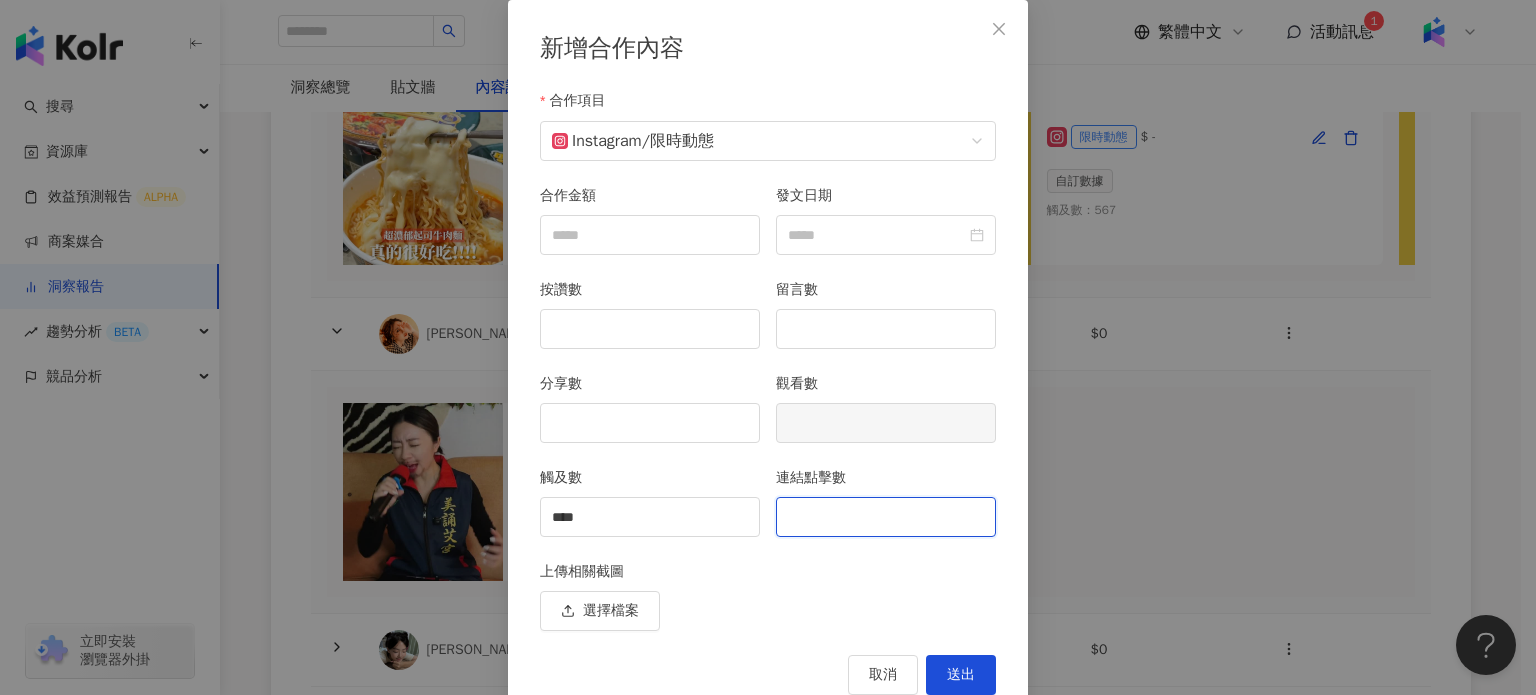 click on "連結點擊數" at bounding box center [886, 517] 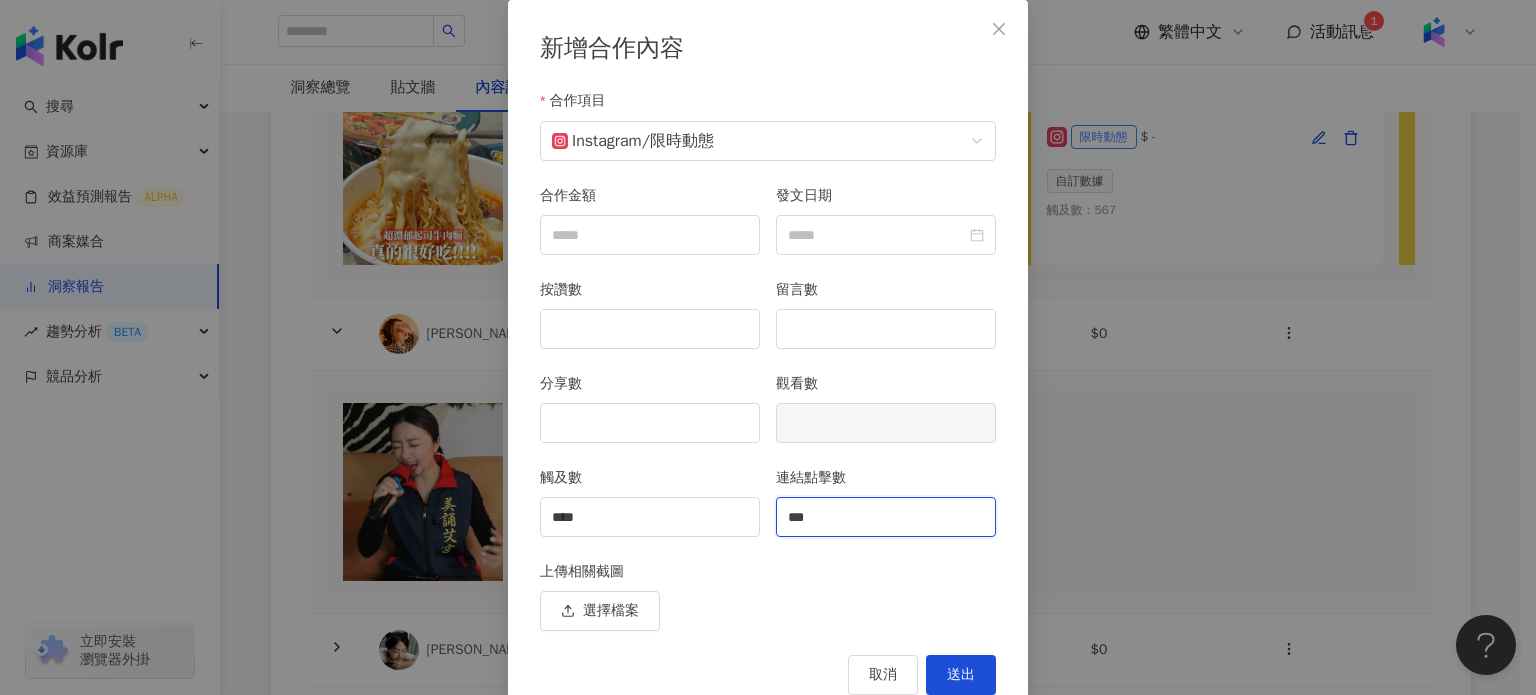 type on "***" 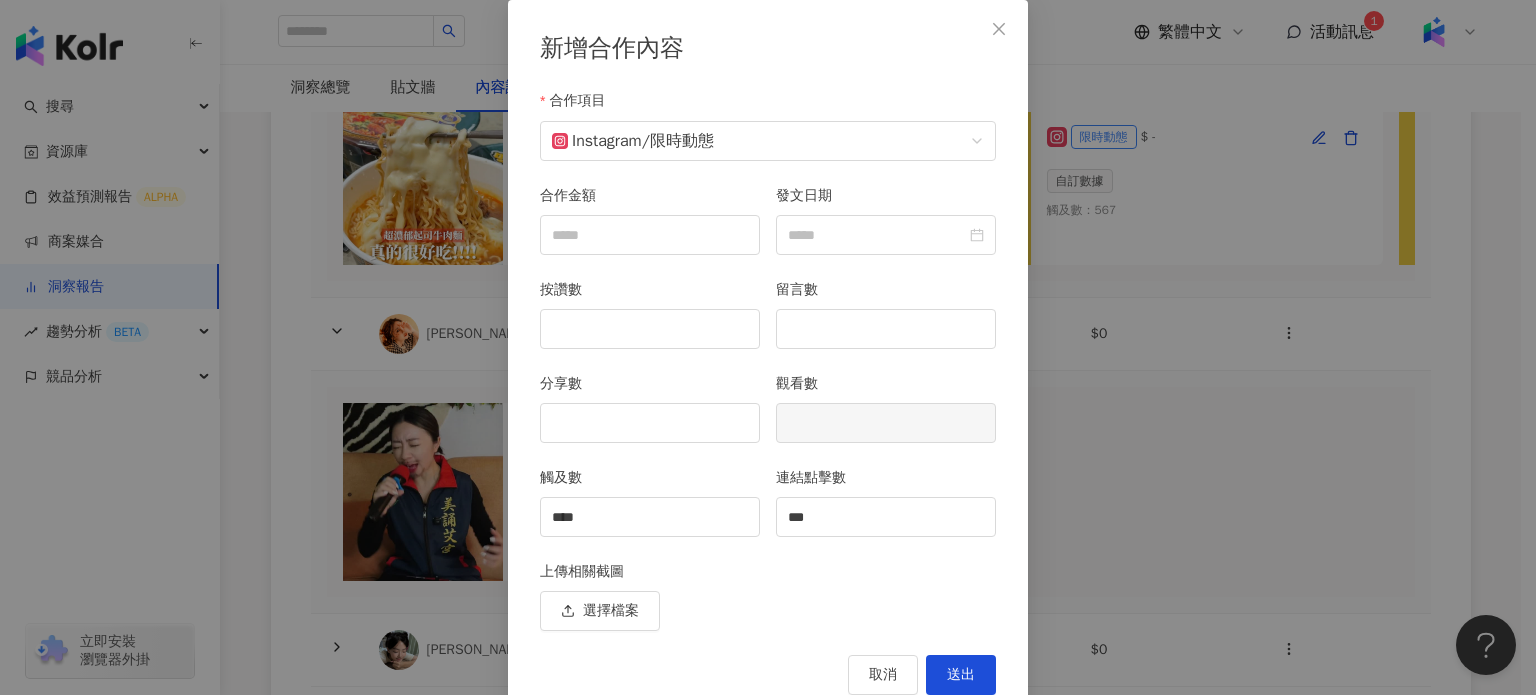 click on "新增合作內容 合作項目 Instagram  /  限時動態 合作項目   合作金額 發文日期 按讚數 留言數 分享數 觀看數 觸及數 **** 連結點擊數 *** 上傳相關截圖 選擇檔案 取消 送出" at bounding box center [768, 359] 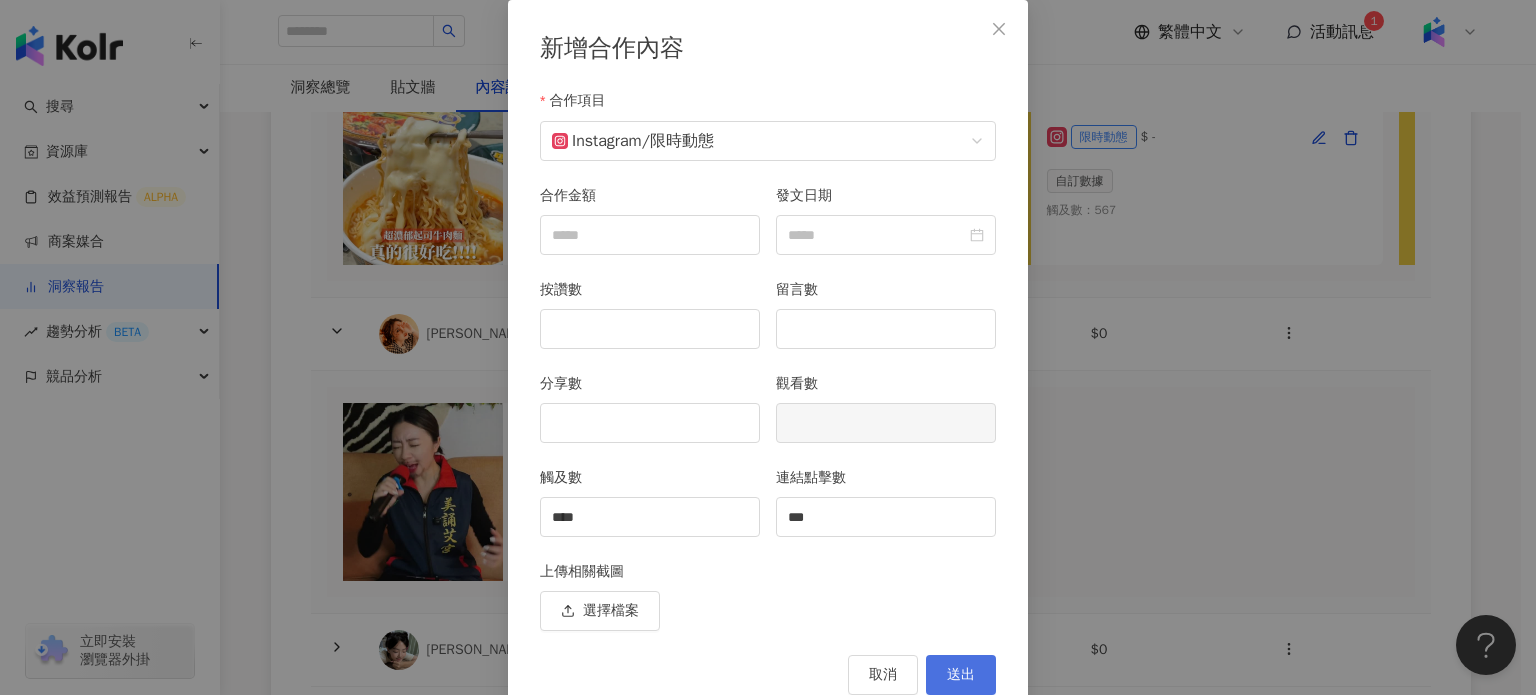 click on "送出" at bounding box center (961, 675) 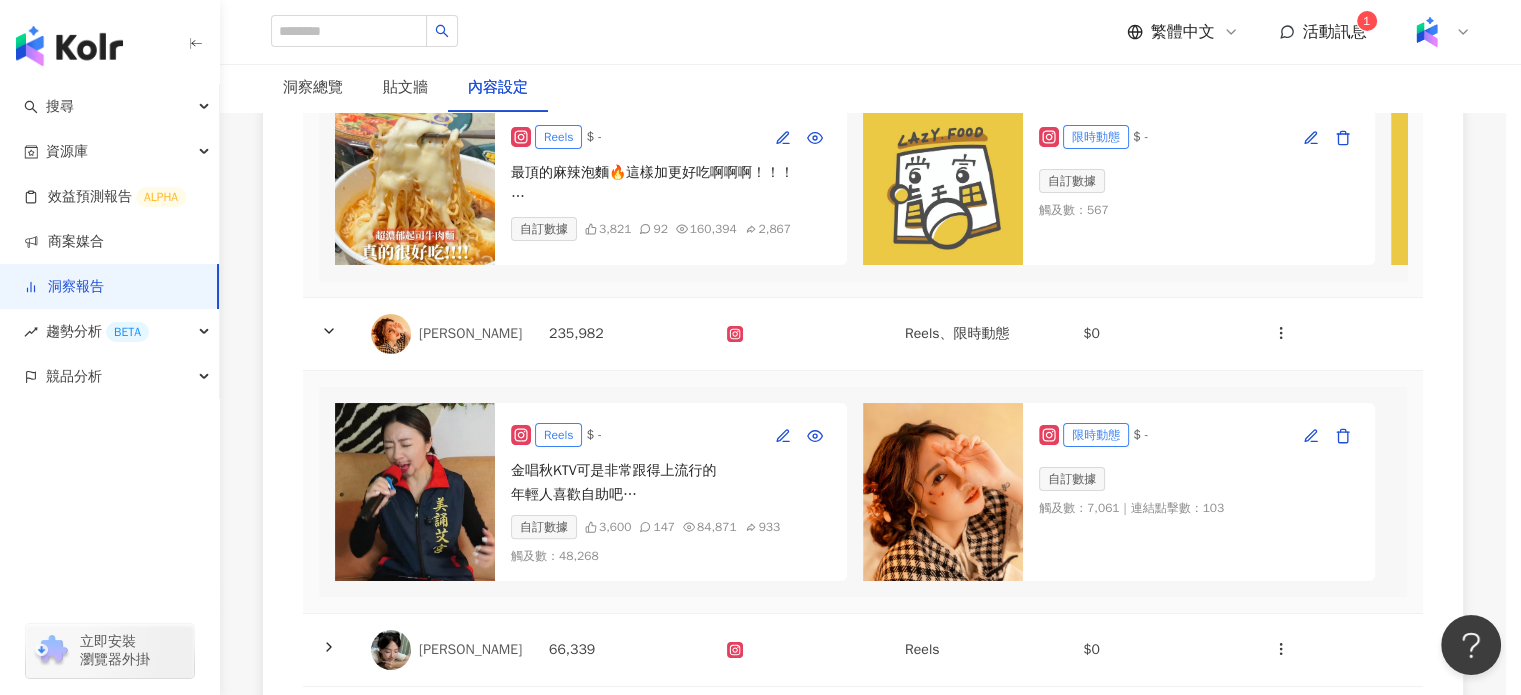 scroll, scrollTop: 0, scrollLeft: 0, axis: both 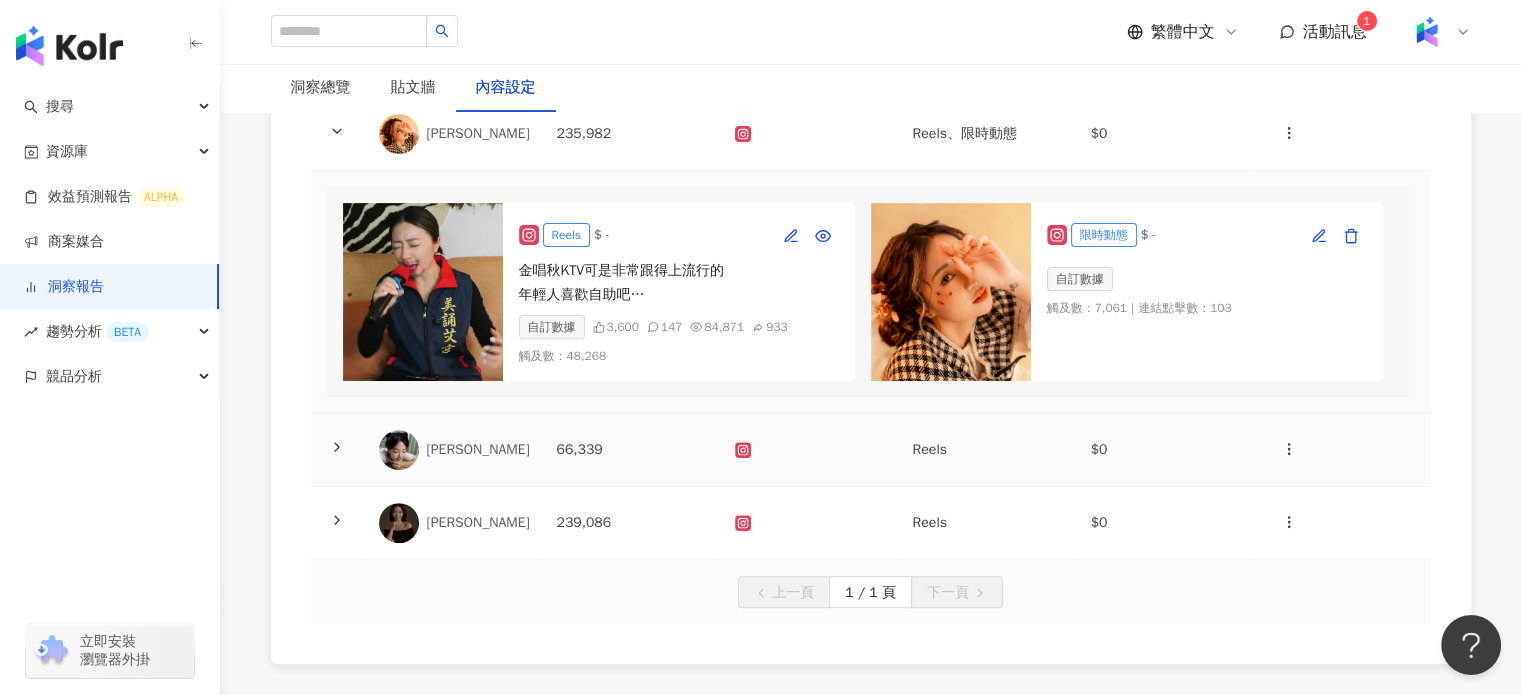 click on "66,339" at bounding box center [630, 450] 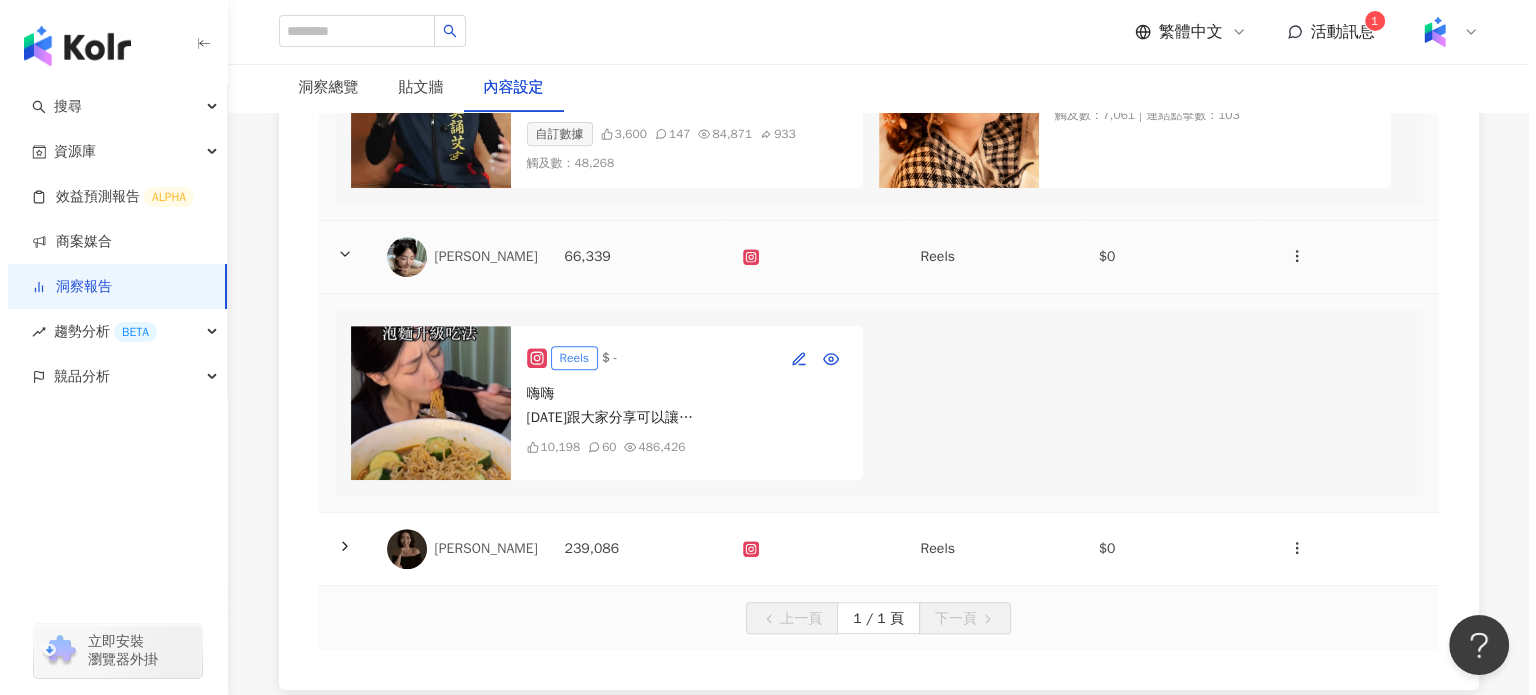 scroll, scrollTop: 827, scrollLeft: 0, axis: vertical 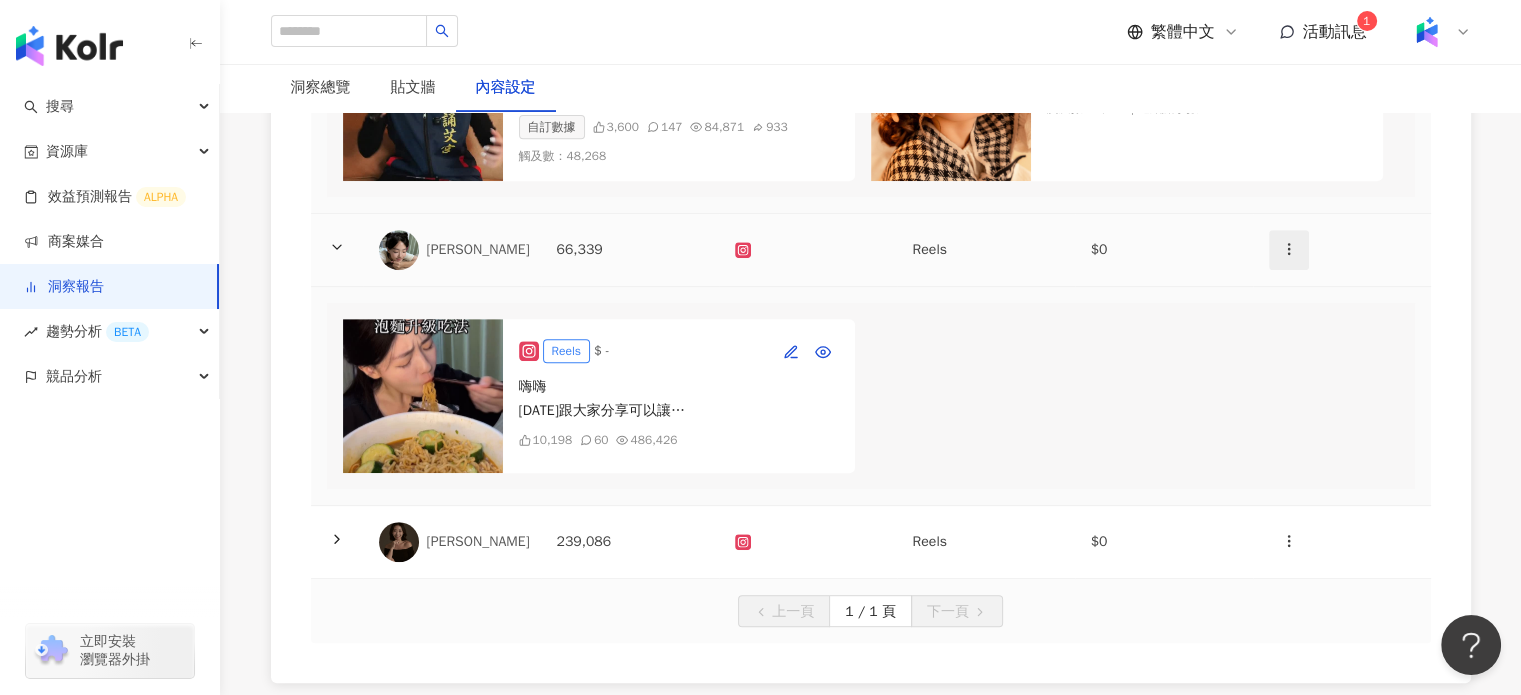 click 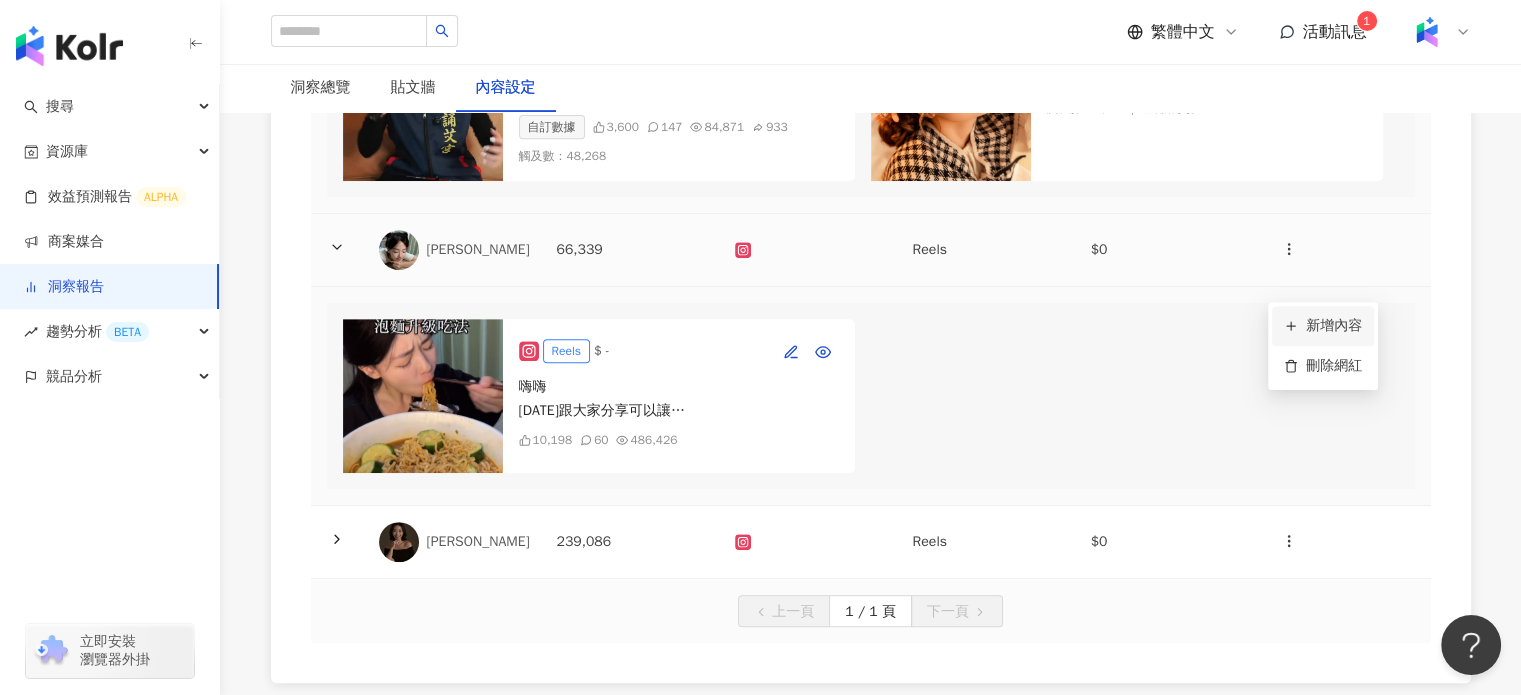 click on "新增內容" at bounding box center [1323, 326] 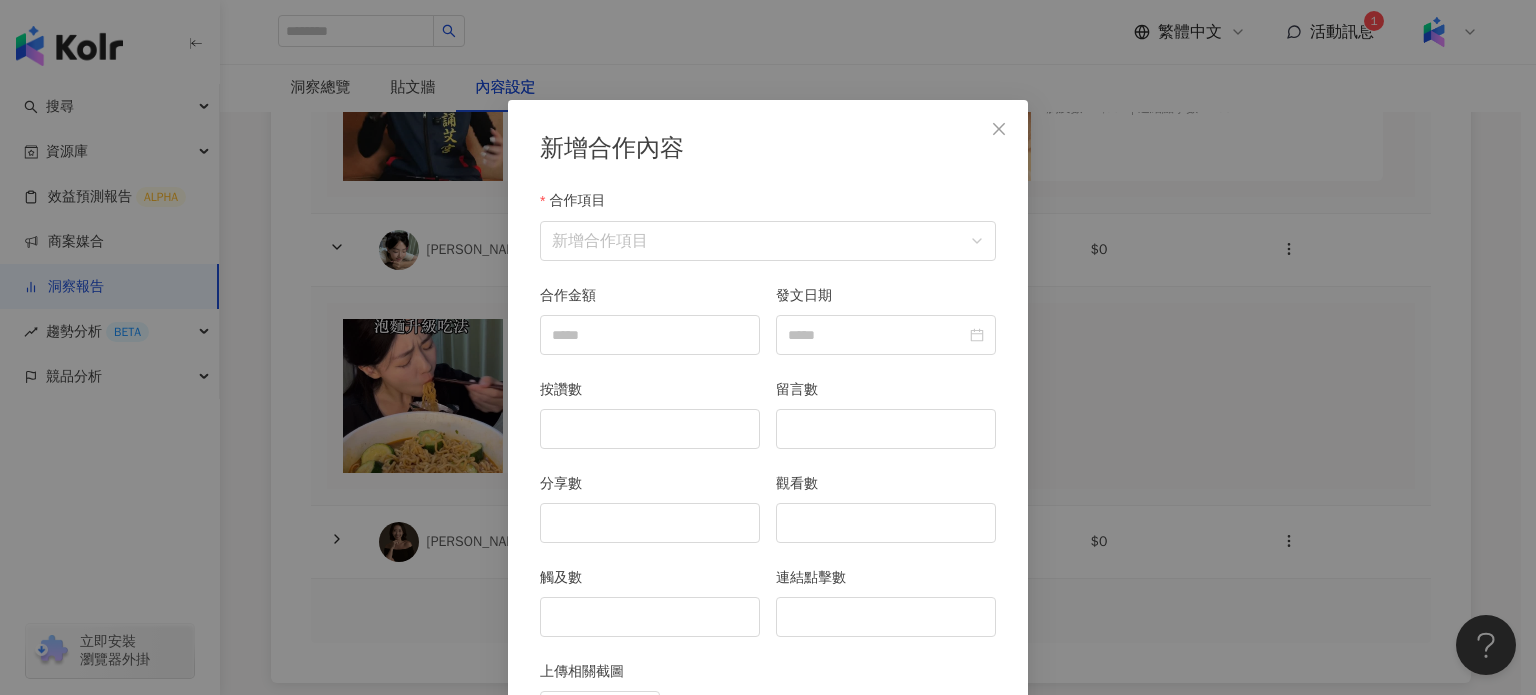 scroll, scrollTop: 100, scrollLeft: 0, axis: vertical 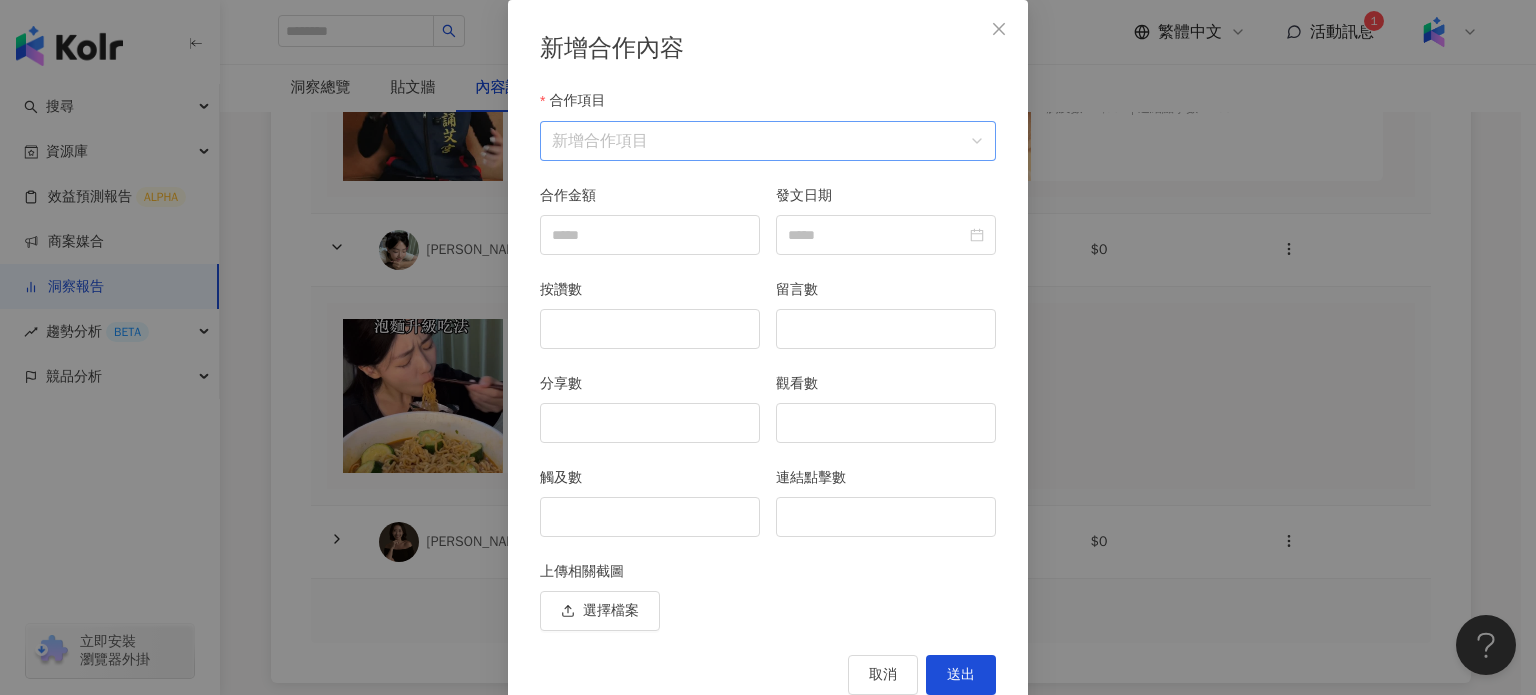 click on "合作項目" at bounding box center (768, 141) 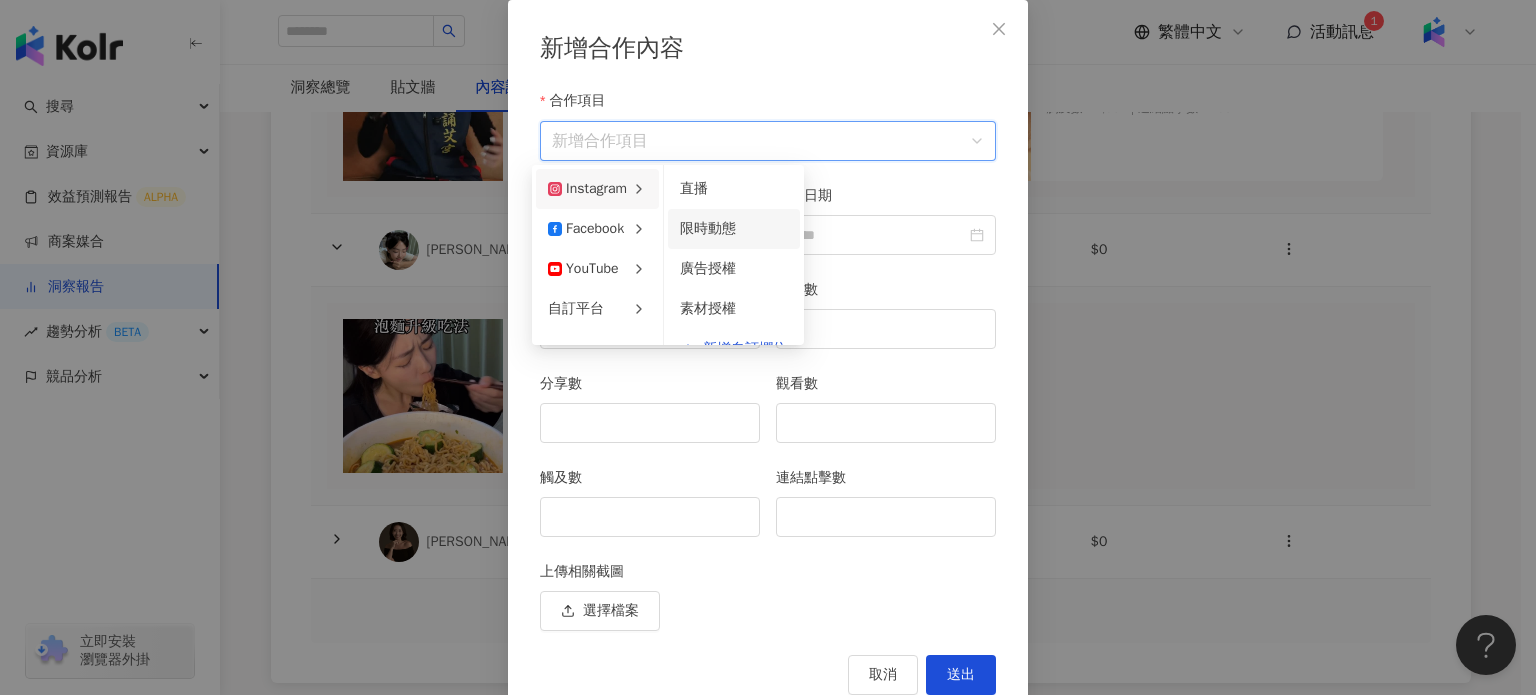 click on "限時動態" at bounding box center (708, 228) 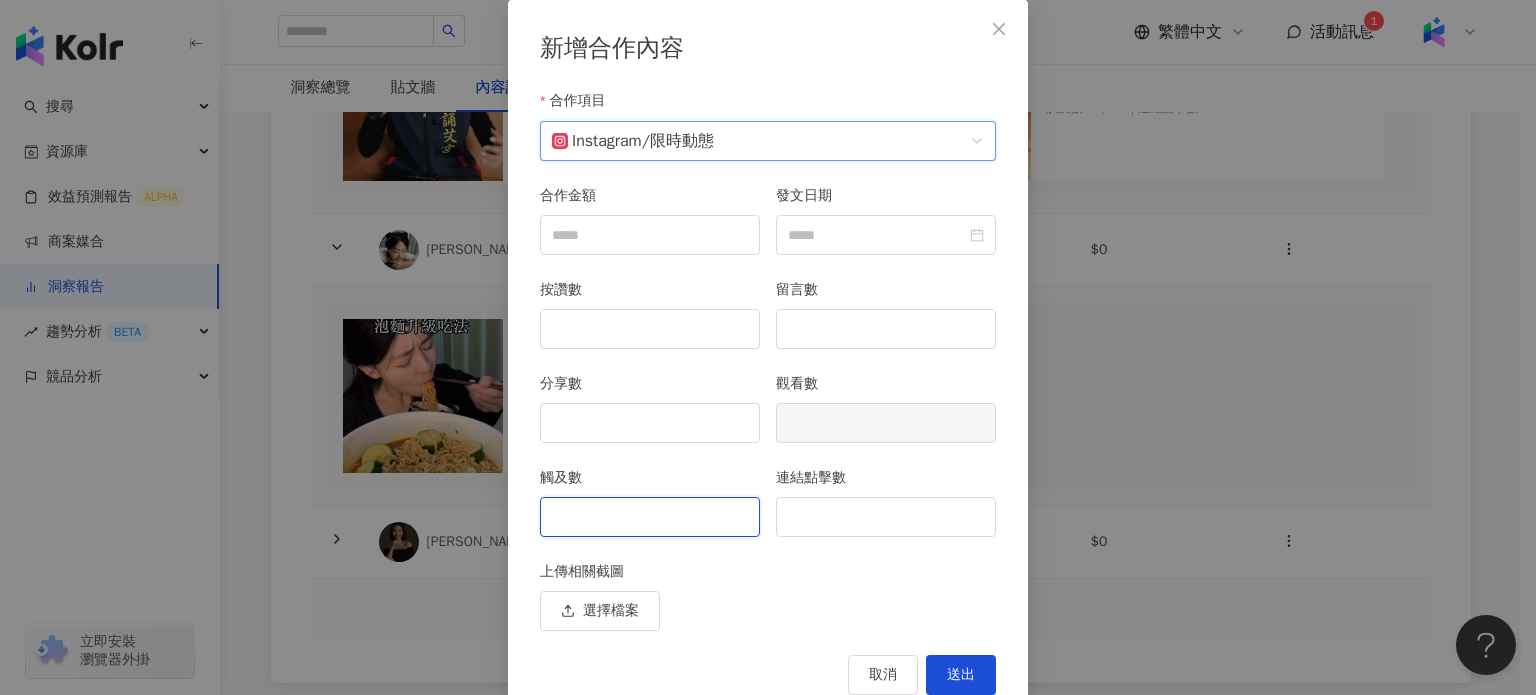 click on "觸及數" at bounding box center (650, 517) 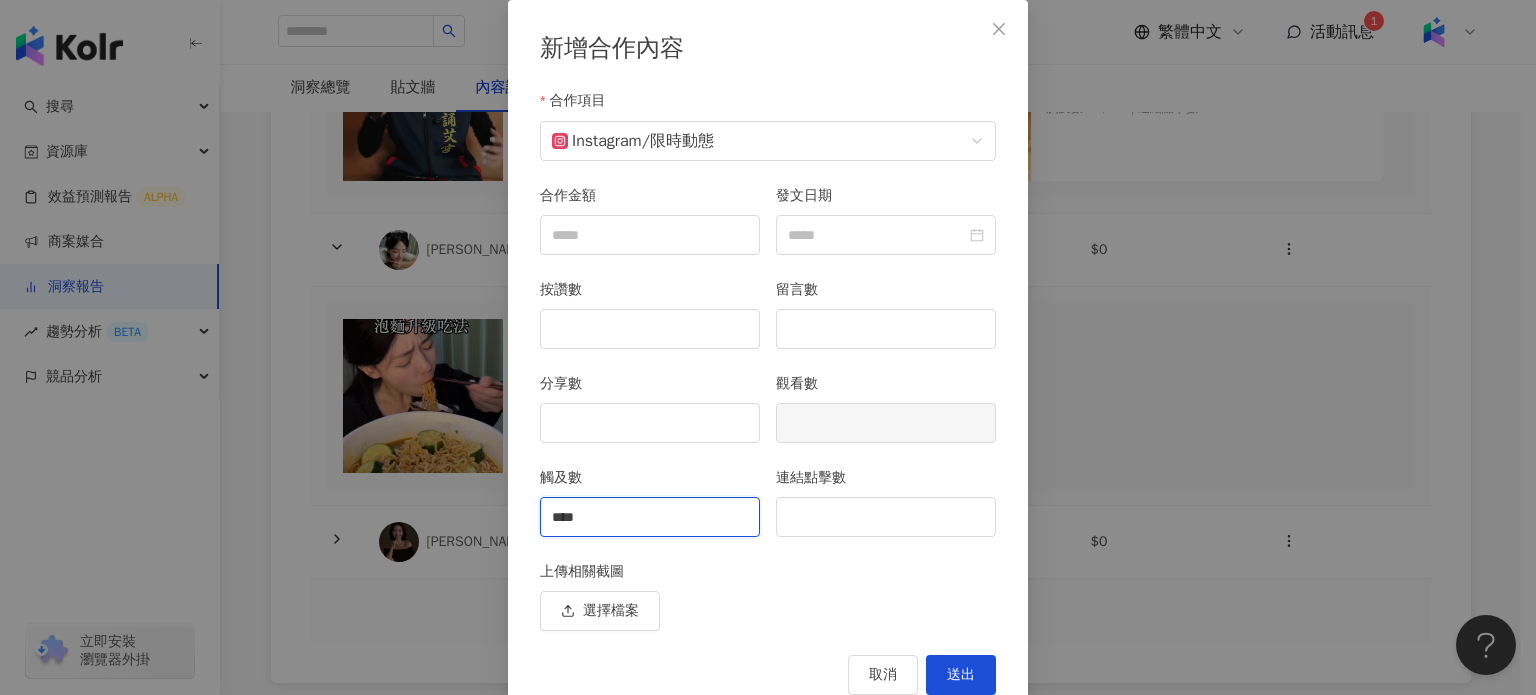 type on "****" 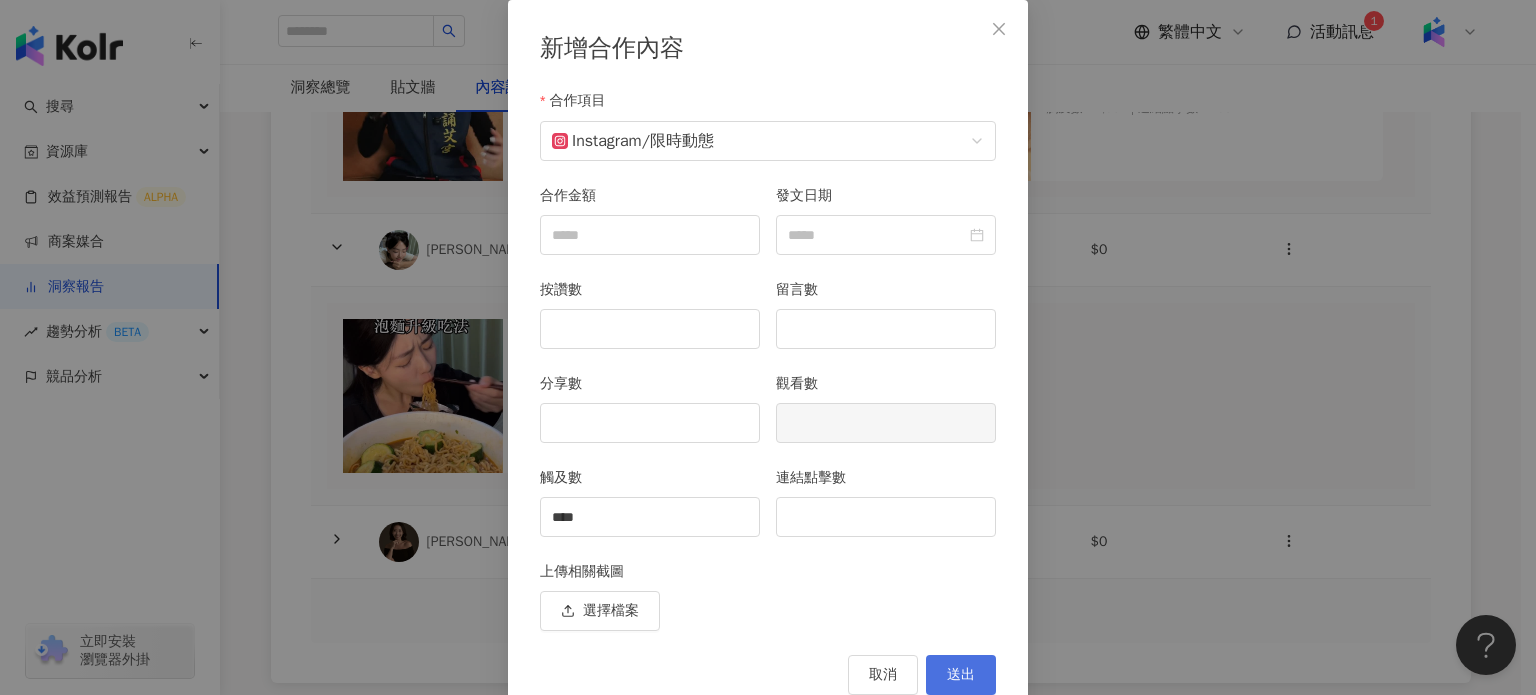 click on "送出" at bounding box center (961, 675) 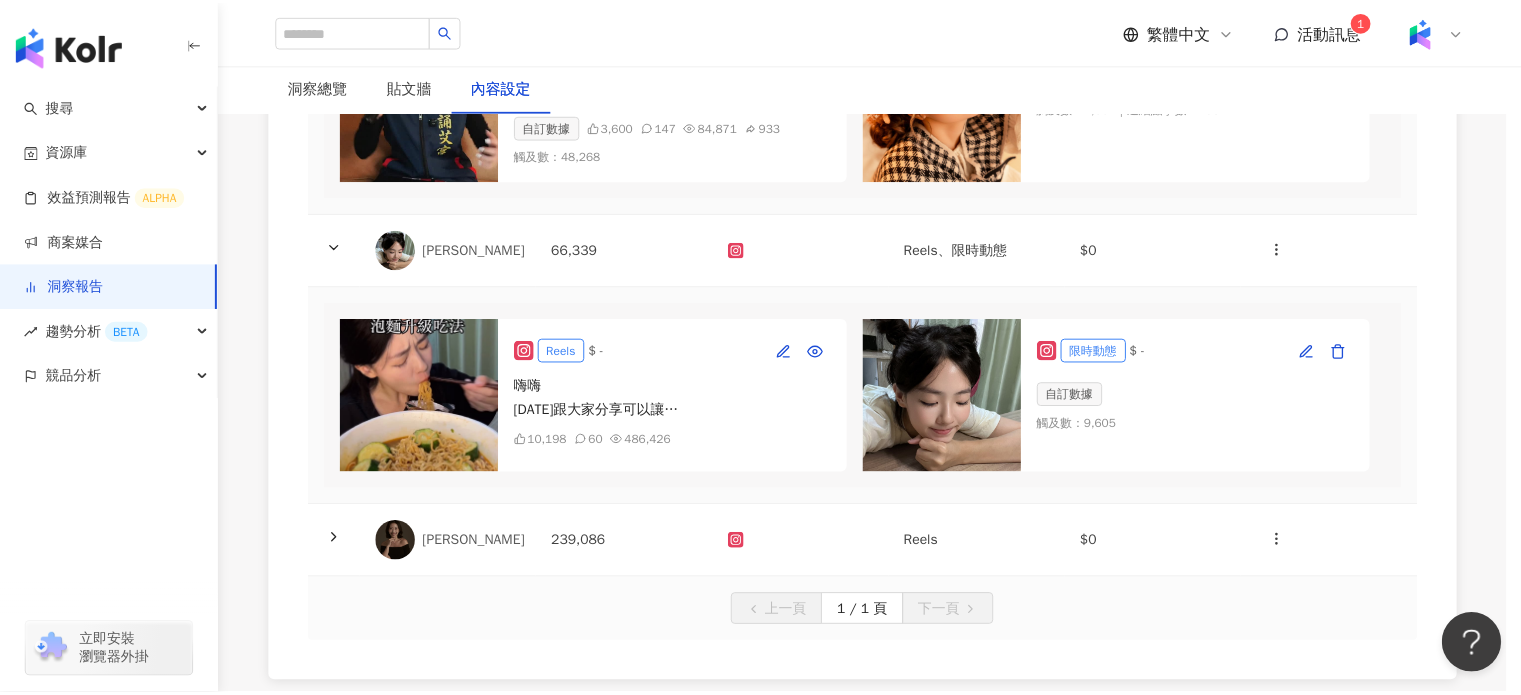 scroll, scrollTop: 0, scrollLeft: 0, axis: both 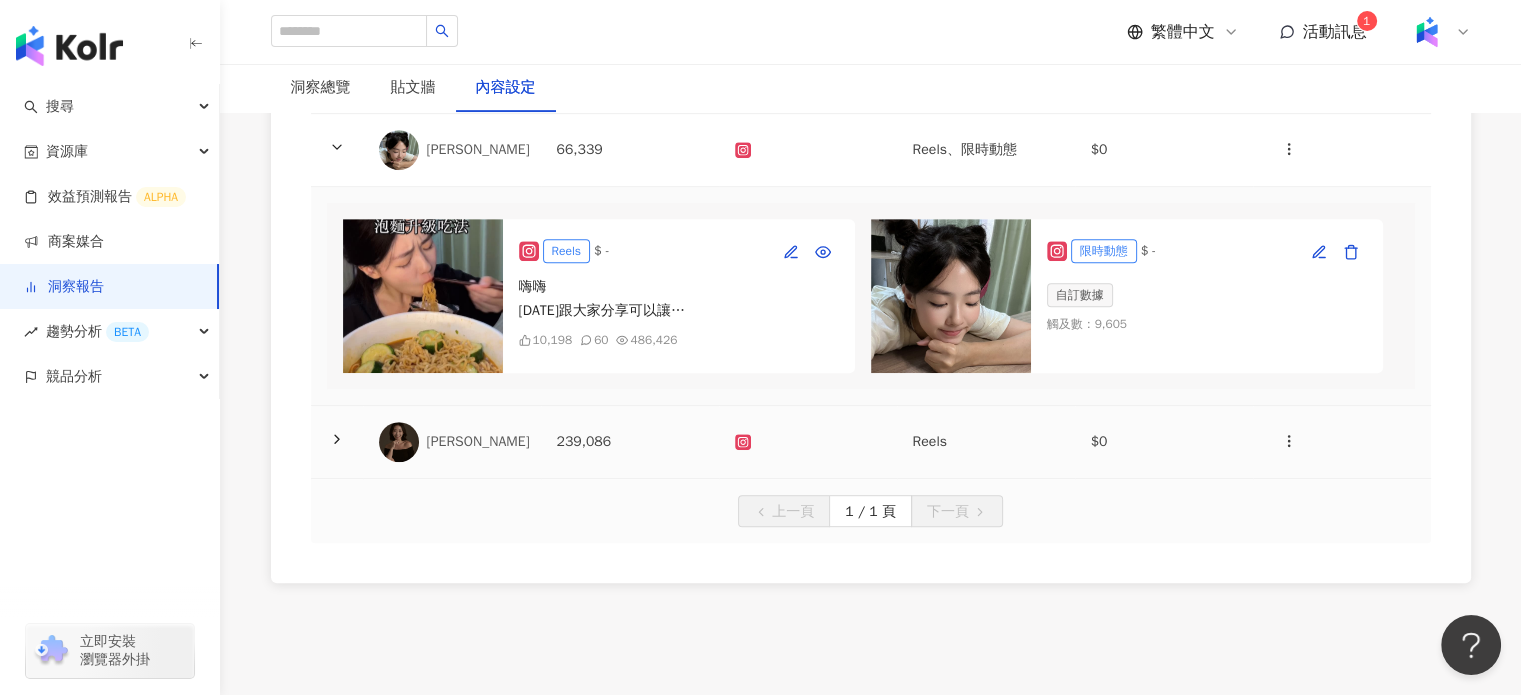 click on "239,086" at bounding box center [630, 442] 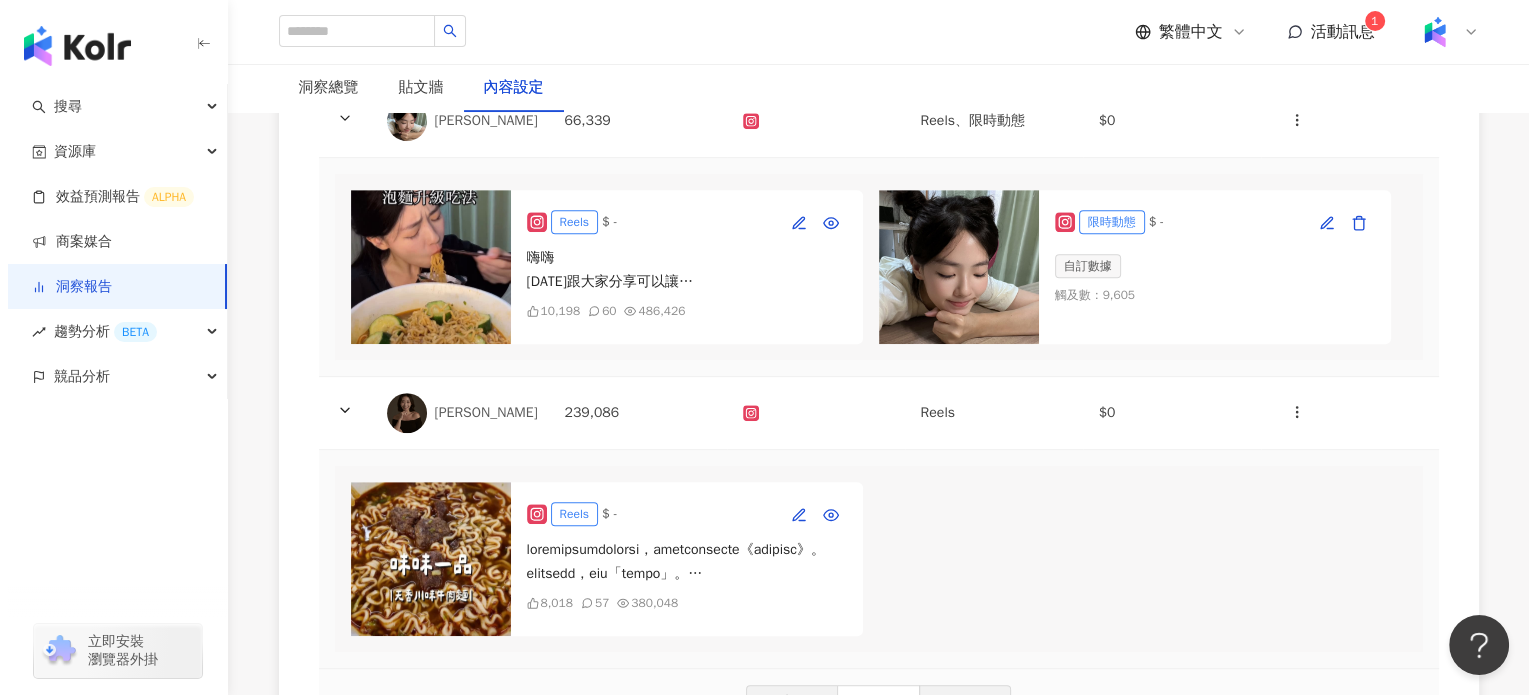 scroll, scrollTop: 1227, scrollLeft: 0, axis: vertical 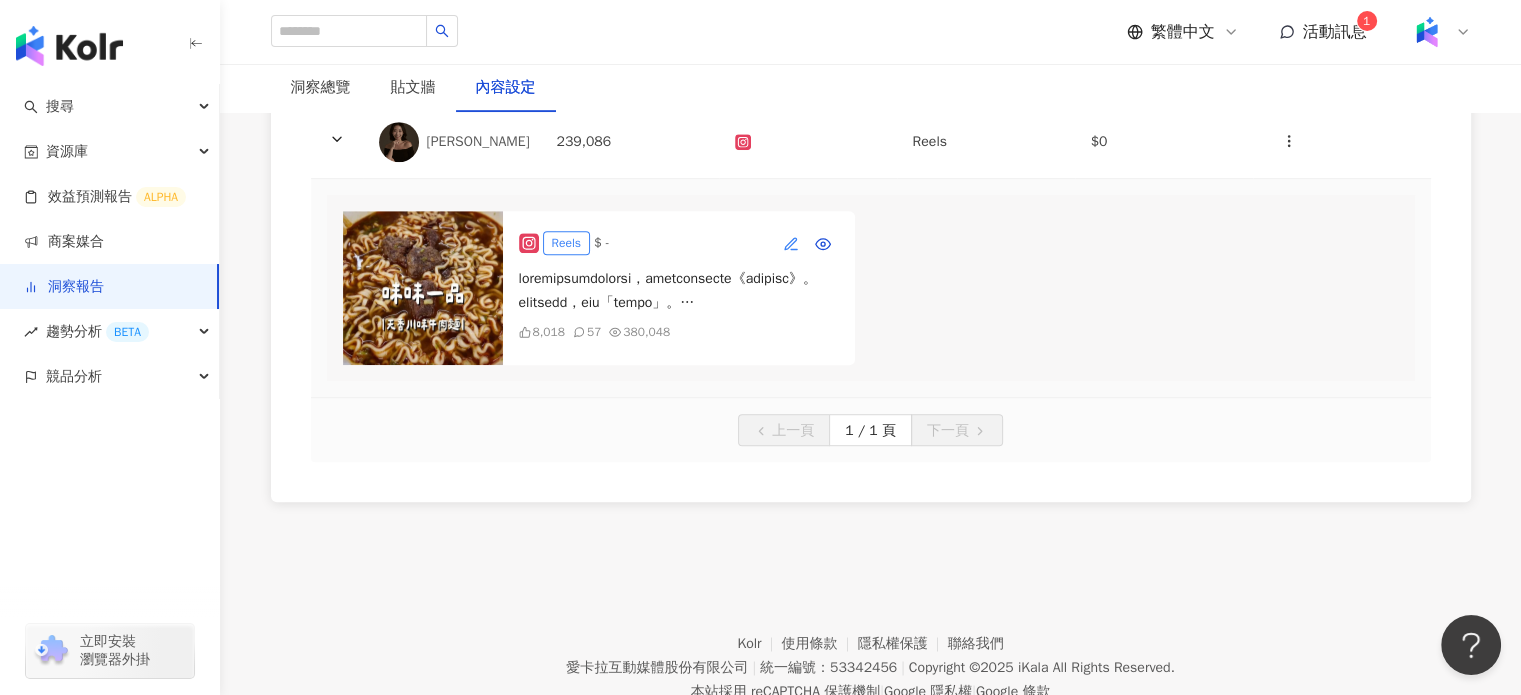 click at bounding box center (791, 243) 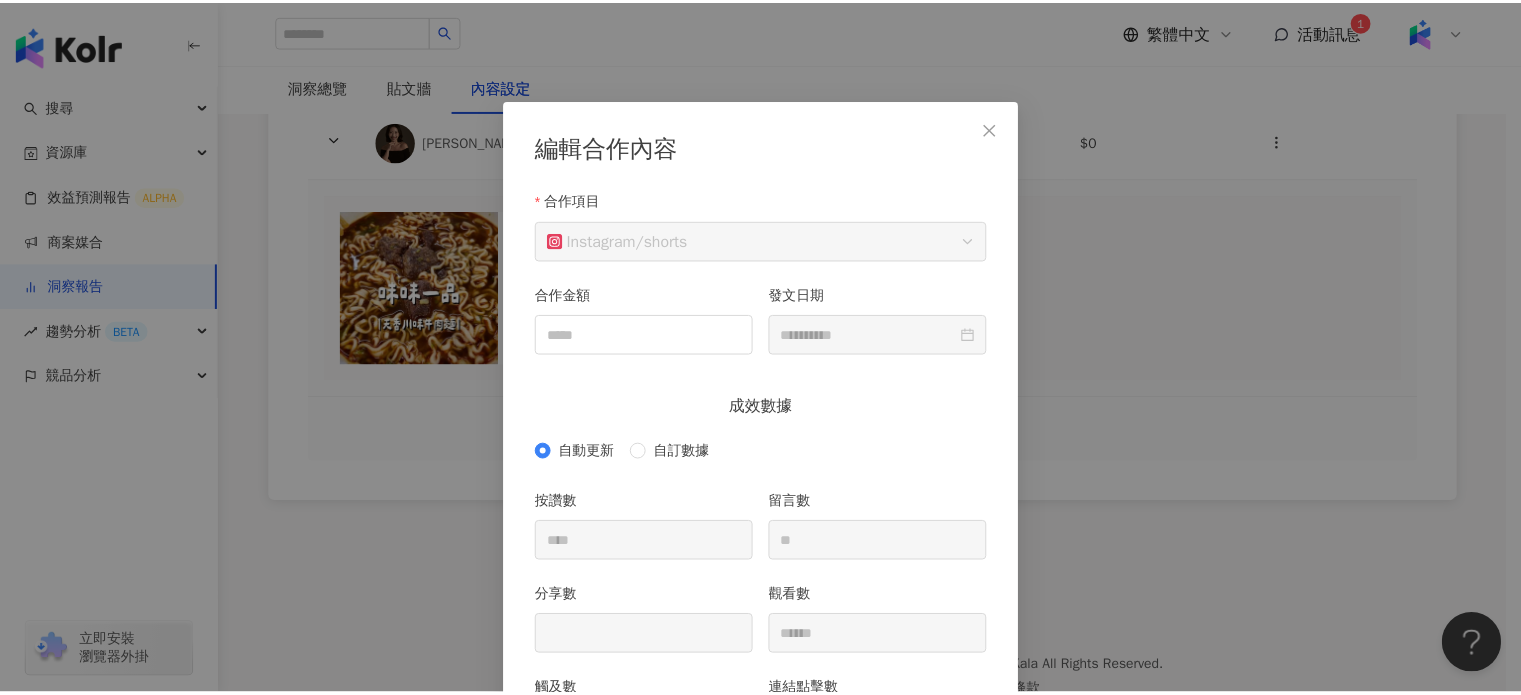 scroll, scrollTop: 100, scrollLeft: 0, axis: vertical 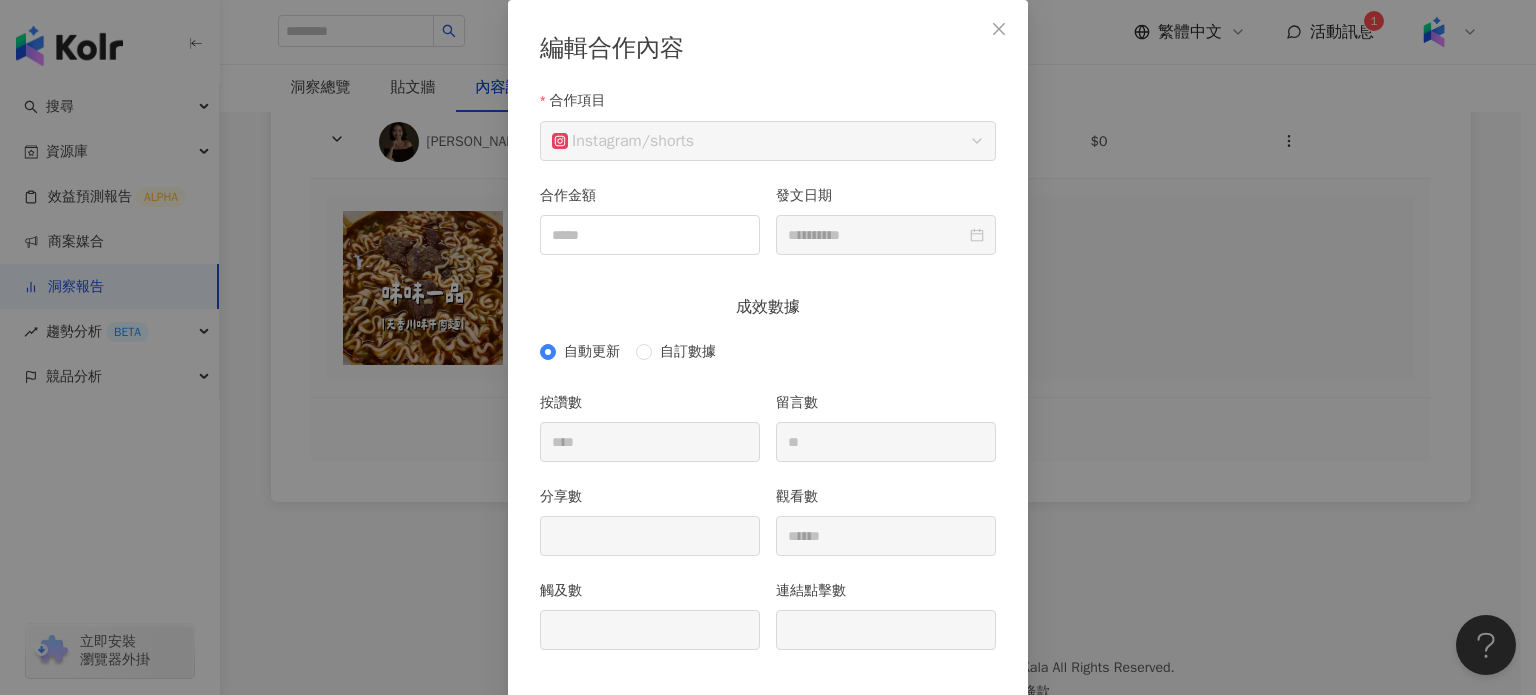 click on "**********" at bounding box center (768, 347) 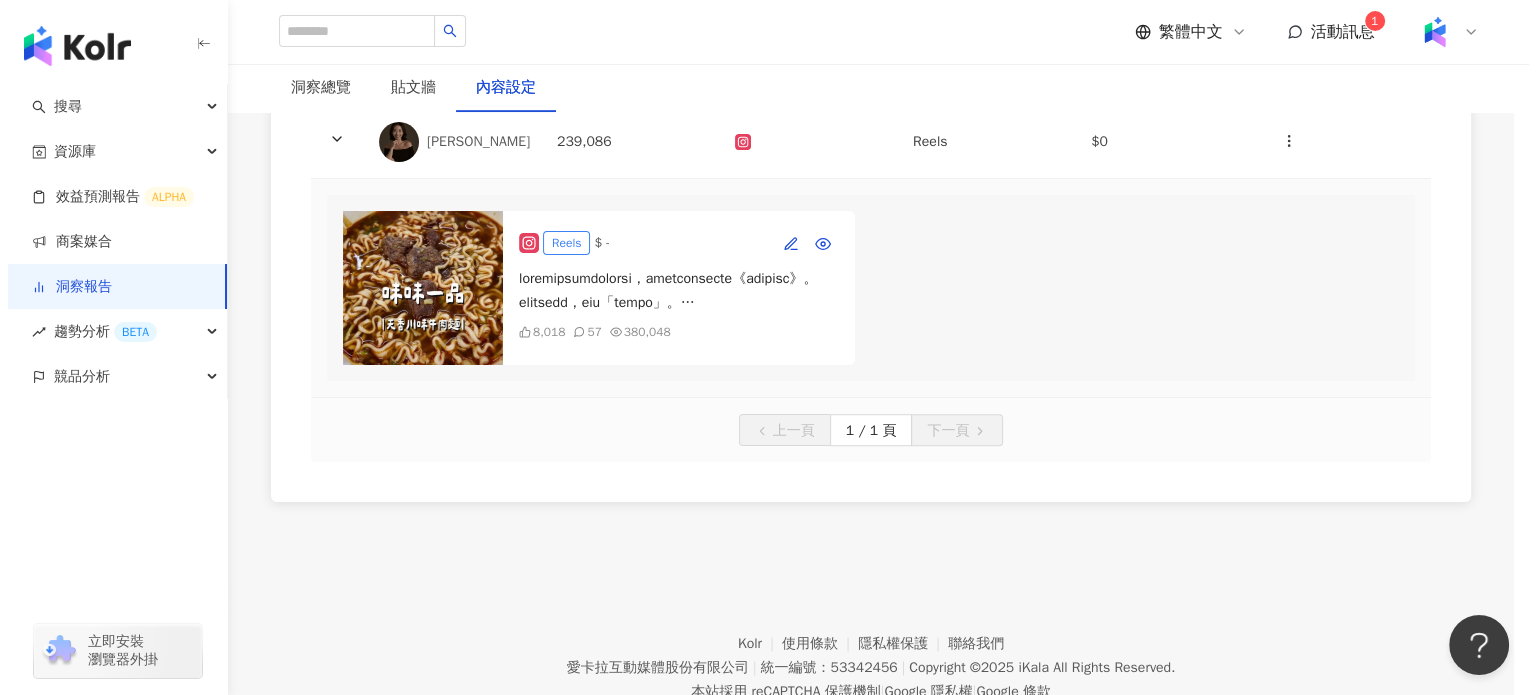scroll, scrollTop: 0, scrollLeft: 0, axis: both 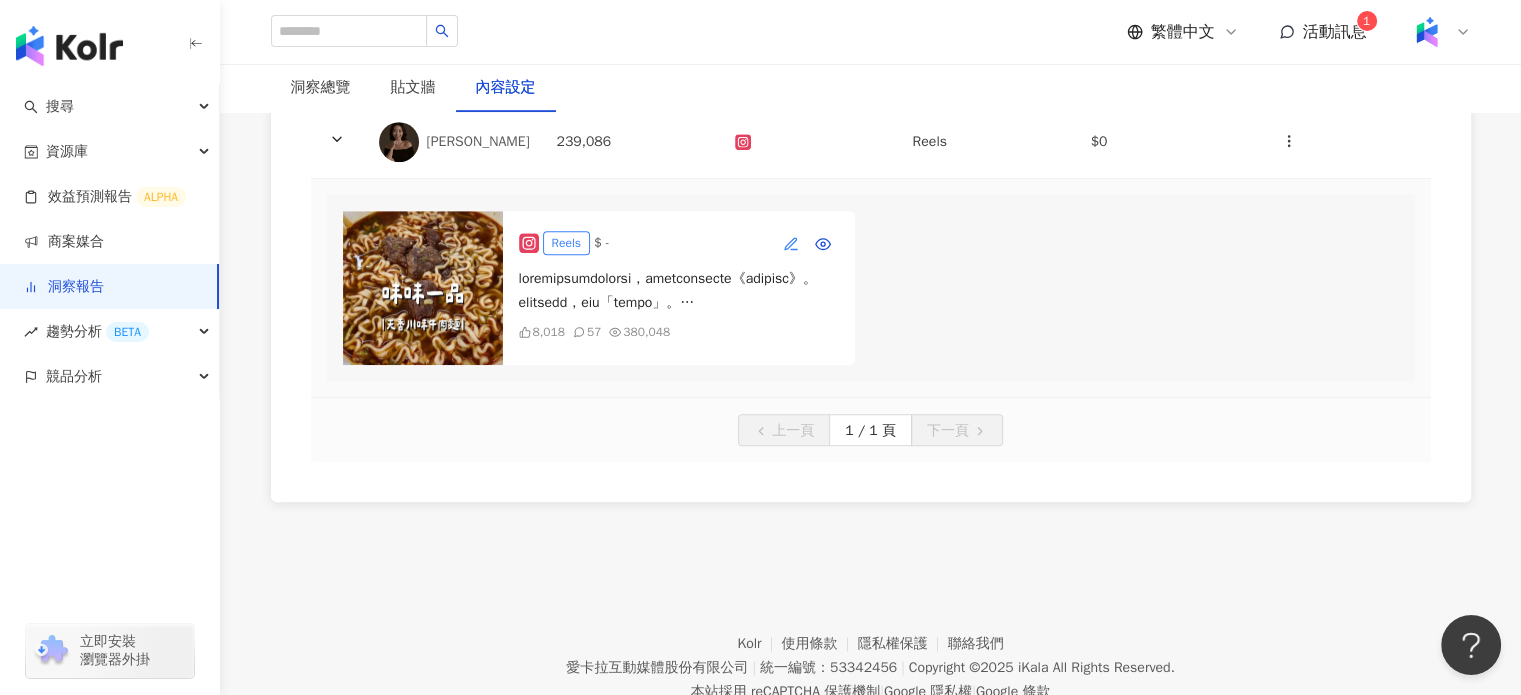 click at bounding box center [791, 243] 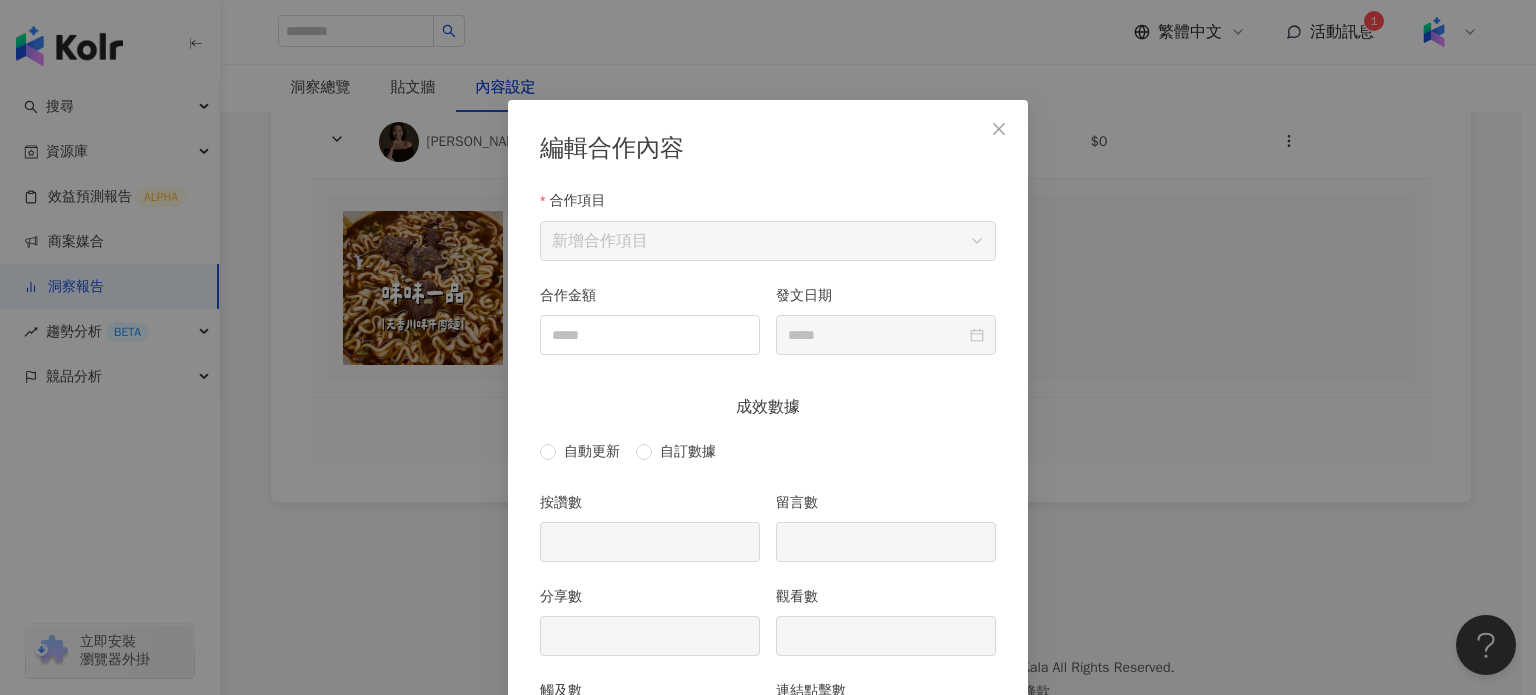 scroll, scrollTop: 100, scrollLeft: 0, axis: vertical 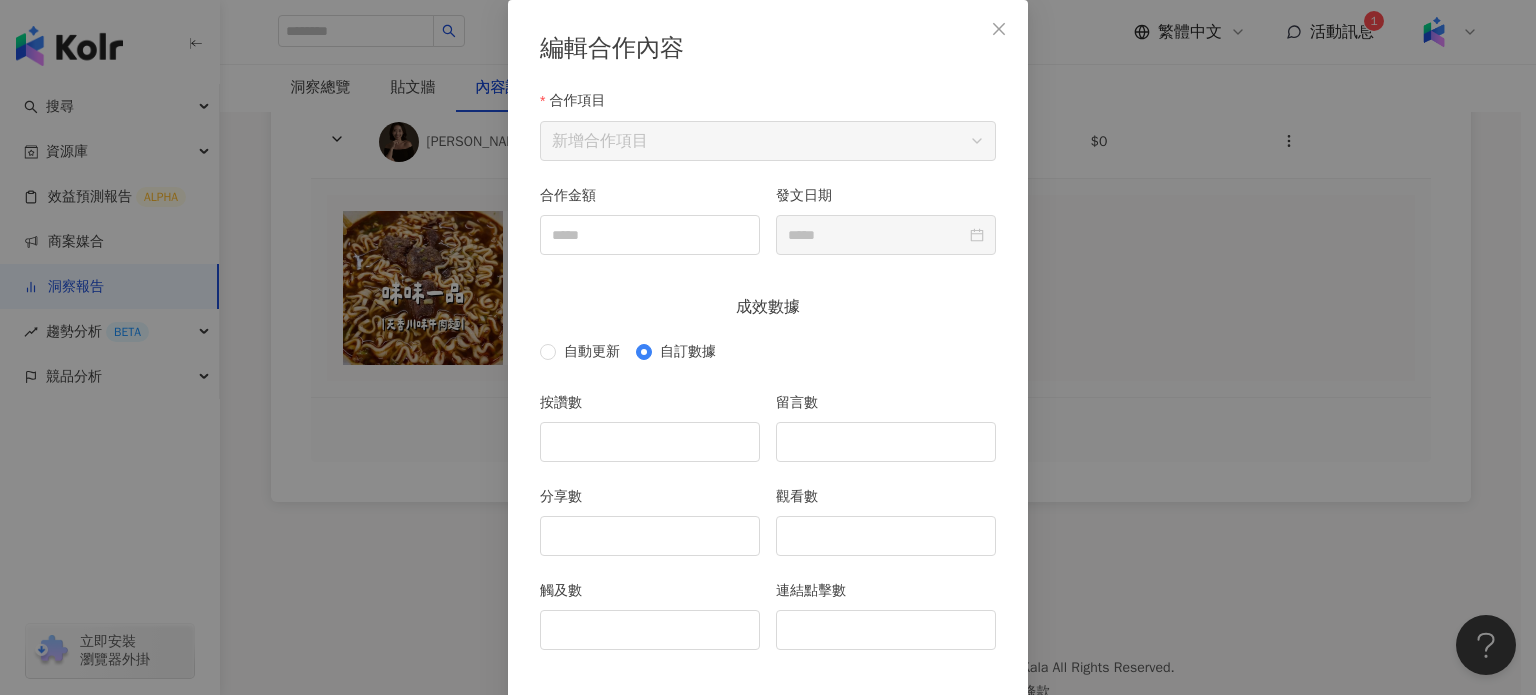 click at bounding box center (999, 29) 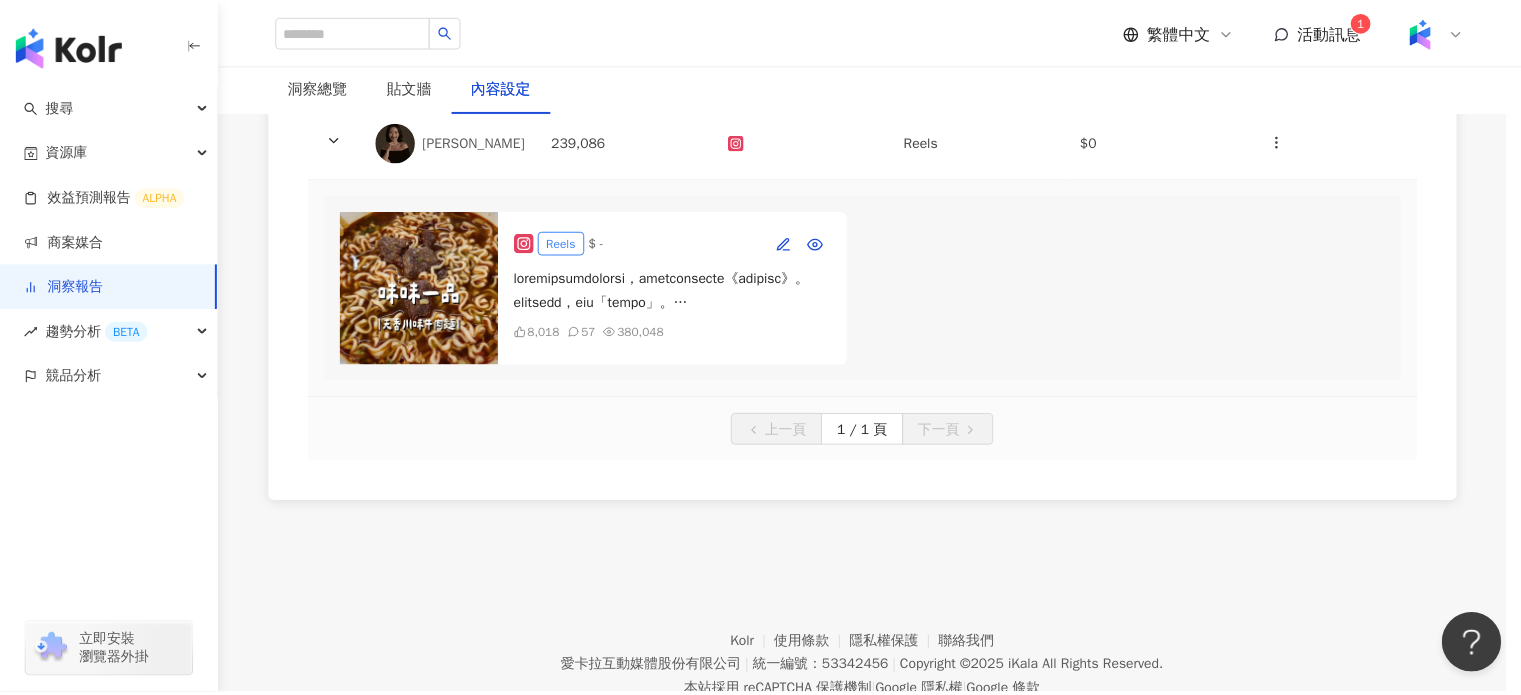 scroll, scrollTop: 0, scrollLeft: 0, axis: both 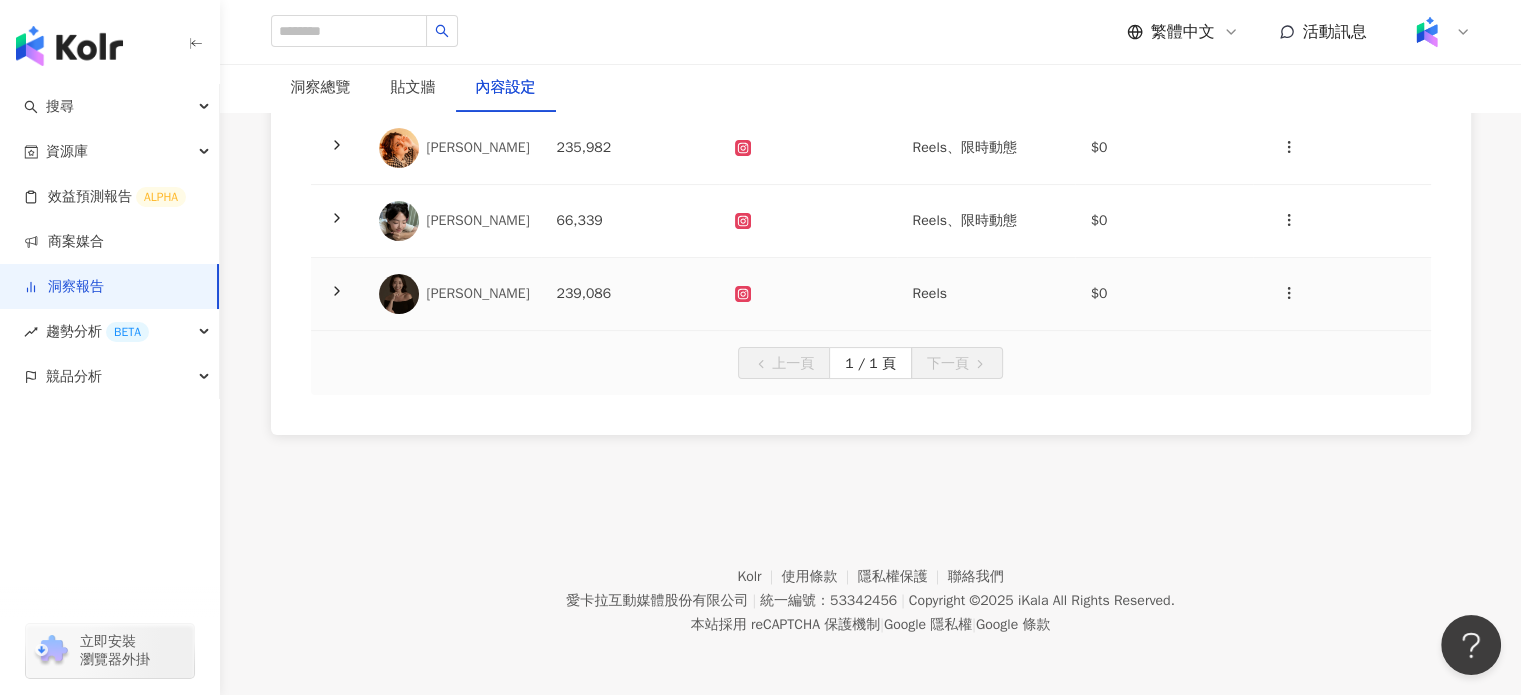 click on "Yu Chieh Chou" at bounding box center [478, 294] 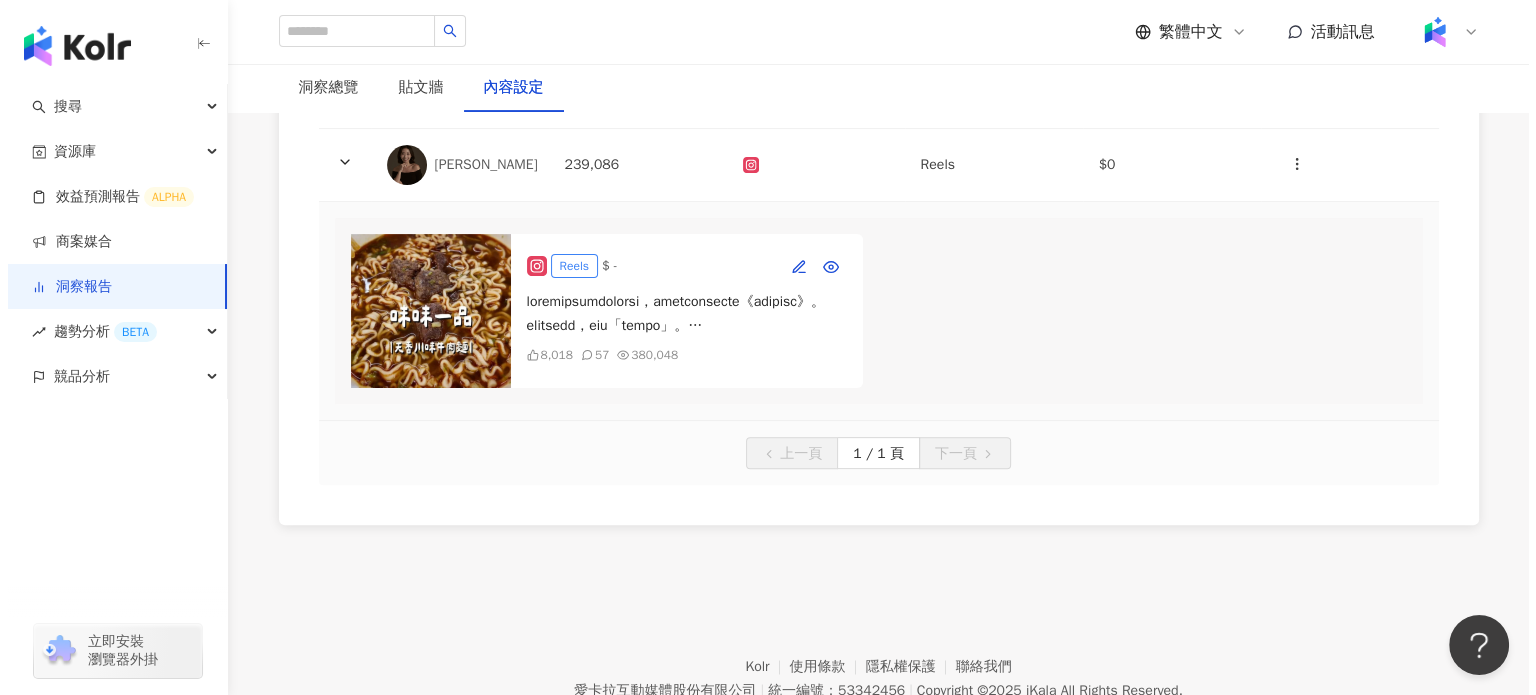 scroll, scrollTop: 421, scrollLeft: 0, axis: vertical 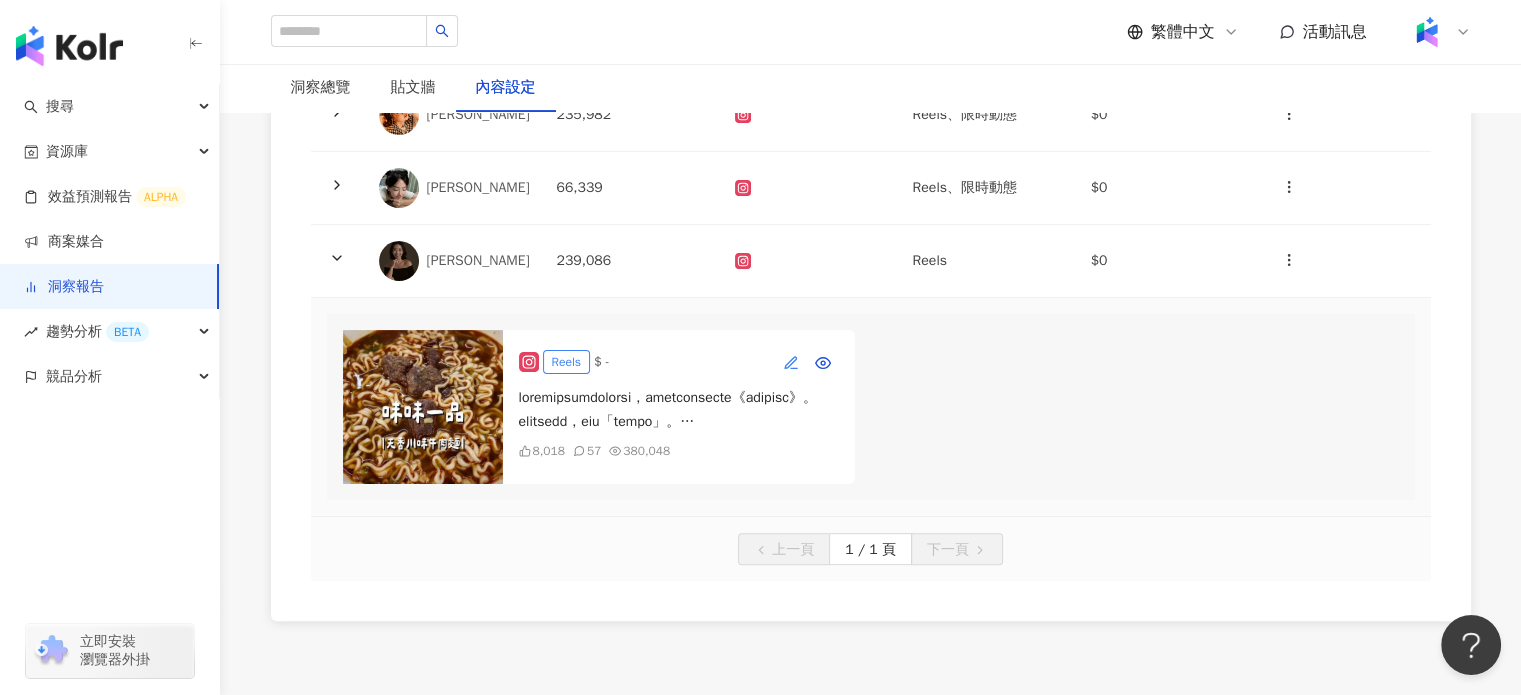 click at bounding box center (791, 362) 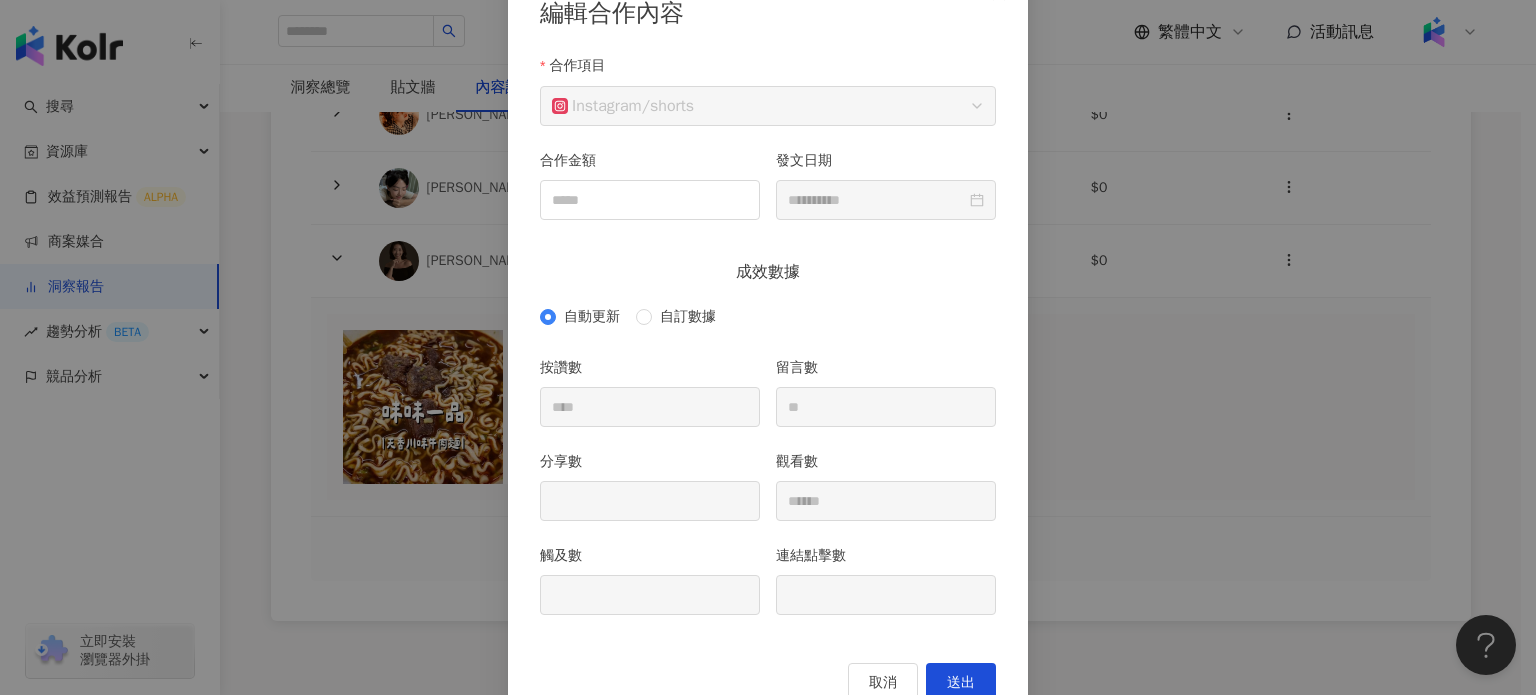scroll, scrollTop: 188, scrollLeft: 0, axis: vertical 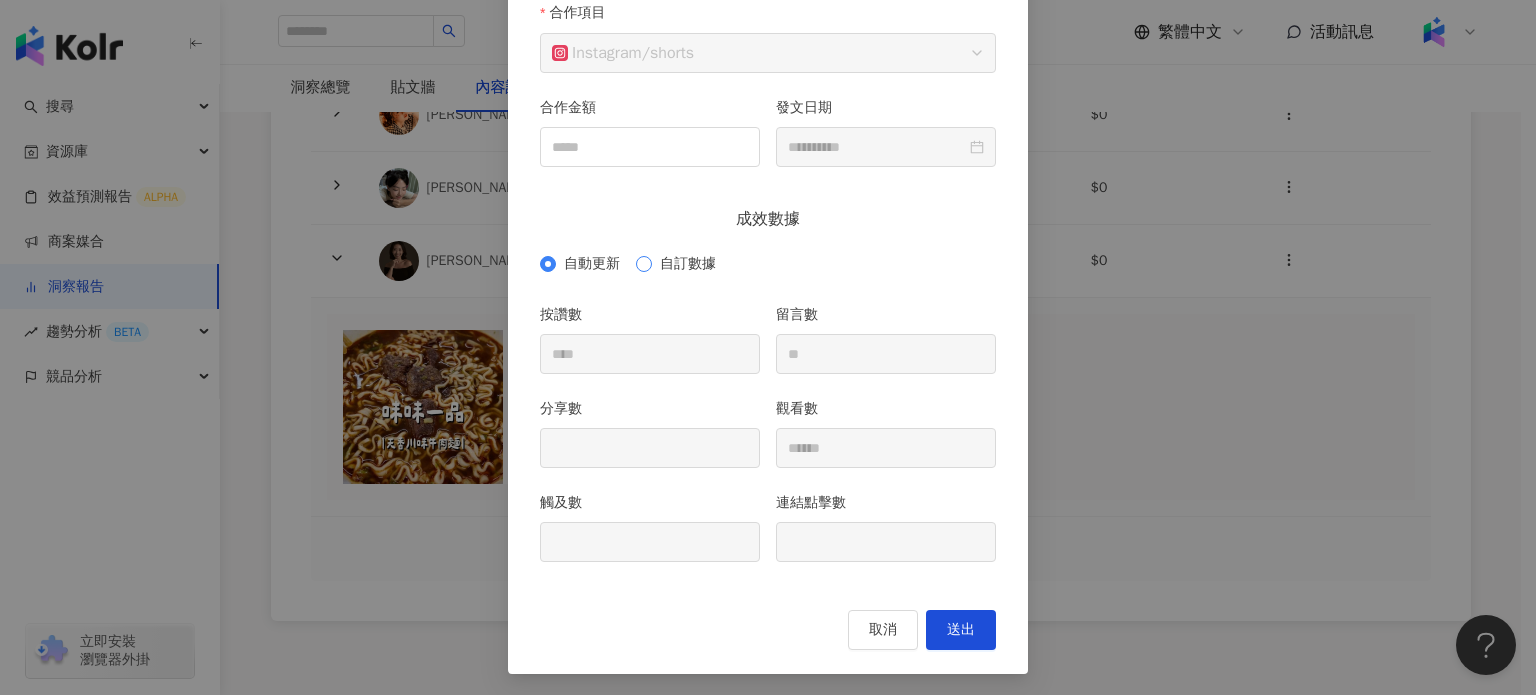 click on "自訂數據" at bounding box center [688, 264] 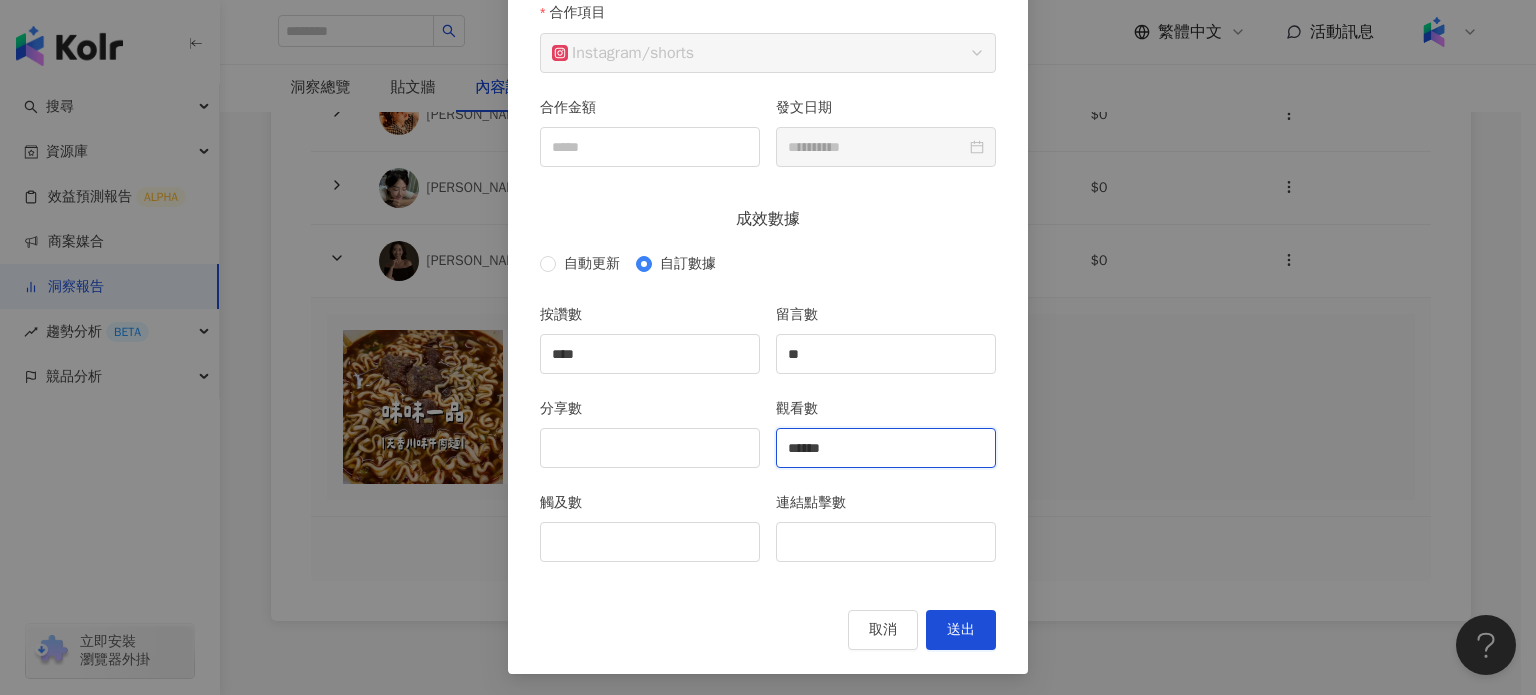 drag, startPoint x: 872, startPoint y: 438, endPoint x: 784, endPoint y: 448, distance: 88.56636 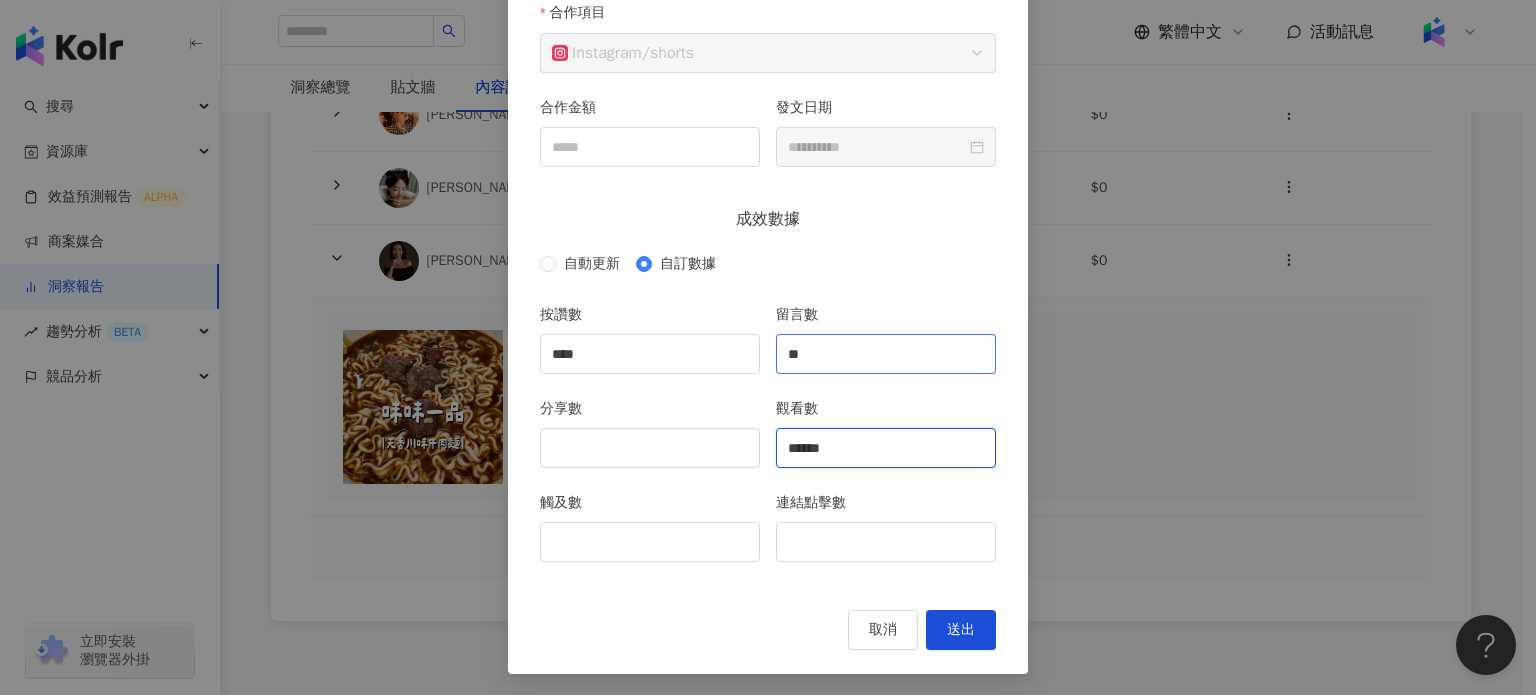 type on "******" 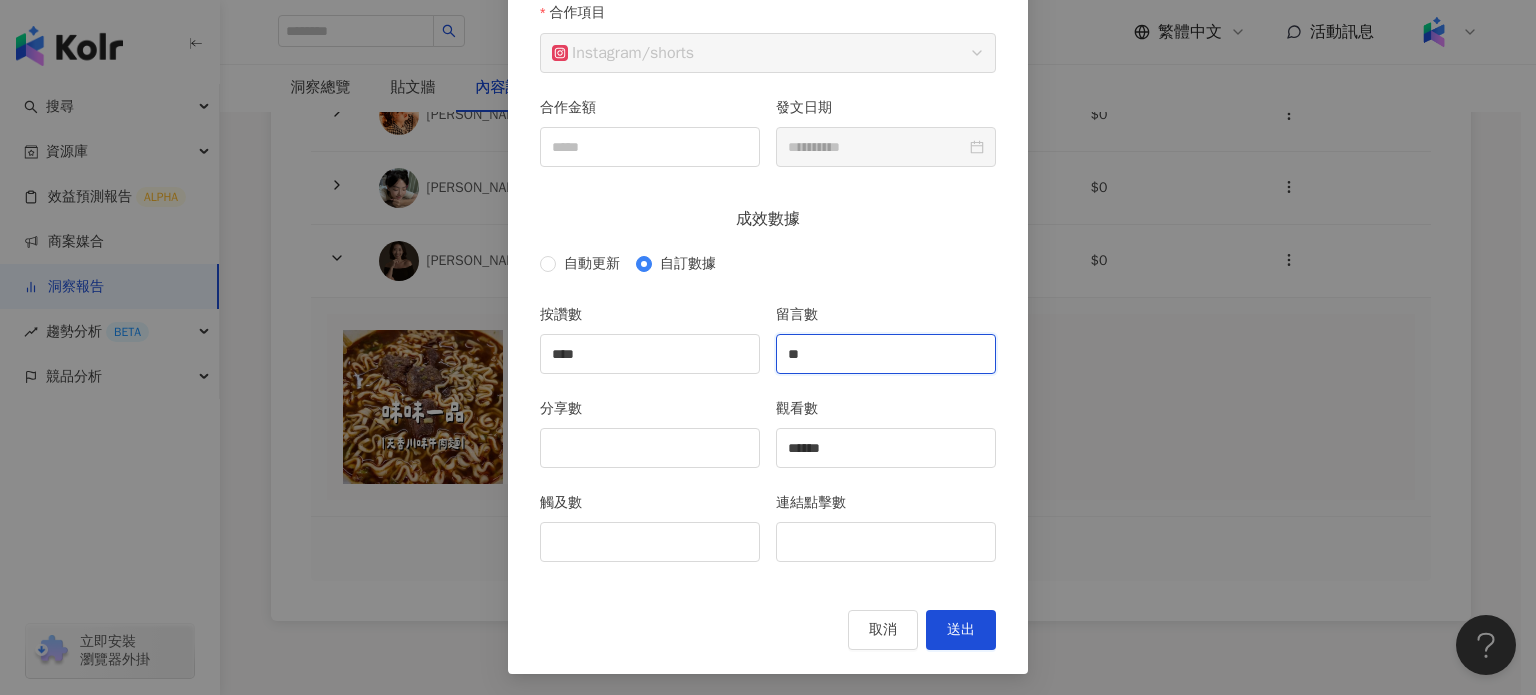 click on "**" at bounding box center (886, 354) 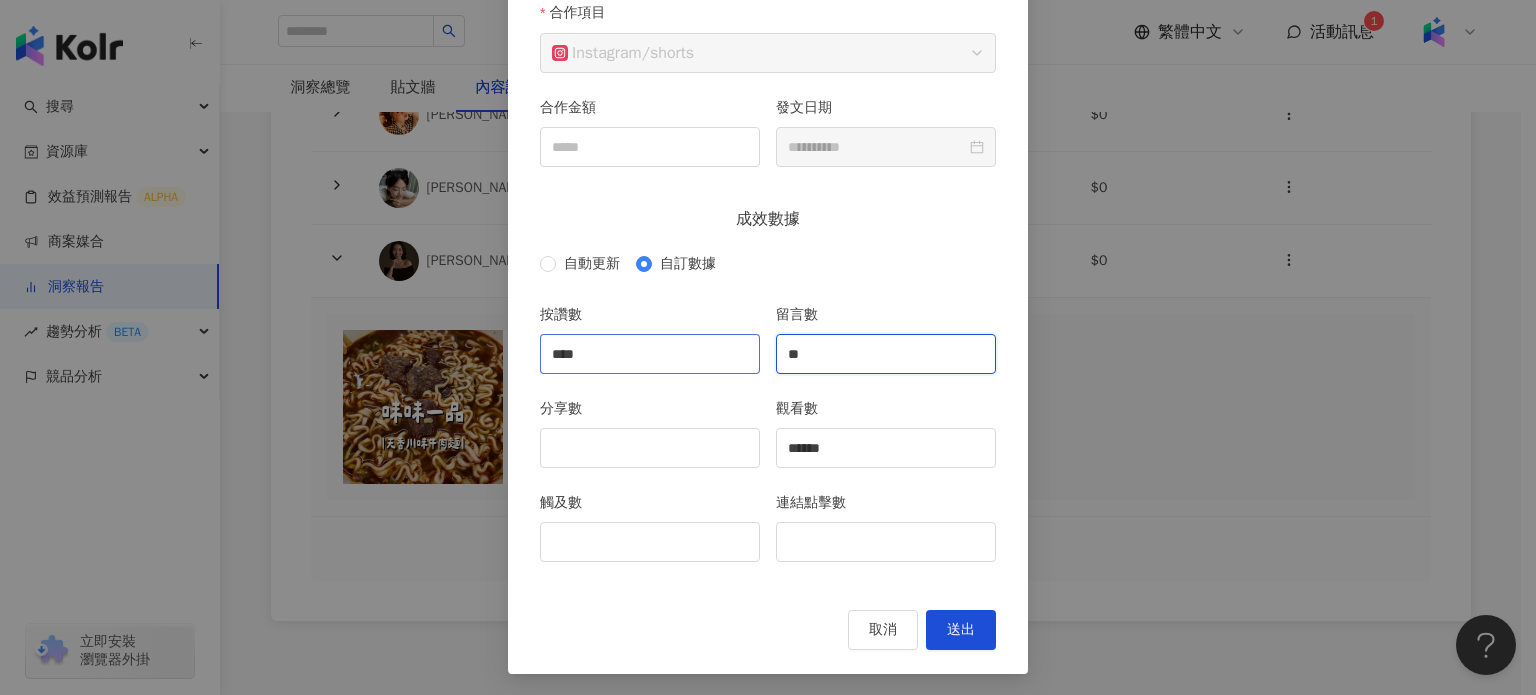 type on "**" 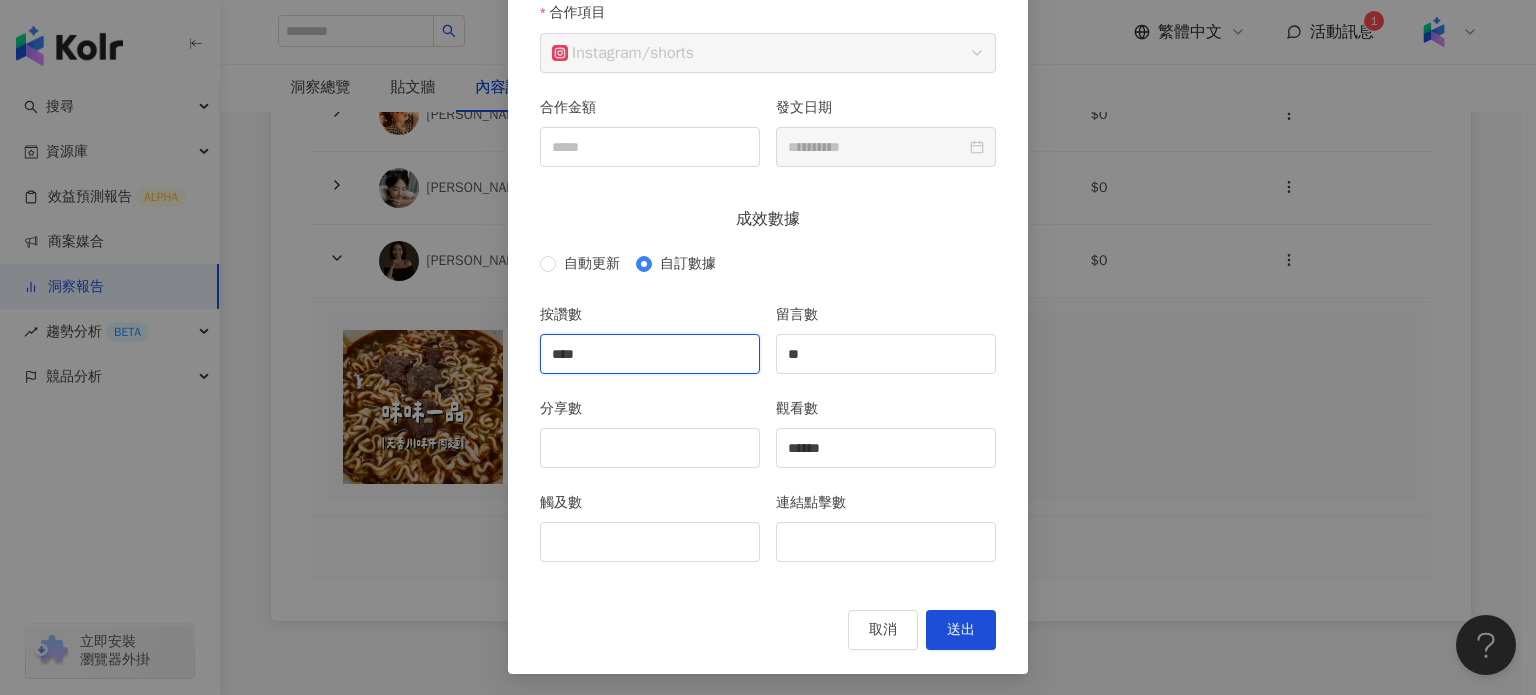 click on "****" at bounding box center [650, 354] 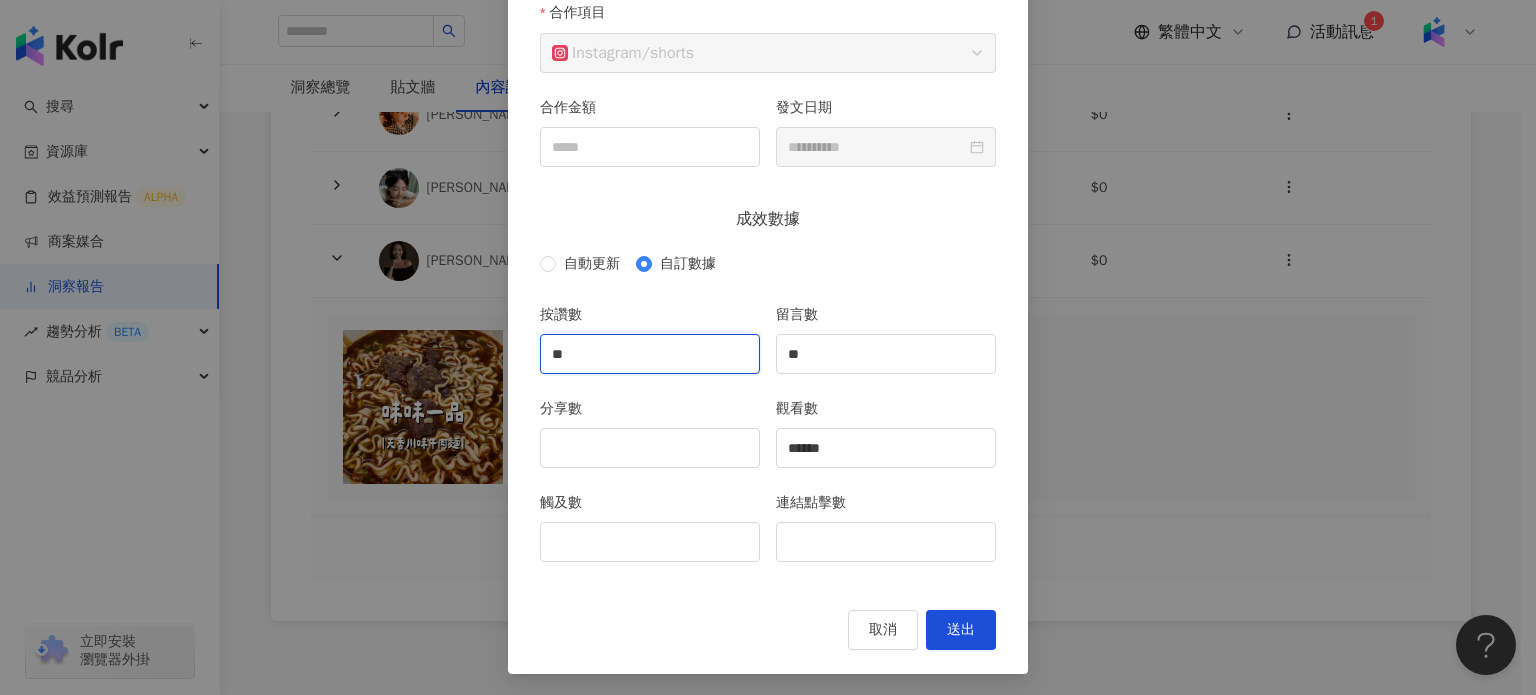 type on "*" 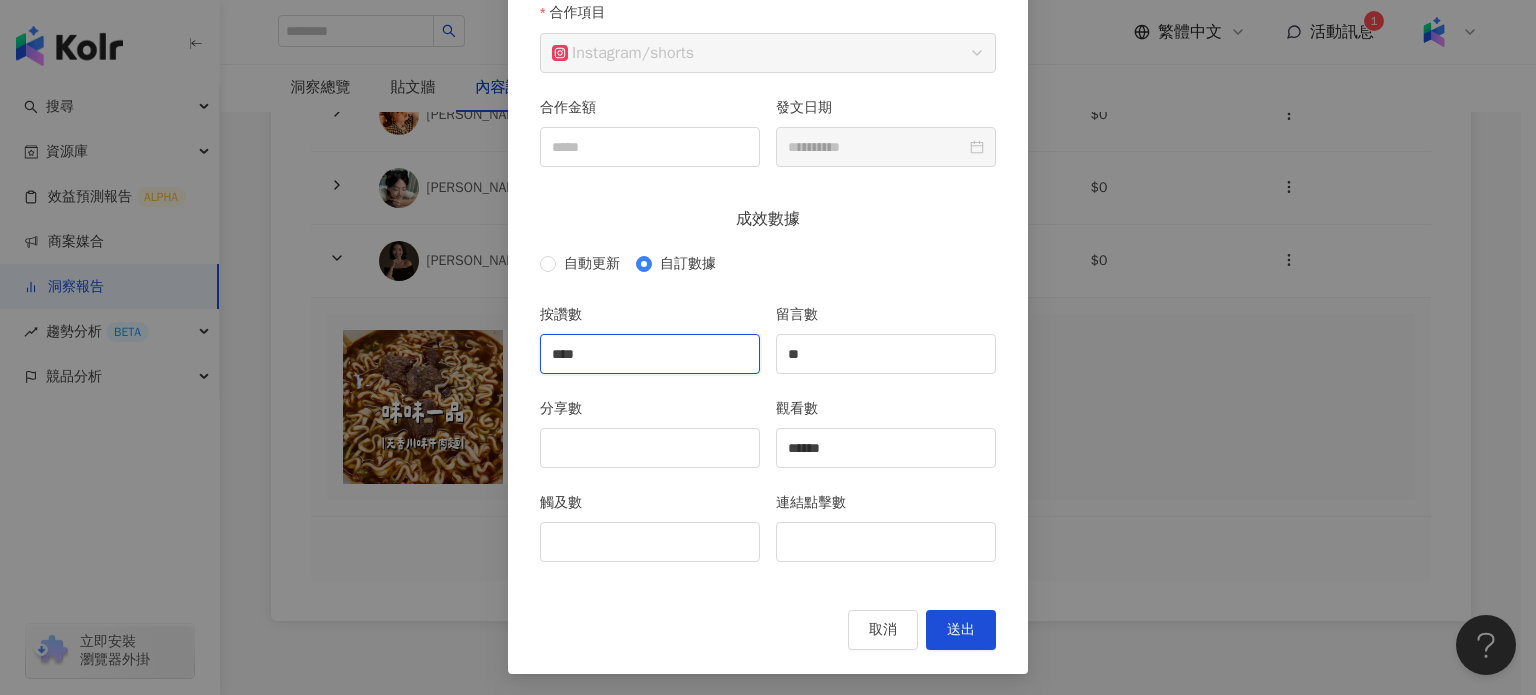 type on "****" 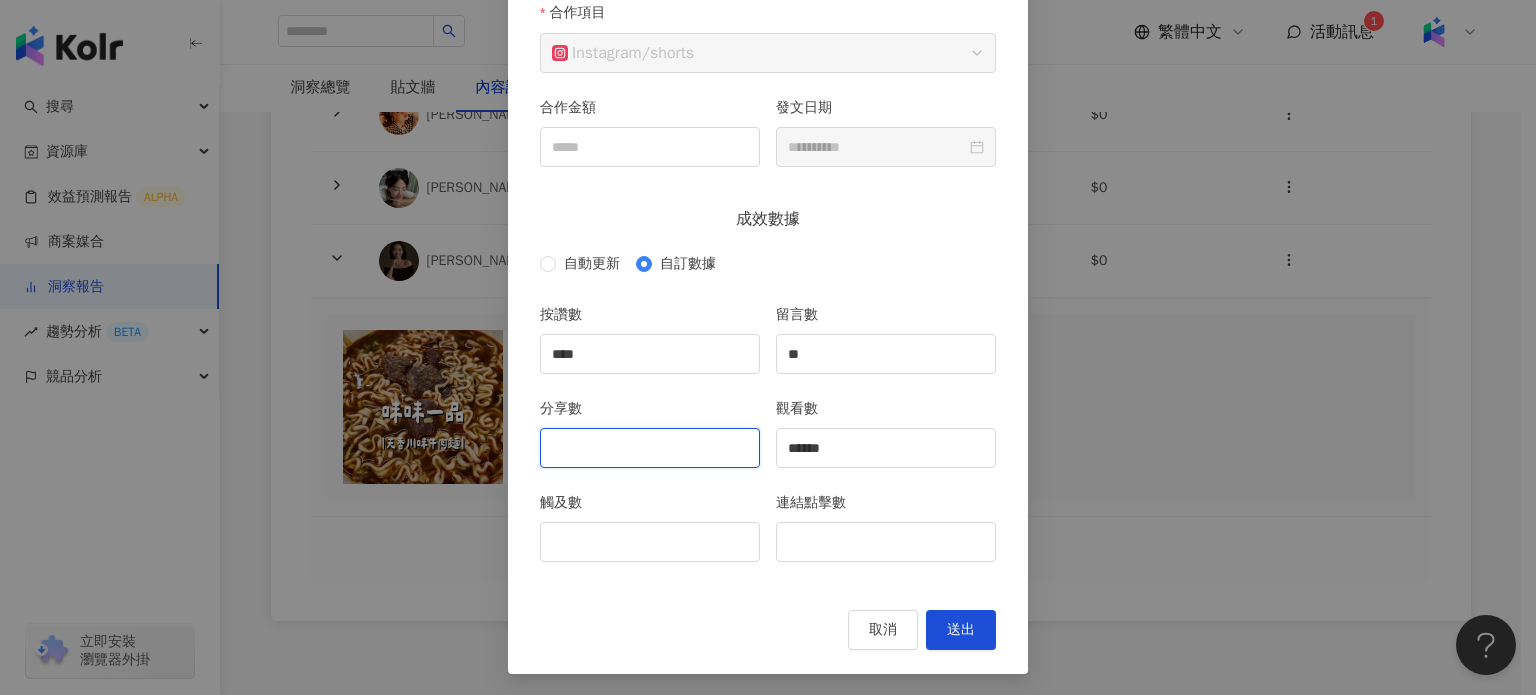click on "分享數" at bounding box center [650, 448] 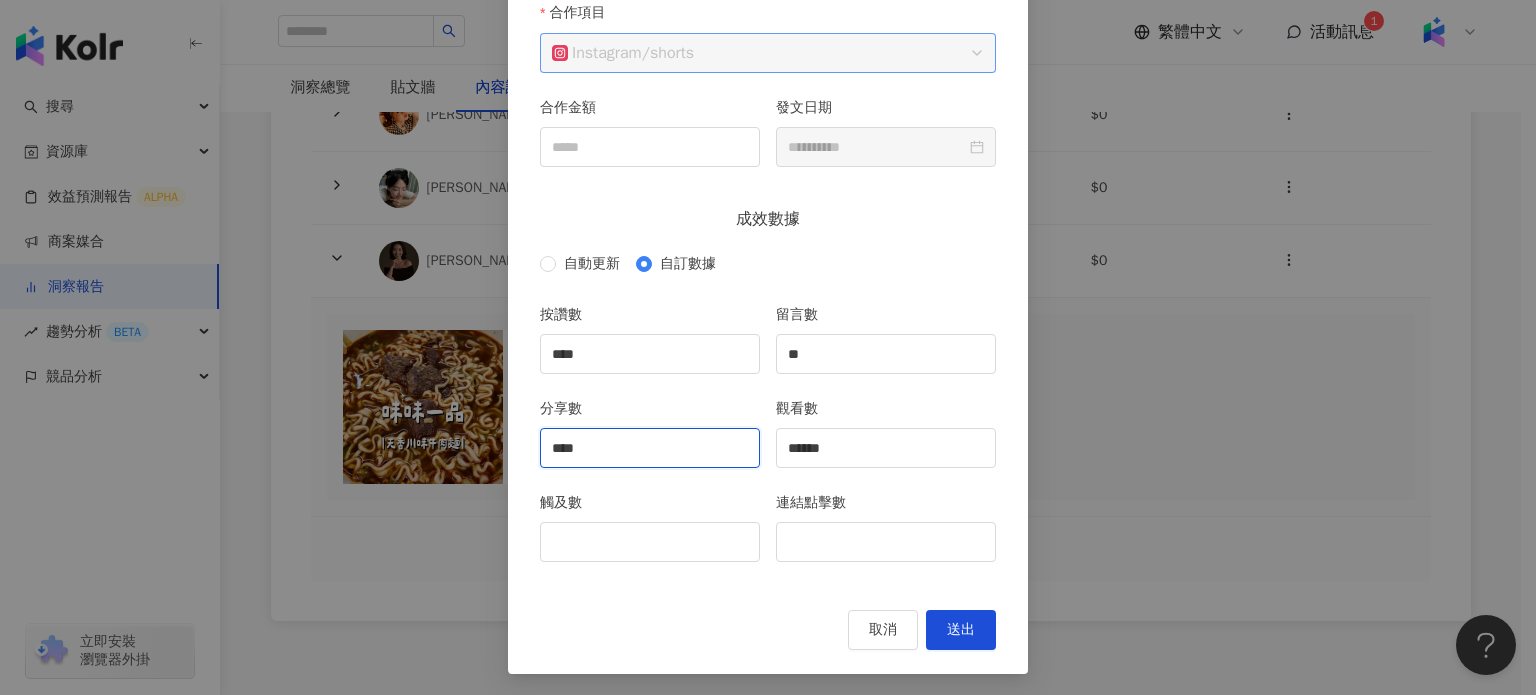 type on "****" 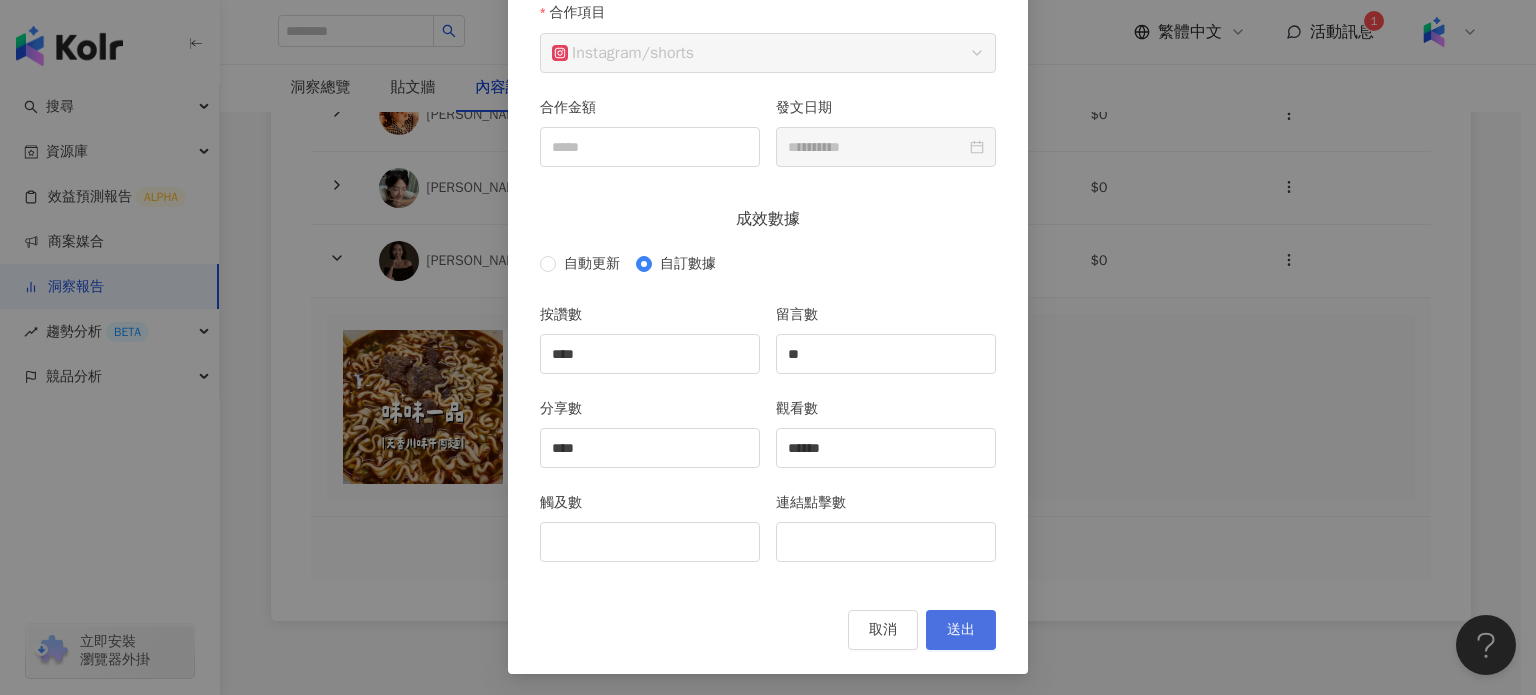 click on "送出" at bounding box center (961, 630) 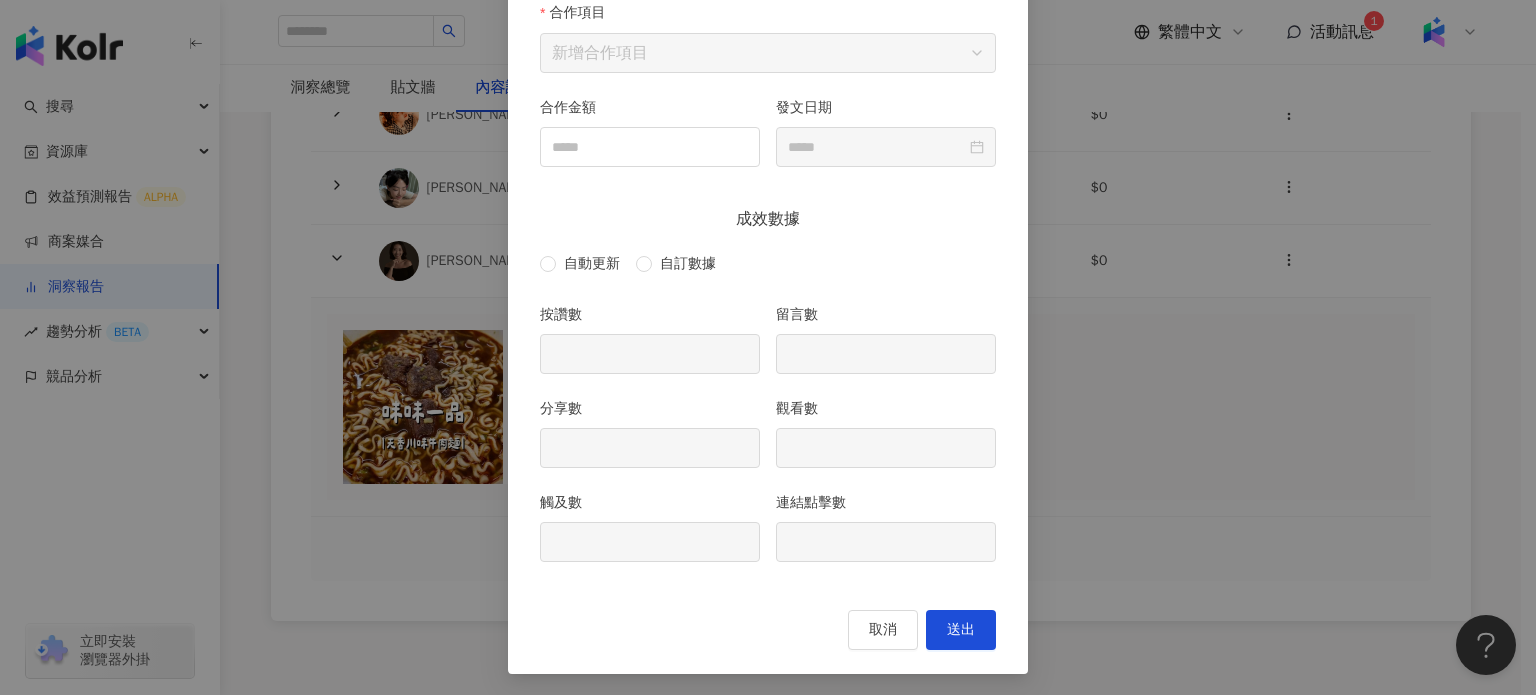 type on "****" 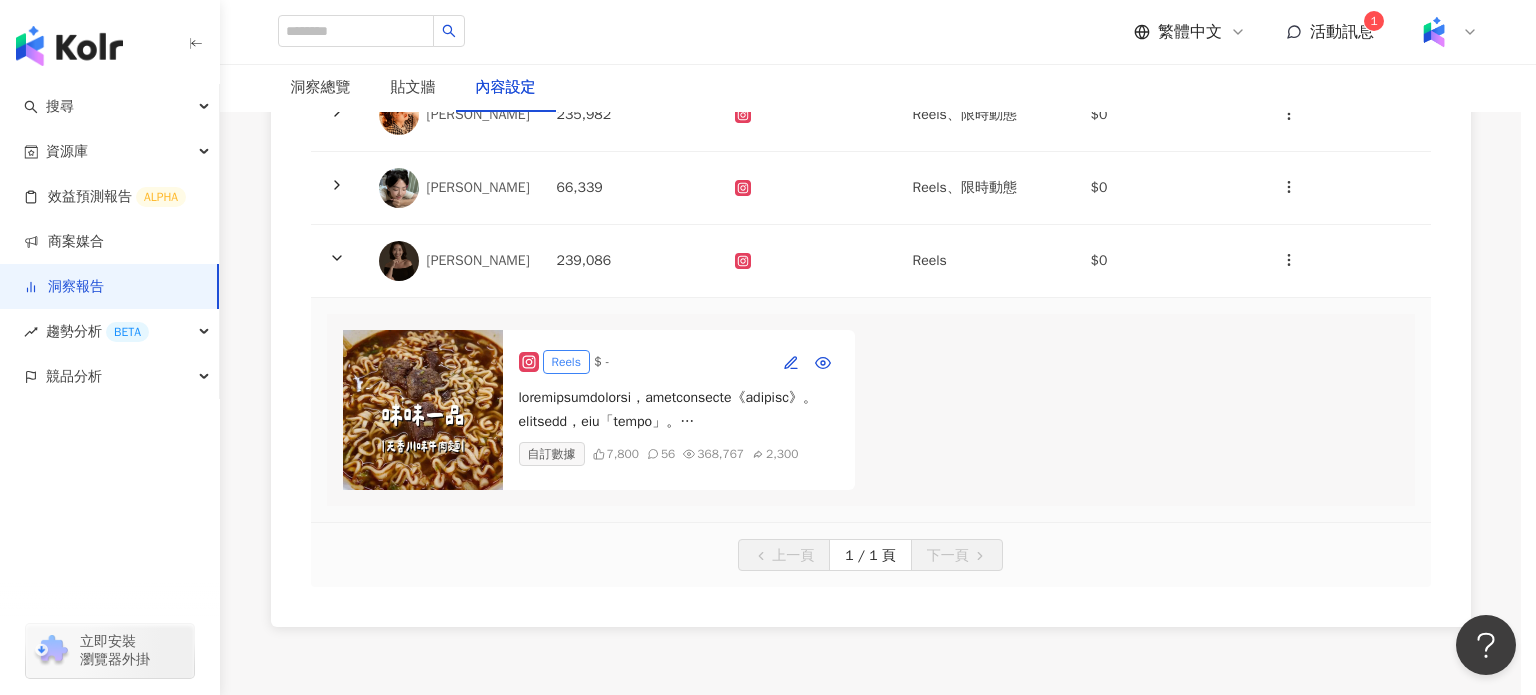 type on "**********" 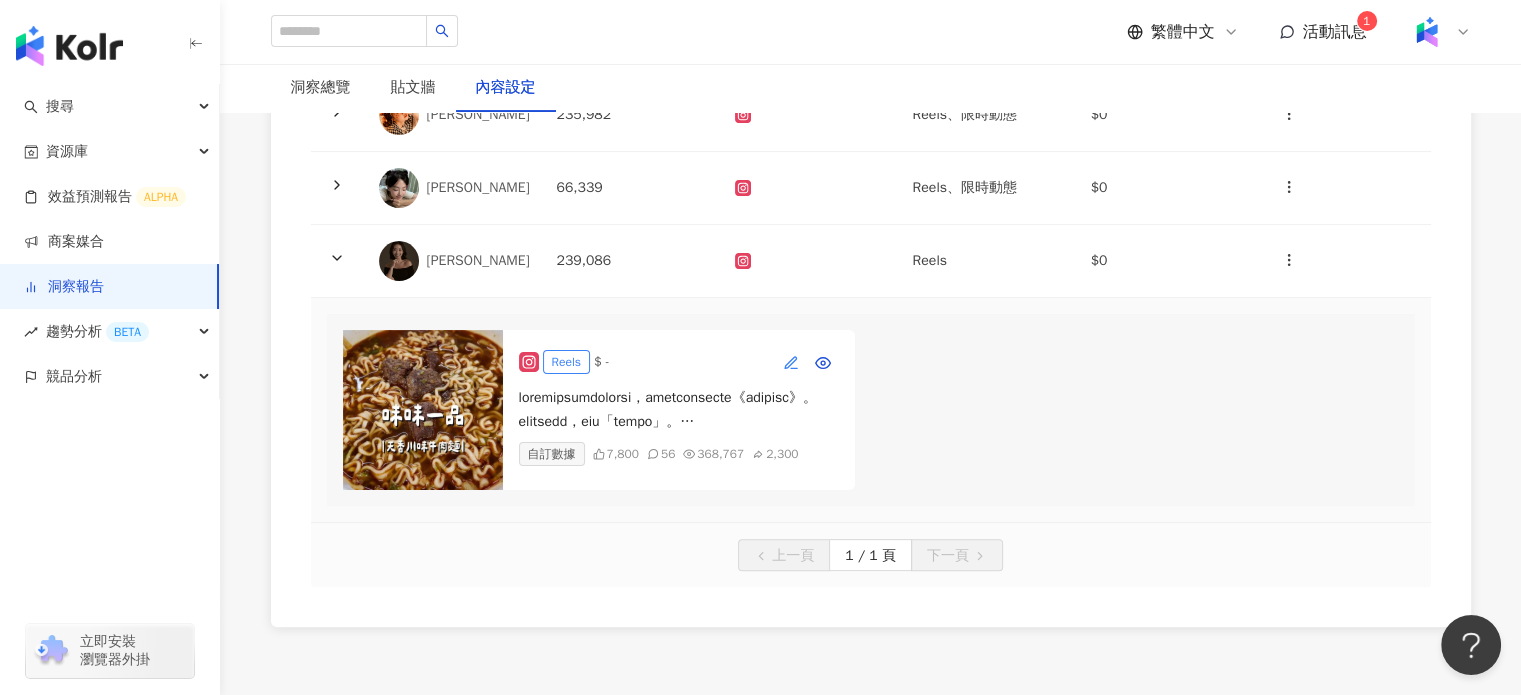 click 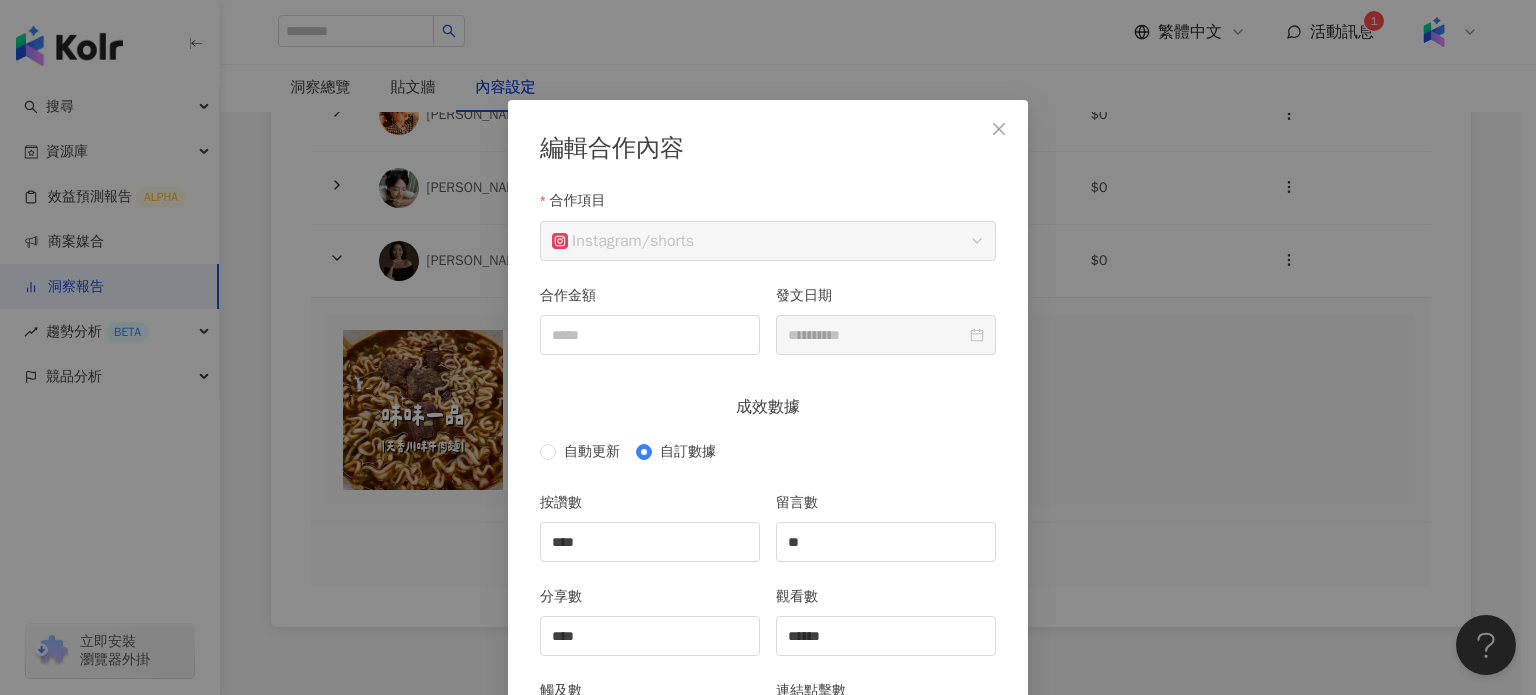 scroll, scrollTop: 100, scrollLeft: 0, axis: vertical 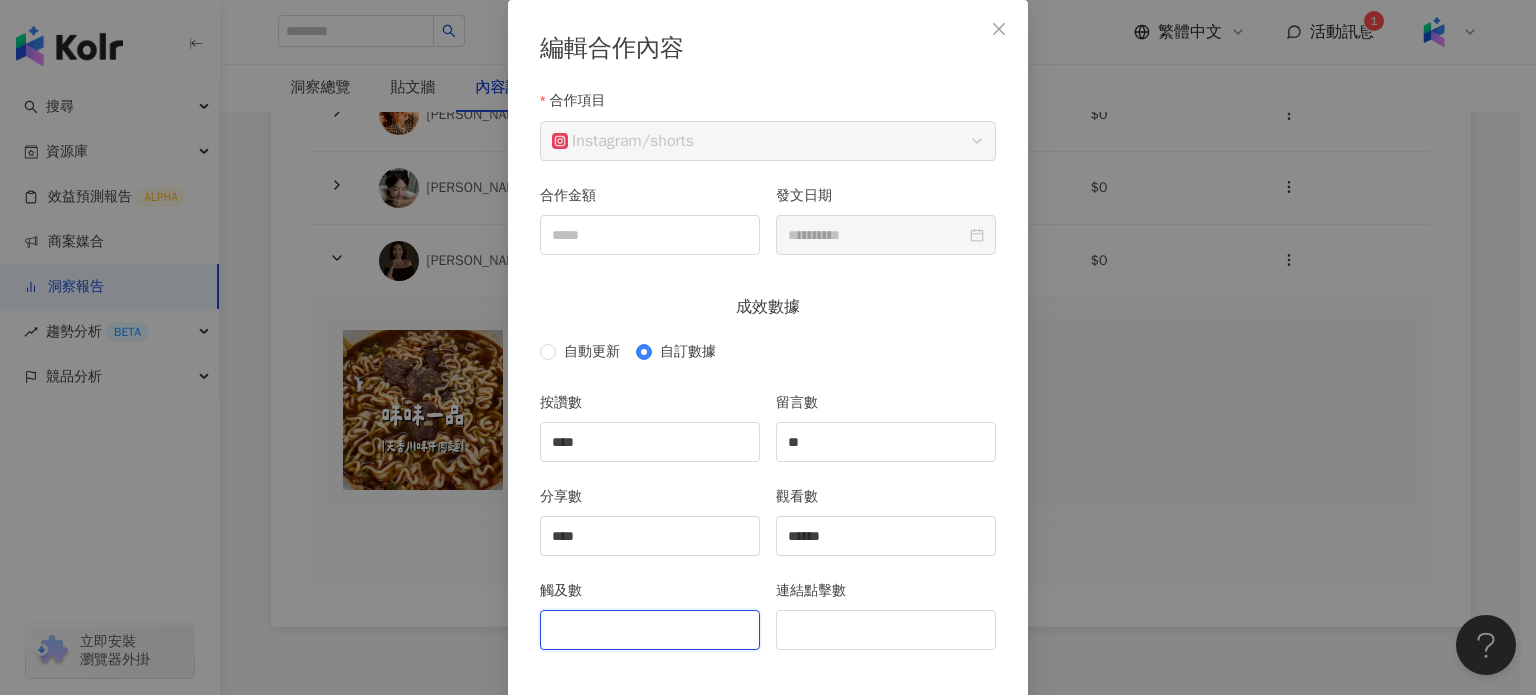 click on "觸及數" at bounding box center (650, 630) 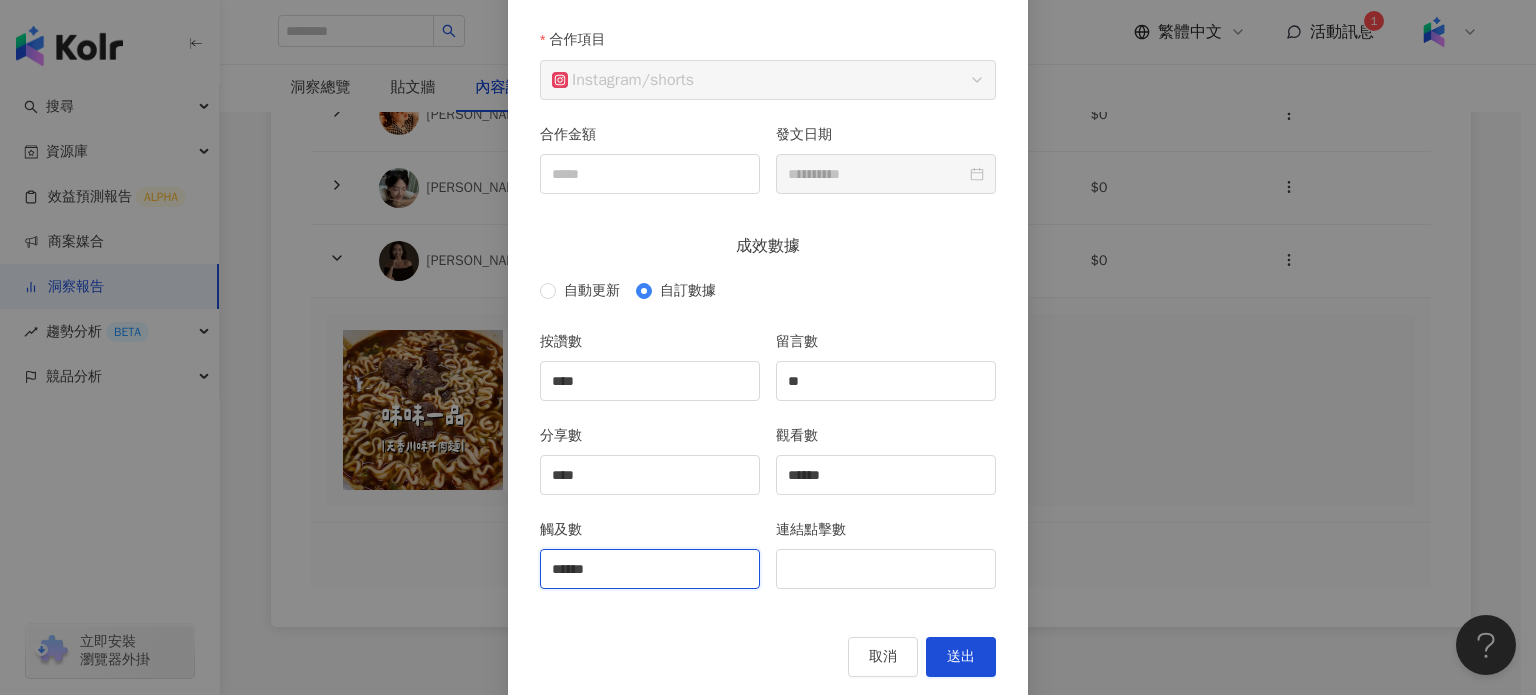 scroll, scrollTop: 188, scrollLeft: 0, axis: vertical 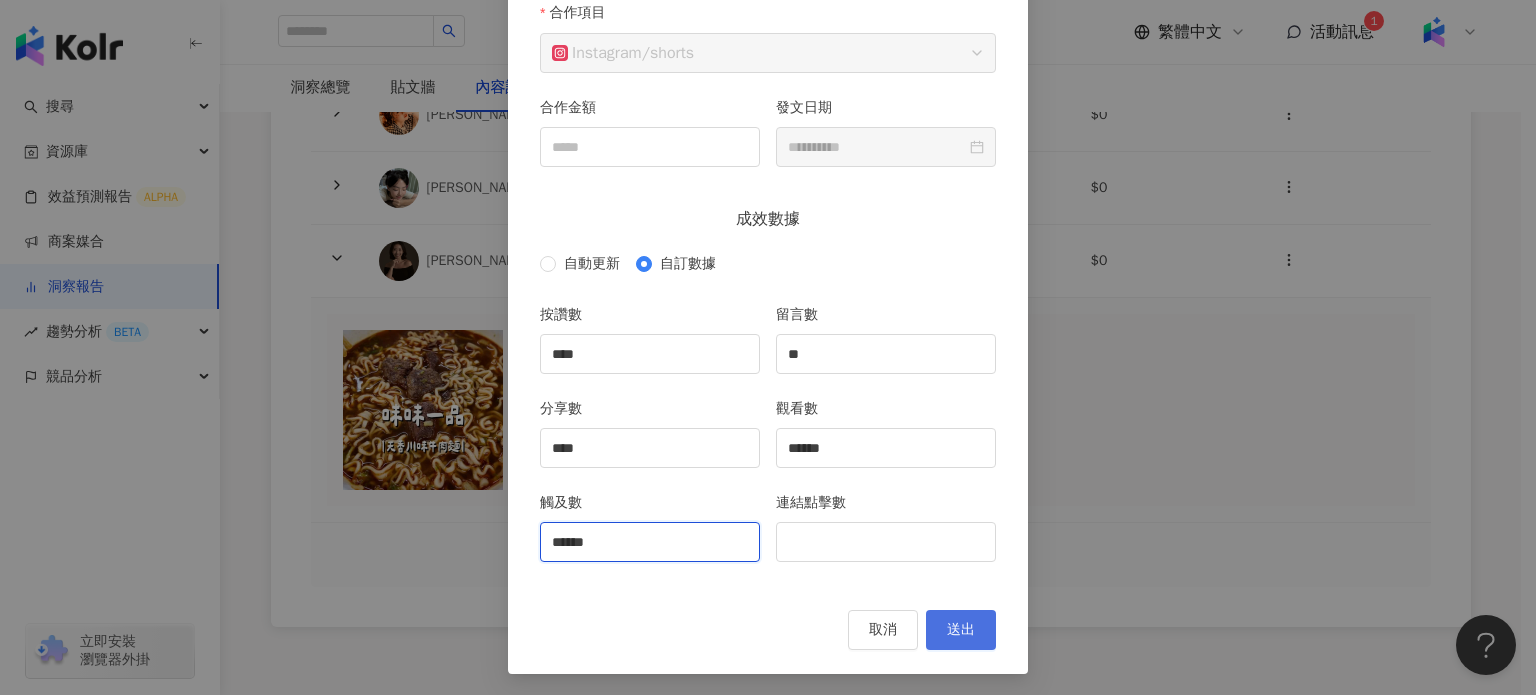 type on "******" 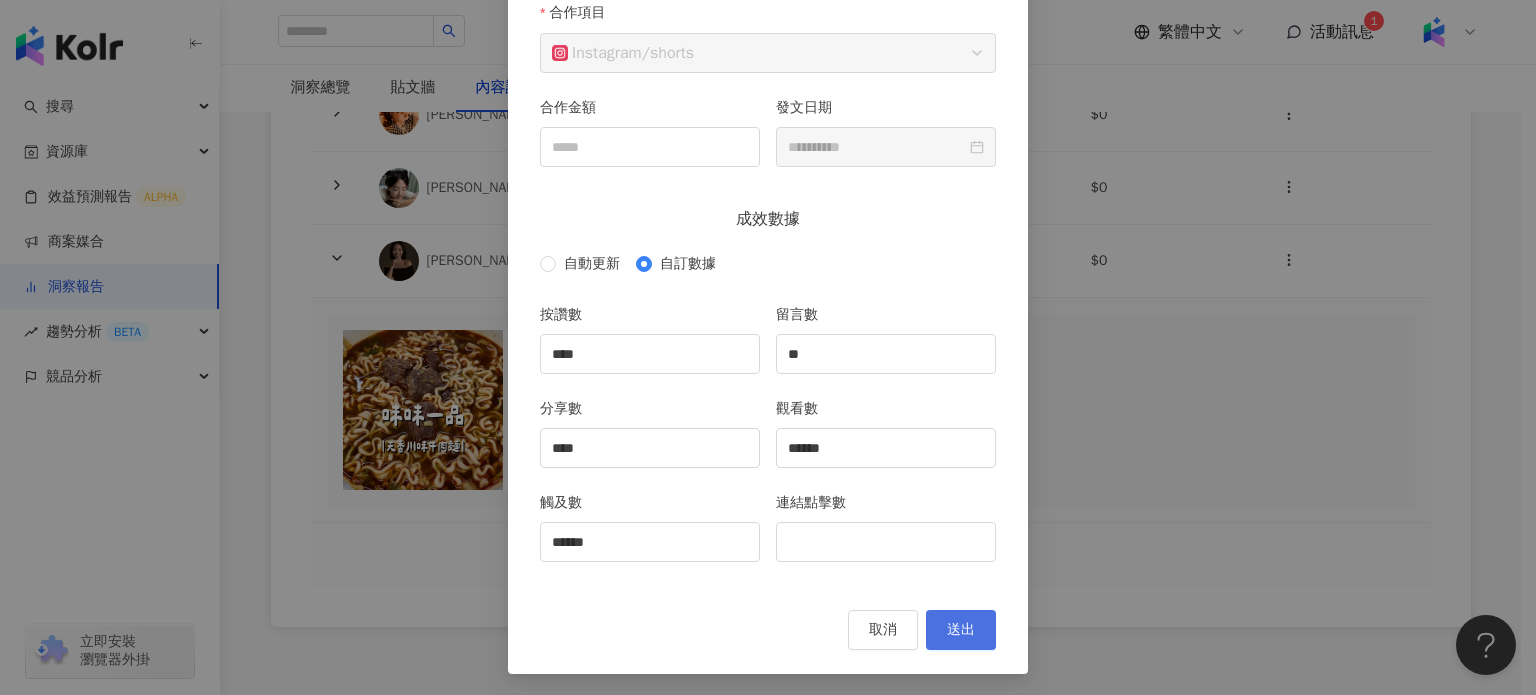 click on "送出" at bounding box center [961, 630] 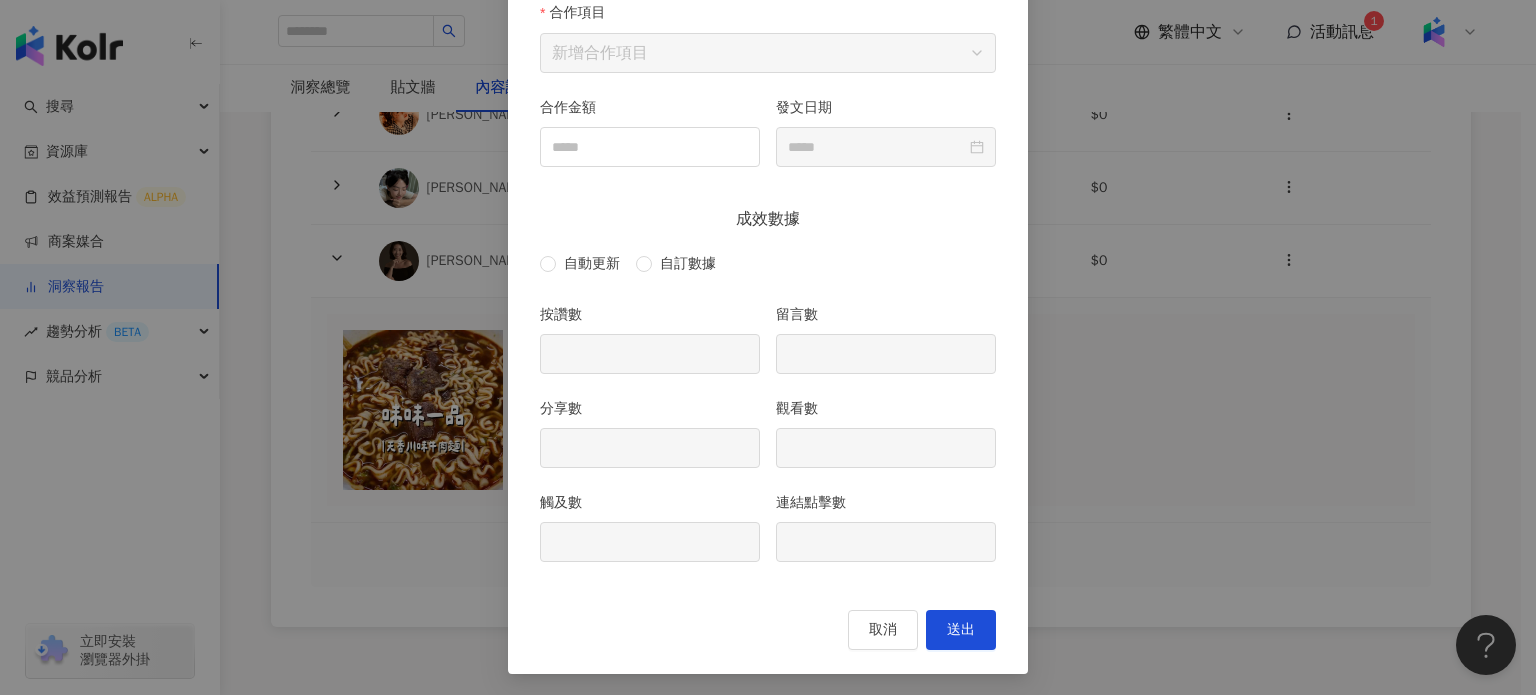 type on "****" 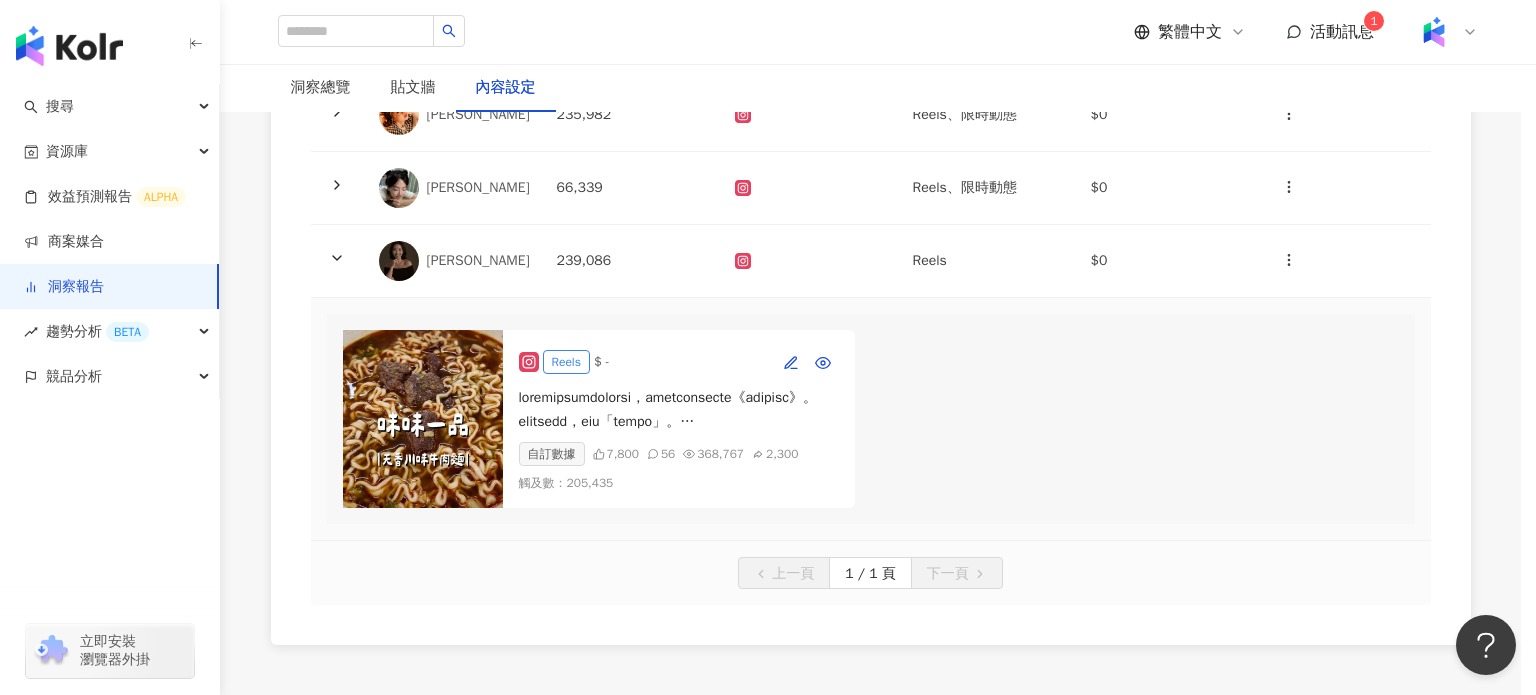 type on "**********" 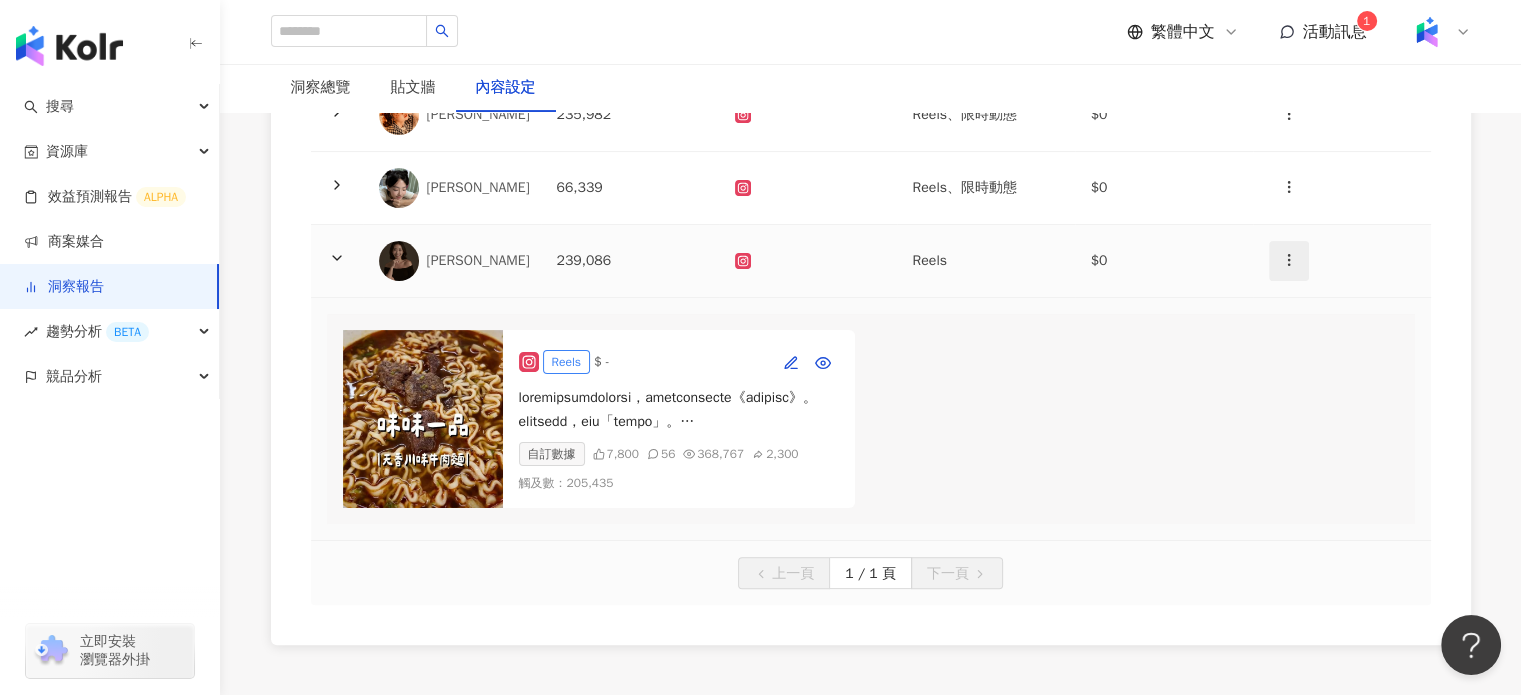 click 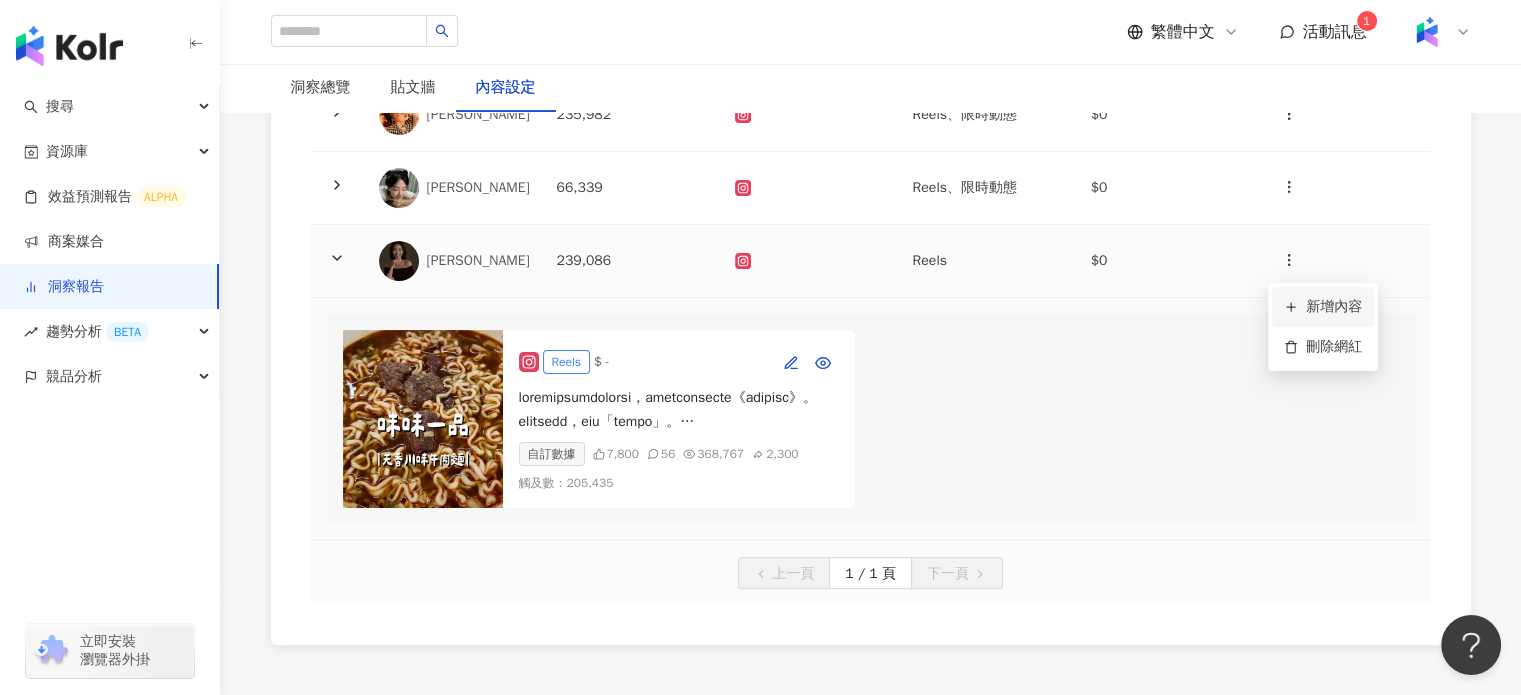 click 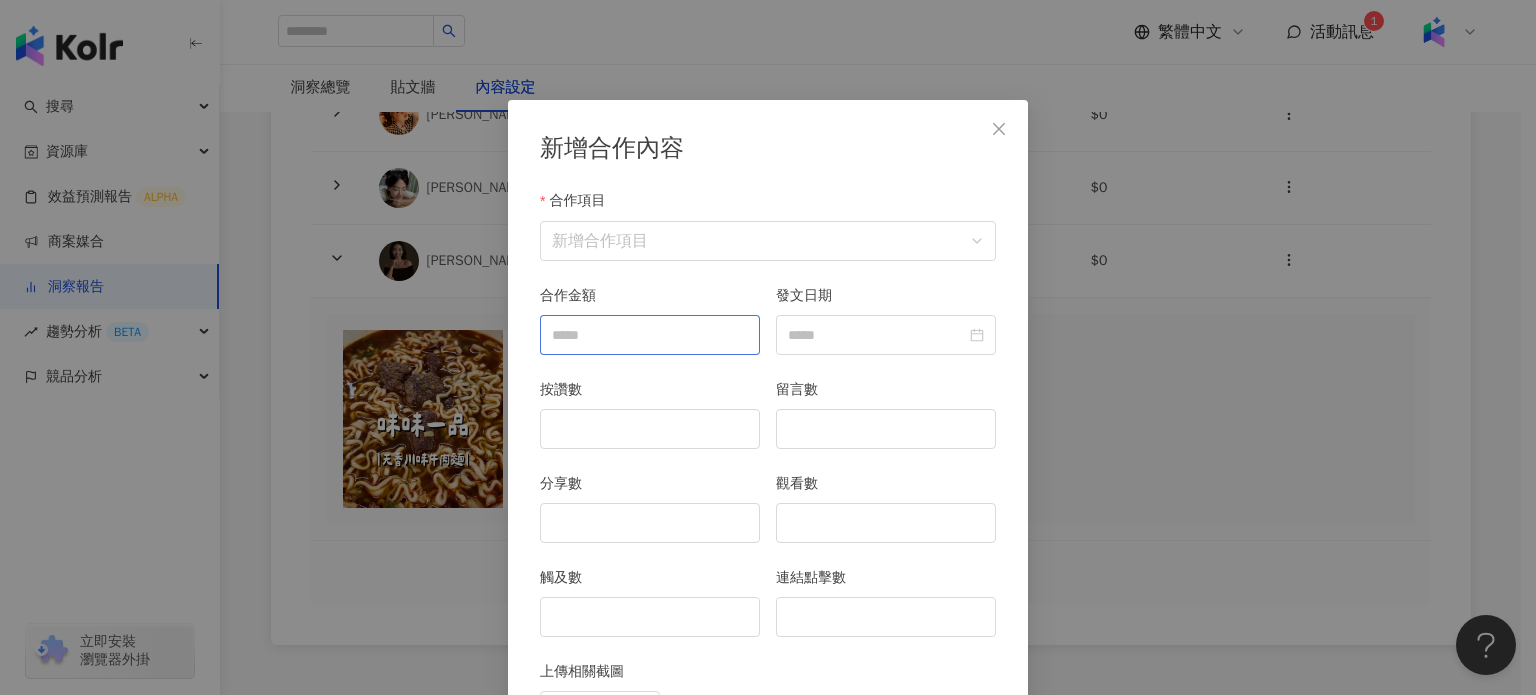 scroll, scrollTop: 100, scrollLeft: 0, axis: vertical 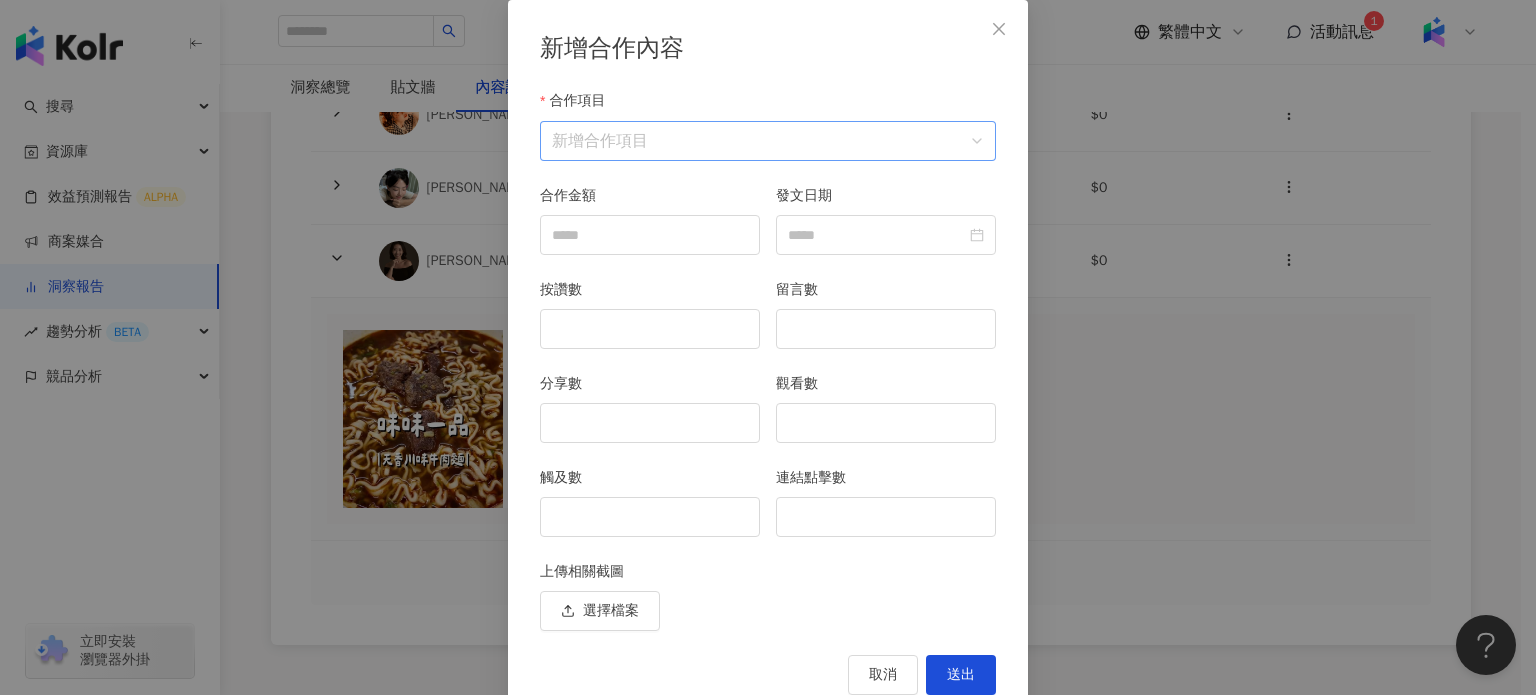 click on "合作項目" at bounding box center (768, 141) 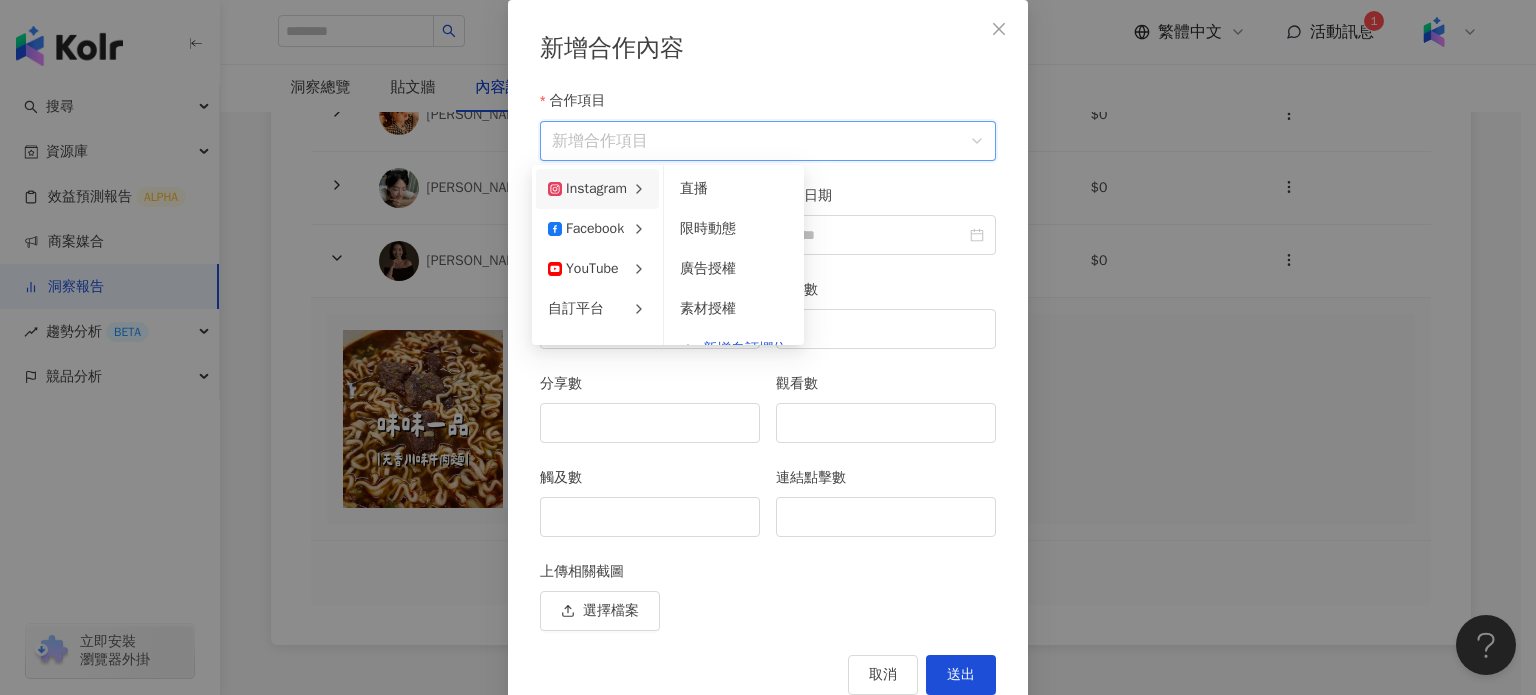 click on "限時動態" at bounding box center (708, 228) 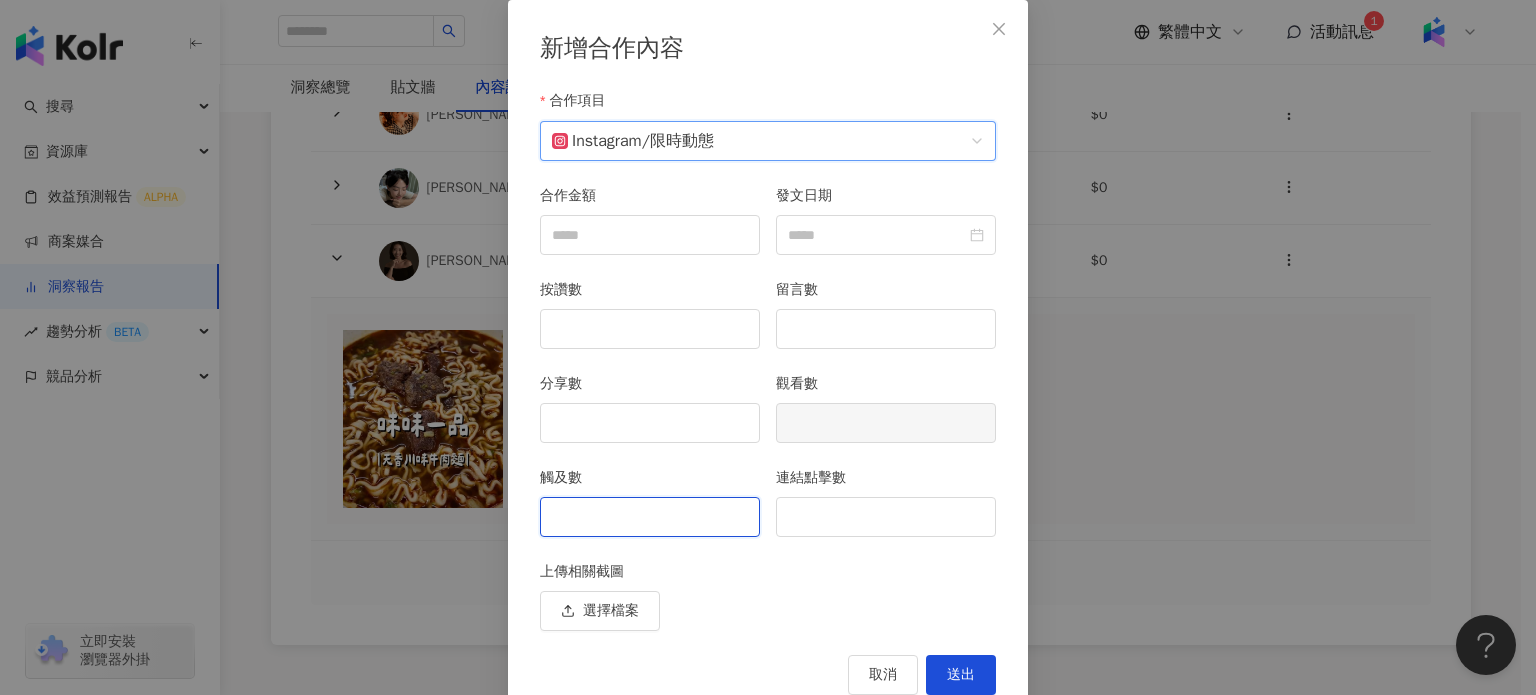 click on "觸及數" at bounding box center [650, 517] 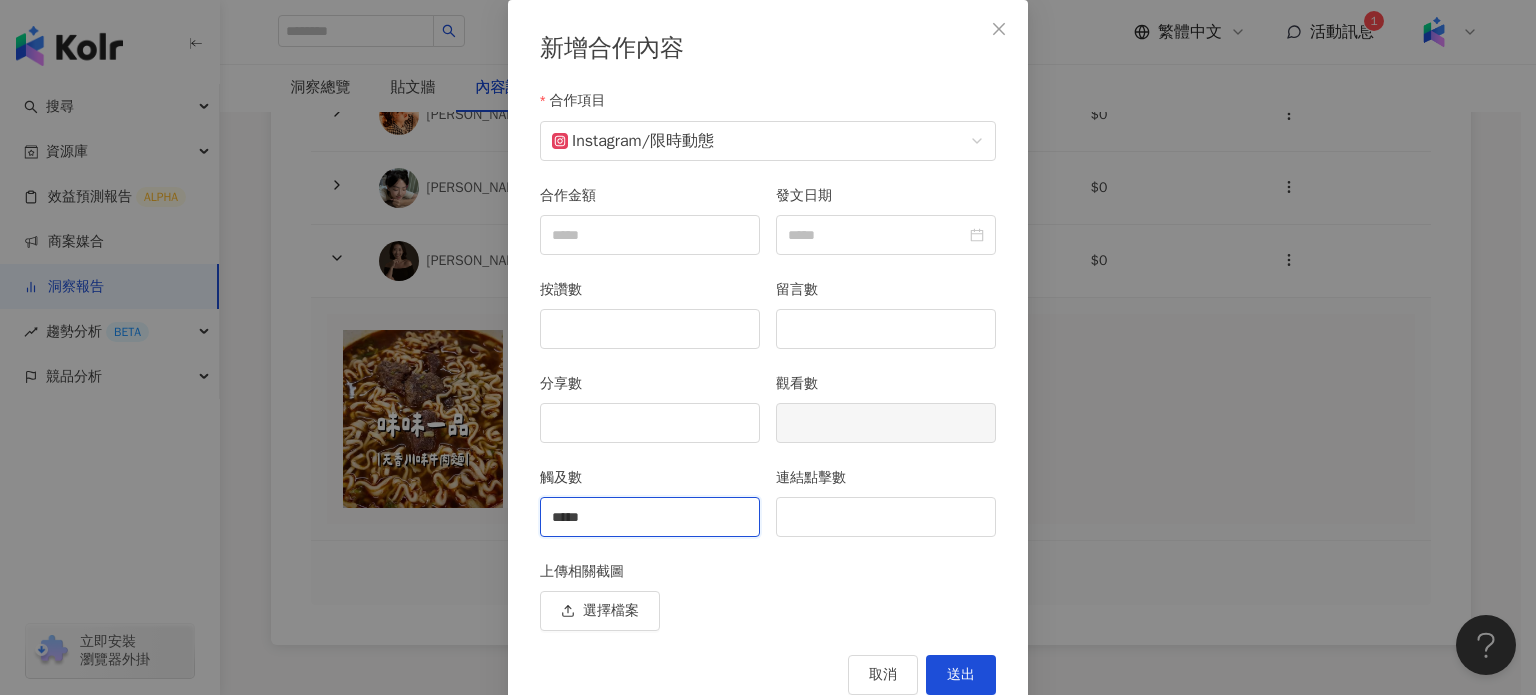 type on "*****" 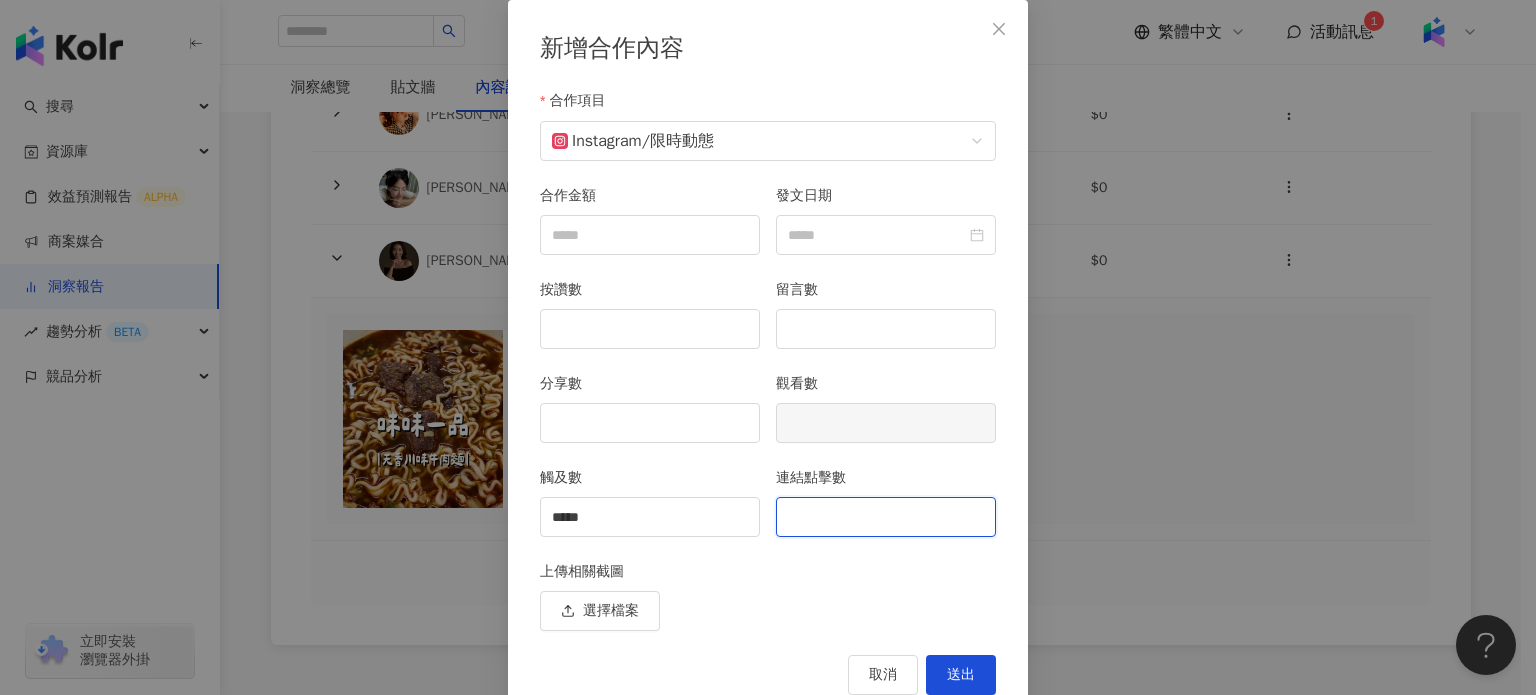 click on "連結點擊數" at bounding box center [886, 517] 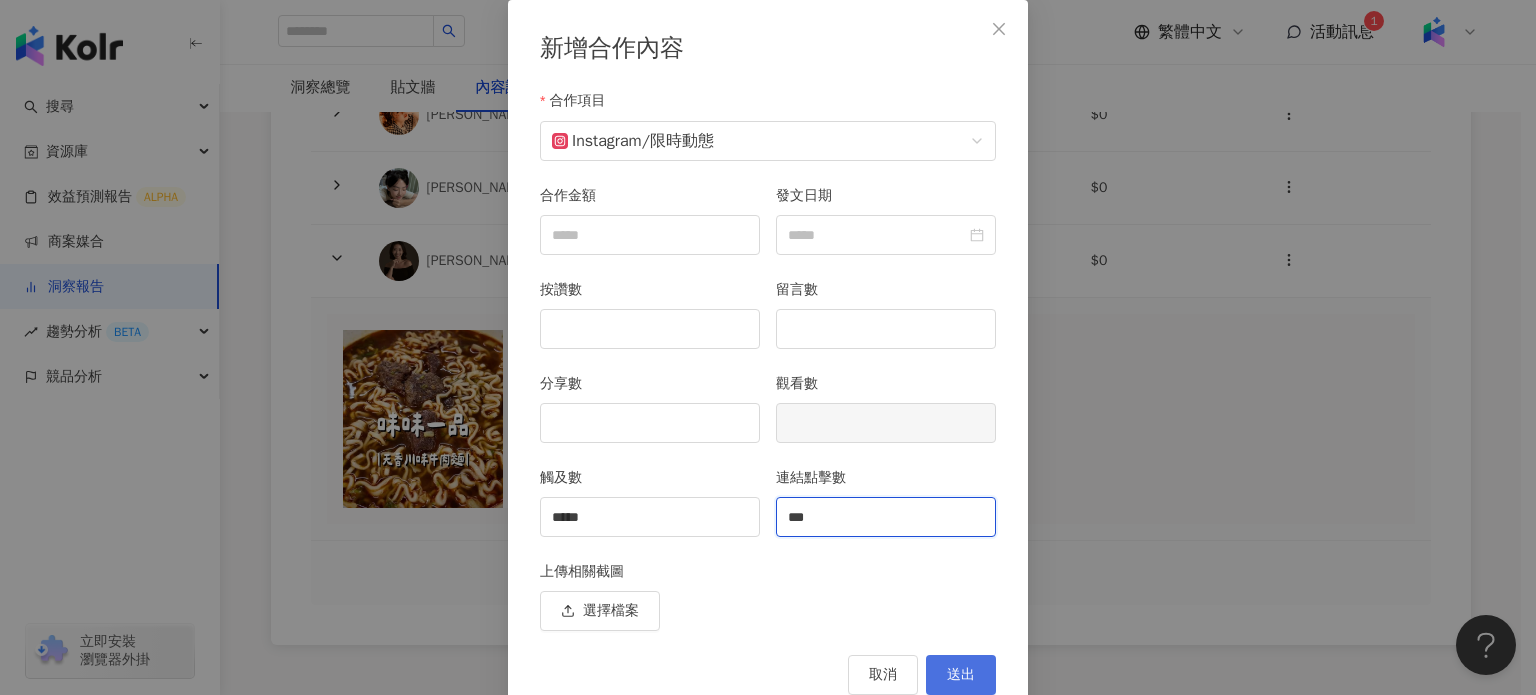type on "***" 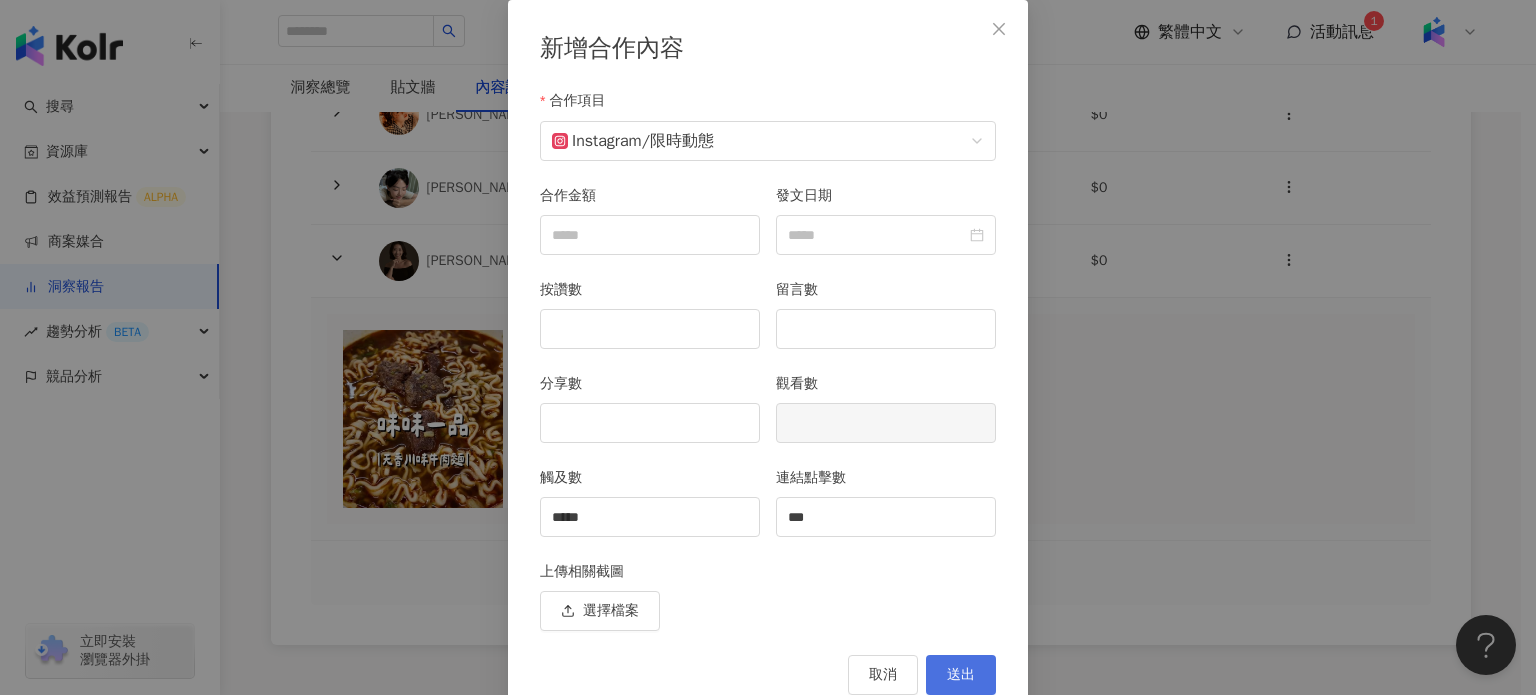 click on "送出" at bounding box center [961, 675] 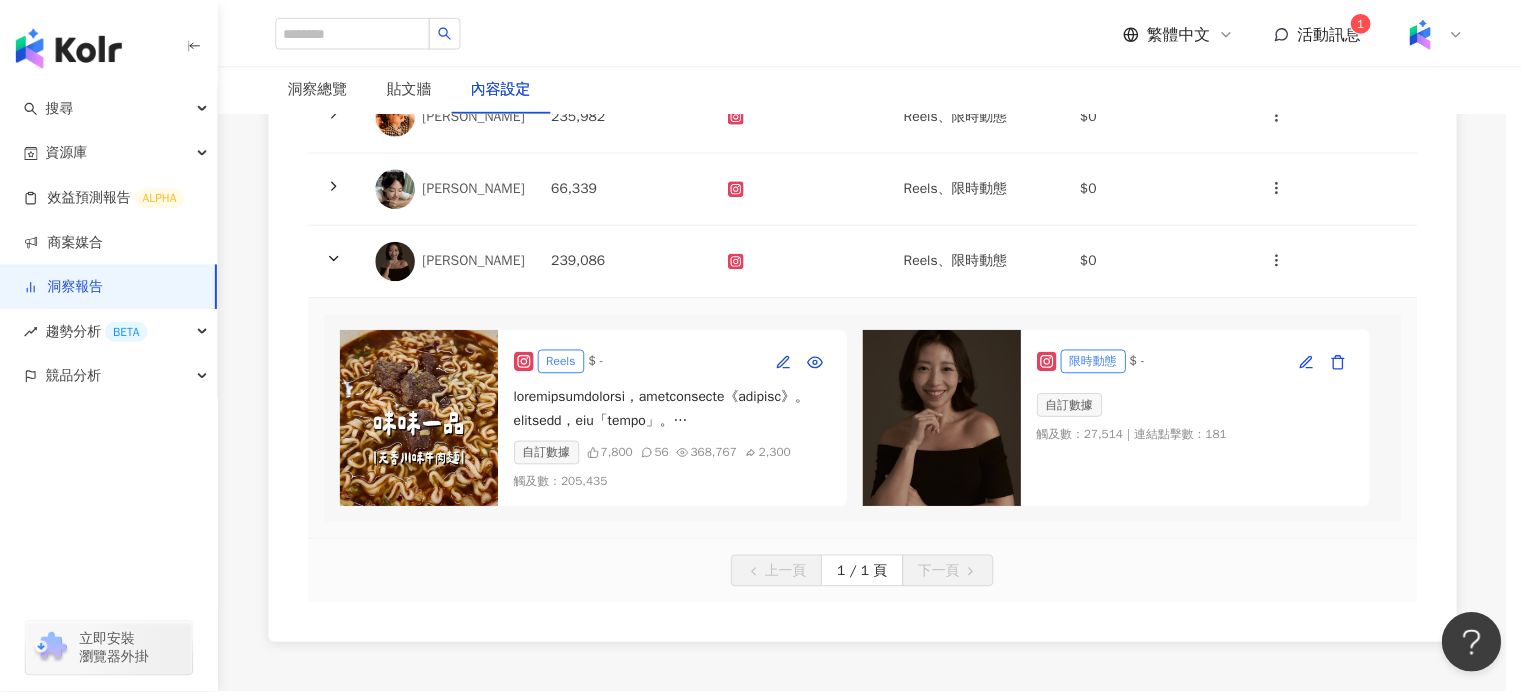 scroll, scrollTop: 0, scrollLeft: 0, axis: both 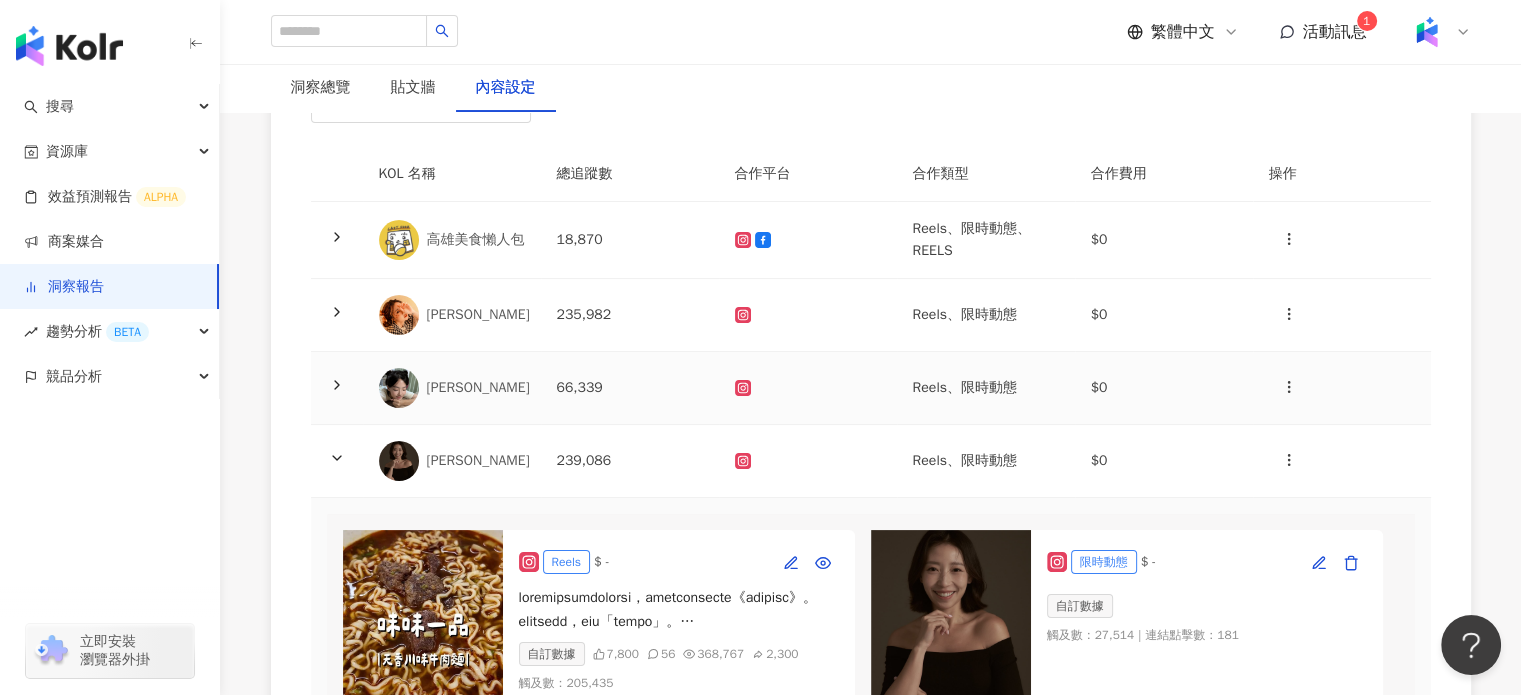 click on "賴妍伶" at bounding box center (478, 388) 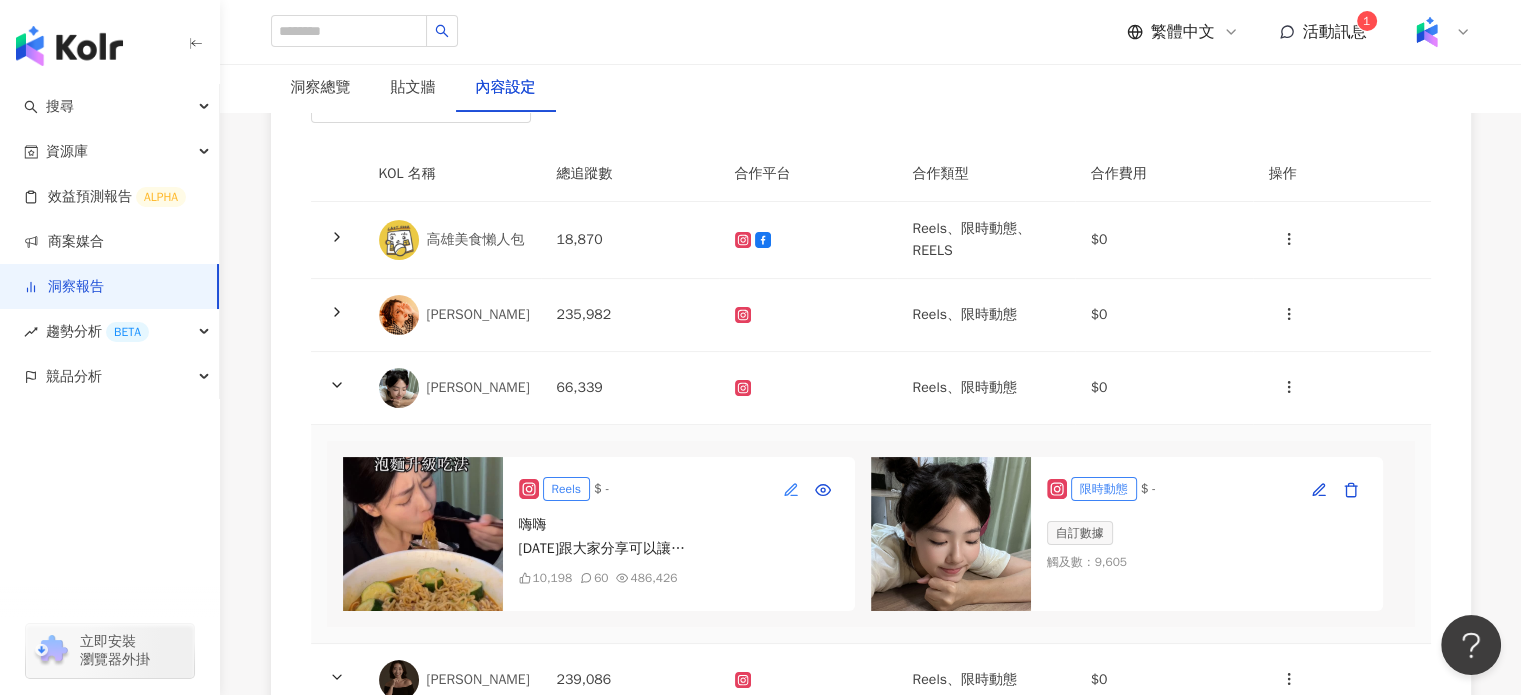 click 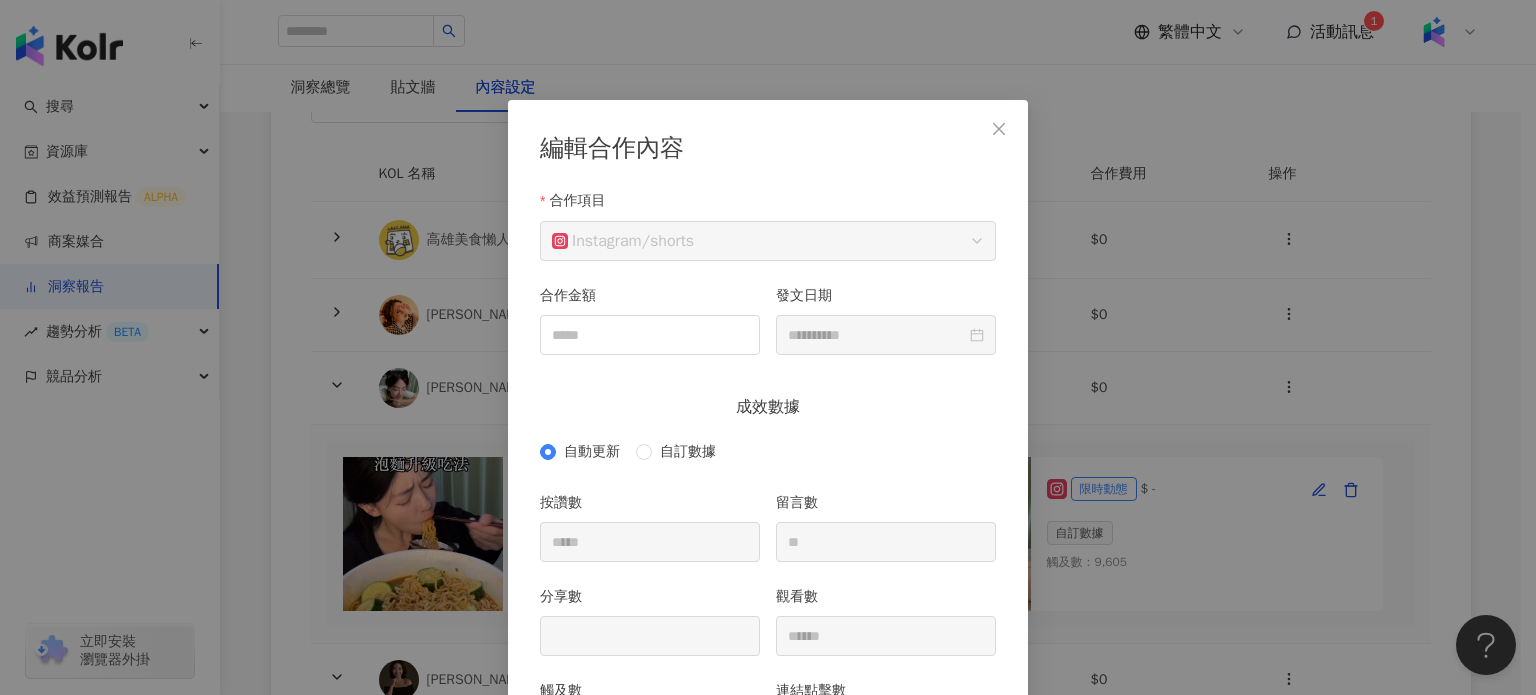 scroll, scrollTop: 100, scrollLeft: 0, axis: vertical 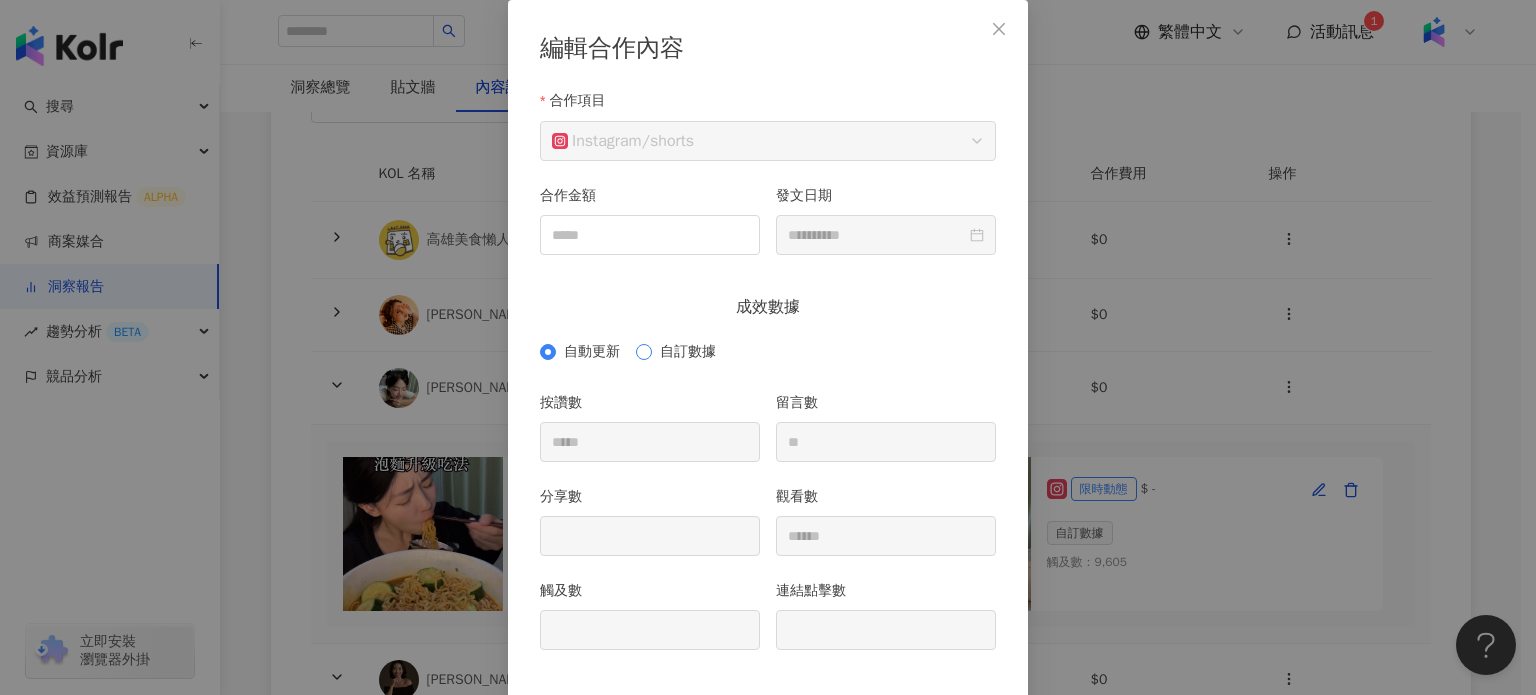click on "自訂數據" at bounding box center [688, 352] 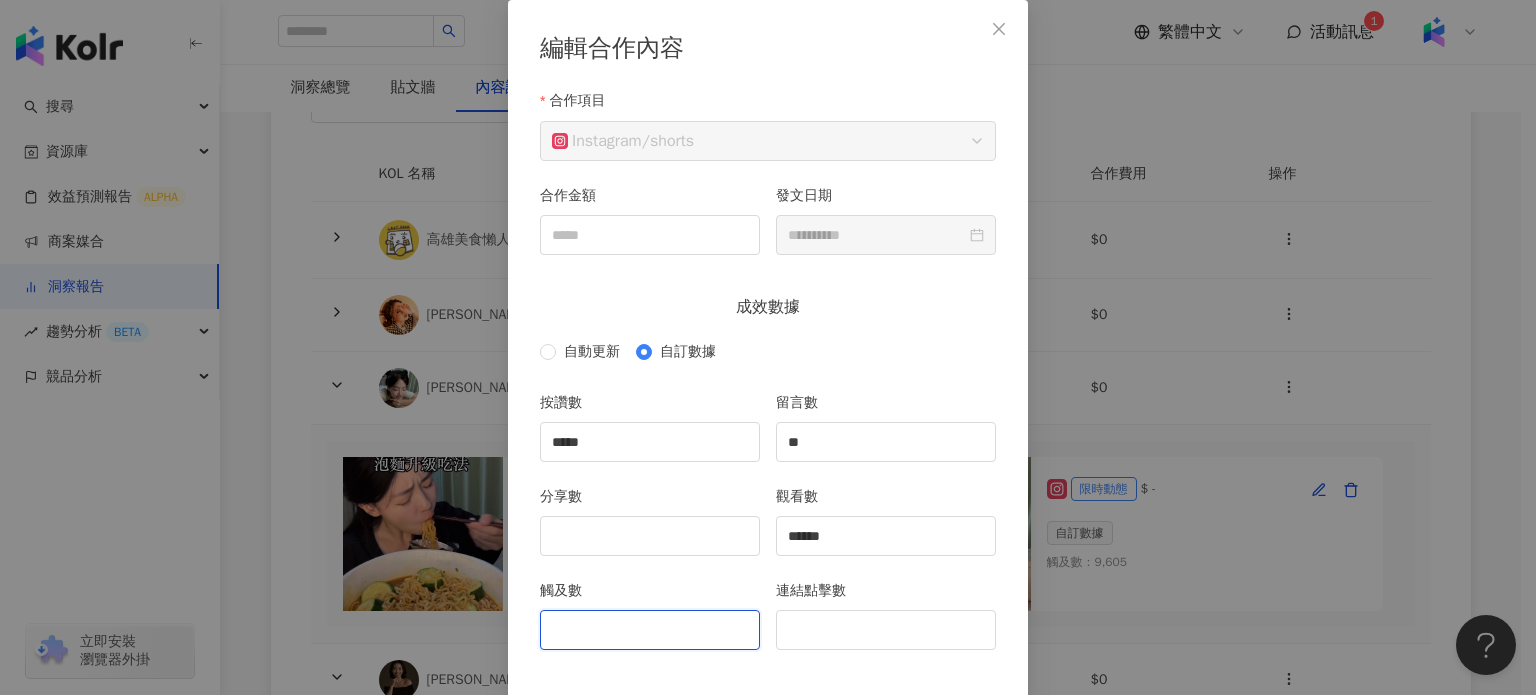 click on "觸及數" at bounding box center [650, 630] 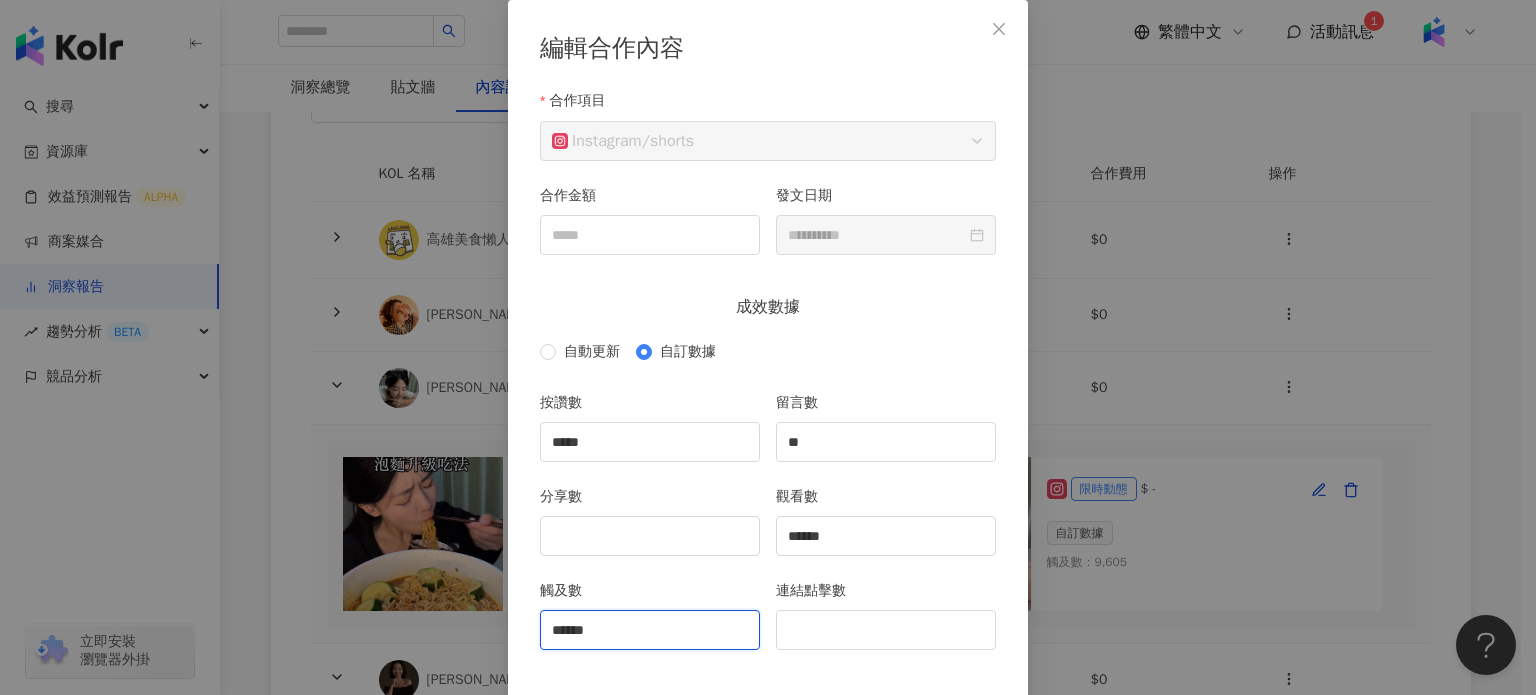 type on "******" 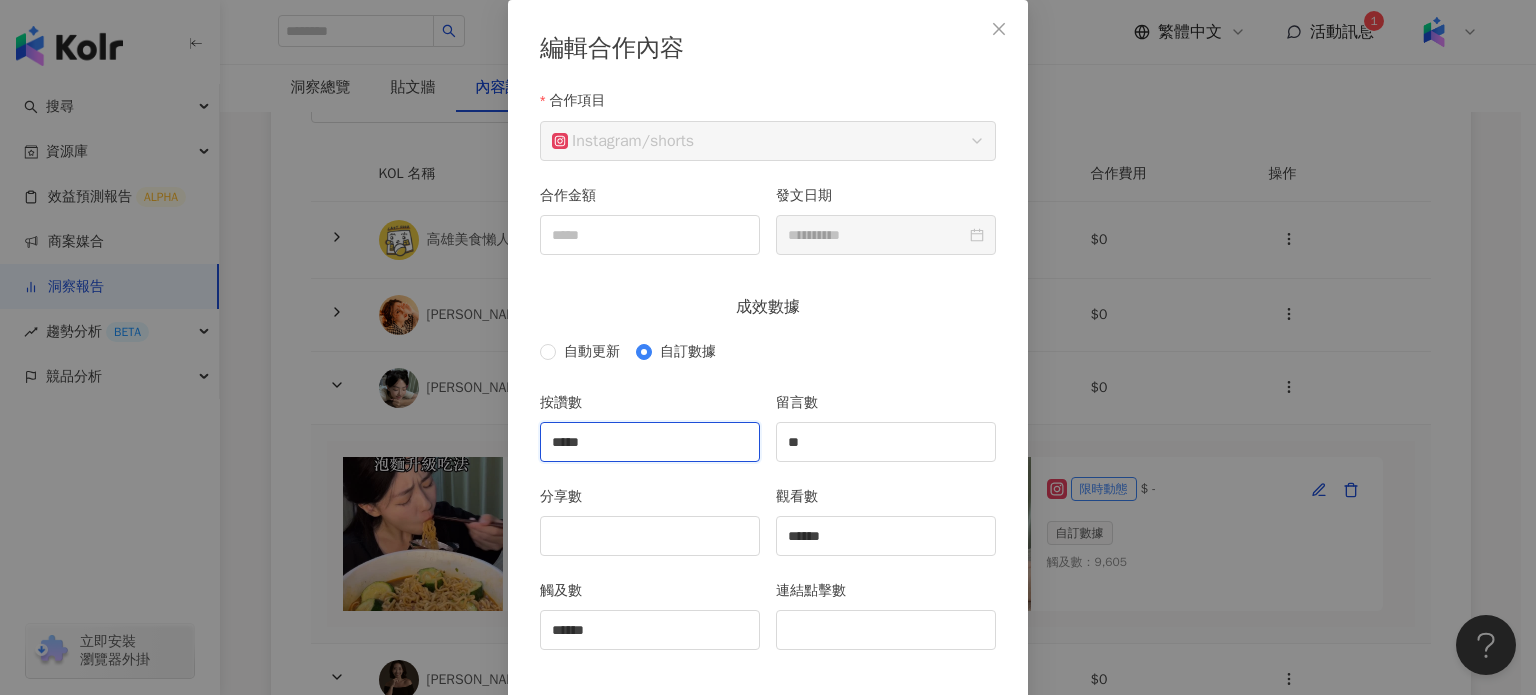 drag, startPoint x: 546, startPoint y: 450, endPoint x: 450, endPoint y: 446, distance: 96.0833 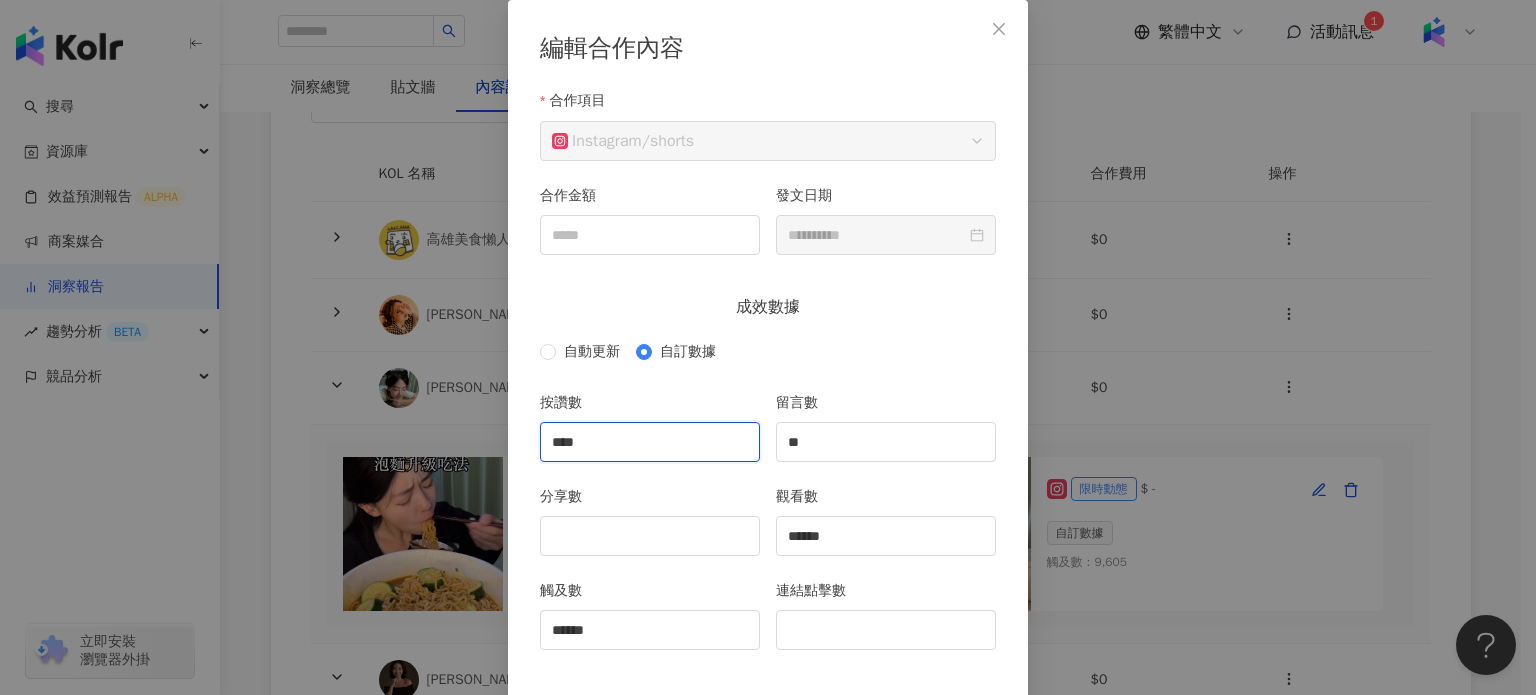type on "****" 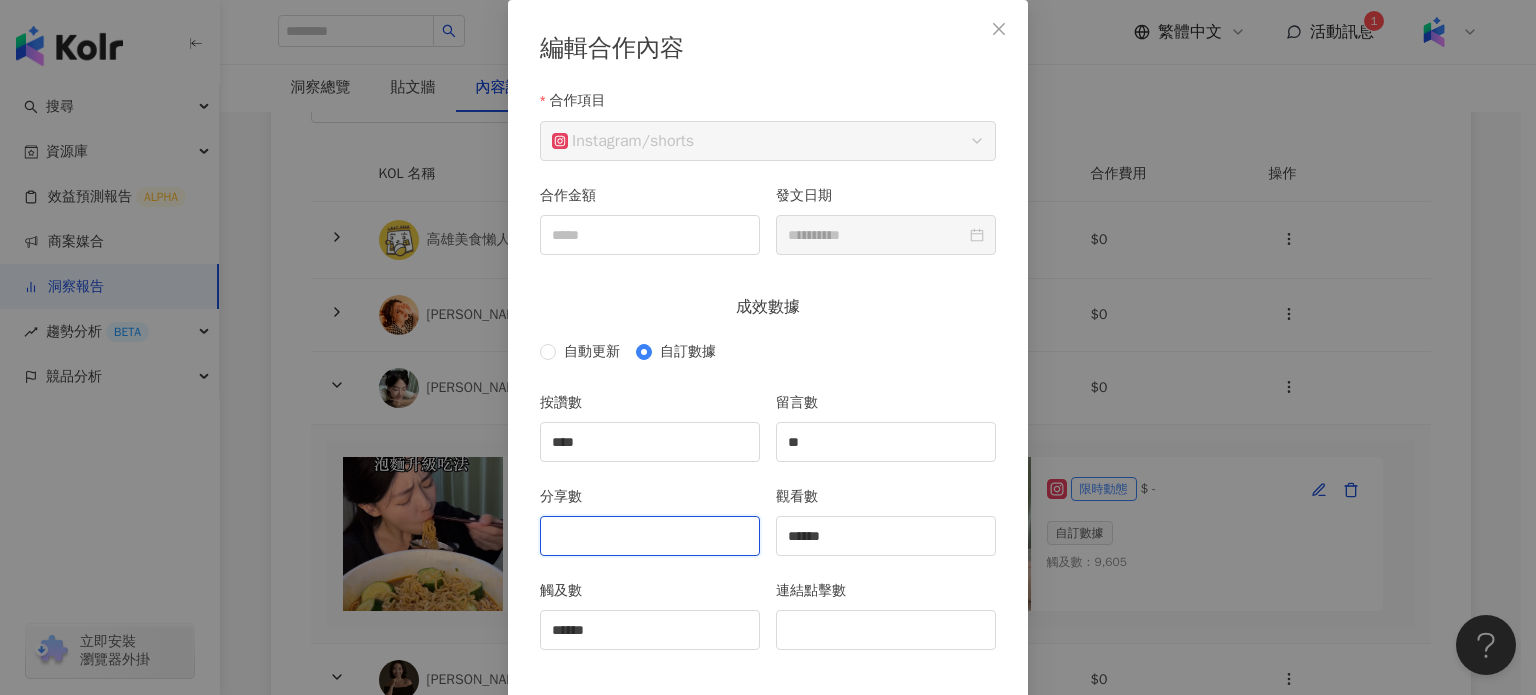 click on "分享數" at bounding box center (650, 536) 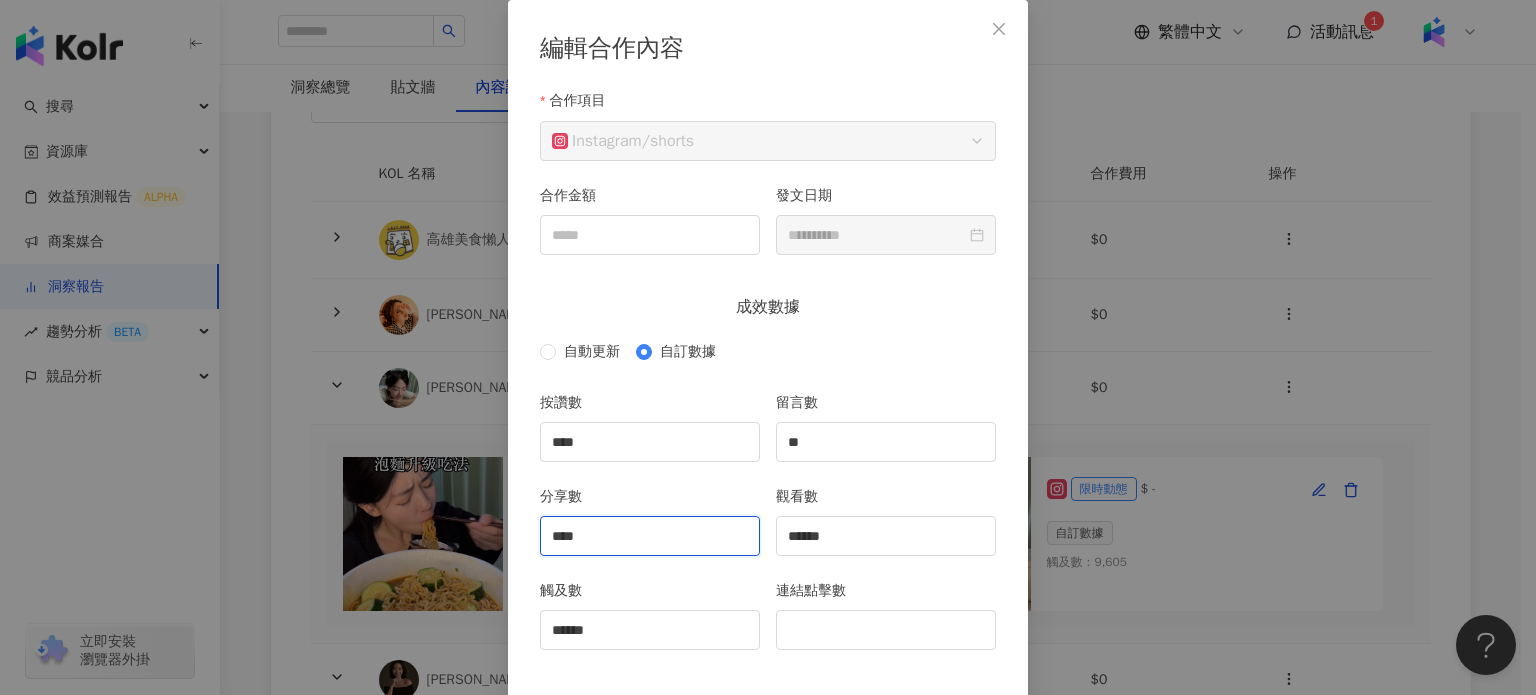 type on "****" 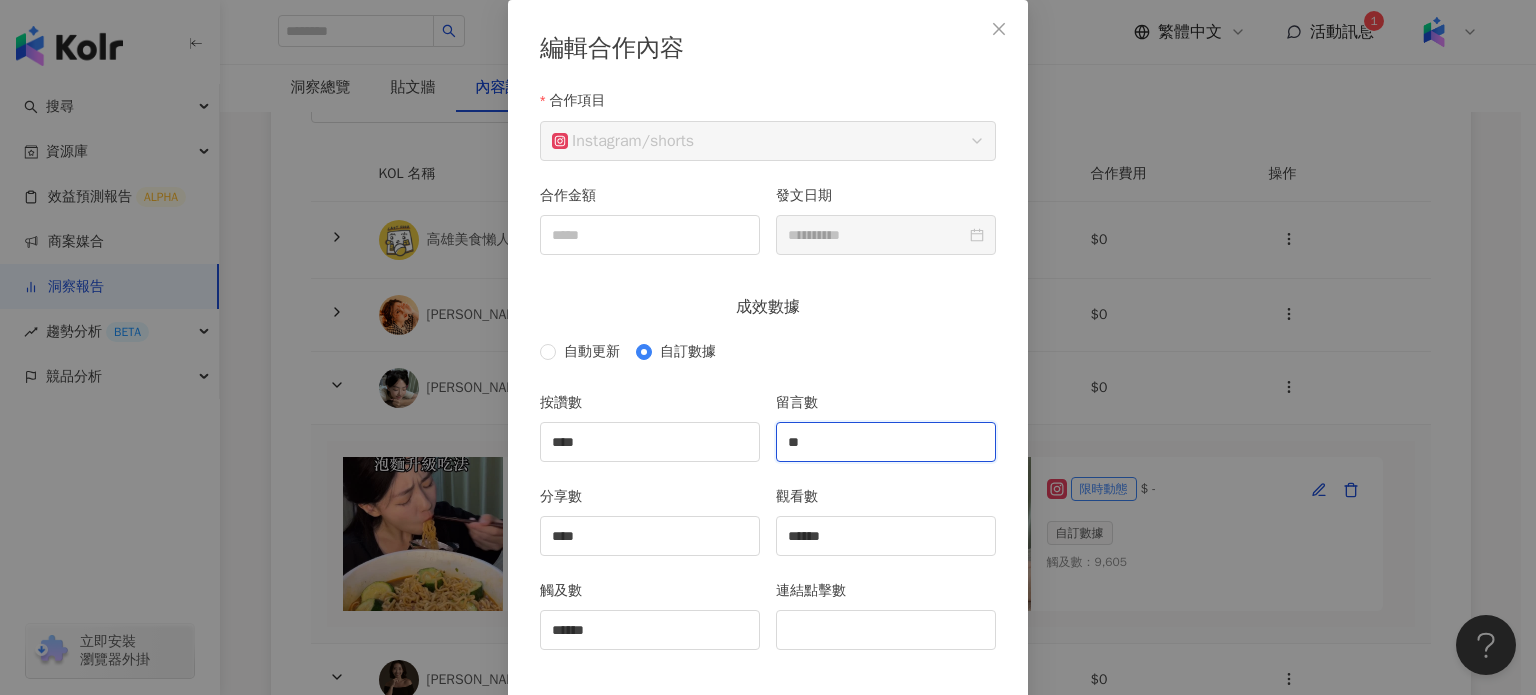 click on "按讚數 **** 留言數 **" at bounding box center [768, 439] 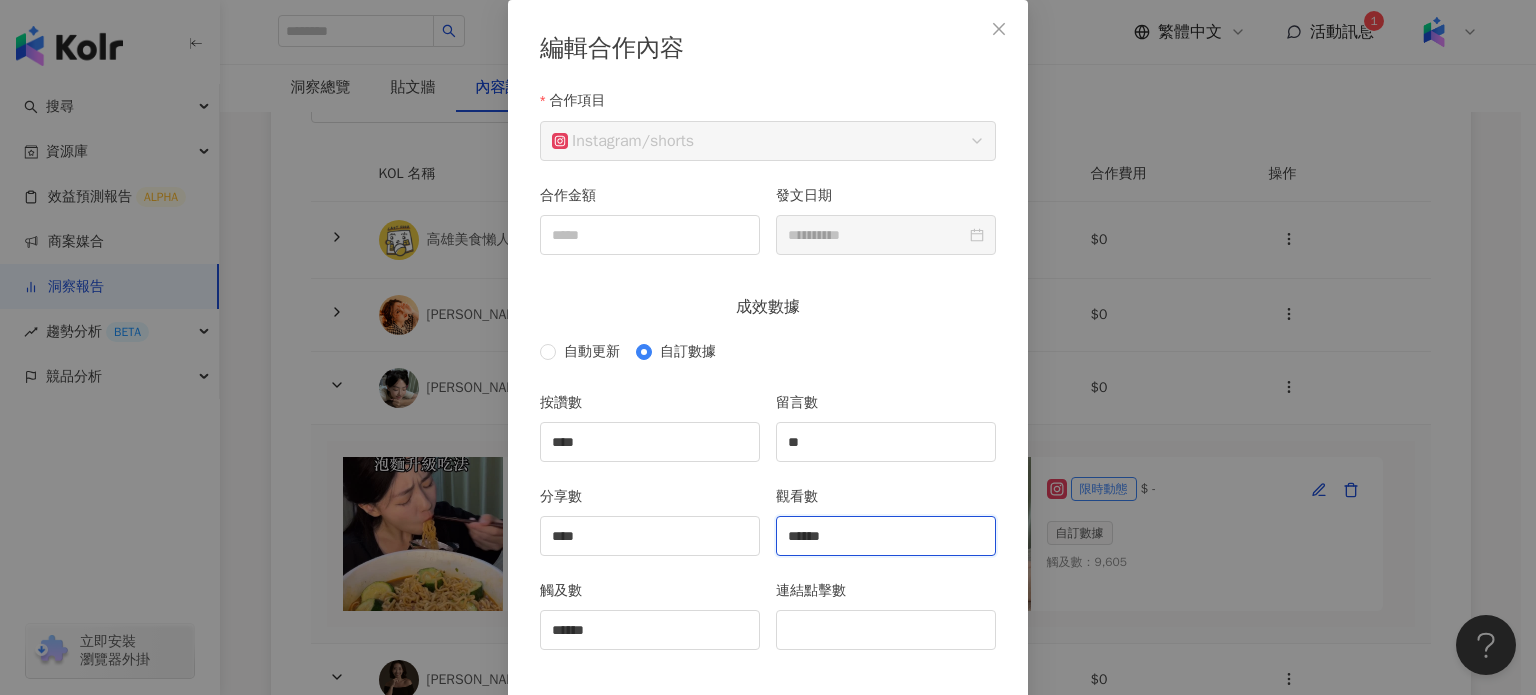 drag, startPoint x: 877, startPoint y: 539, endPoint x: 630, endPoint y: 508, distance: 248.93774 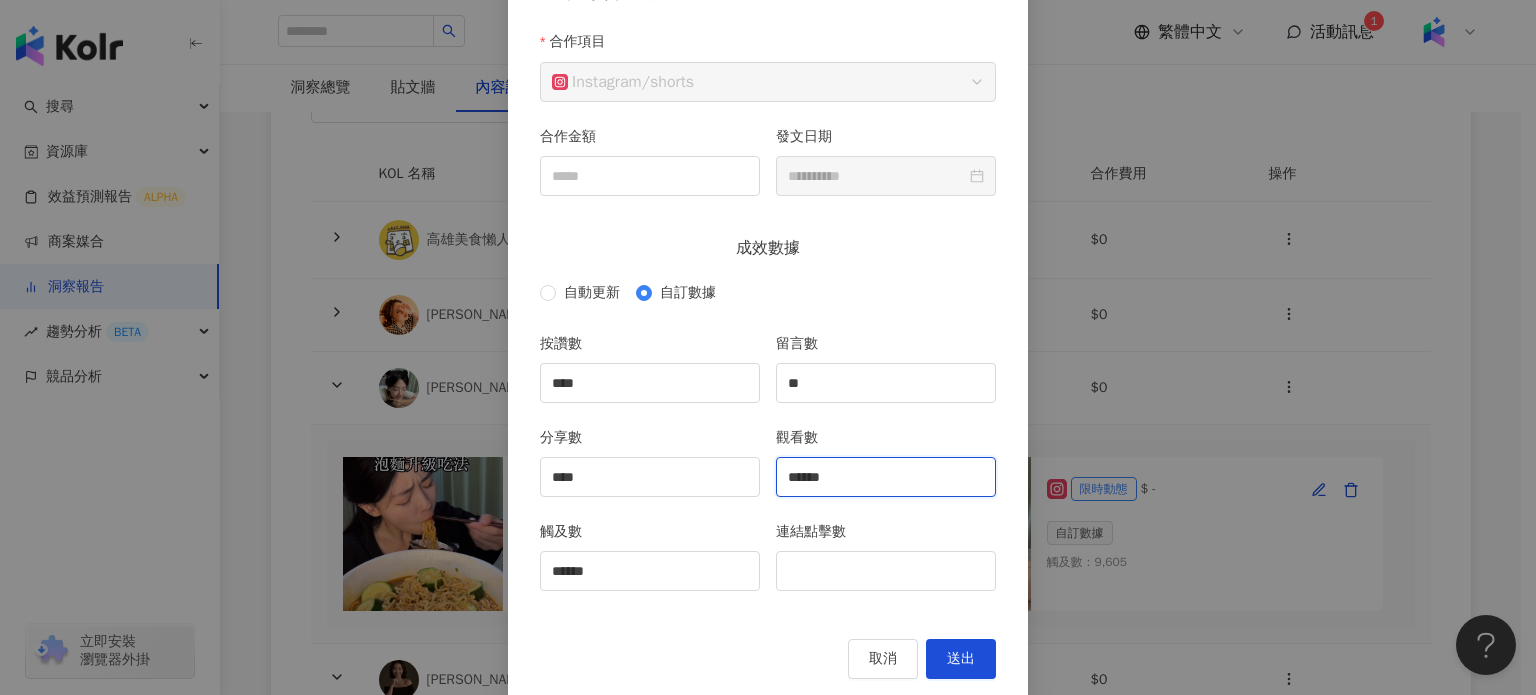 scroll, scrollTop: 188, scrollLeft: 0, axis: vertical 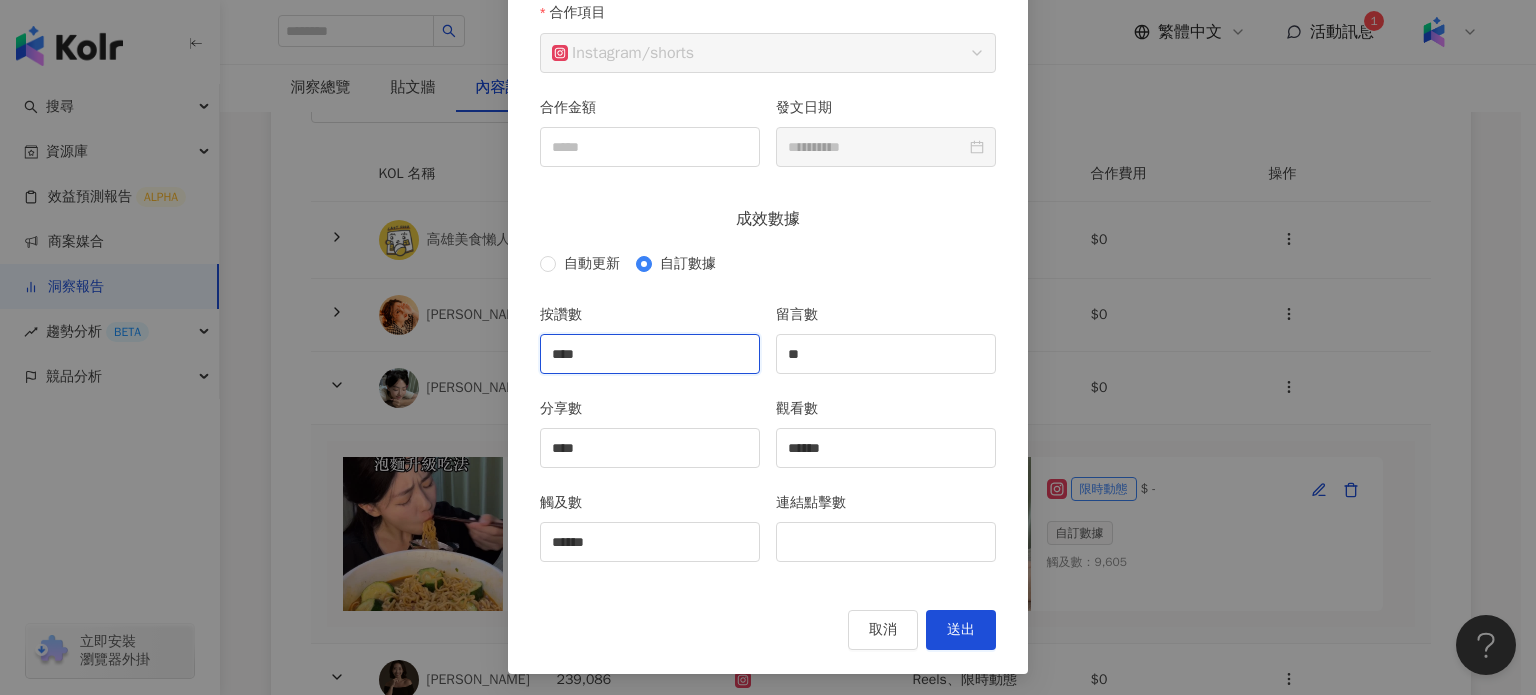drag, startPoint x: 635, startPoint y: 348, endPoint x: 399, endPoint y: 348, distance: 236 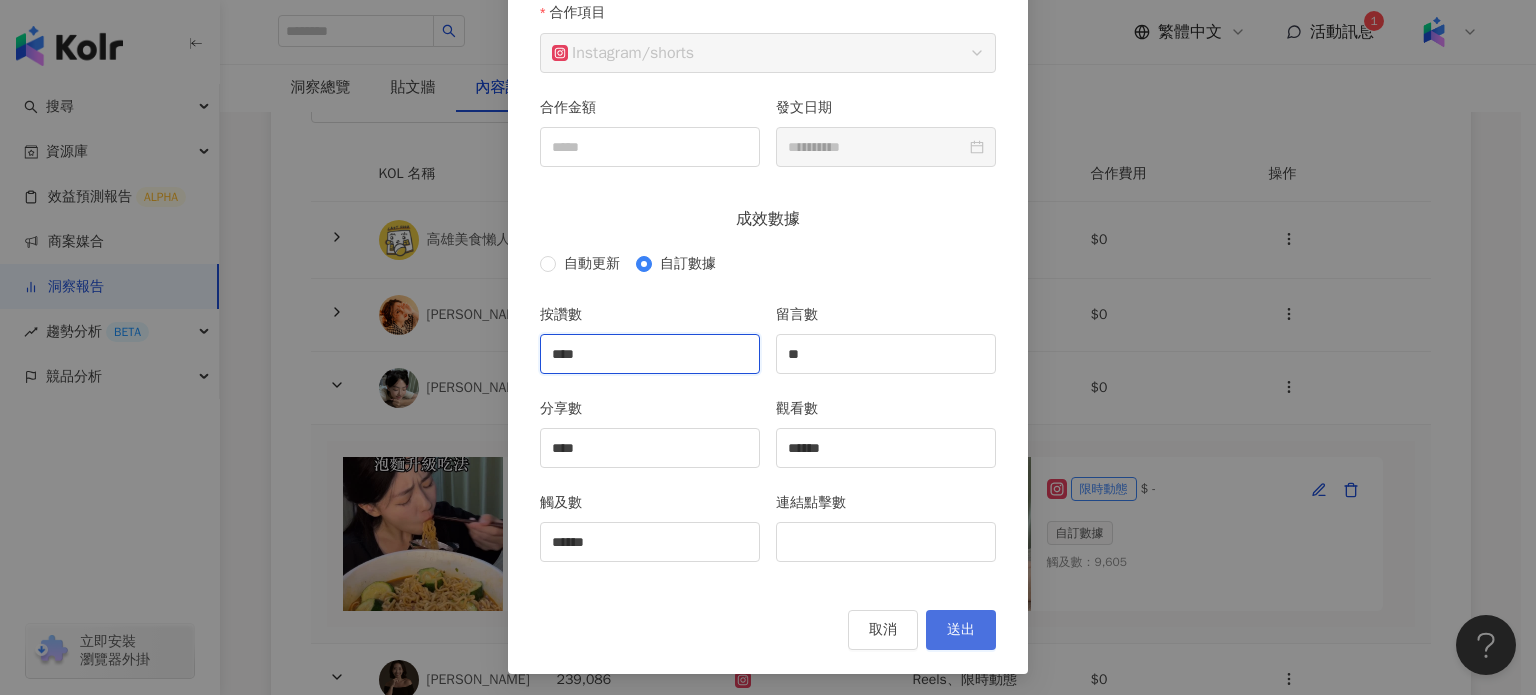 type on "****" 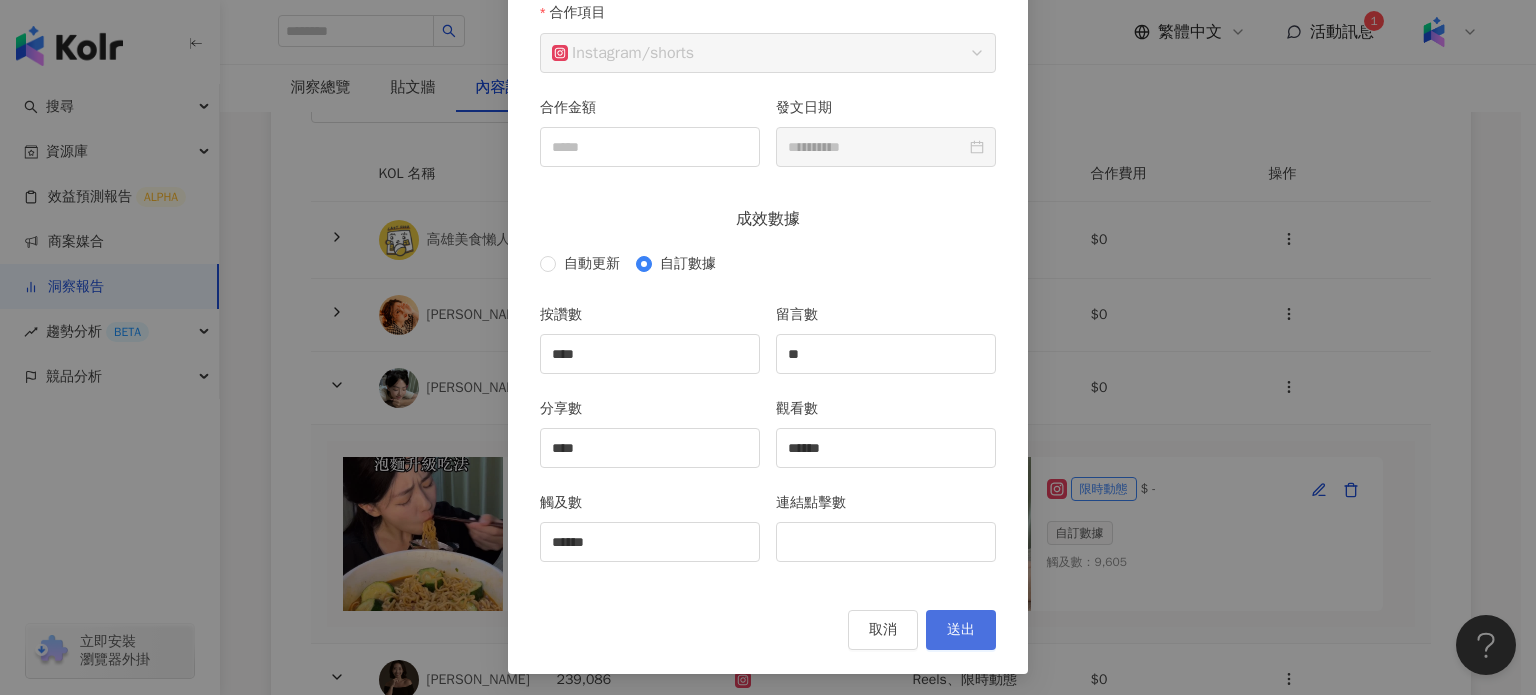 click on "送出" at bounding box center (961, 630) 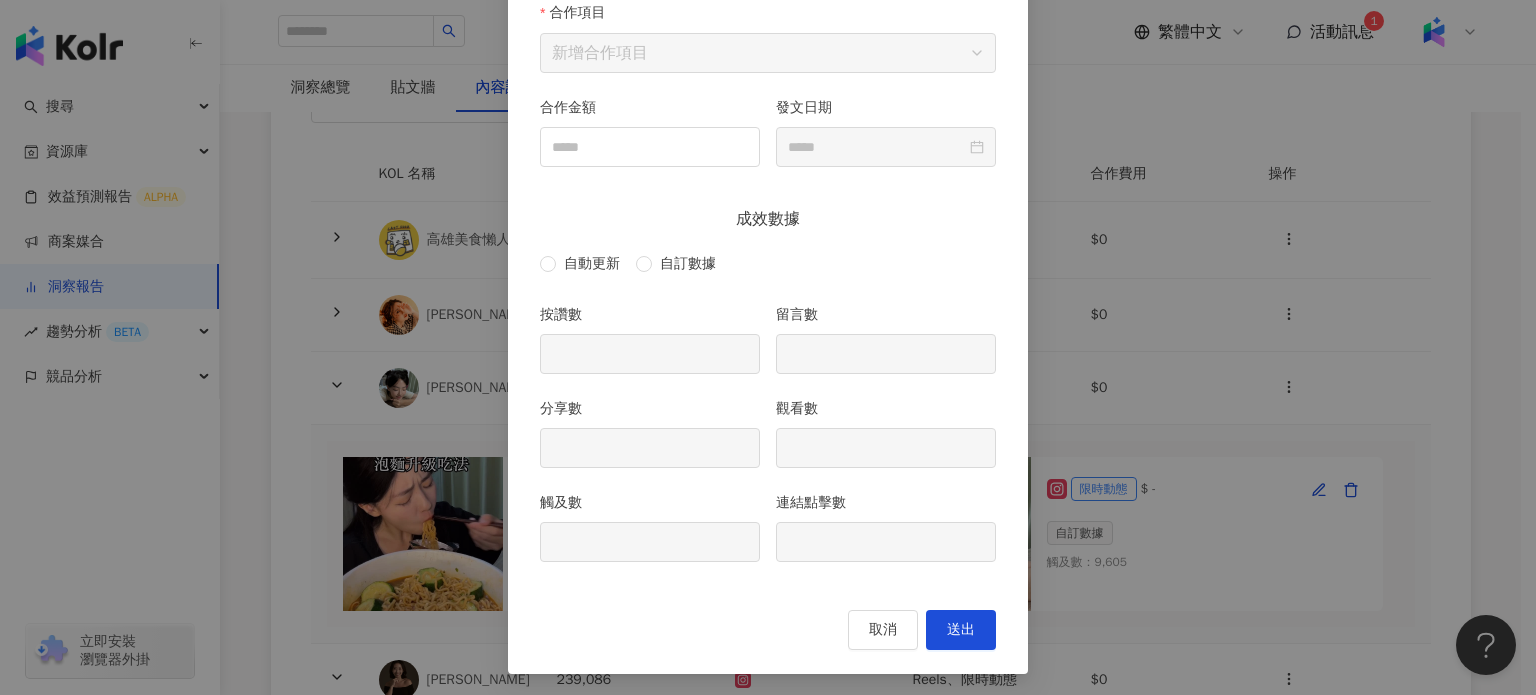type on "****" 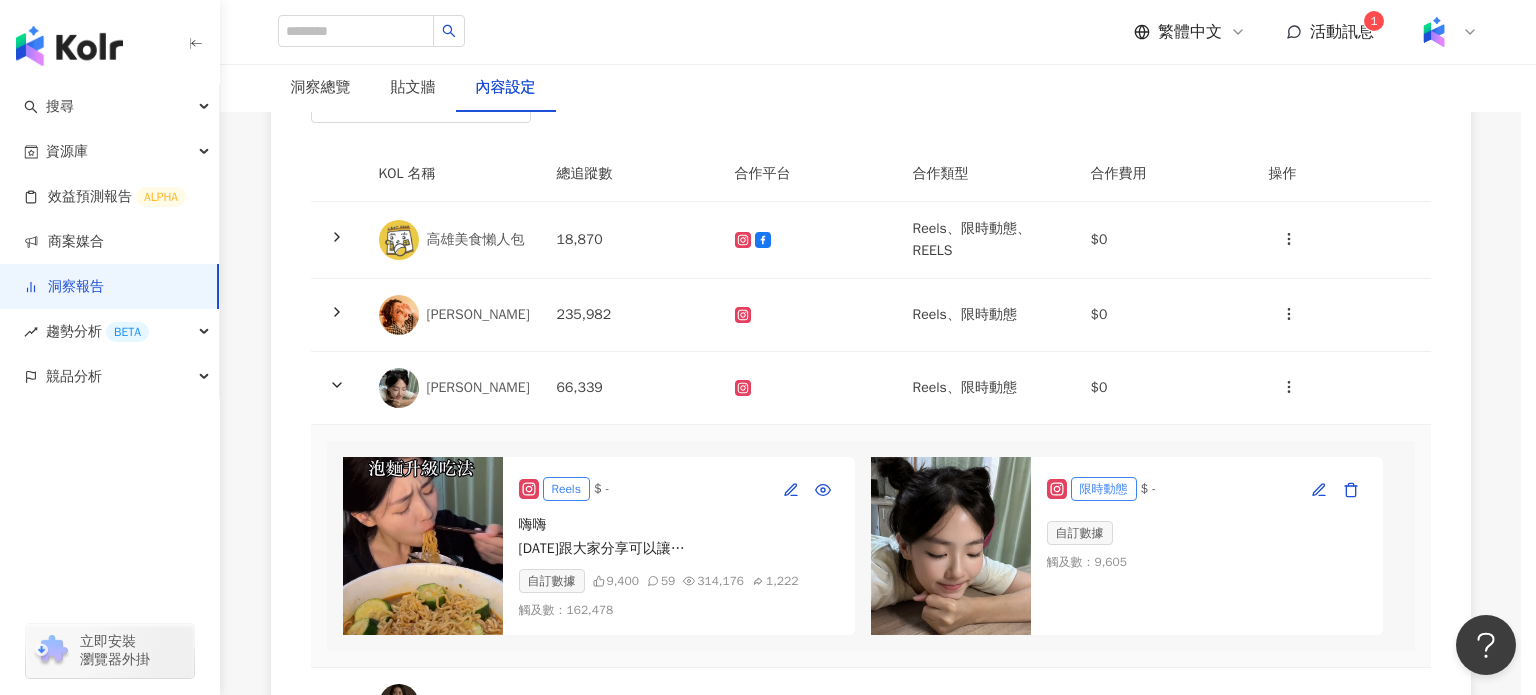 type on "**********" 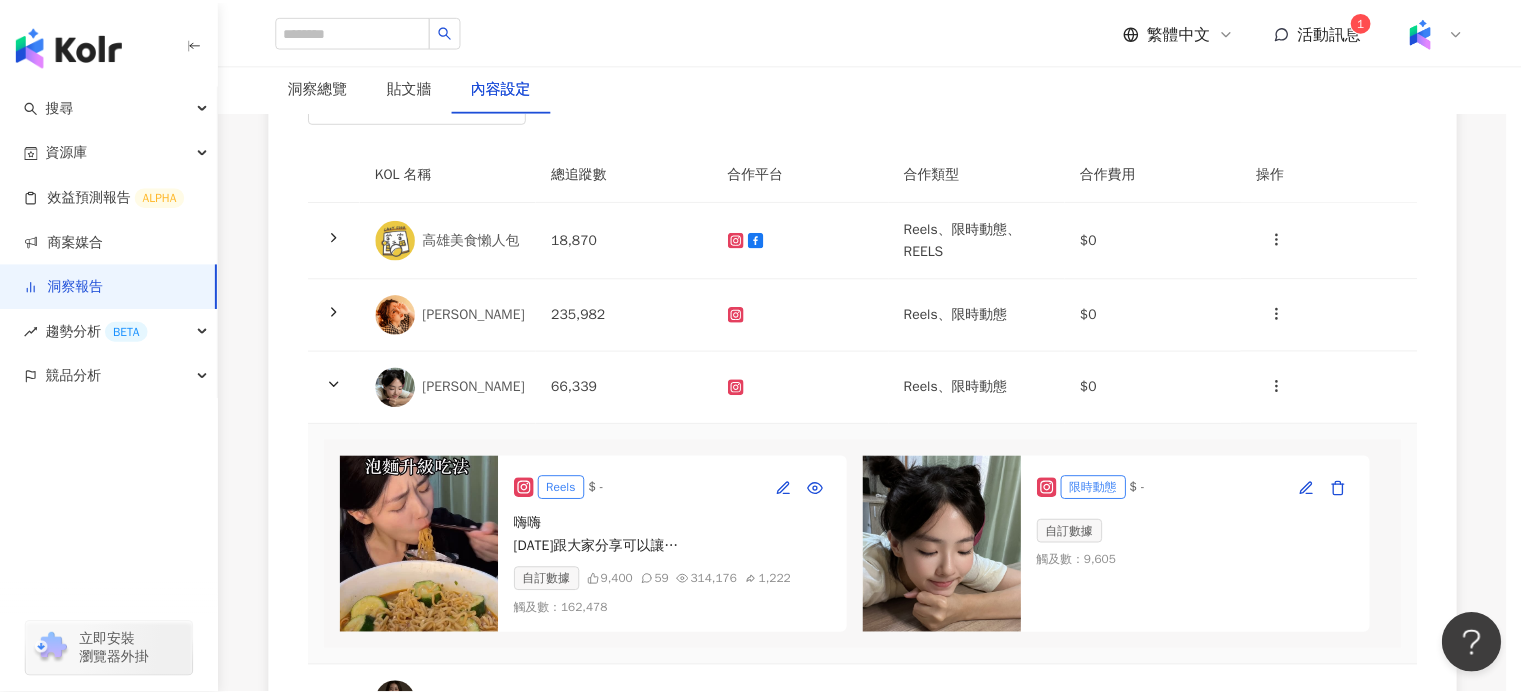 scroll, scrollTop: 0, scrollLeft: 0, axis: both 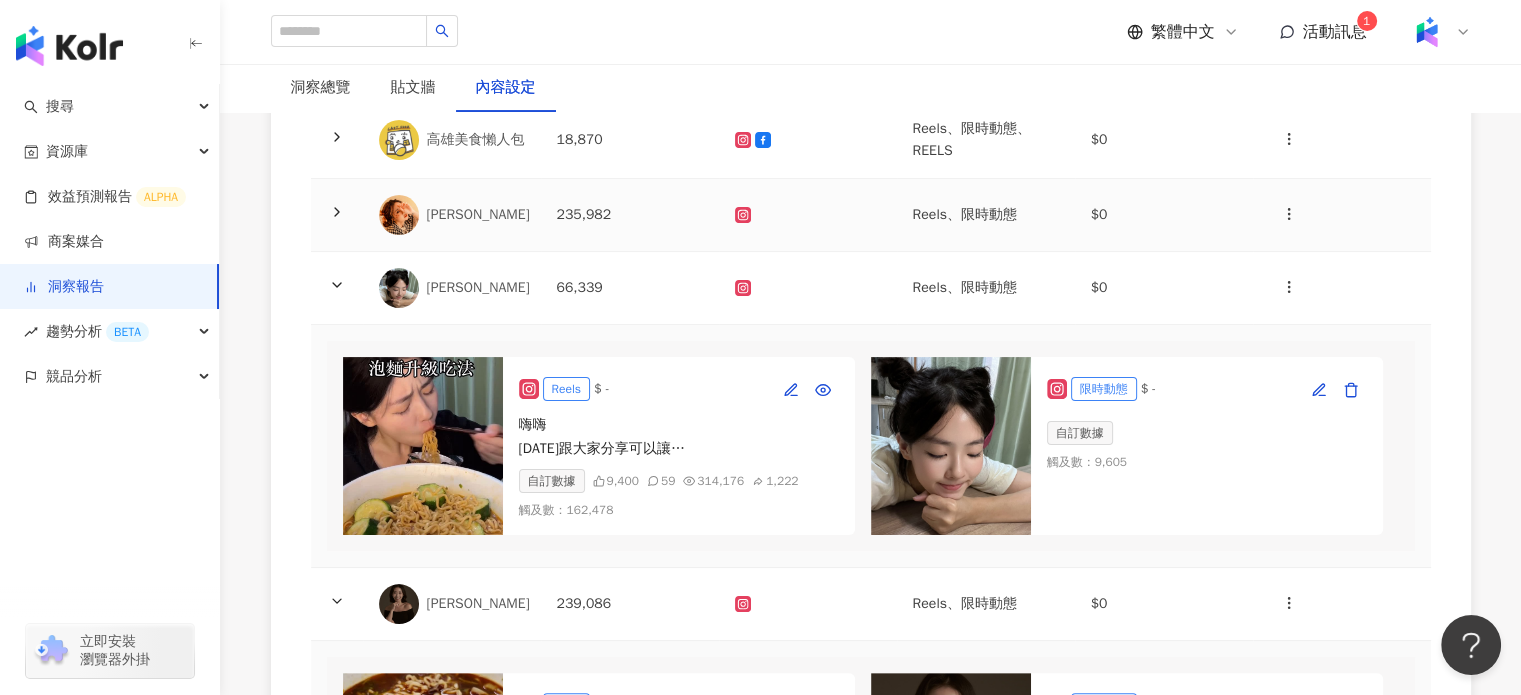 click 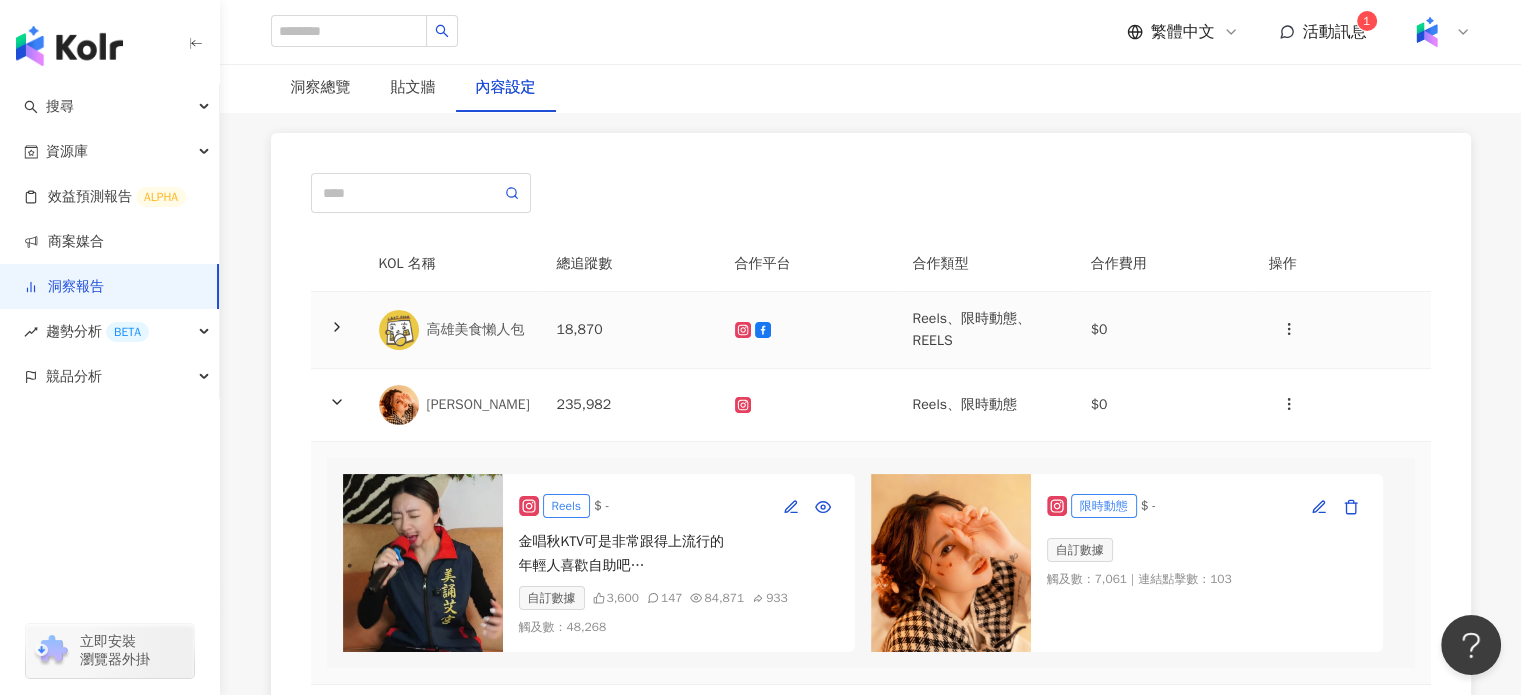 scroll, scrollTop: 121, scrollLeft: 0, axis: vertical 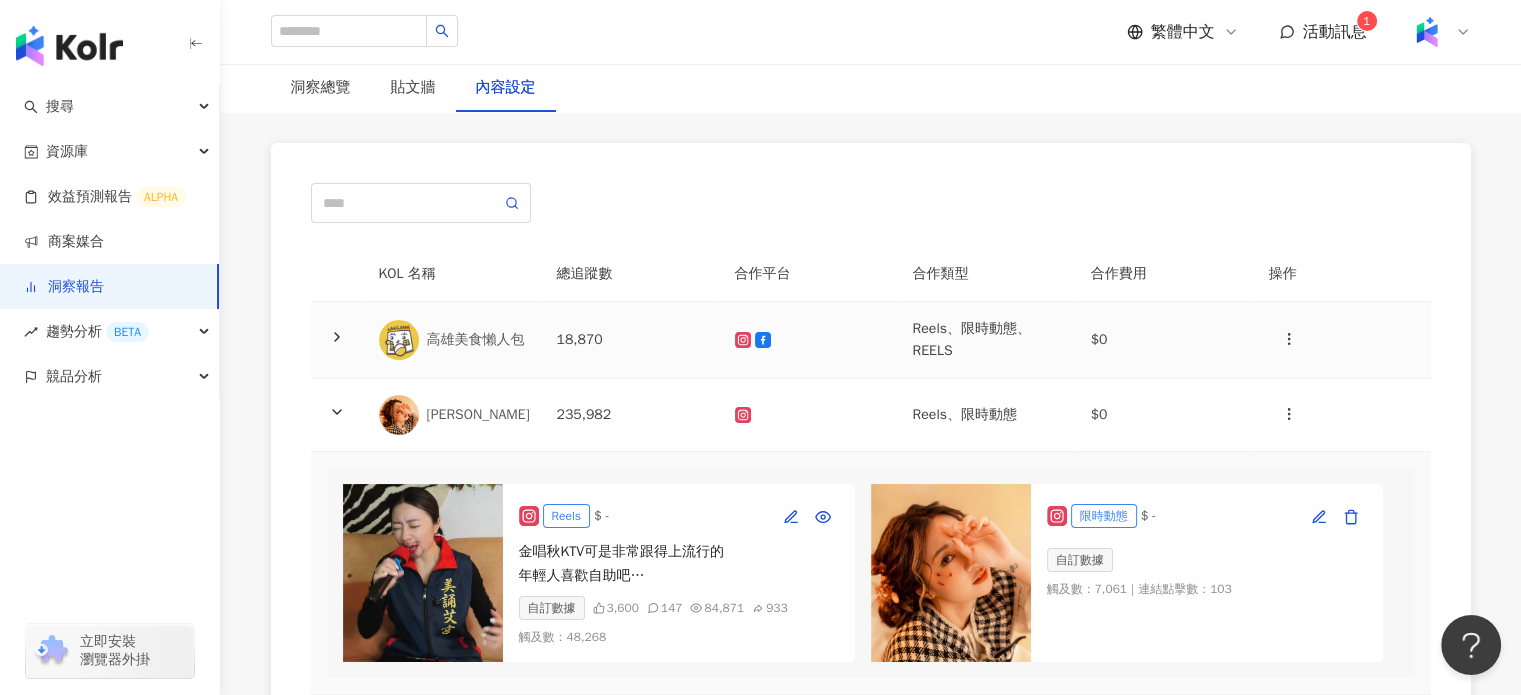 click on "18,870" at bounding box center (630, 340) 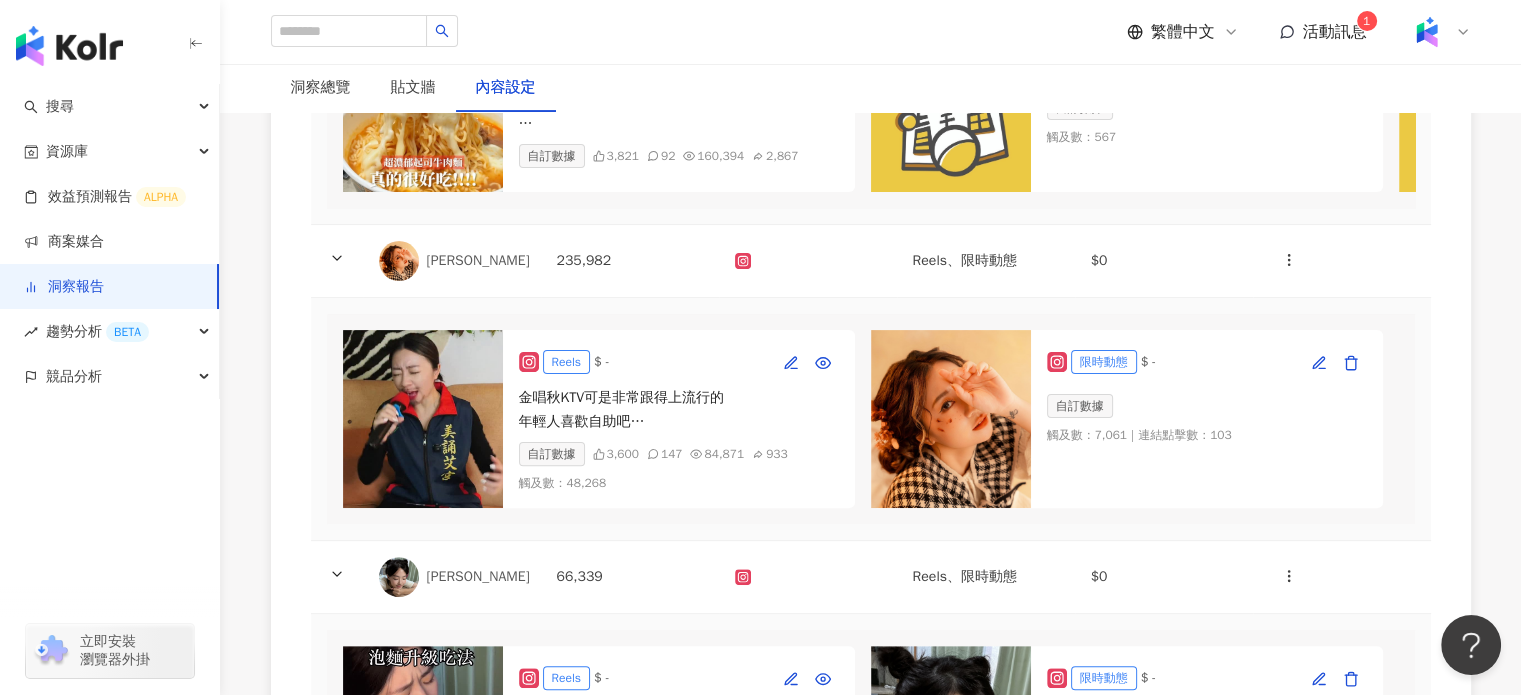 scroll, scrollTop: 0, scrollLeft: 0, axis: both 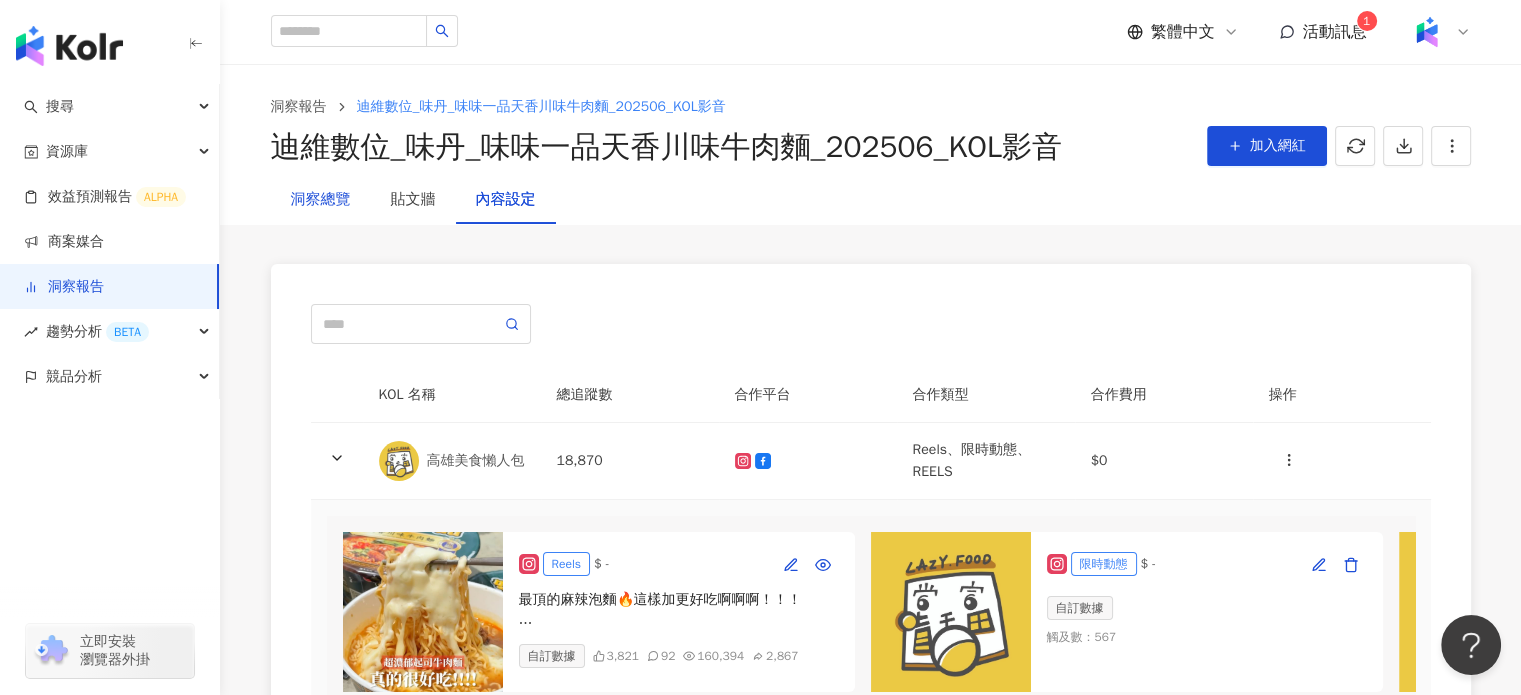 click on "洞察總覽" at bounding box center (321, 200) 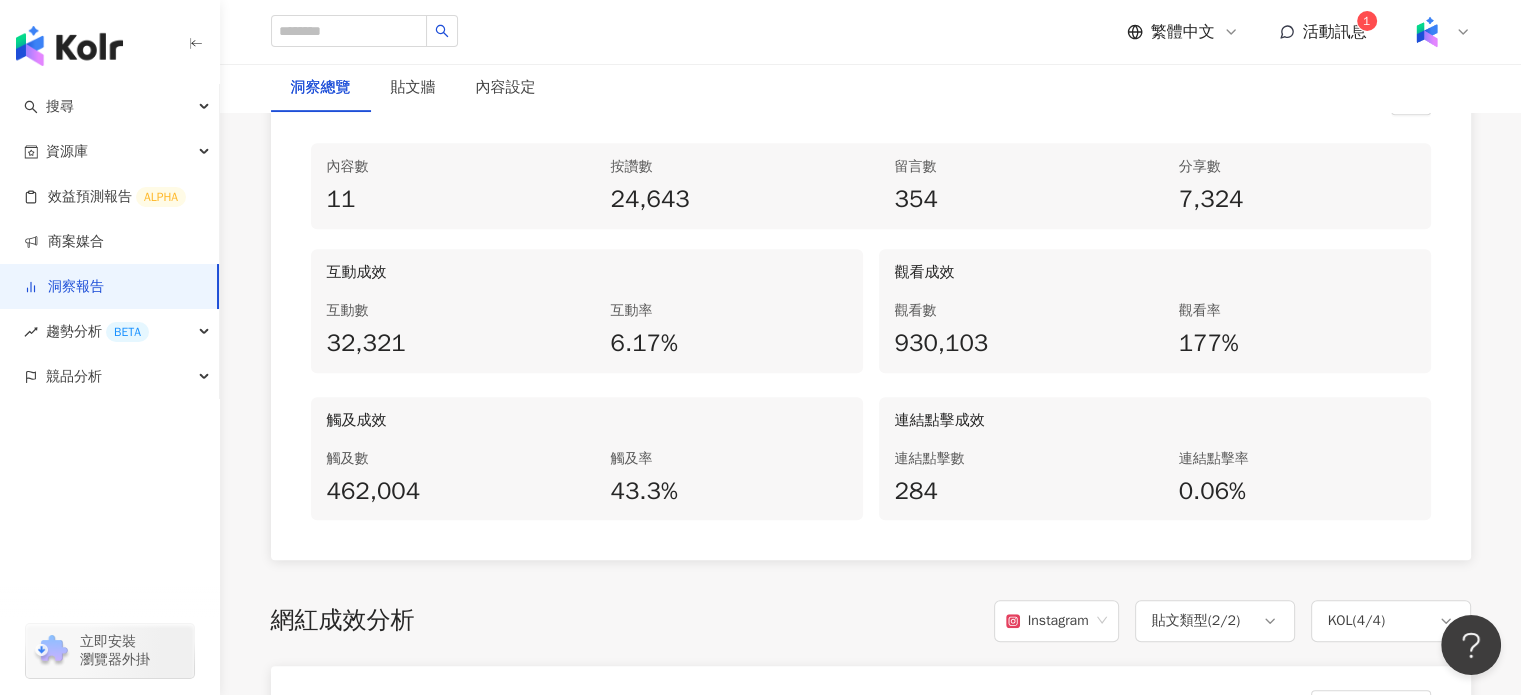 scroll, scrollTop: 1000, scrollLeft: 0, axis: vertical 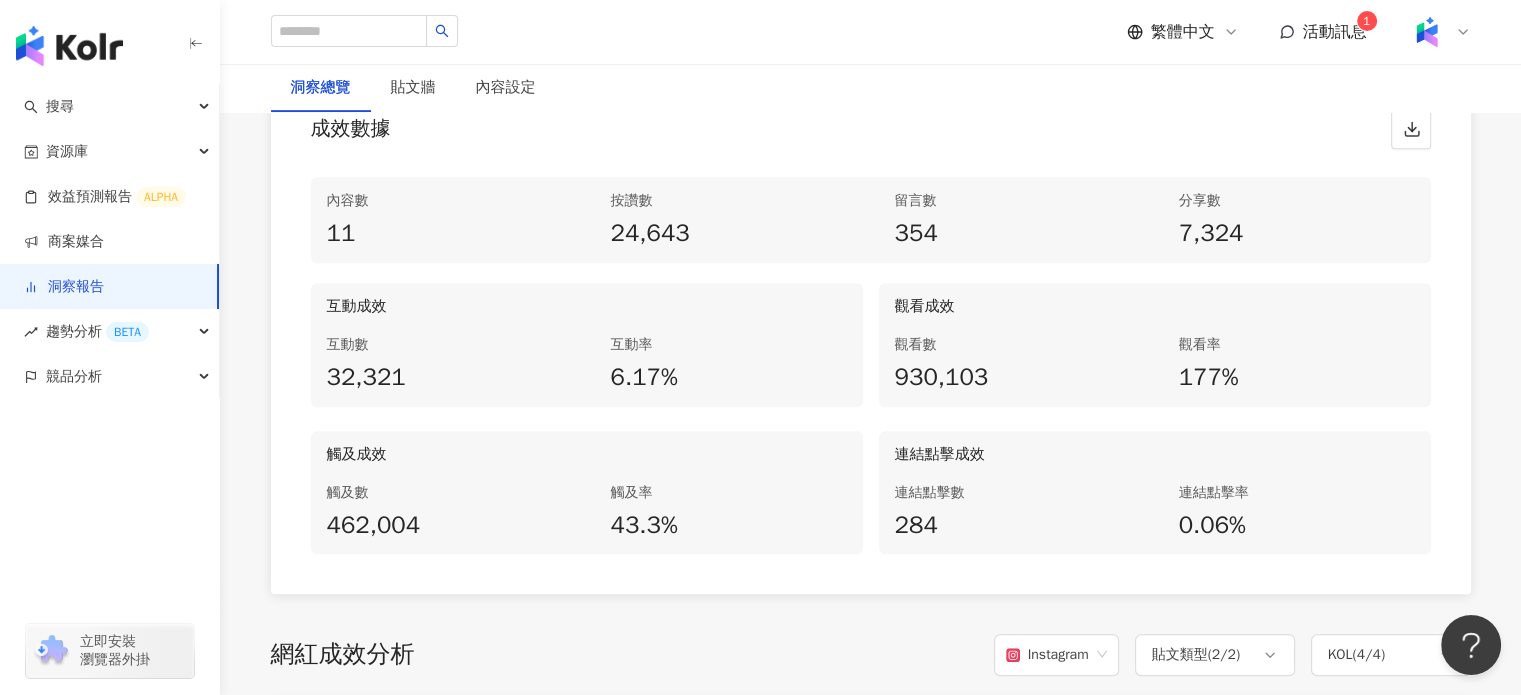 click on "總覽 最新更新完成時間 ： 2025/07/25 12:30:08 活動成效 貼文上線期間 ： 2025/6/1 - 2025/7/25 專案預算 $400,000 總互動數 32,321 總觸及數 462,004 合作網紅組合   4 位 中型*2、中小型*1、微型*1 合作內容 Reels*4、限時動態*6 -REELS*1 AI AI 摘要 重新生成 剩餘次數 3 次 1 價值分析 幣別 ： 新台幣 ( TWD ) 專案預算 $400,000 CPE $12.38 CPV $0.43 CPEV $0.42 口碑價值 $5,882,638 網紅成效數據 社群平台  ( 2 / 2 ) 貼文類型  ( 3 / 3 ) KOL  ( 4 / 4 ) 成效數據 內容數 11 按讚數 24,643 留言數 354 分享數 7,324 互動成效 互動數 32,321 互動率 6.17% 觀看成效 觀看數 930,103 觀看率 177% 觸及成效 觸及數 462,004 觸及率 43.3% 連結點擊成效 連結點擊數 284 連結點擊率 0.06% 網紅成效分析   Instagram 貼文類型  ( 2 / 2 ) KOL  ( 4 / 4 ) 網紅成效排行 互動率 顯示專案平均 40% 40% 32% 32% 24% 24% 16% 16% 8% 8% 0% 0% 35.9% 16.1% 5% 1.98% 高雄美食懶人包 賴妍伶 # 1" at bounding box center (871, 2435) 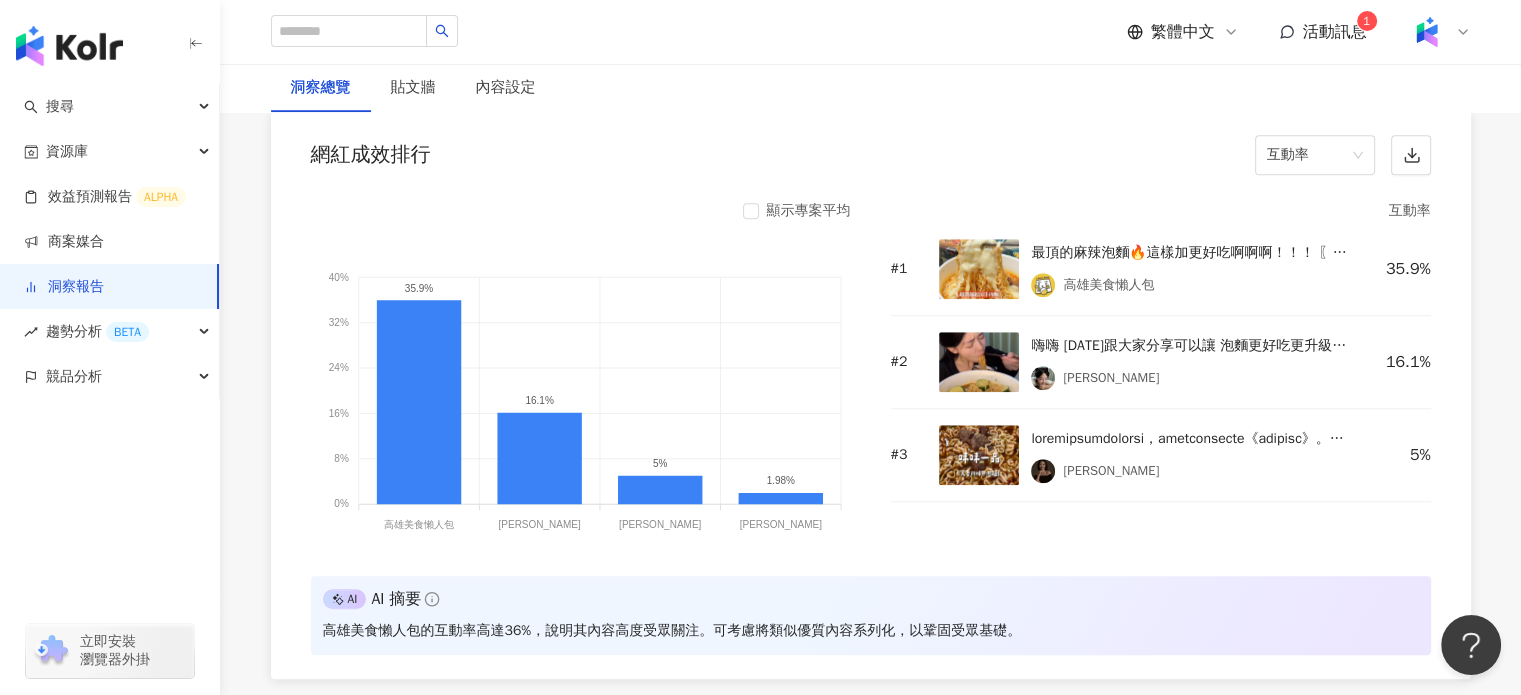 scroll, scrollTop: 1600, scrollLeft: 0, axis: vertical 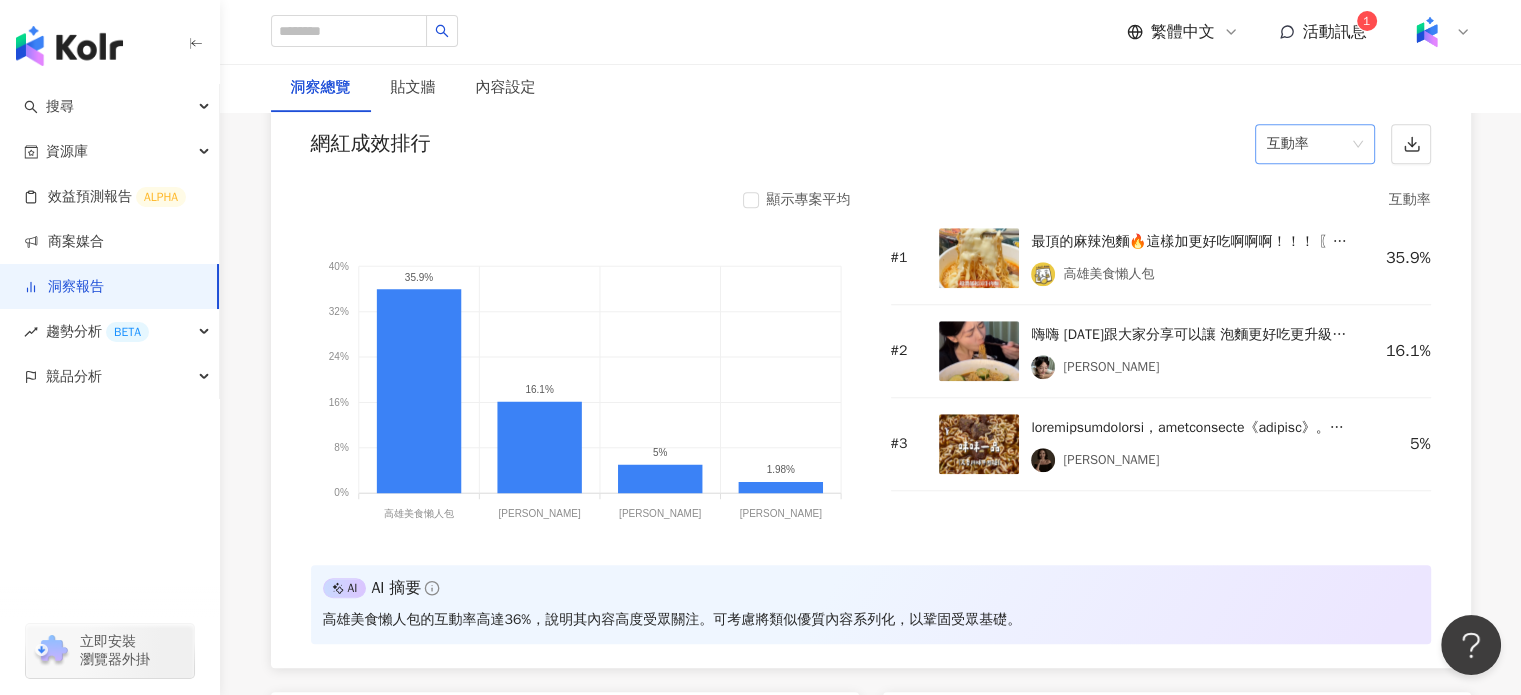 click on "互動率" at bounding box center [1315, 144] 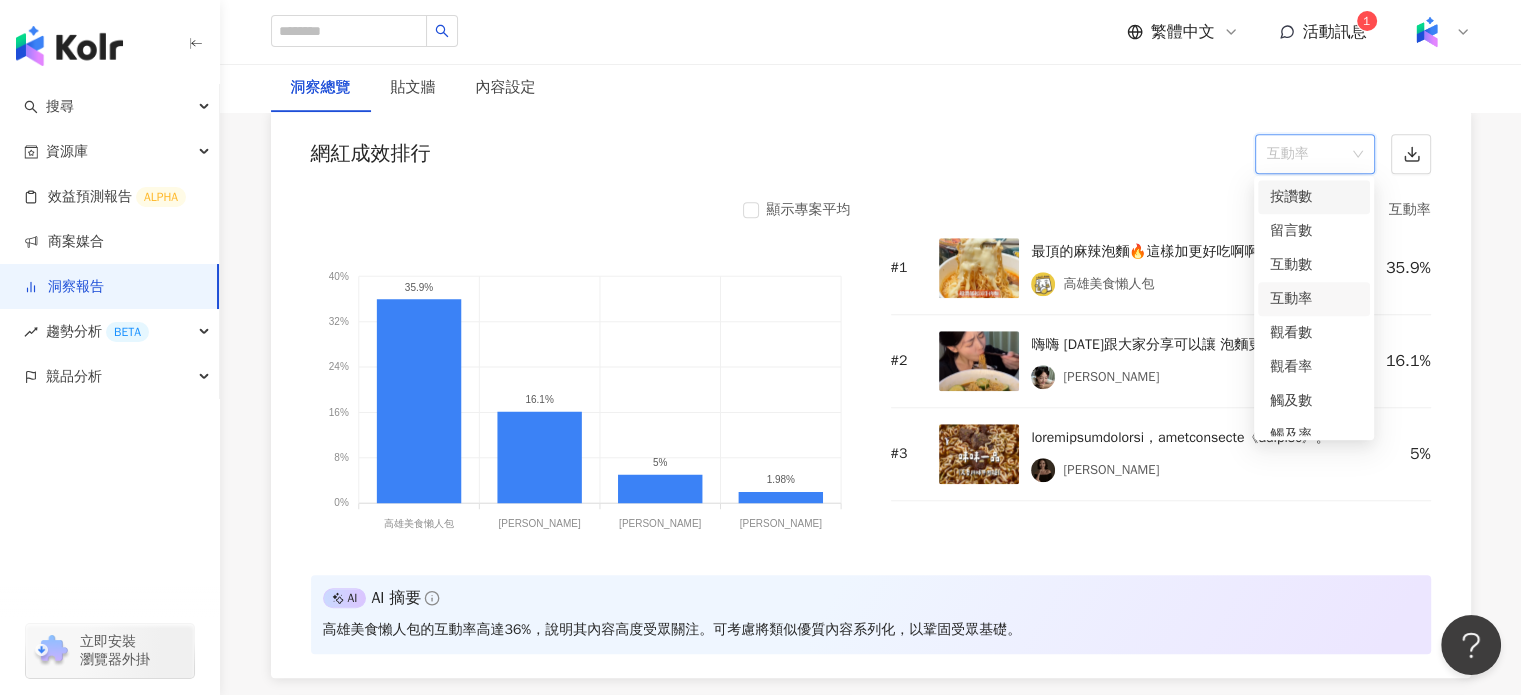 scroll, scrollTop: 1600, scrollLeft: 0, axis: vertical 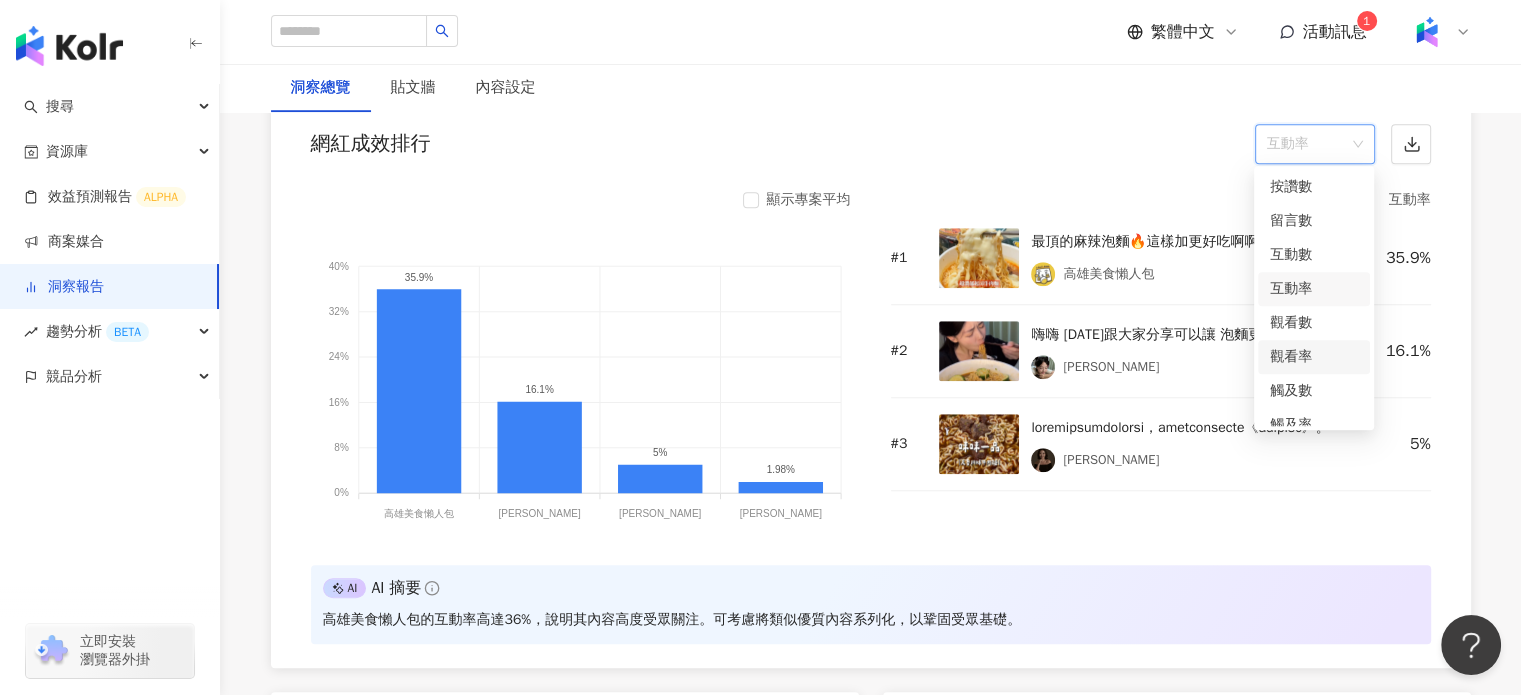 click on "觀看率" at bounding box center (1314, 357) 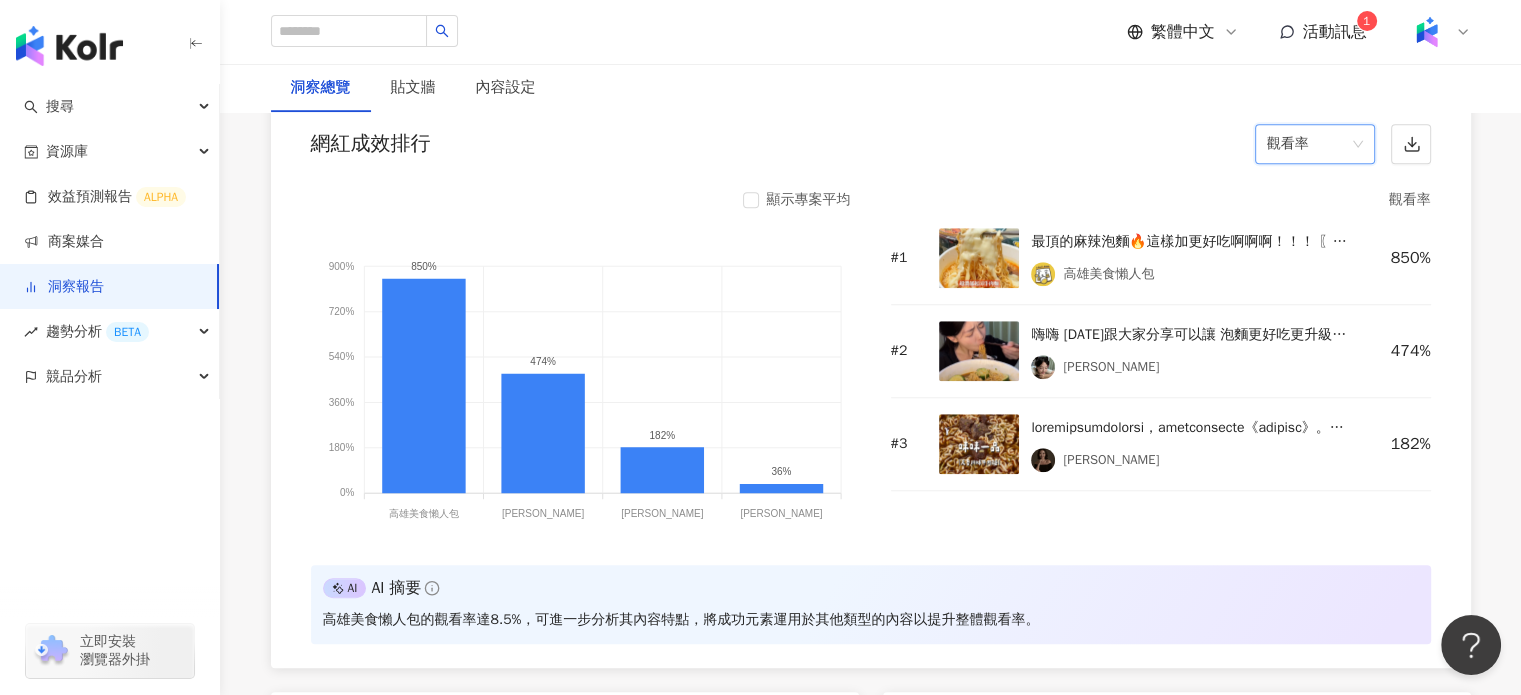 click on "觀看率" at bounding box center [1315, 144] 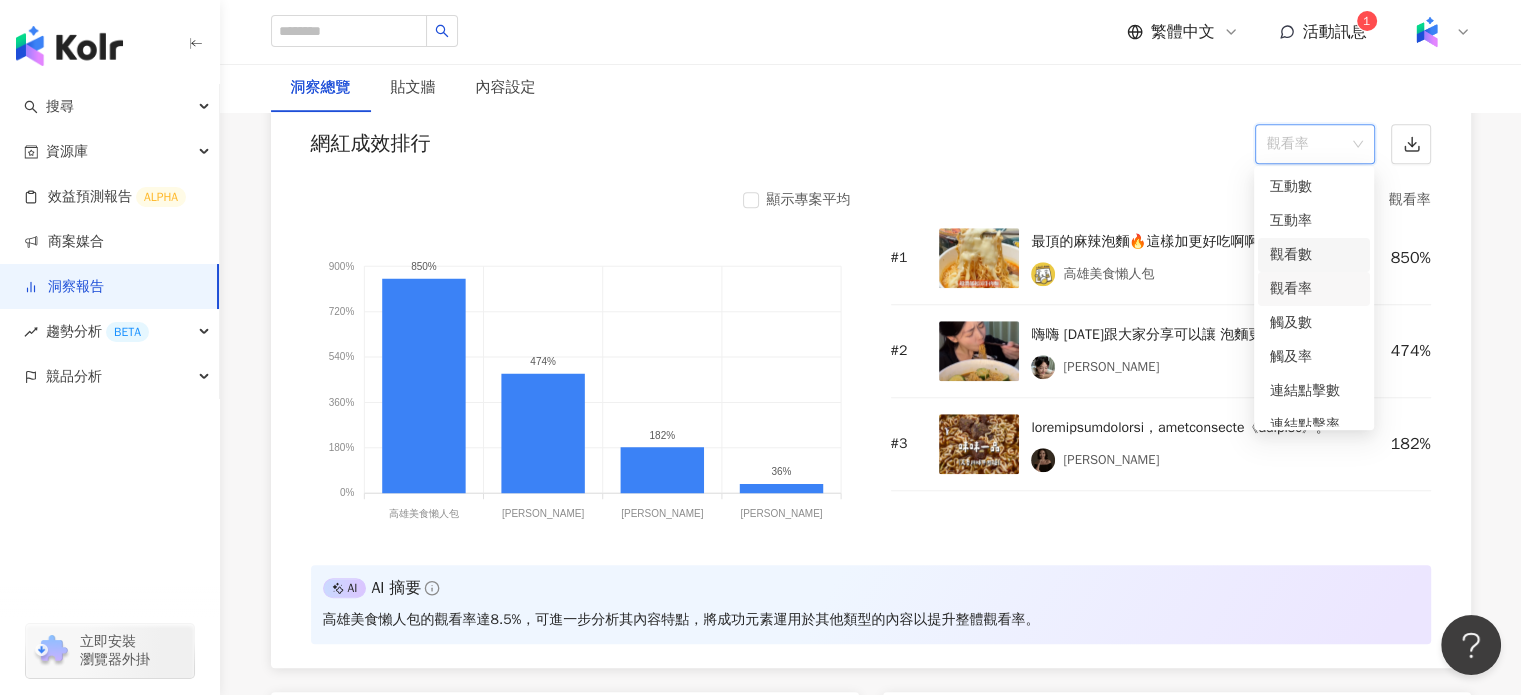 scroll, scrollTop: 84, scrollLeft: 0, axis: vertical 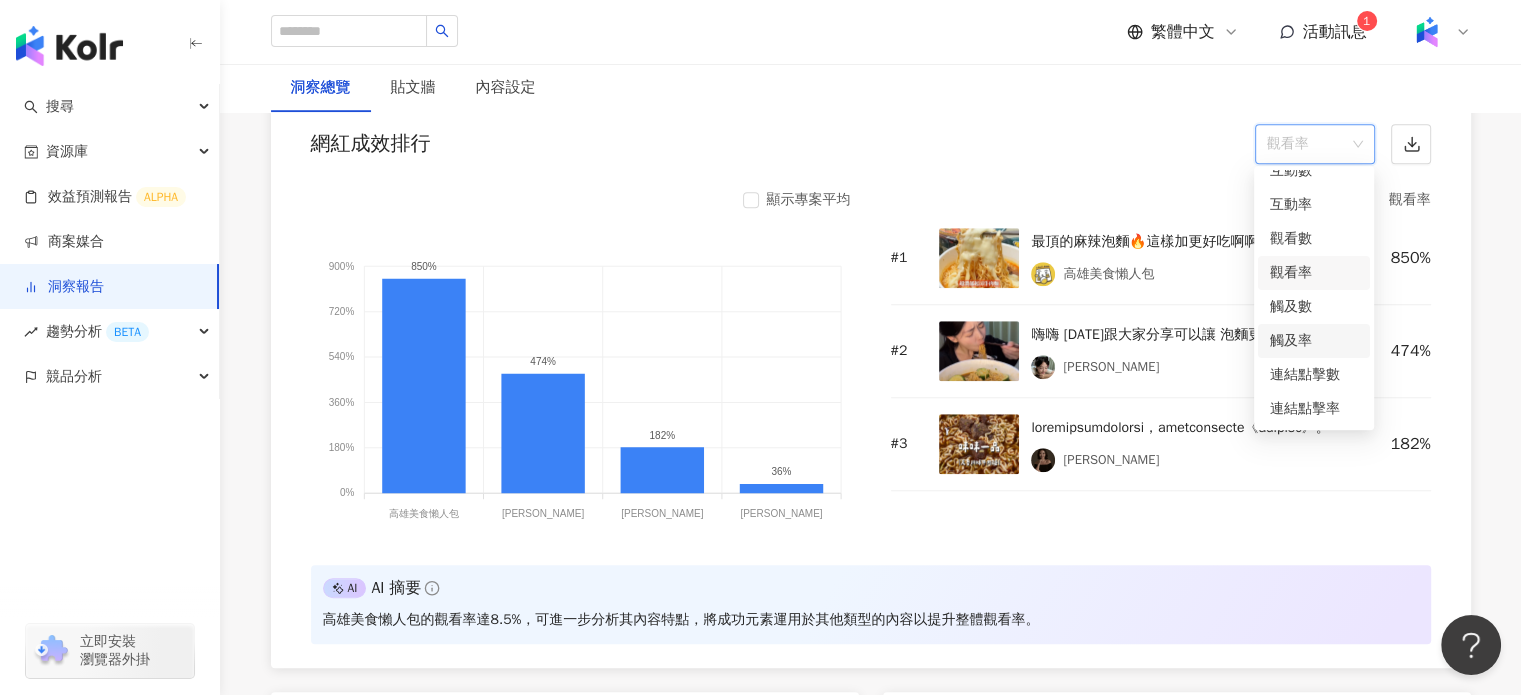 click on "觸及率" at bounding box center [1314, 341] 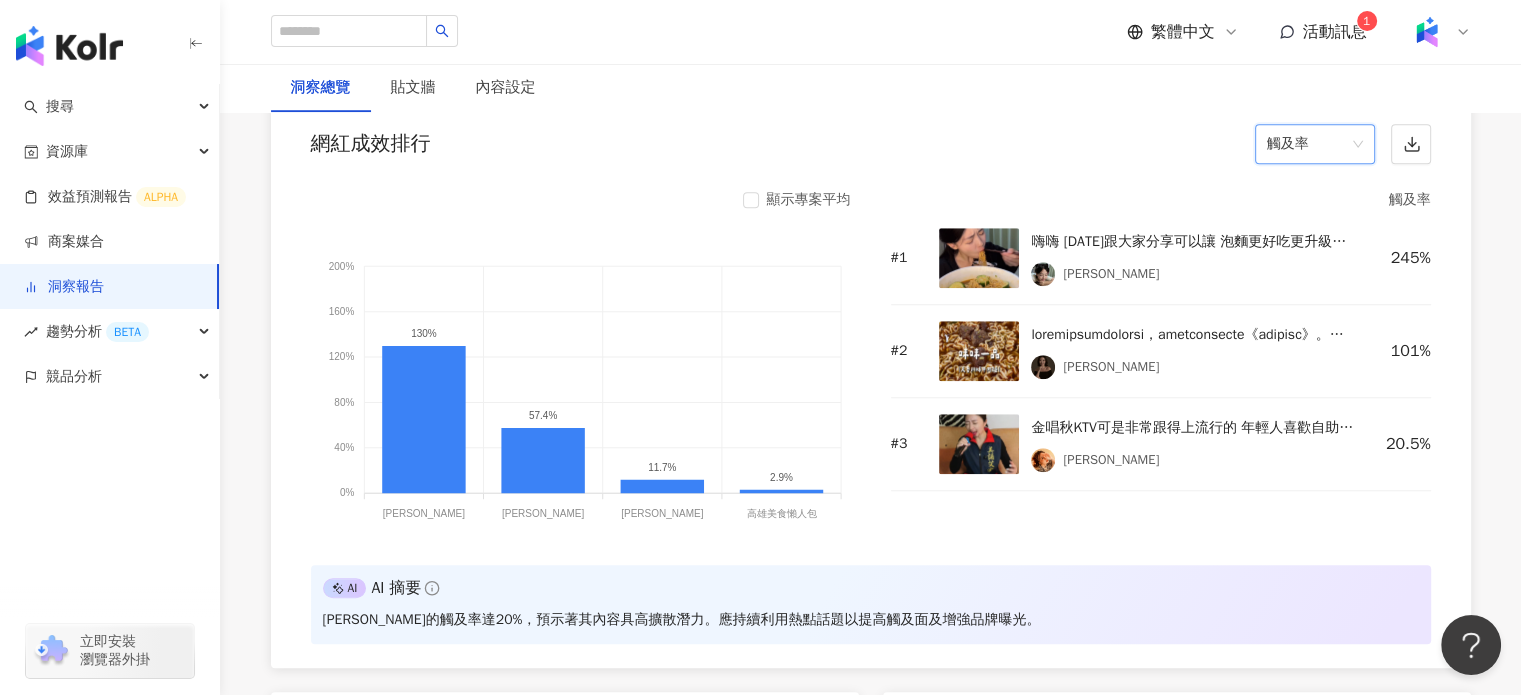 click on "觸及率" at bounding box center (1315, 144) 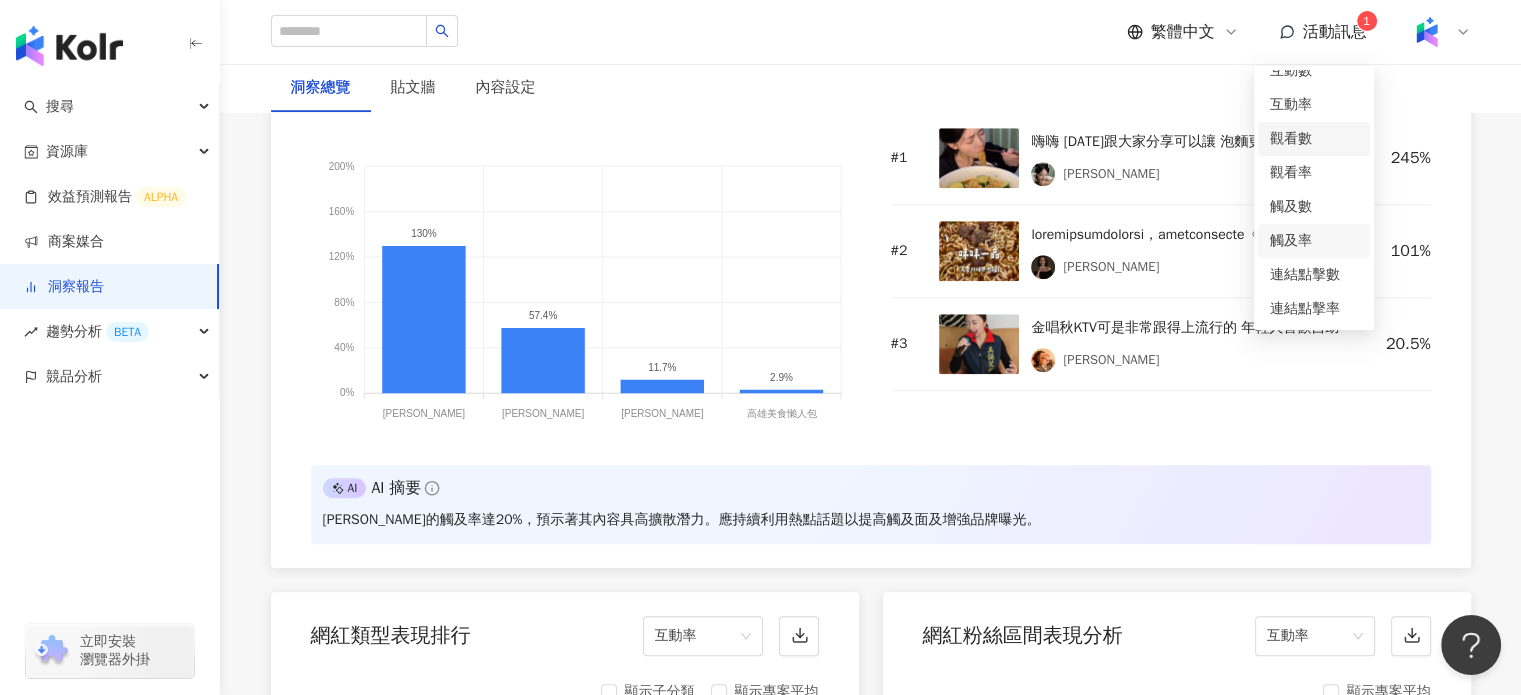 scroll, scrollTop: 1600, scrollLeft: 0, axis: vertical 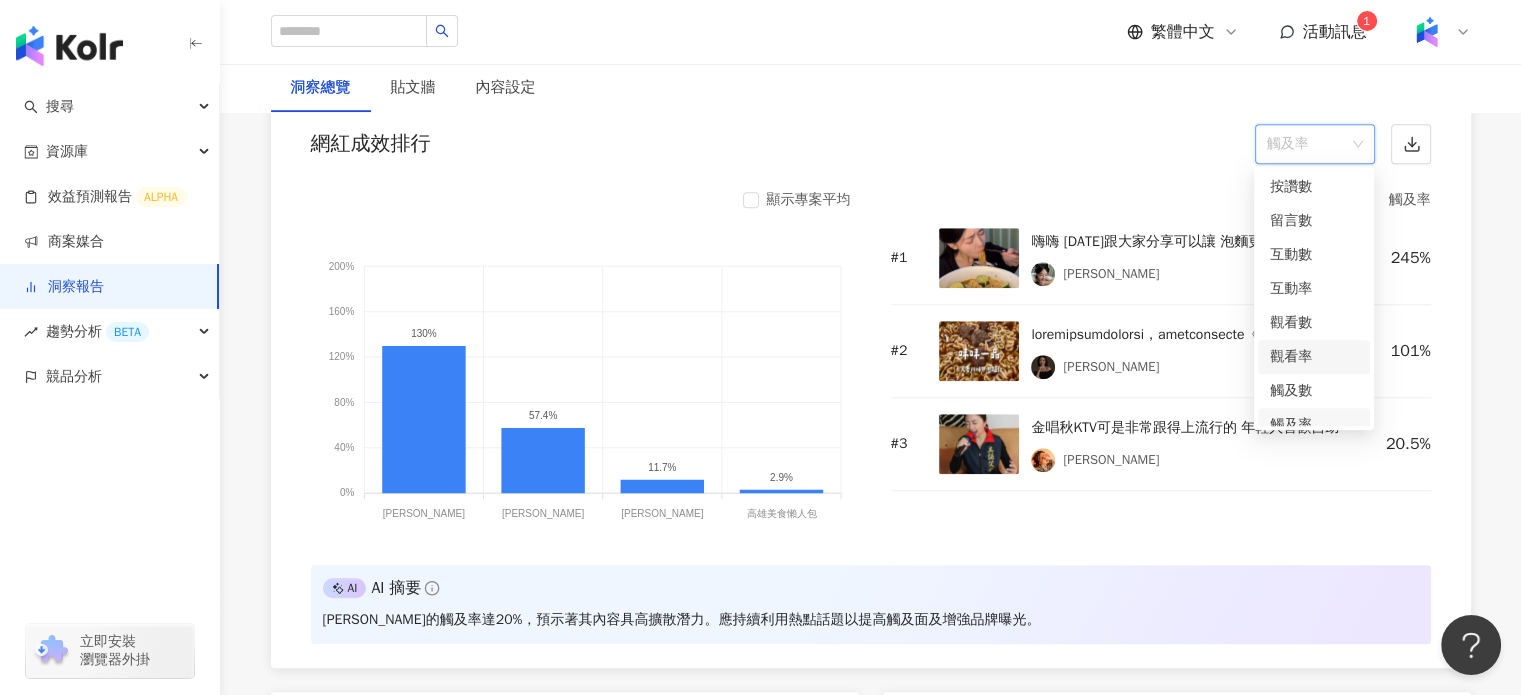 click on "觀看率" at bounding box center [1314, 357] 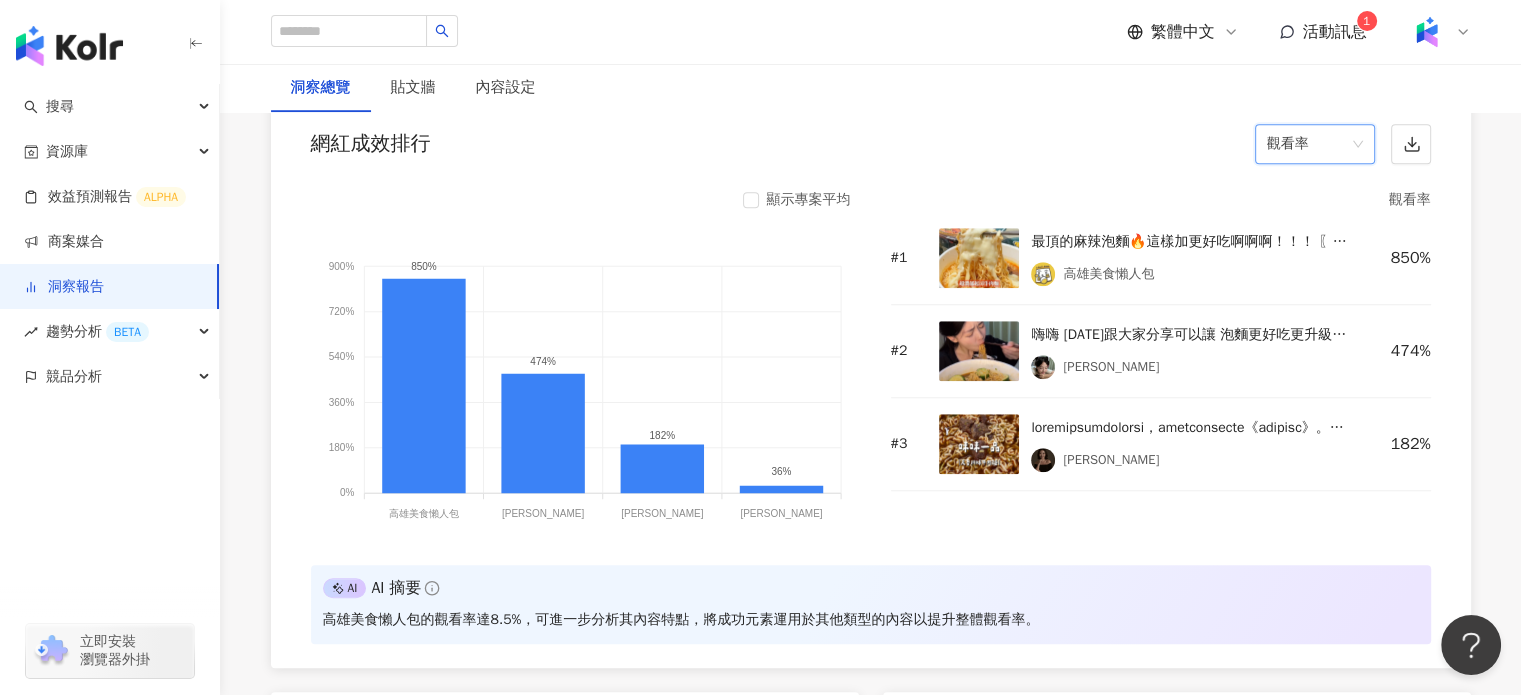 scroll, scrollTop: 1500, scrollLeft: 0, axis: vertical 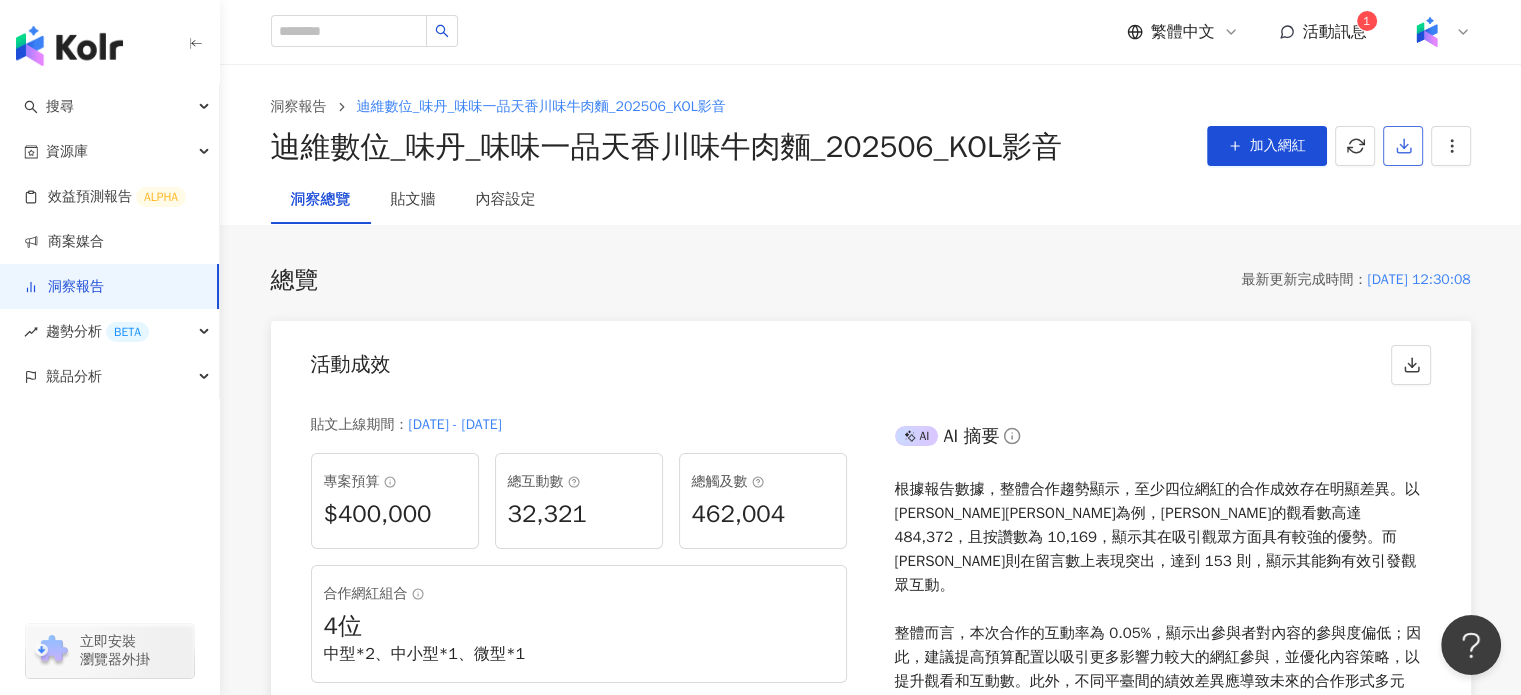 click at bounding box center (1403, 146) 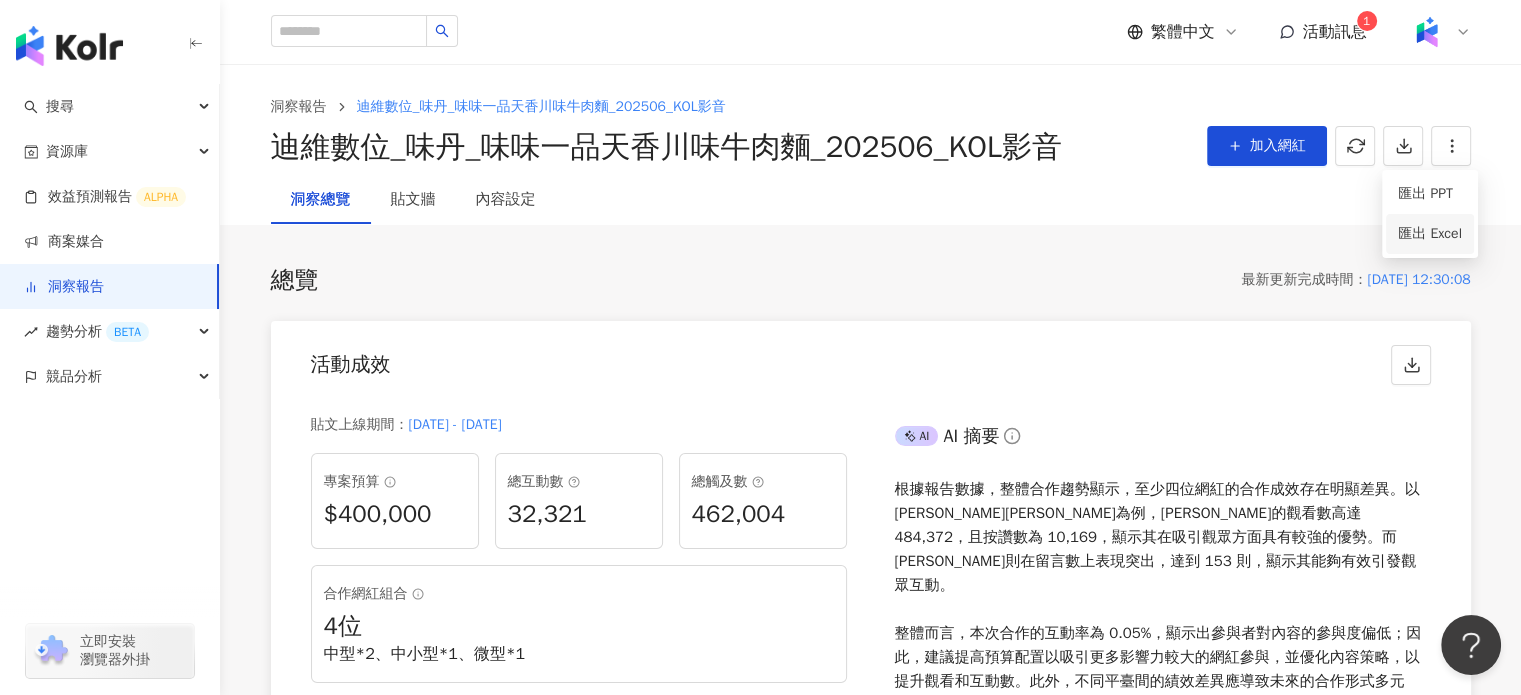 click on "匯出 Excel" at bounding box center [1430, 234] 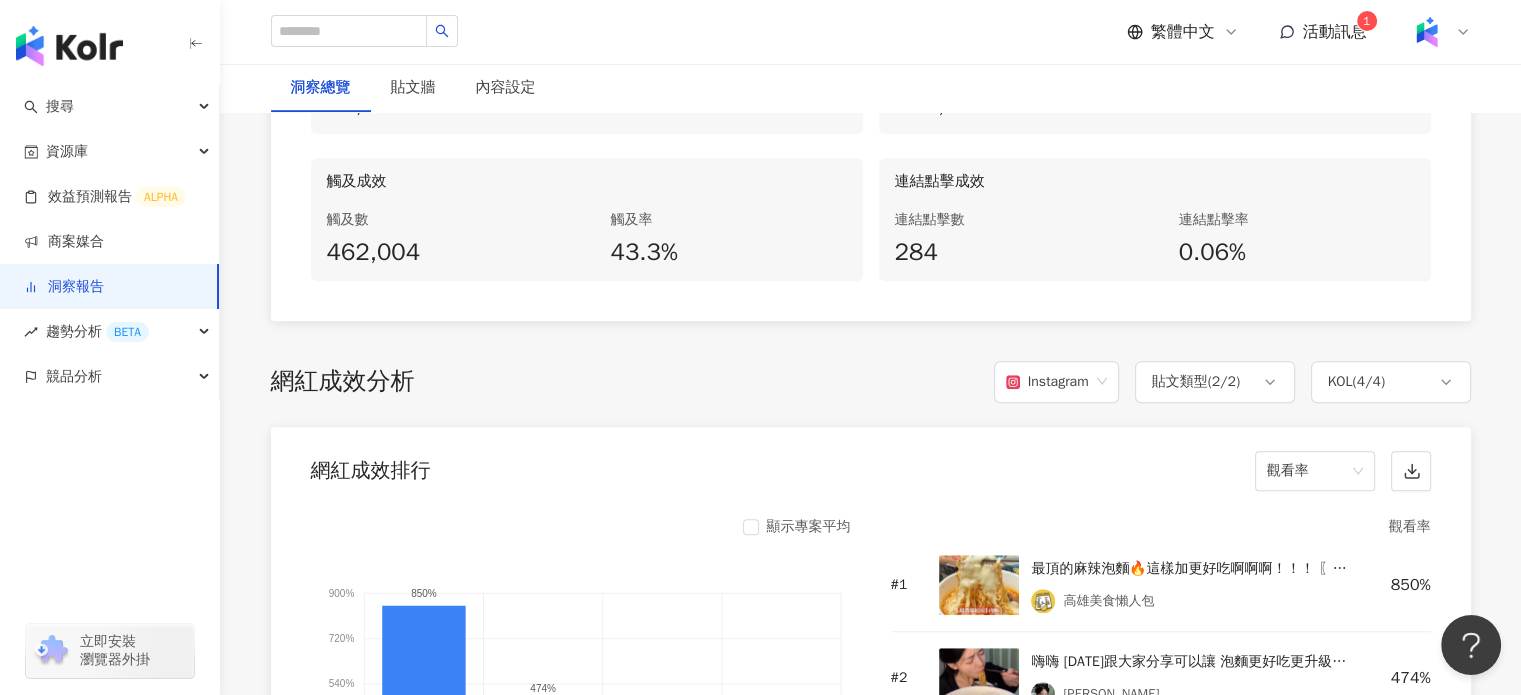 scroll, scrollTop: 1300, scrollLeft: 0, axis: vertical 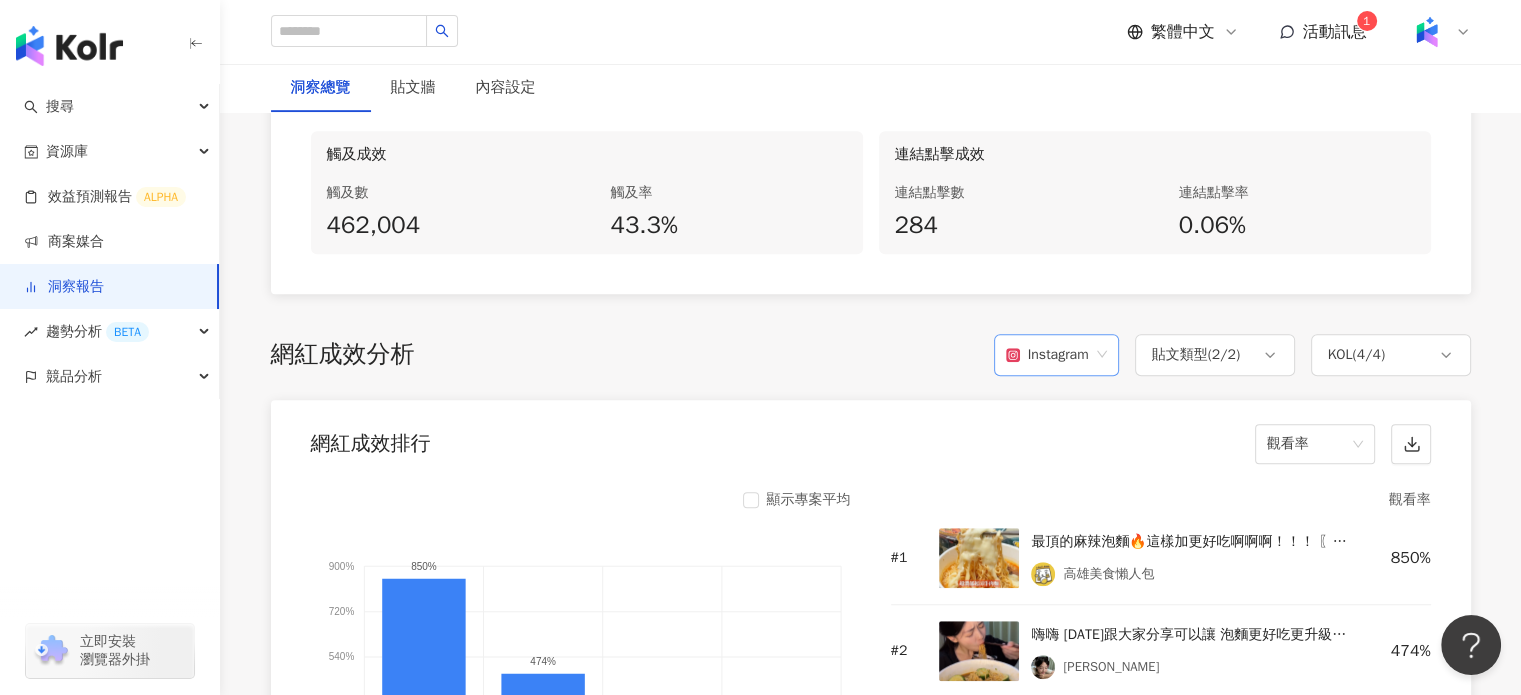 click on "Instagram" at bounding box center [1047, 355] 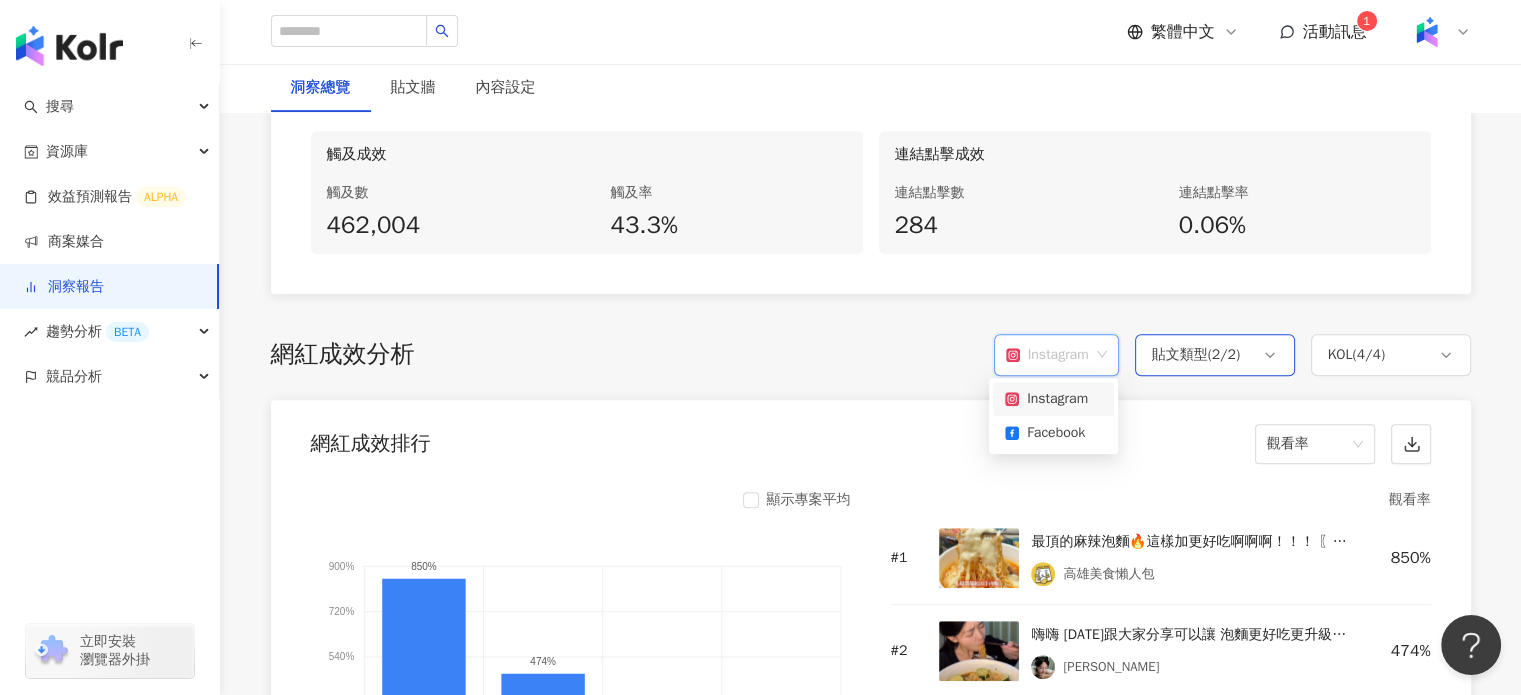 click on "總覽 最新更新完成時間 ： 2025/07/25 12:30:08 活動成效 貼文上線期間 ： 2025/6/1 - 2025/7/25 專案預算 $400,000 總互動數 32,321 總觸及數 462,004 合作網紅組合   4 位 中型*2、中小型*1、微型*1 合作內容 Reels*4、限時動態*6 -REELS*1 AI AI 摘要 重新生成 剩餘次數 3 次 1 價值分析 幣別 ： 新台幣 ( TWD ) 專案預算 $400,000 CPE $12.38 CPV $0.43 CPEV $0.42 口碑價值 $5,882,638 網紅成效數據 社群平台  ( 2 / 2 ) 貼文類型  ( 3 / 3 ) KOL  ( 4 / 4 ) 成效數據 內容數 11 按讚數 24,643 留言數 354 分享數 7,324 互動成效 互動數 32,321 互動率 6.17% 觀看成效 觀看數 930,103 觀看率 177% 觸及成效 觸及數 462,004 觸及率 43.3% 連結點擊成效 連結點擊數 284 連結點擊率 0.06% 網紅成效分析   Instagram 貼文類型  ( 2 / 2 ) KOL  ( 4 / 4 ) 網紅成效排行 觀看率 顯示專案平均 900% 900% 720% 720% 540% 540% 360% 360% 180% 180% 0% 0% 850% 474% 182% 36% 高雄美食懶人包 # 1" at bounding box center [871, 2135] 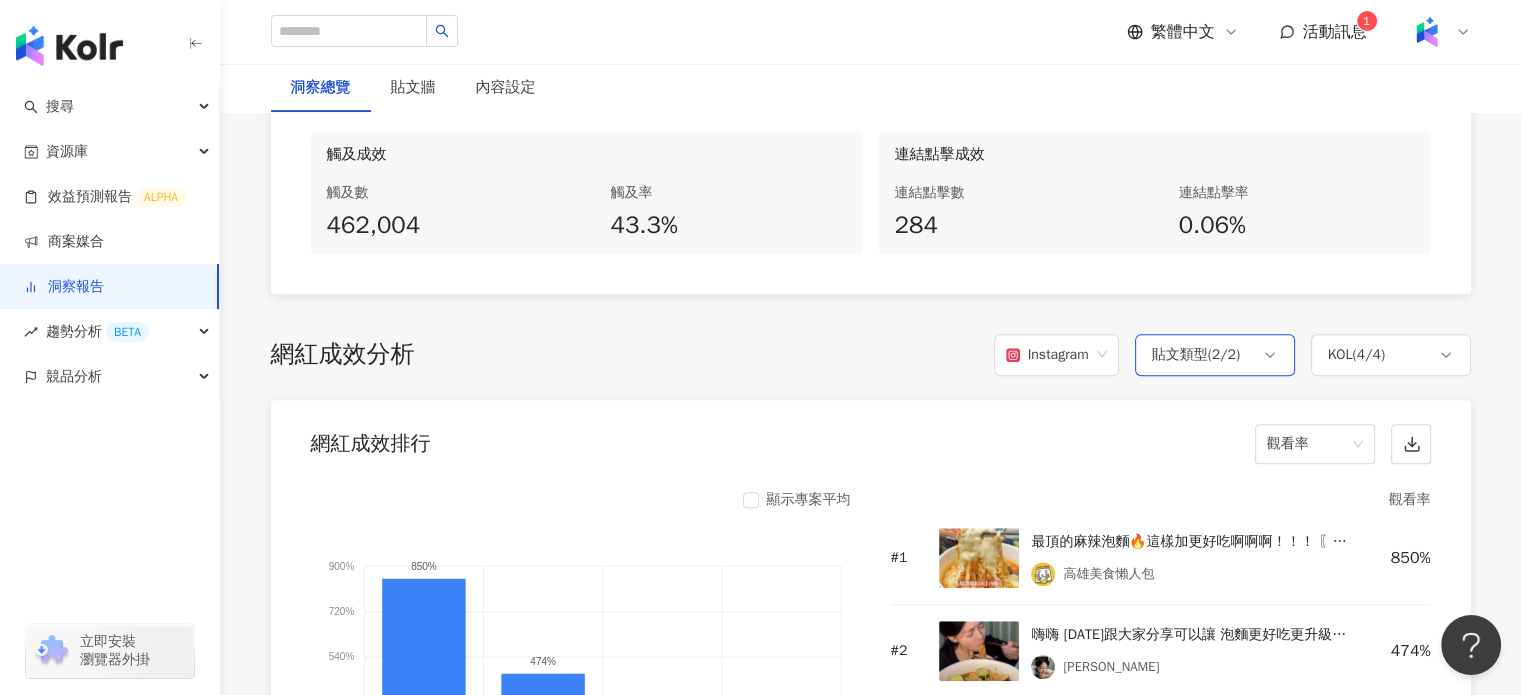 click on "貼文類型  ( 2 / 2 )" at bounding box center [1196, 355] 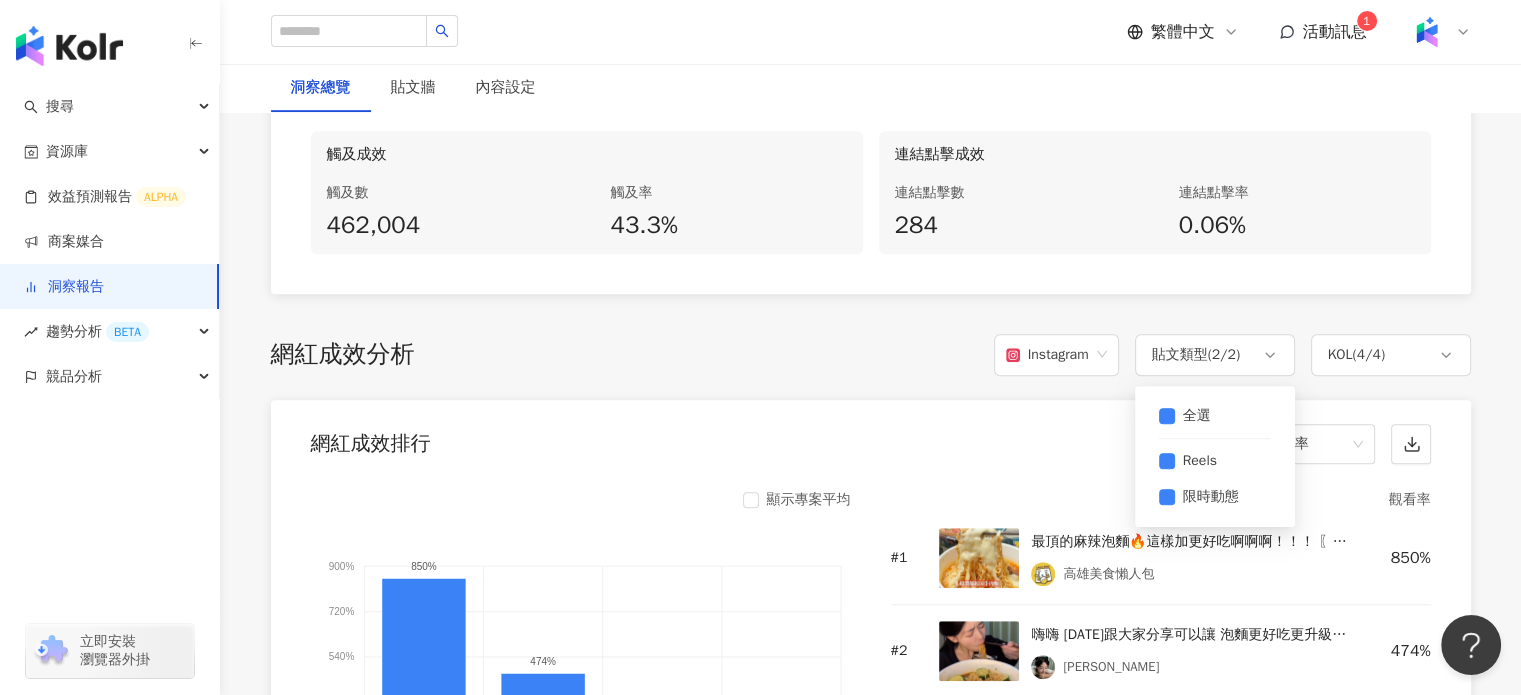click on "全選 Reels 限時動態" at bounding box center [1215, 456] 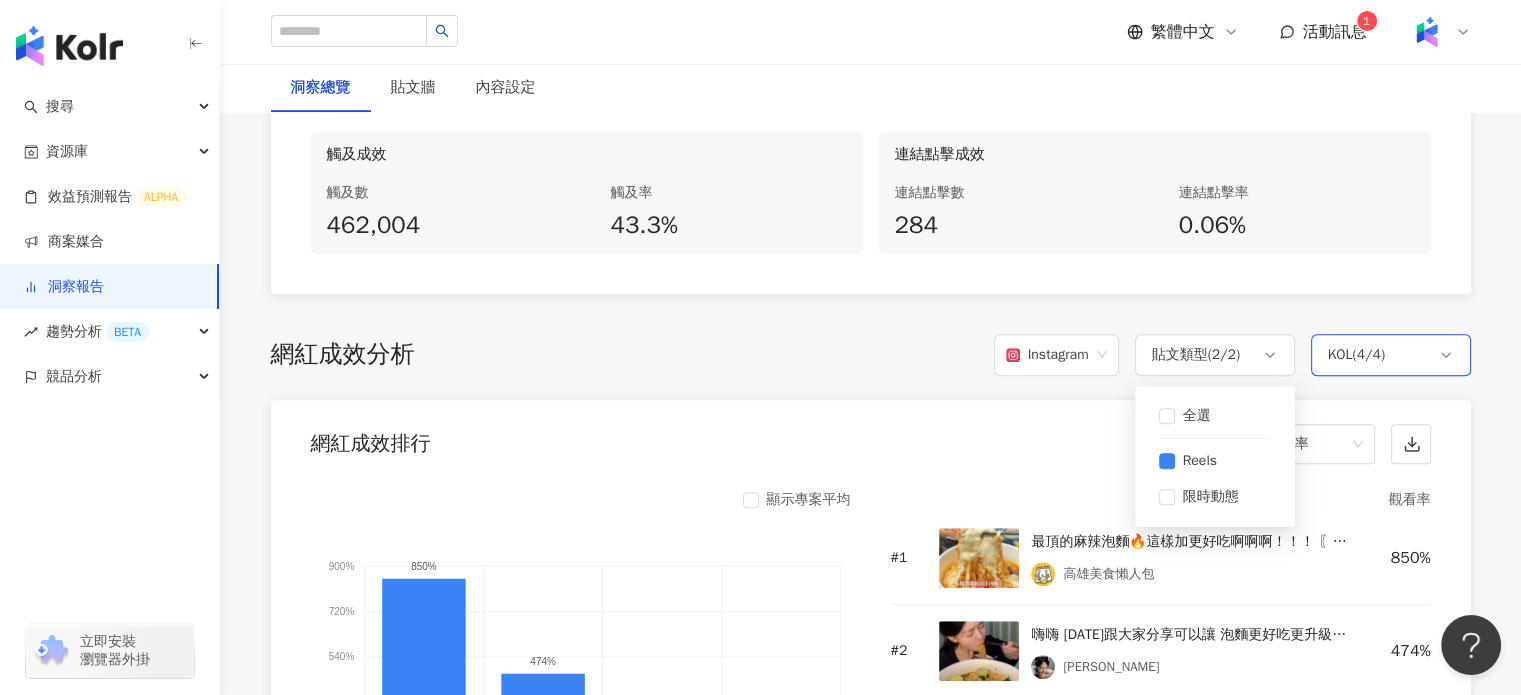 click on "KOL  ( 4 / 4 )" at bounding box center [1356, 355] 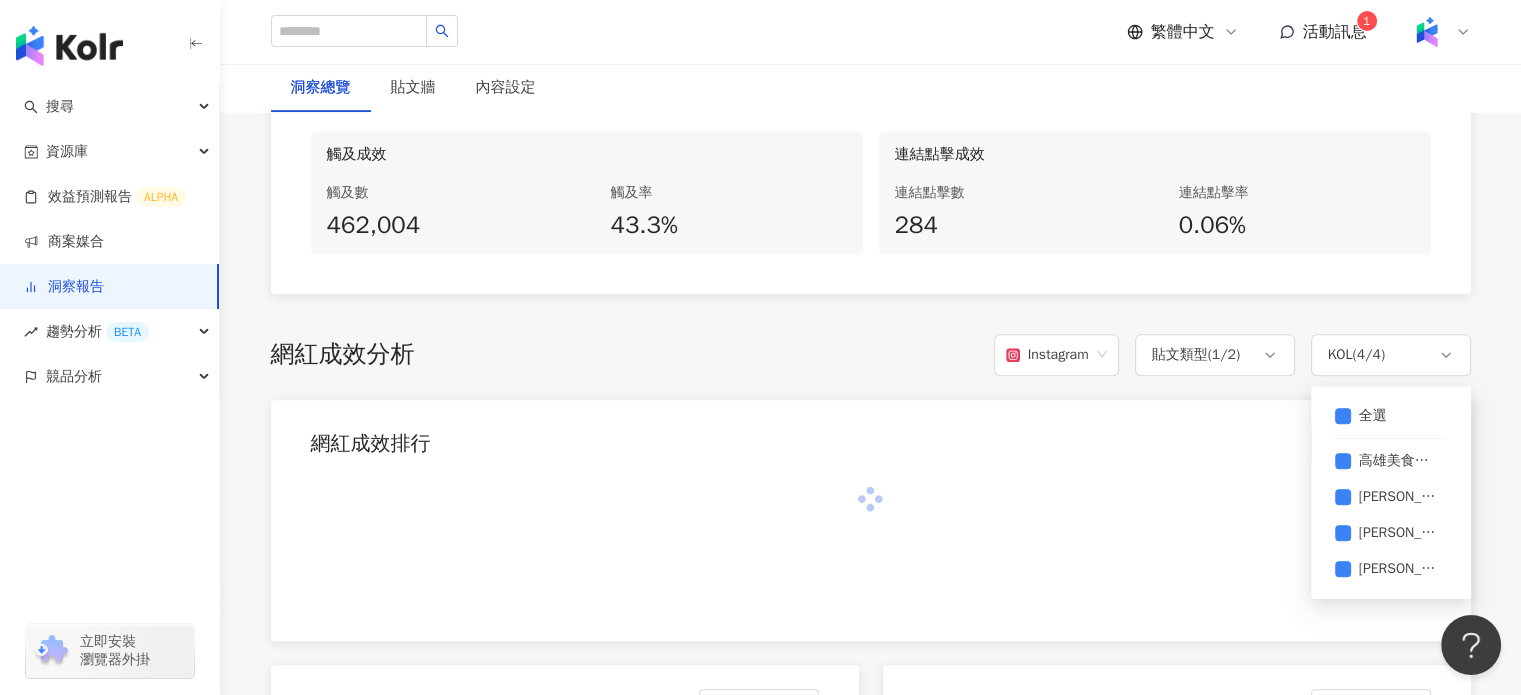 click on "全選 高雄美食懶人包 琦琦 賴妍伶 Yu Chieh Chou" at bounding box center (1391, 492) 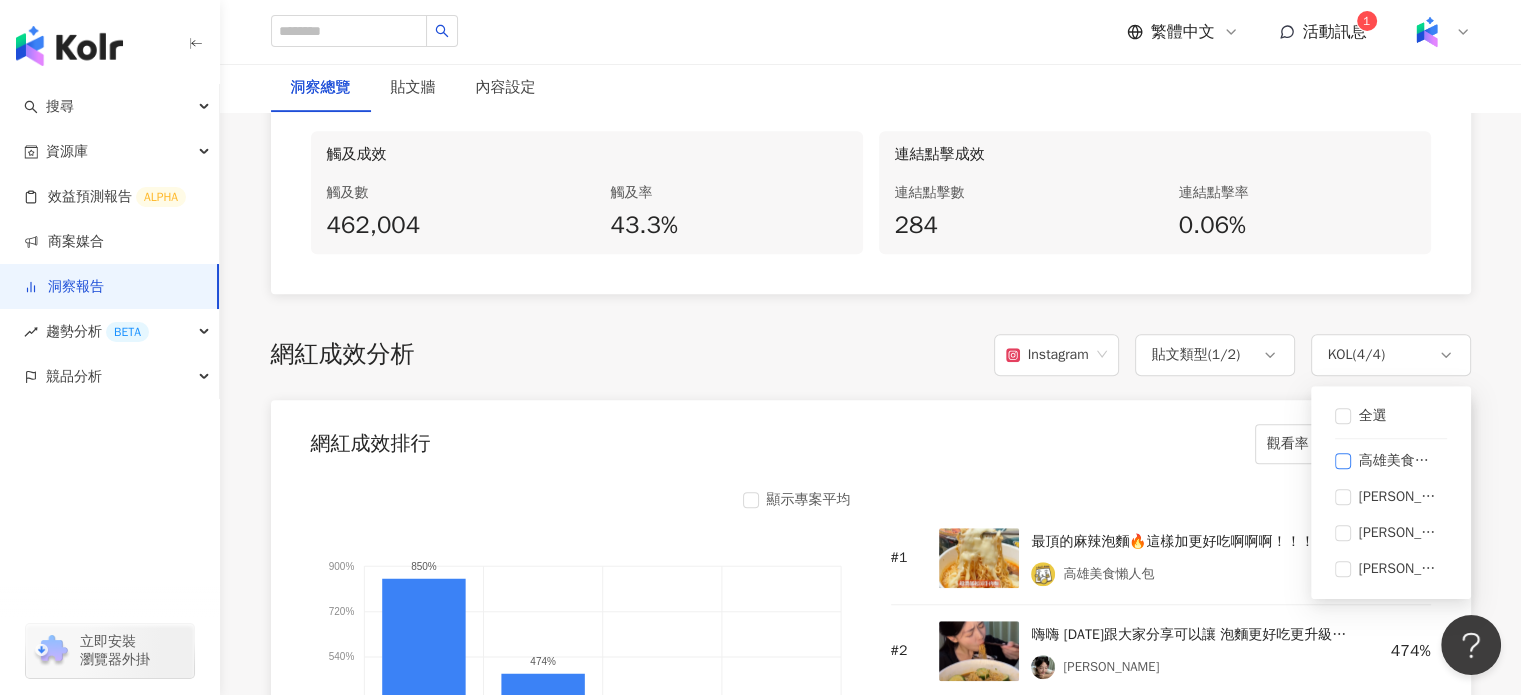 click on "高雄美食懶人包" at bounding box center [1399, 461] 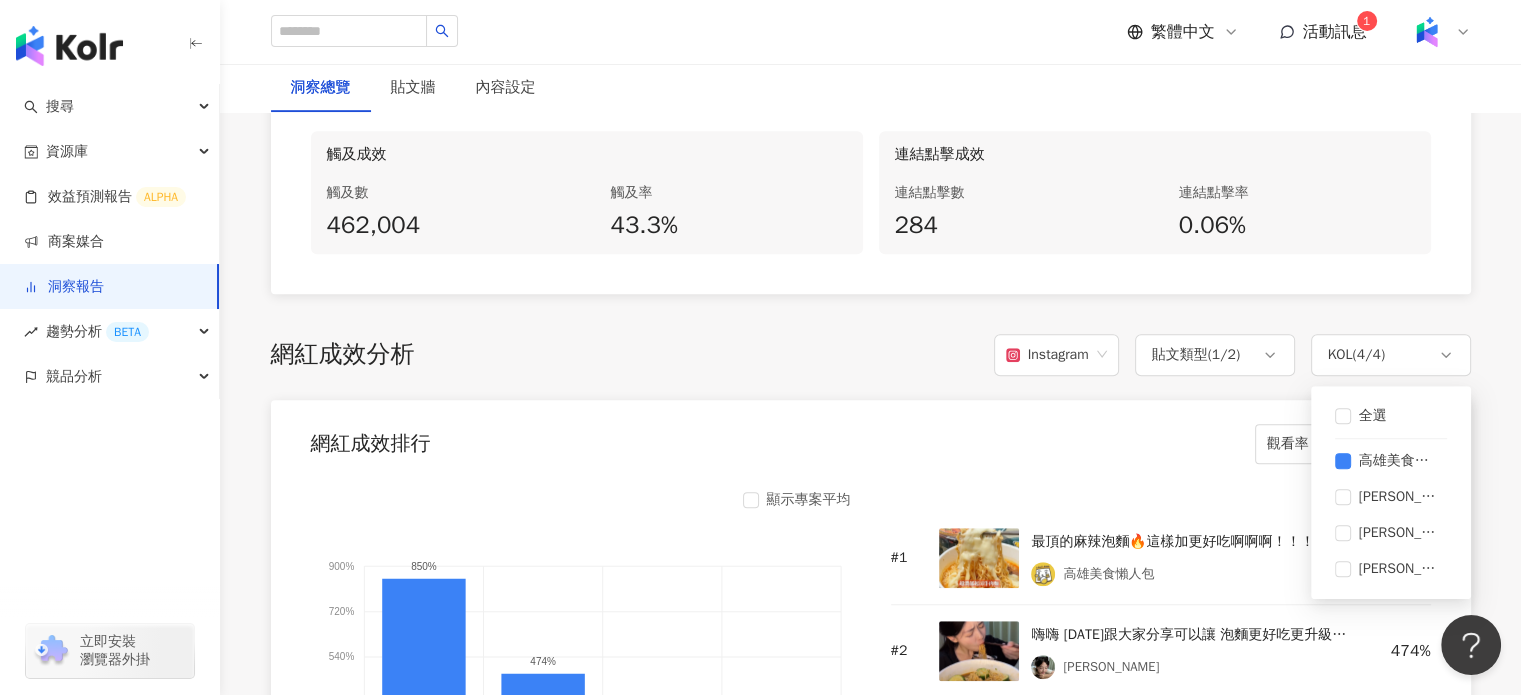 click on "網紅成效排行 觀看率" at bounding box center (871, 438) 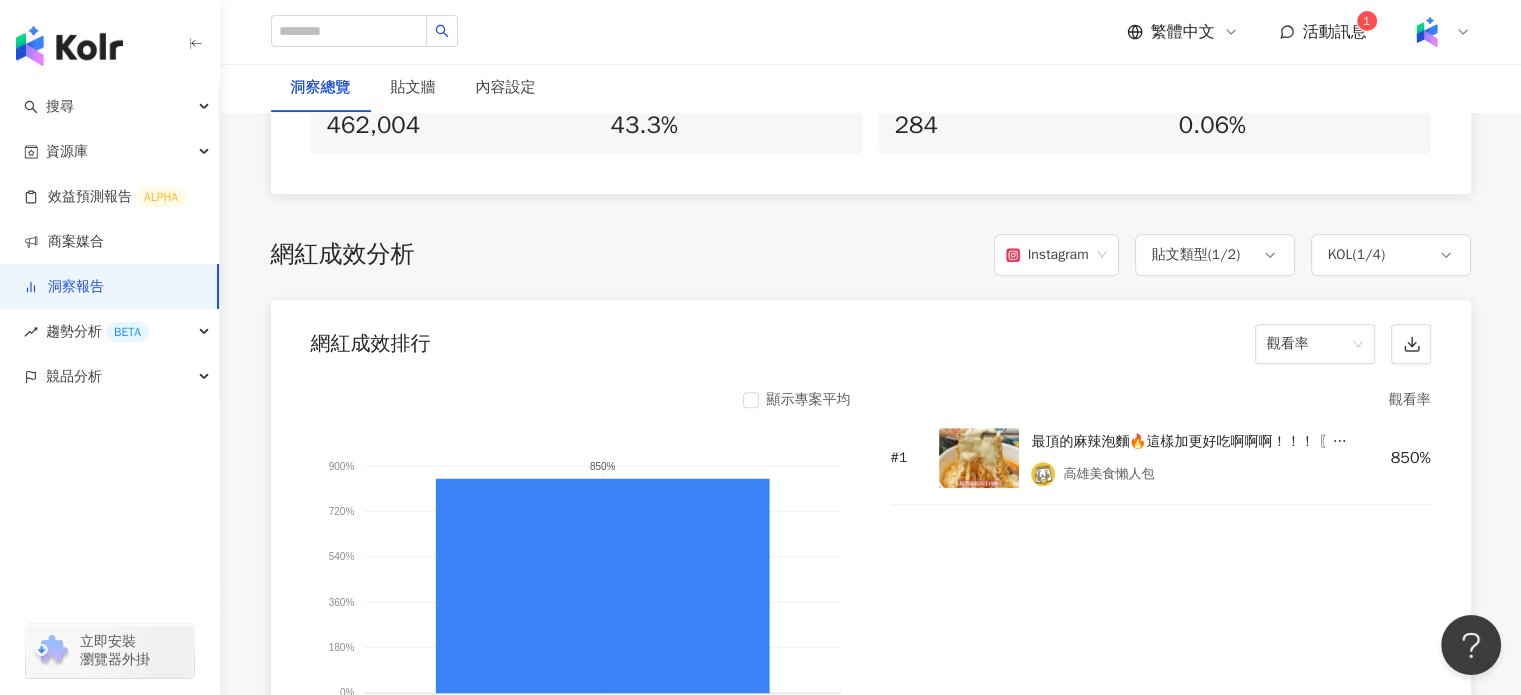 scroll, scrollTop: 1500, scrollLeft: 0, axis: vertical 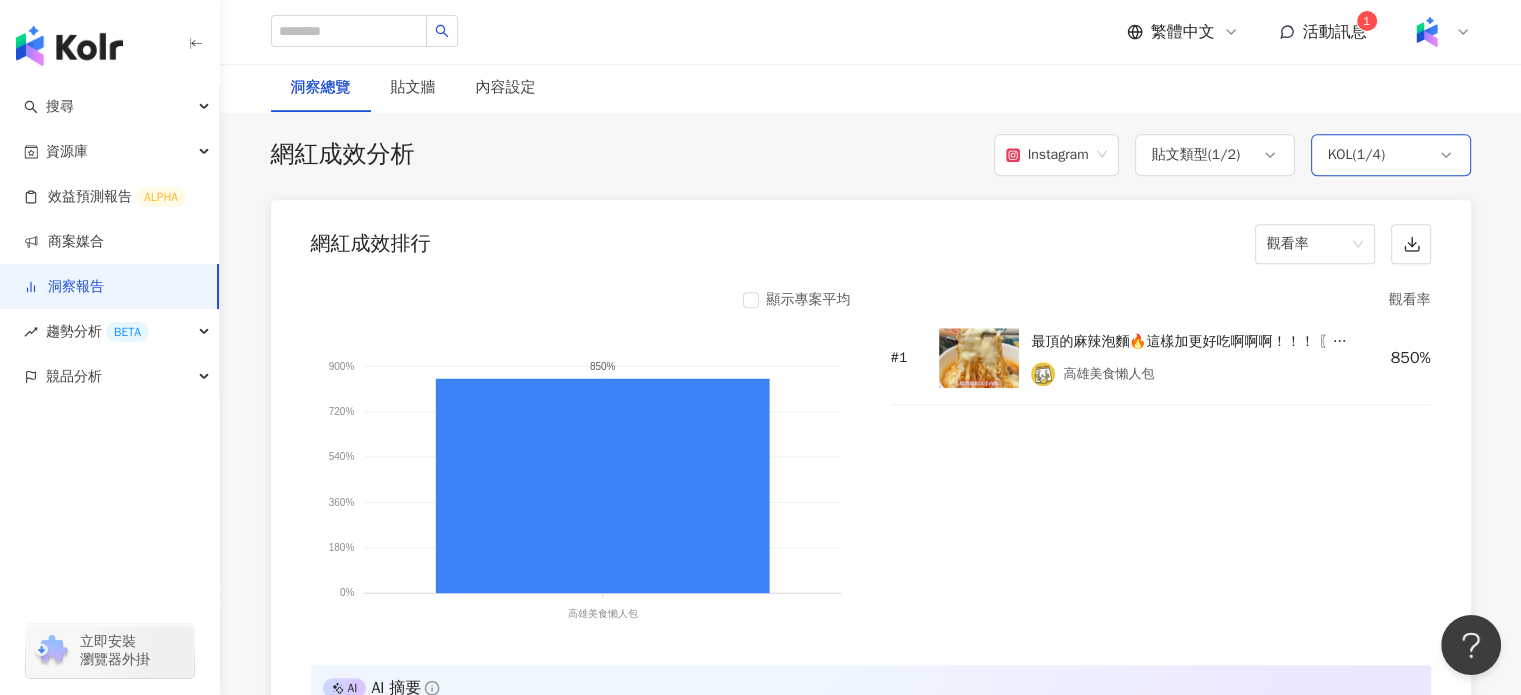 click on "KOL  ( 1 / 4 )" at bounding box center (1356, 155) 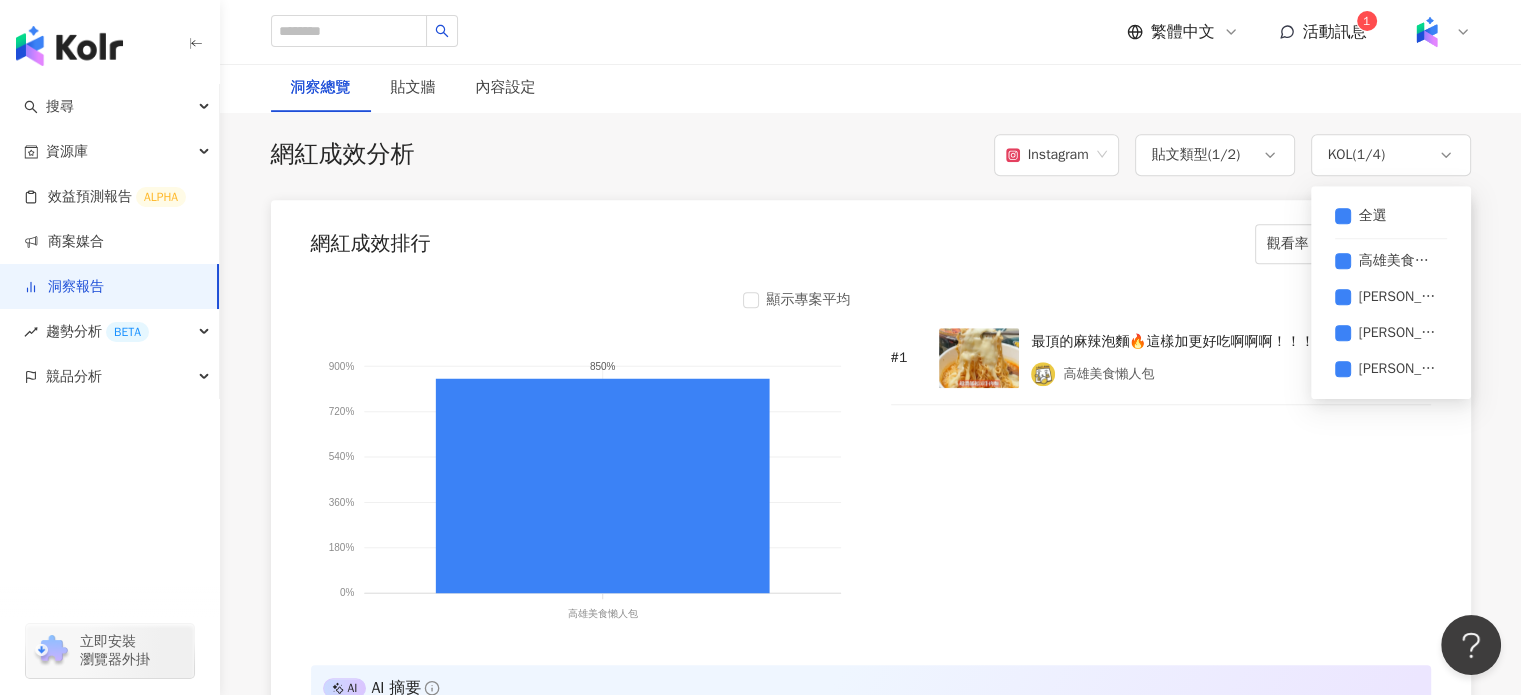 click on "網紅成效排行 觀看率" at bounding box center [871, 238] 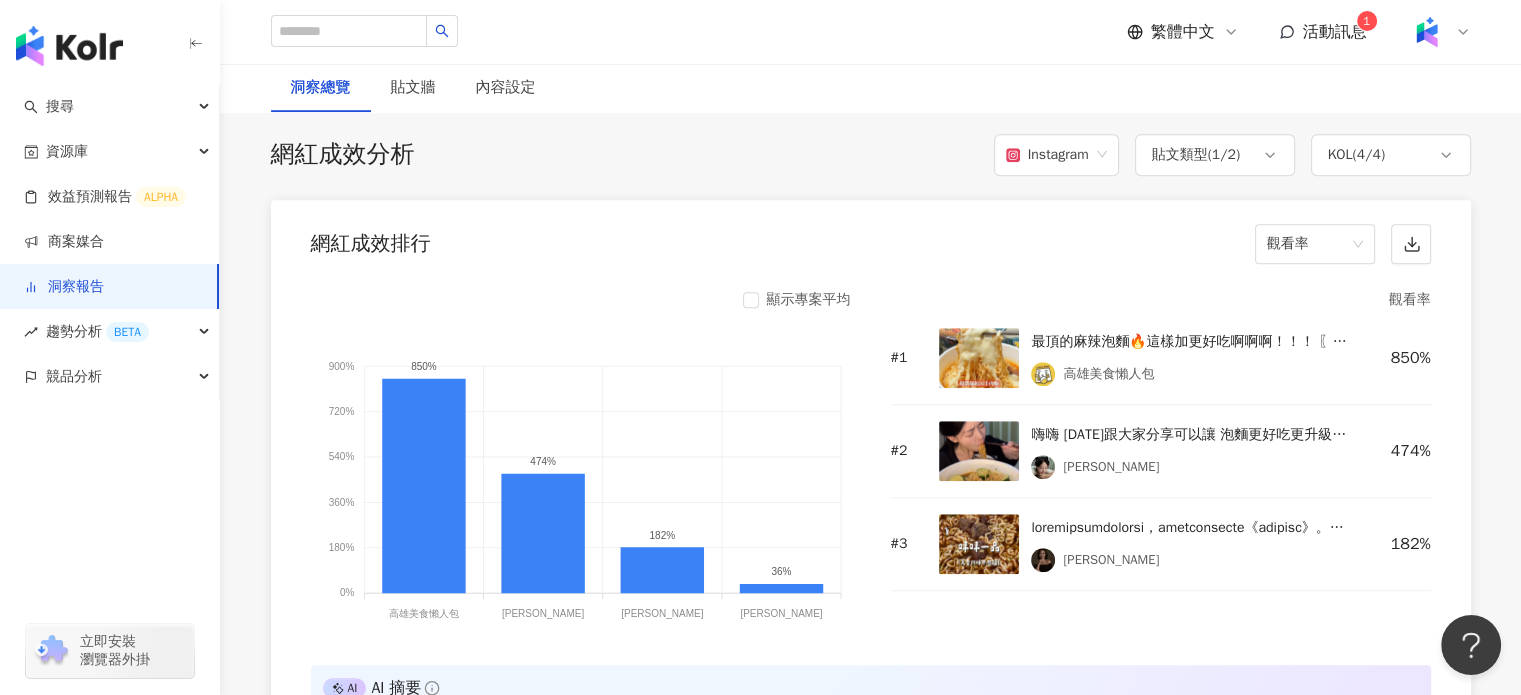 click on "觀看率" at bounding box center [1343, 244] 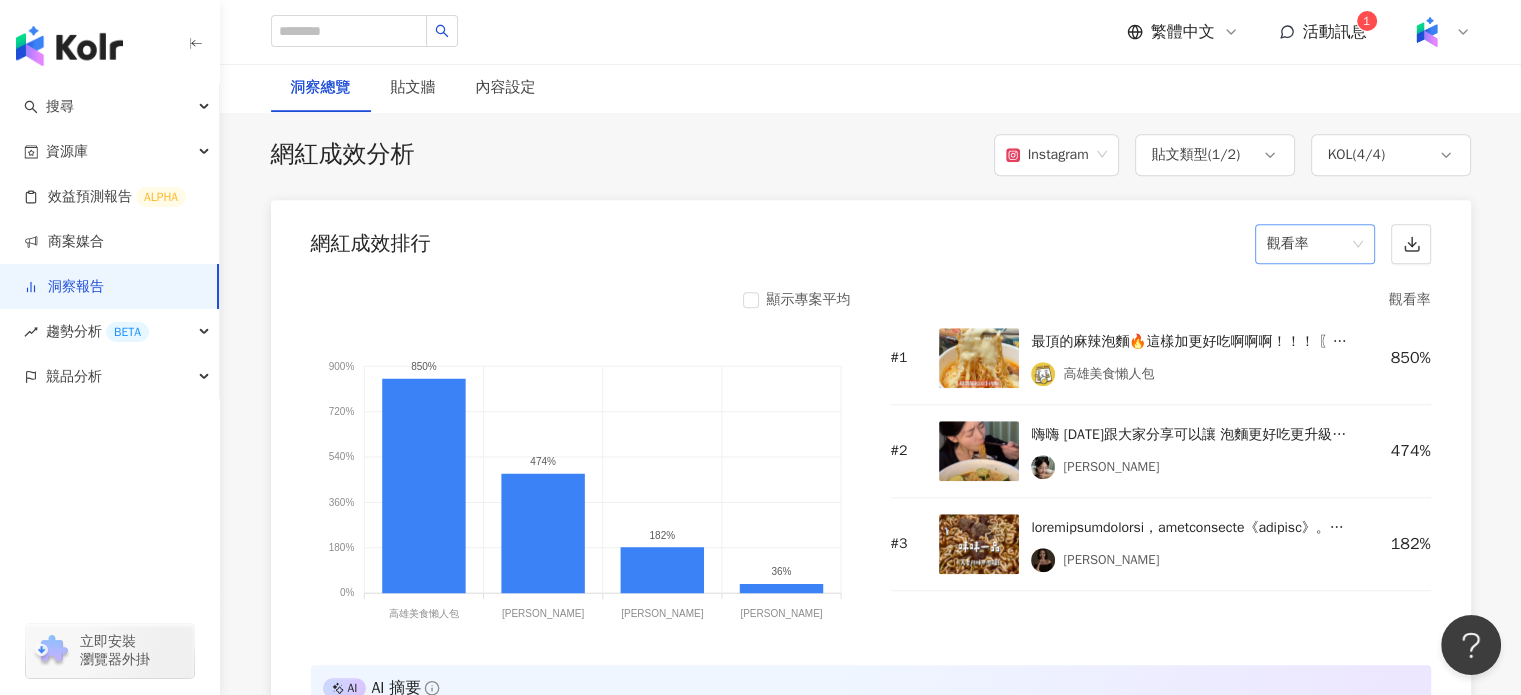 click on "觀看率" at bounding box center (1315, 244) 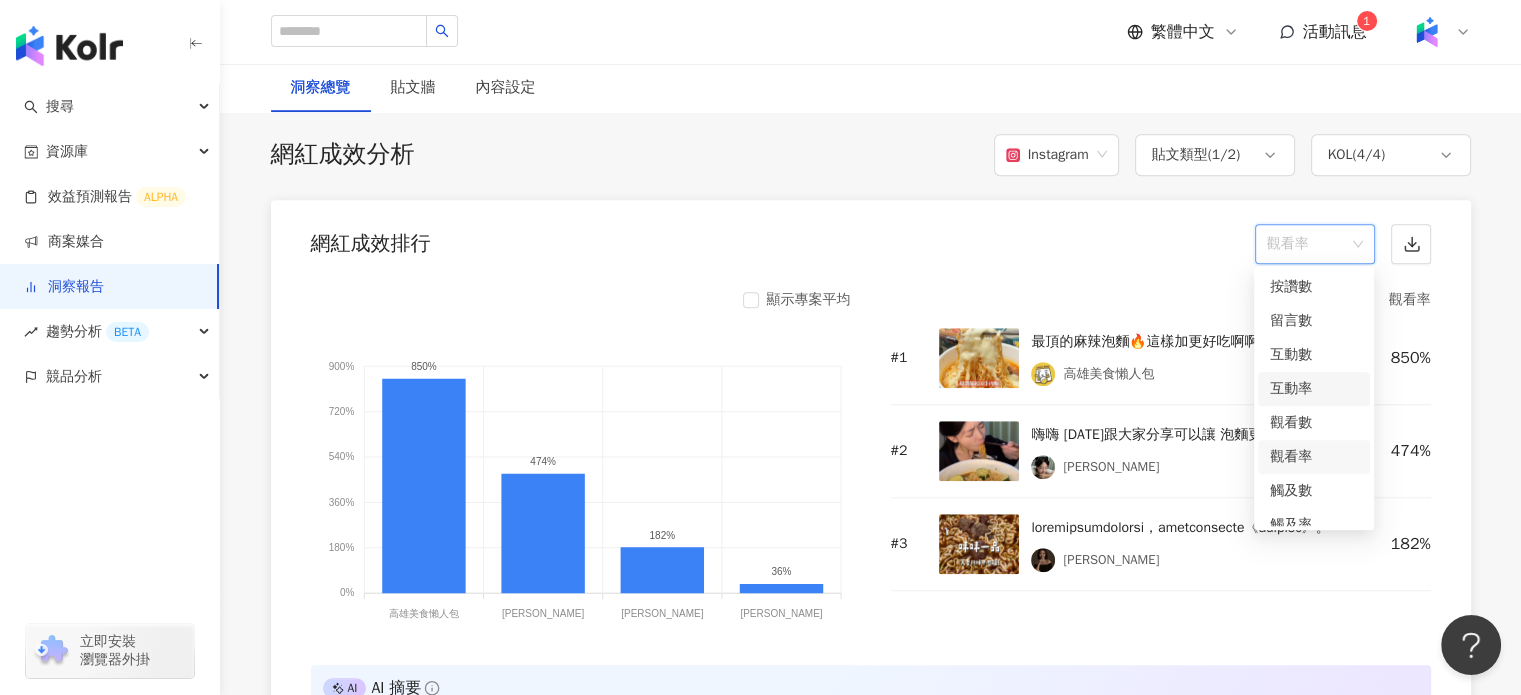 scroll, scrollTop: 84, scrollLeft: 0, axis: vertical 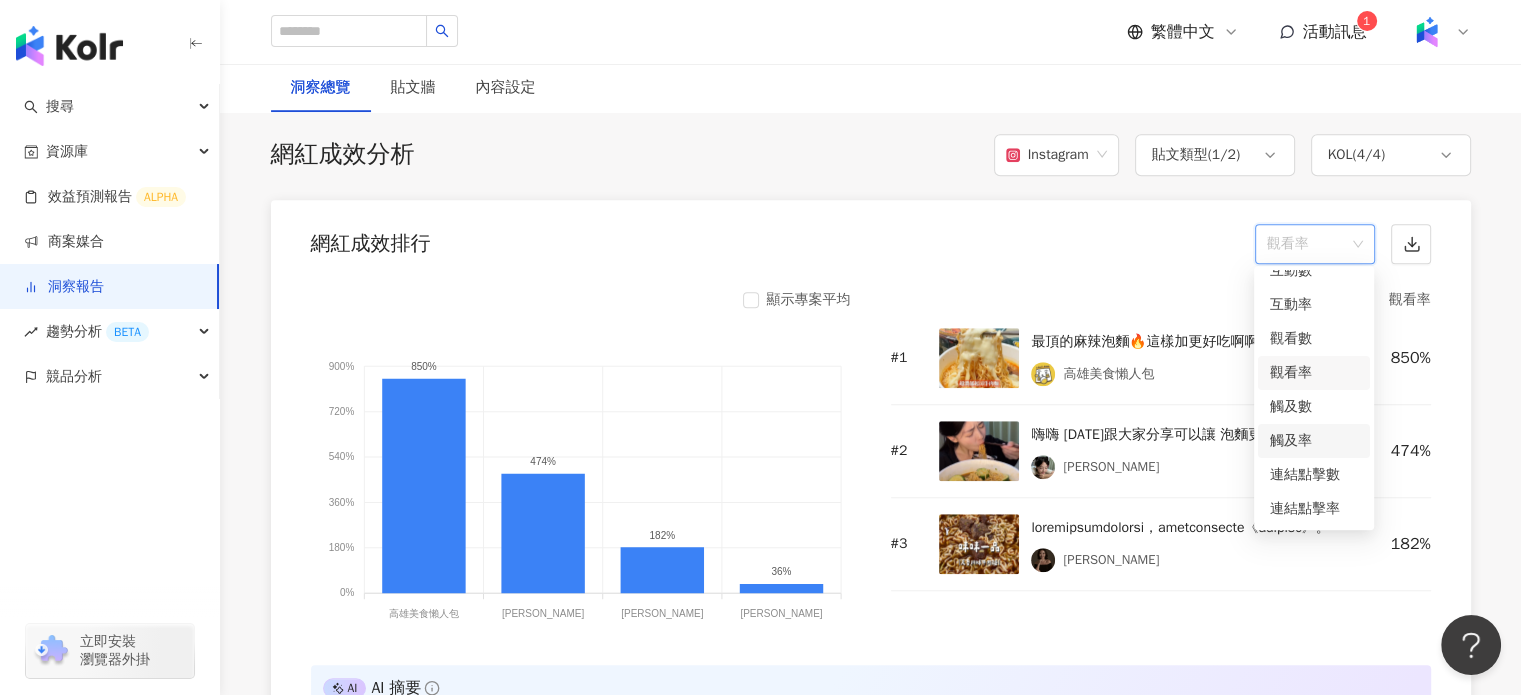 click on "觸及率" at bounding box center (1314, 441) 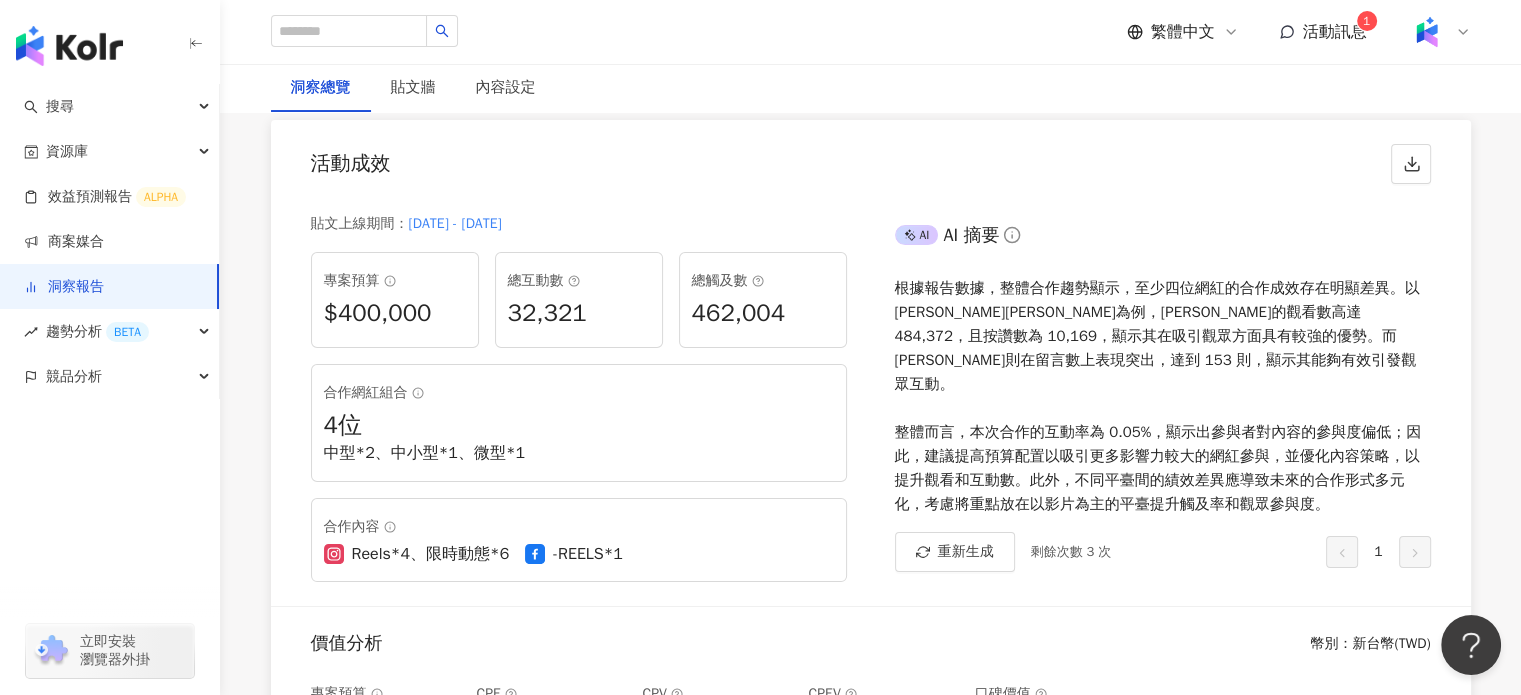 scroll, scrollTop: 200, scrollLeft: 0, axis: vertical 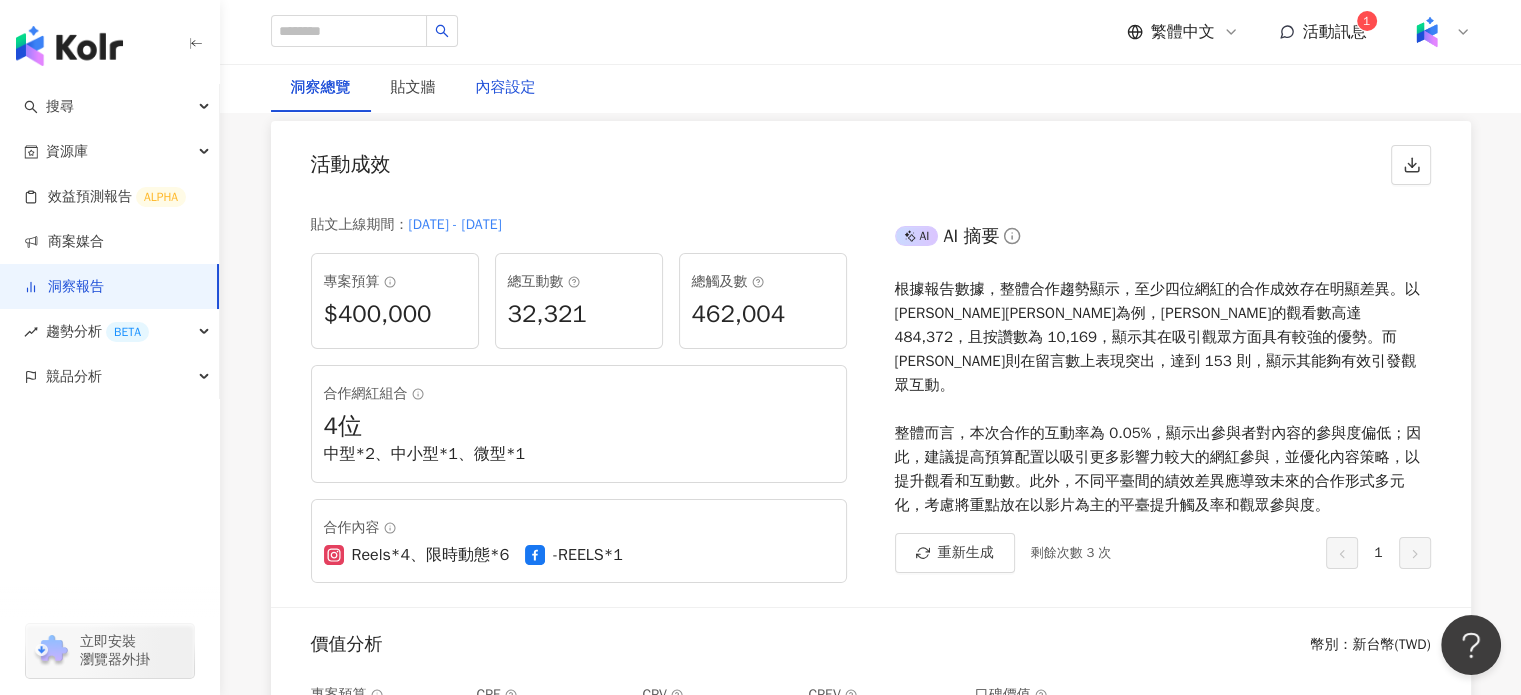 click on "內容設定" at bounding box center (506, 88) 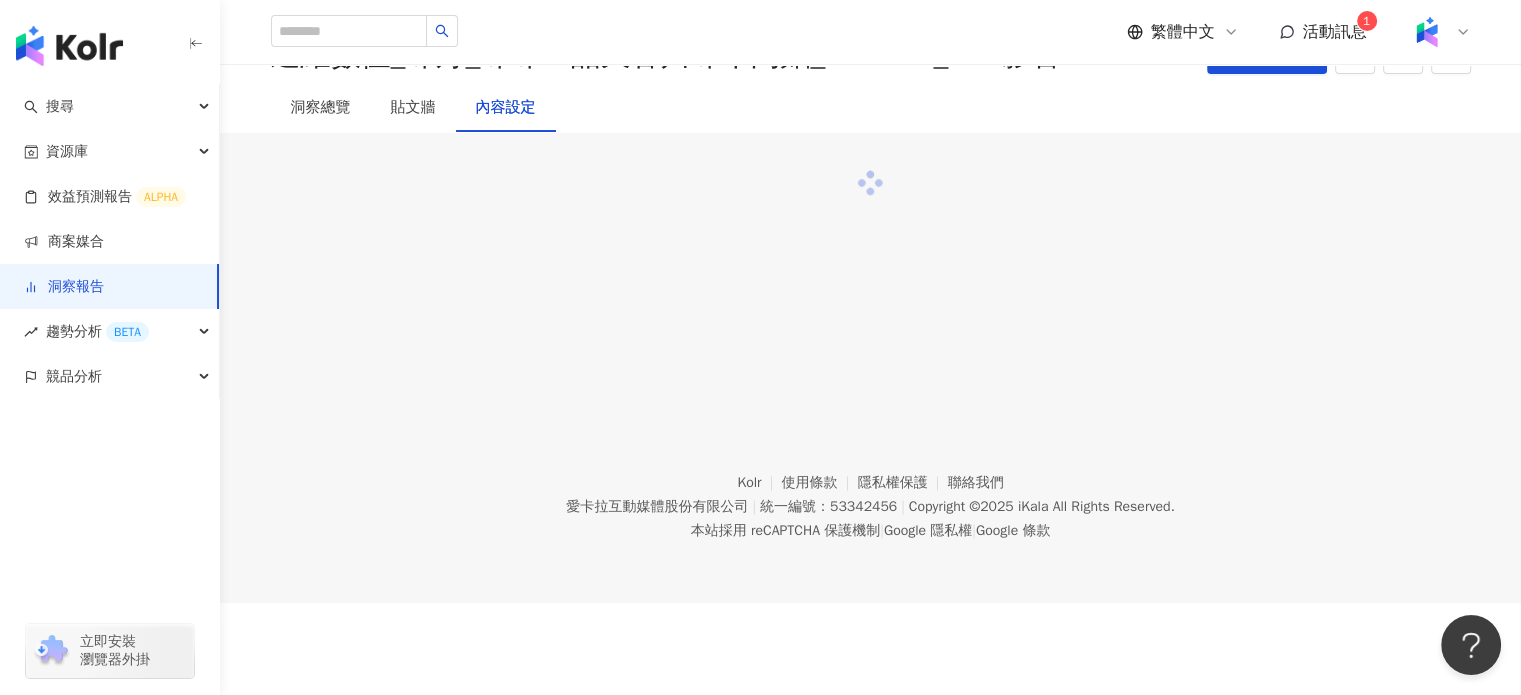 scroll, scrollTop: 0, scrollLeft: 0, axis: both 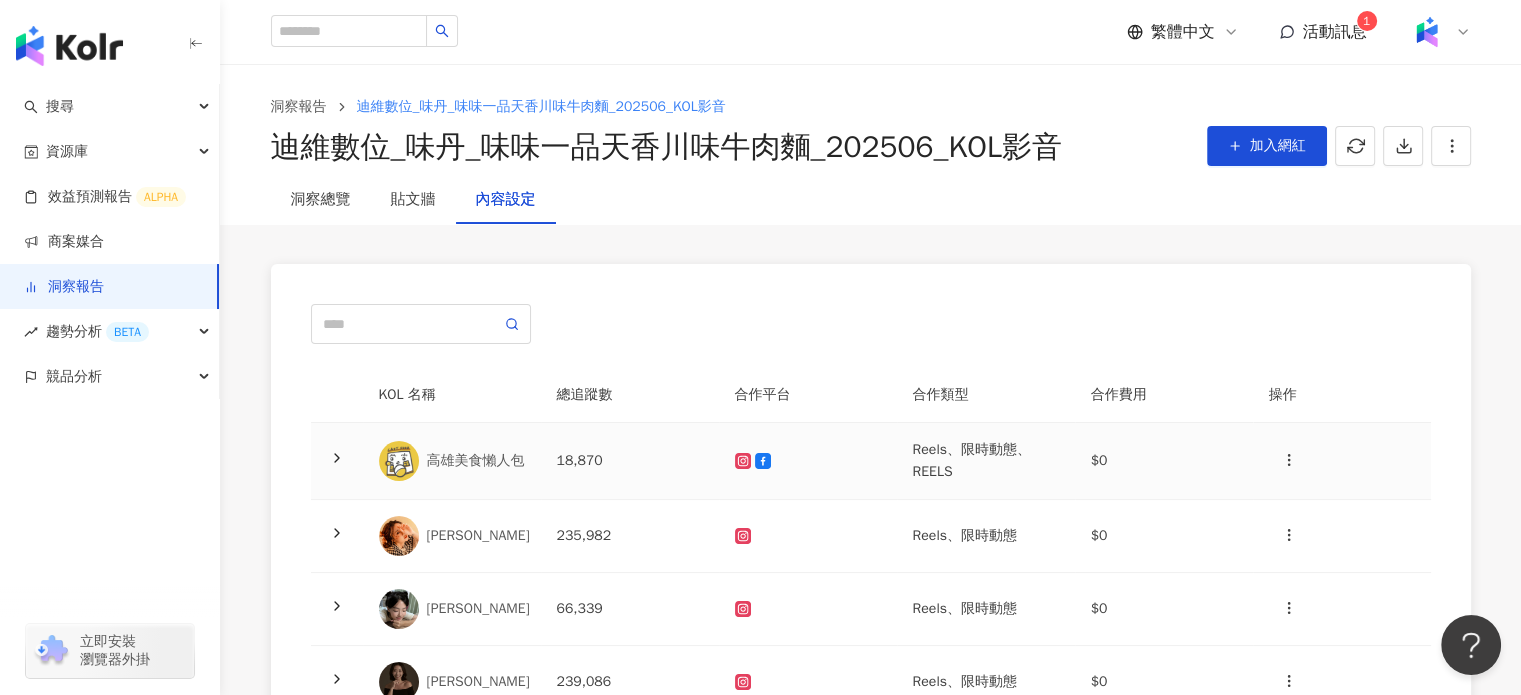 click on "高雄美食懶人包" at bounding box center (476, 461) 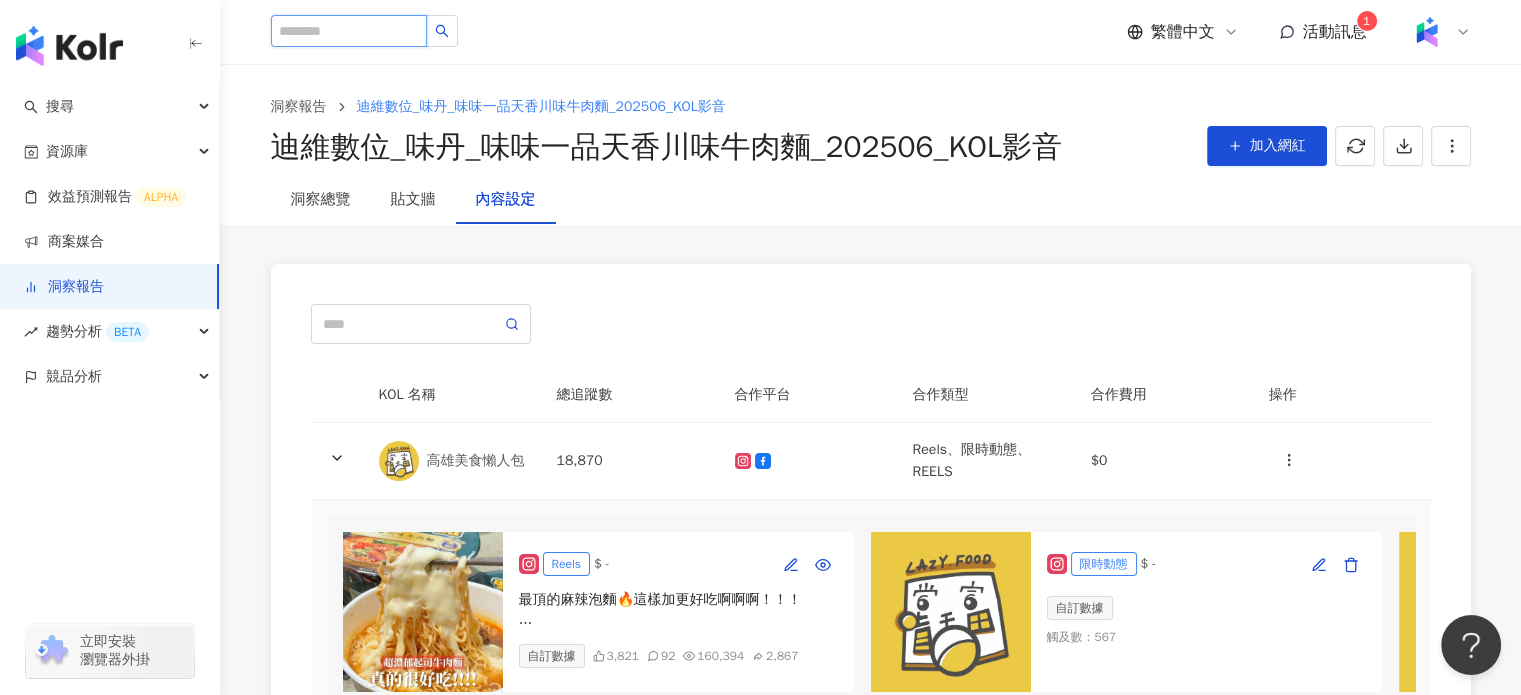 click at bounding box center [349, 31] 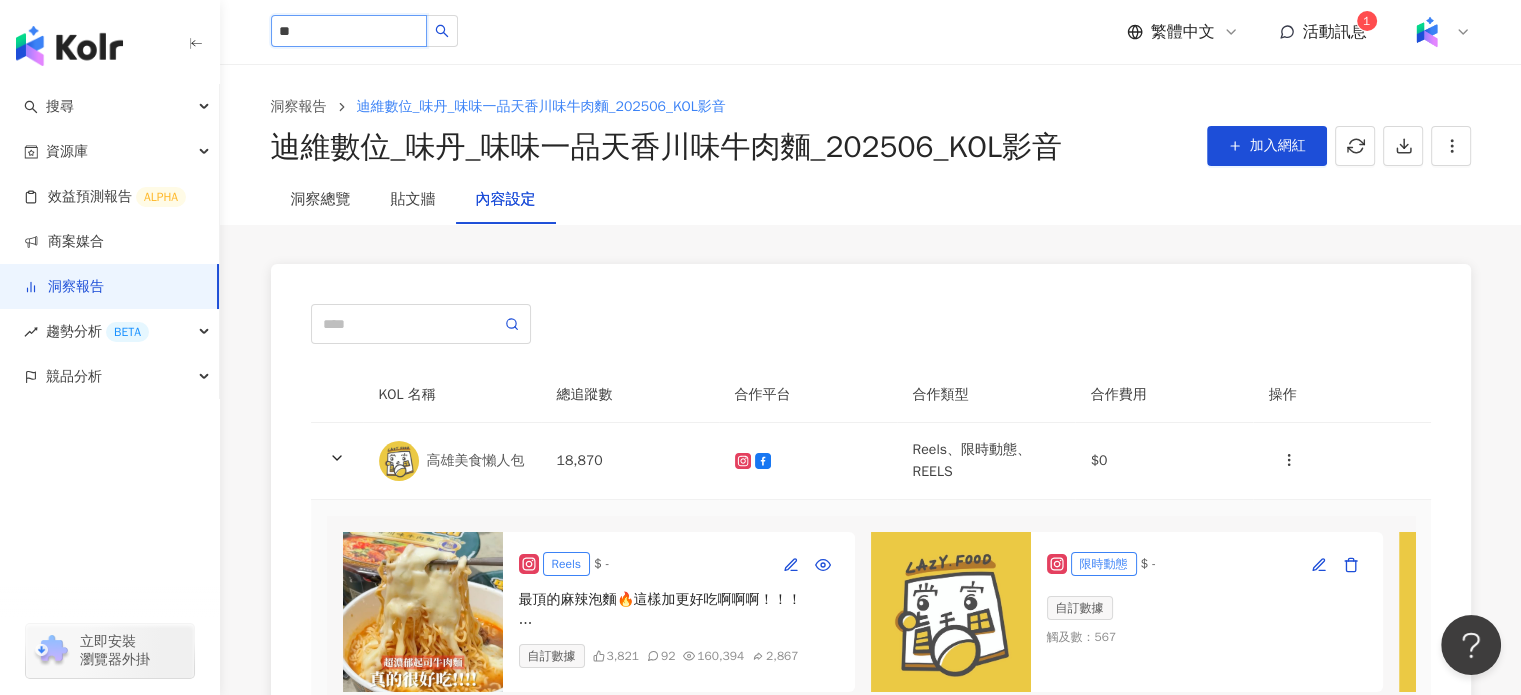 type on "*" 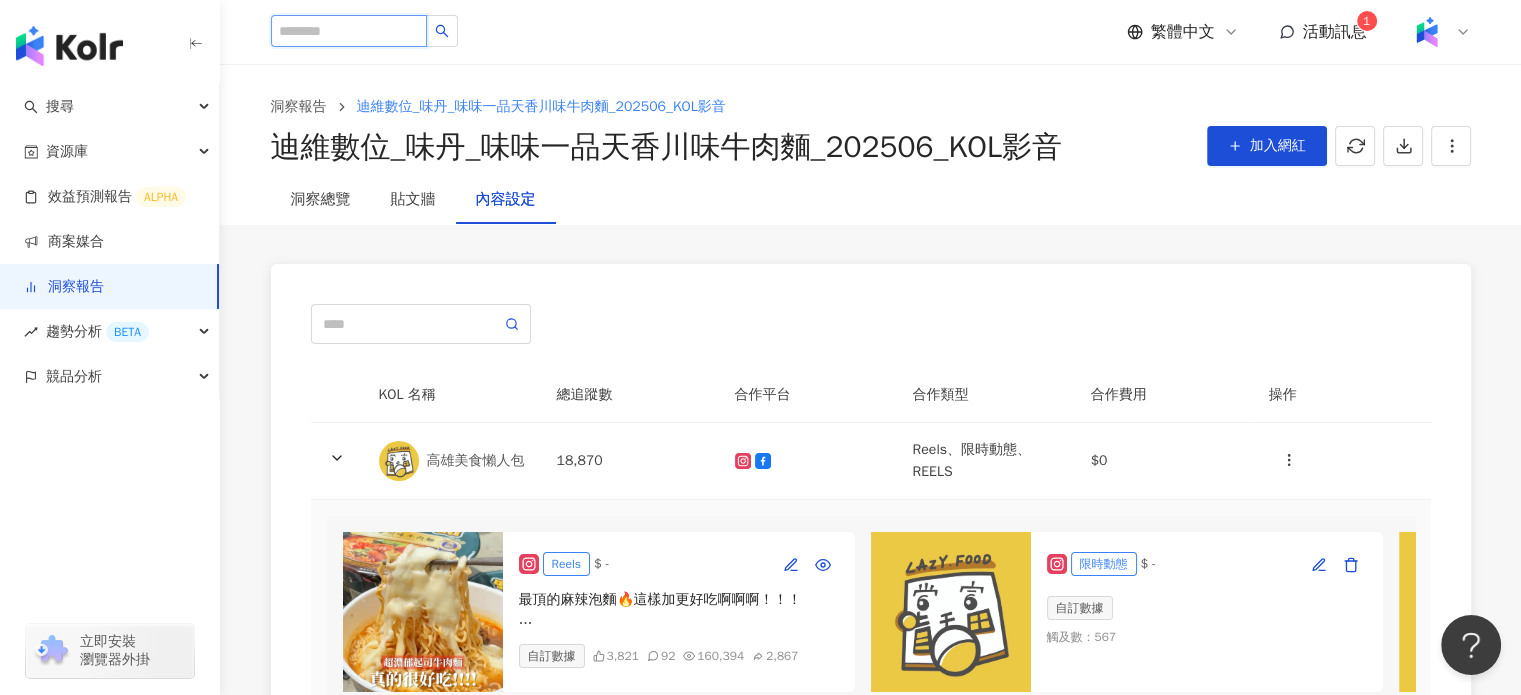 type on "*" 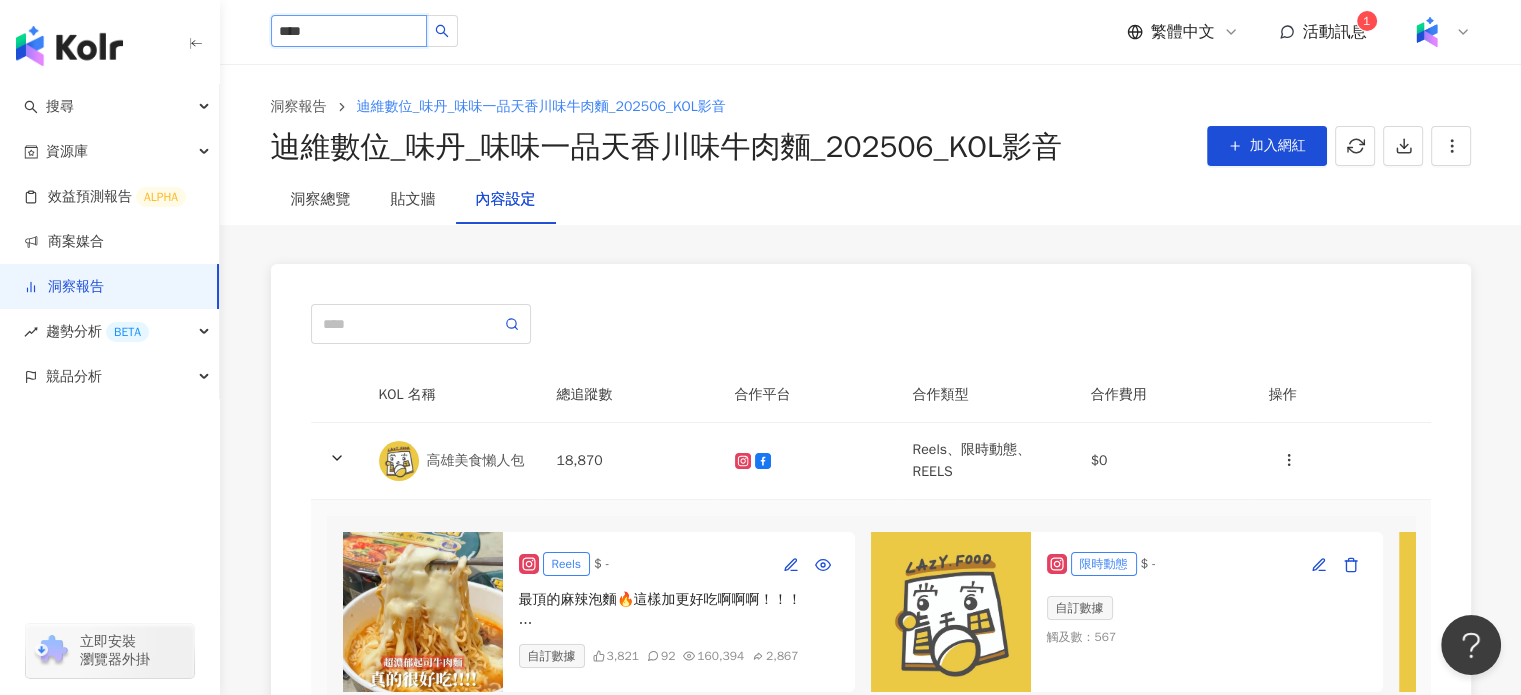 type on "****" 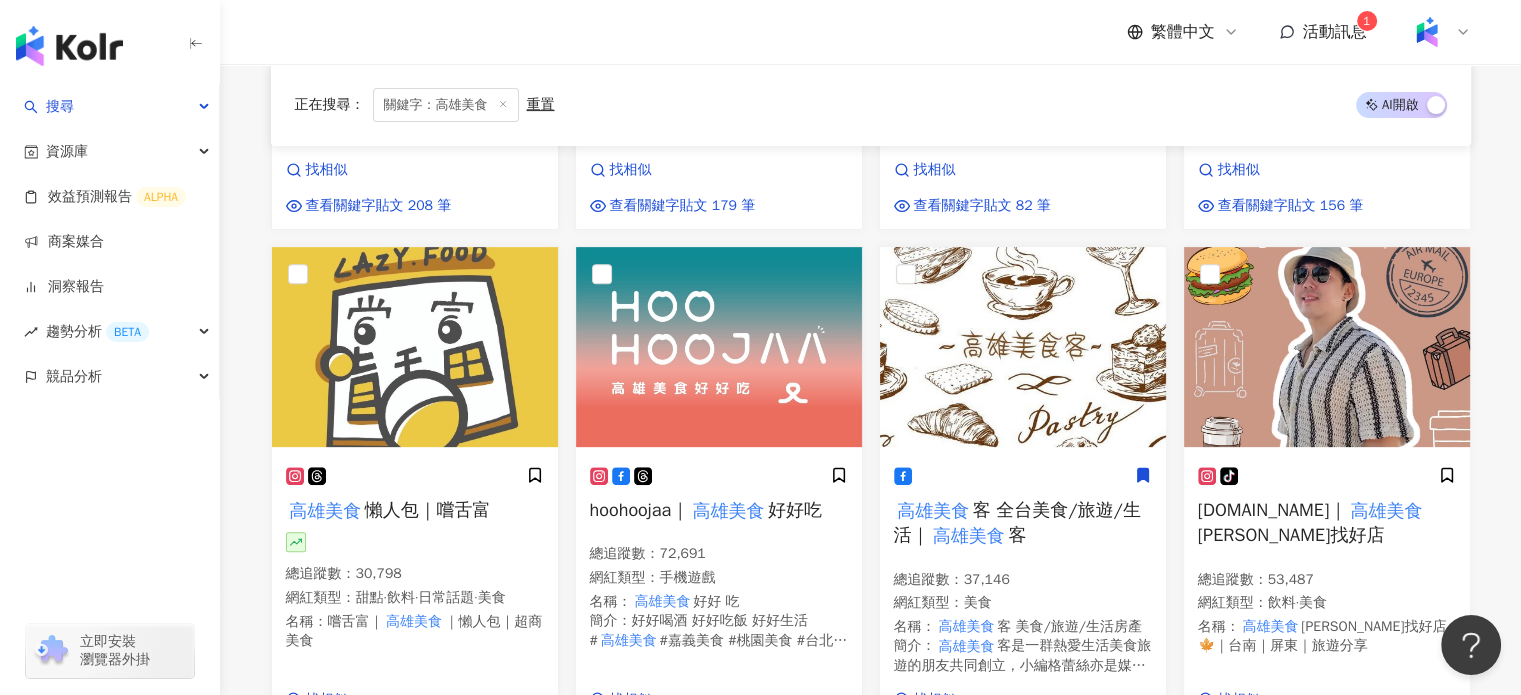 scroll, scrollTop: 800, scrollLeft: 0, axis: vertical 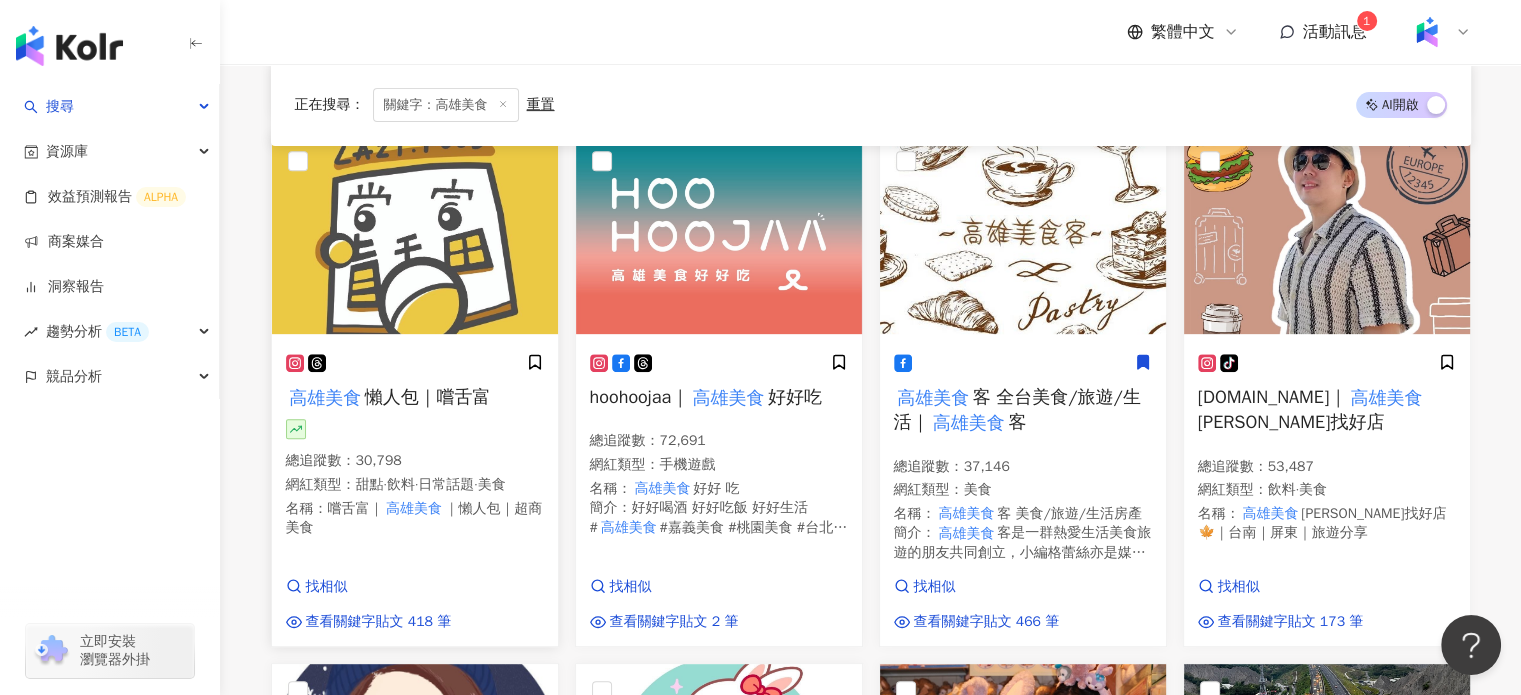 click at bounding box center [415, 234] 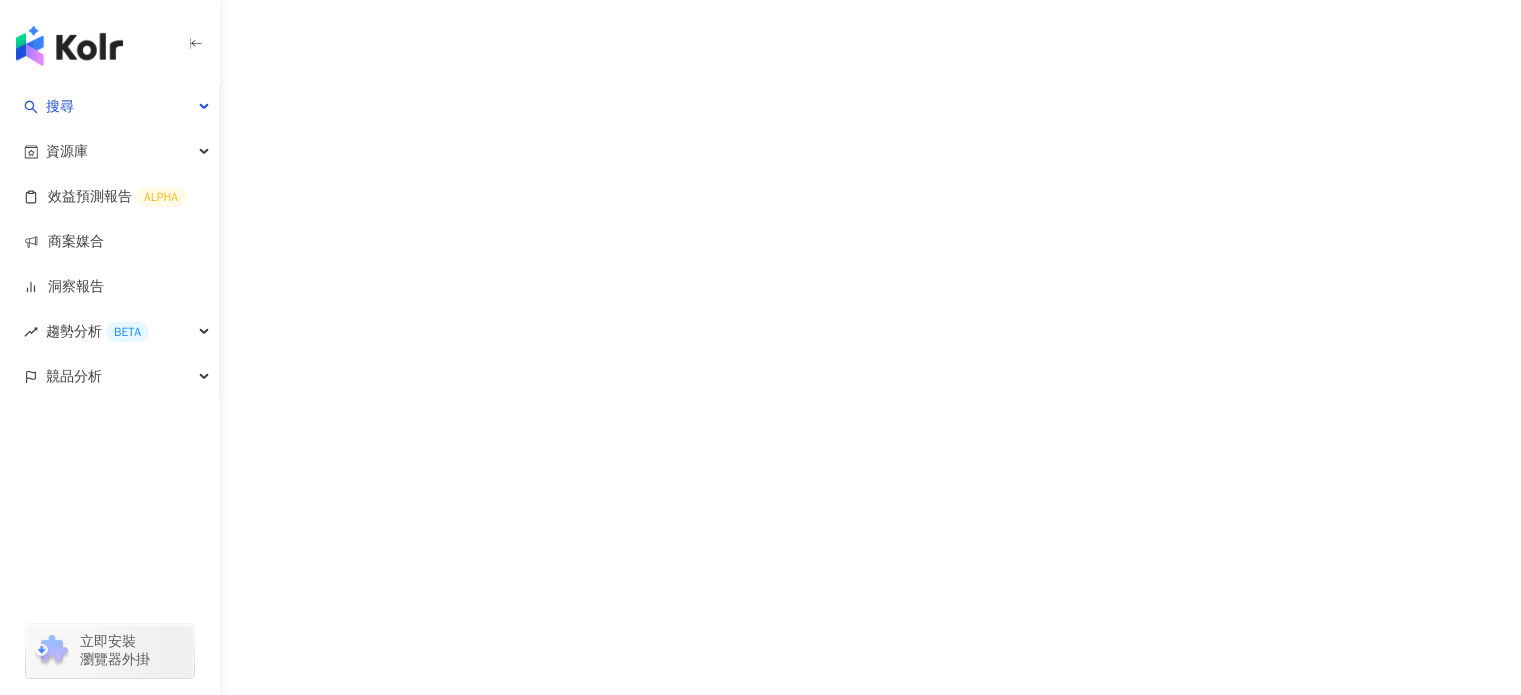 scroll, scrollTop: 0, scrollLeft: 0, axis: both 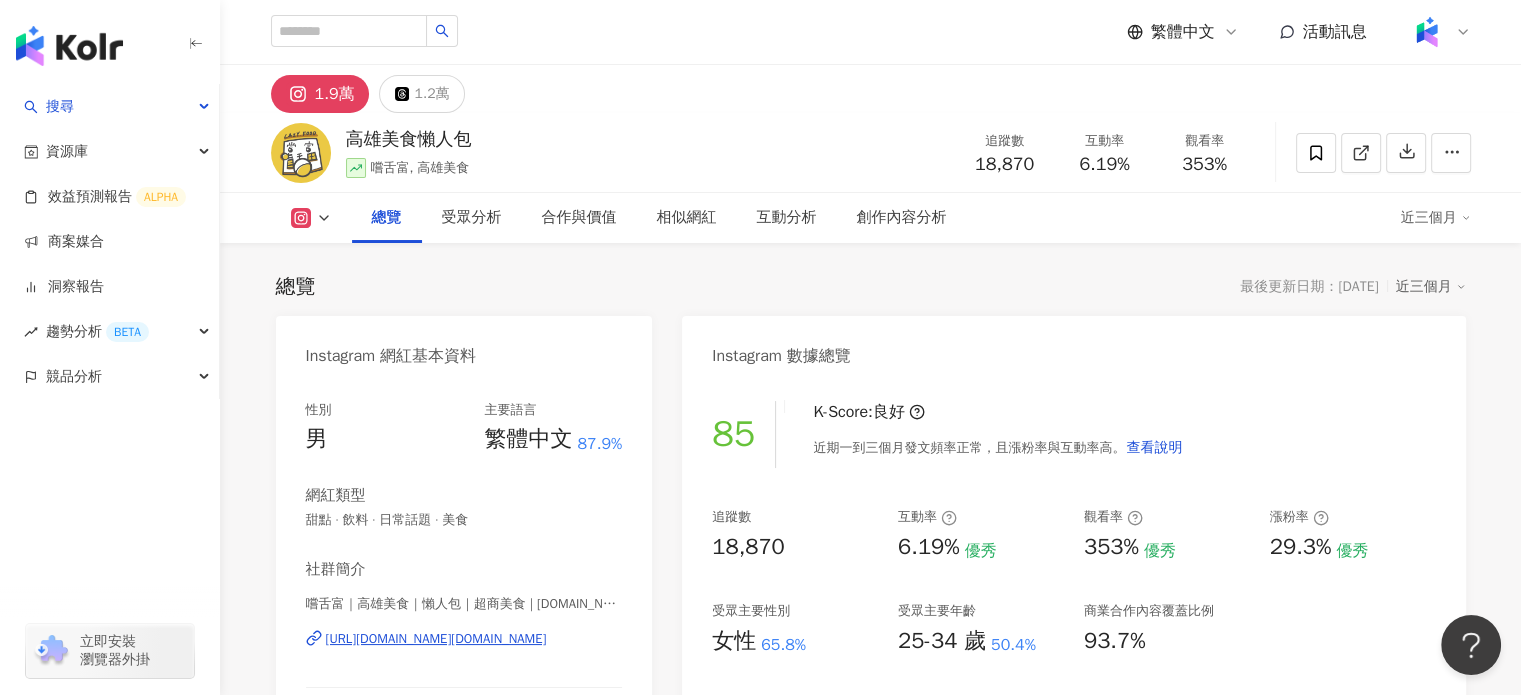click 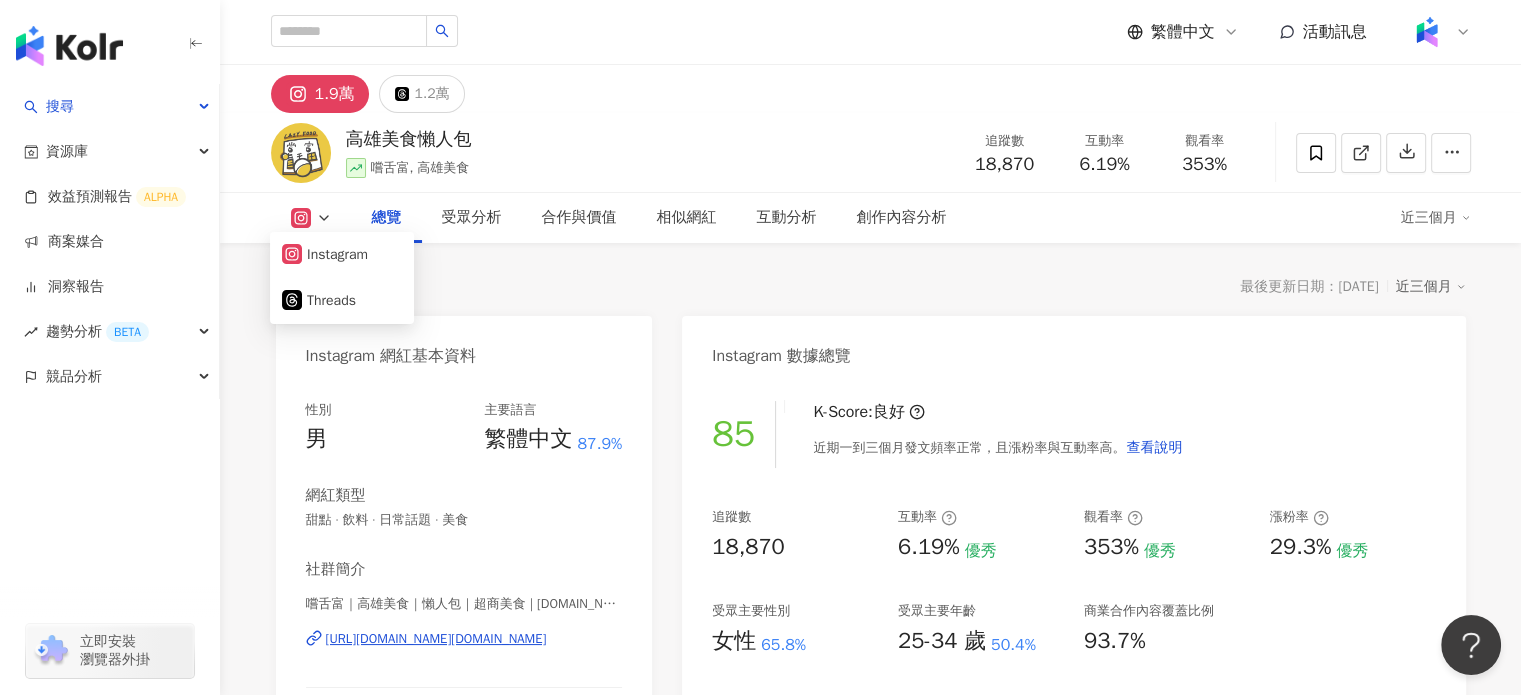 click on "高雄美食懶人包 嚐舌富, 高雄美食 追蹤數 18,870 互動率 6.19% 觀看率 353%" at bounding box center (871, 152) 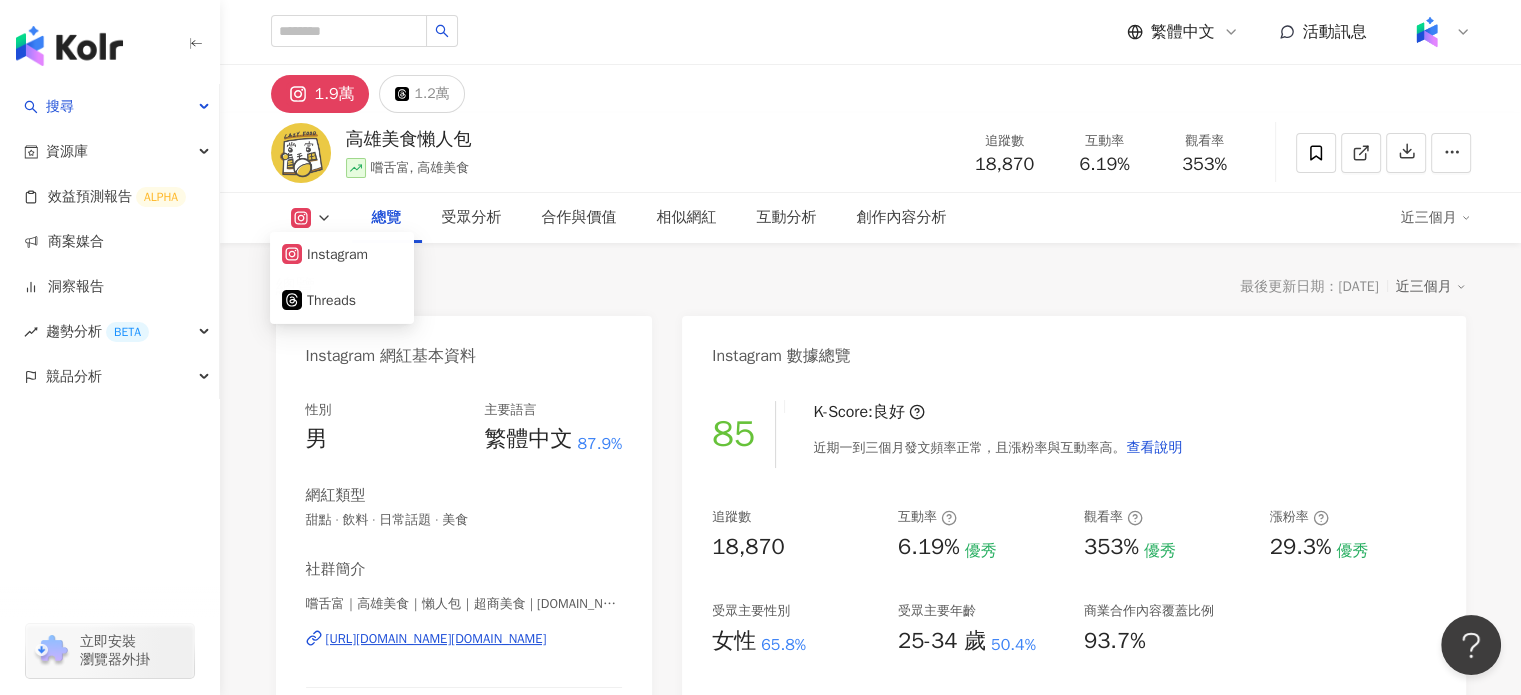 click on "總覽 最後更新日期：[DATE] 近三個月" at bounding box center (871, 287) 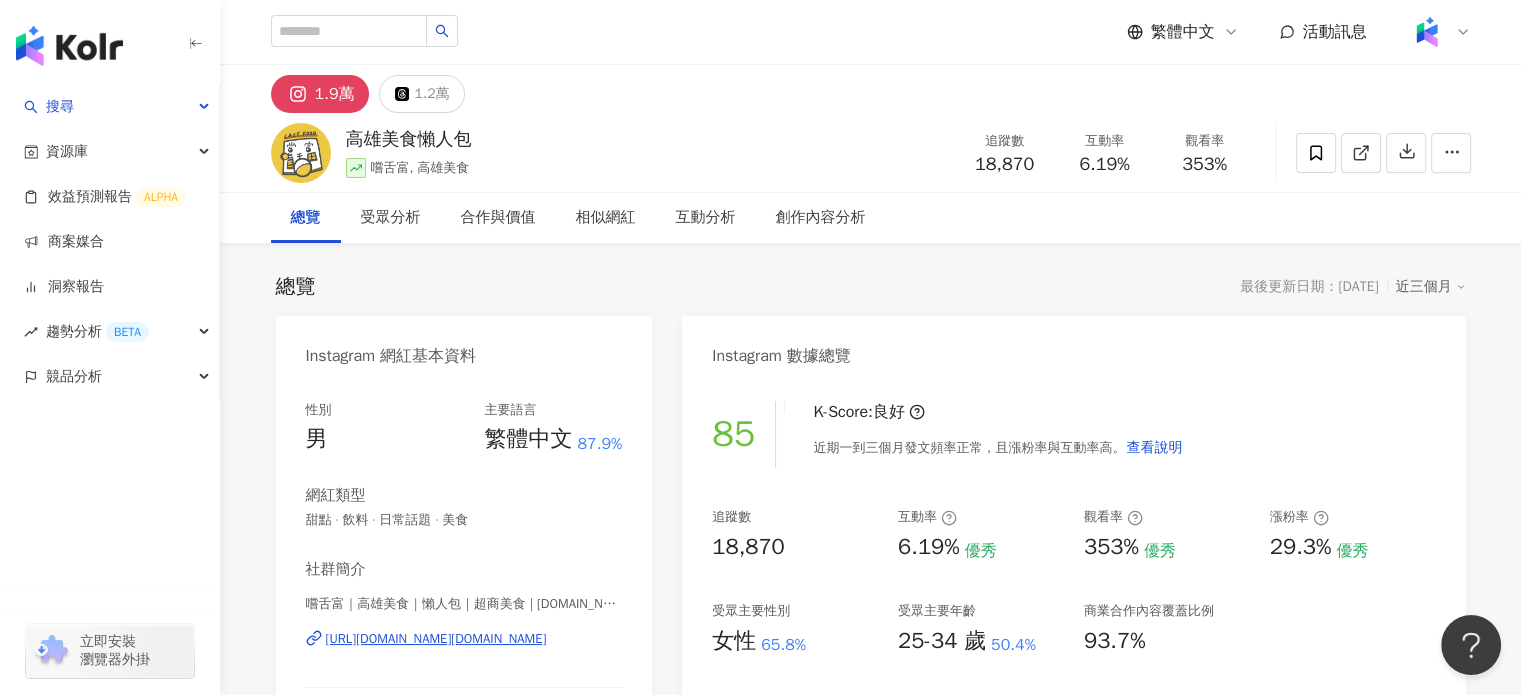 click on "總覽 最後更新日期：[DATE] 近三個月 Instagram 網紅基本資料 性別   男 主要語言   繁體中文 87.9% 網紅類型 甜點 · 飲料 · 日常話題 · 美食 社群簡介 嚐舌富｜高雄美食｜懶人包｜超商美食 | [DOMAIN_NAME] [URL][DOMAIN_NAME][DOMAIN_NAME] ➦天天更新 ➦挖掘美食 ➦各種開箱
▶ [EMAIL_ADDRESS][DOMAIN_NAME] 看更多 Instagram 數據總覽 85 K-Score :   良好 近期一到三個月發文頻率正常，且漲粉率與互動率高。 查看說明 追蹤數   18,870 互動率   6.19% 優秀 觀看率   353% 優秀 漲粉率   29.3% 優秀 受眾主要性別   女性 65.8% 受眾主要年齡   25-34 歲 50.4% 商業合作內容覆蓋比例   93.7% AI Instagram 成效等級三大指標 互動率 6.19% 優秀 同等級網紅的互動率中位數為  0.54% 觀看率 353% 優秀 同等級網紅的觀看率中位數為  1.67% 漲粉率 29.3% 優秀 同等級網紅的漲粉率中位數為  0% 成效等級 ： 優秀 良好 普通" at bounding box center (871, 1036) 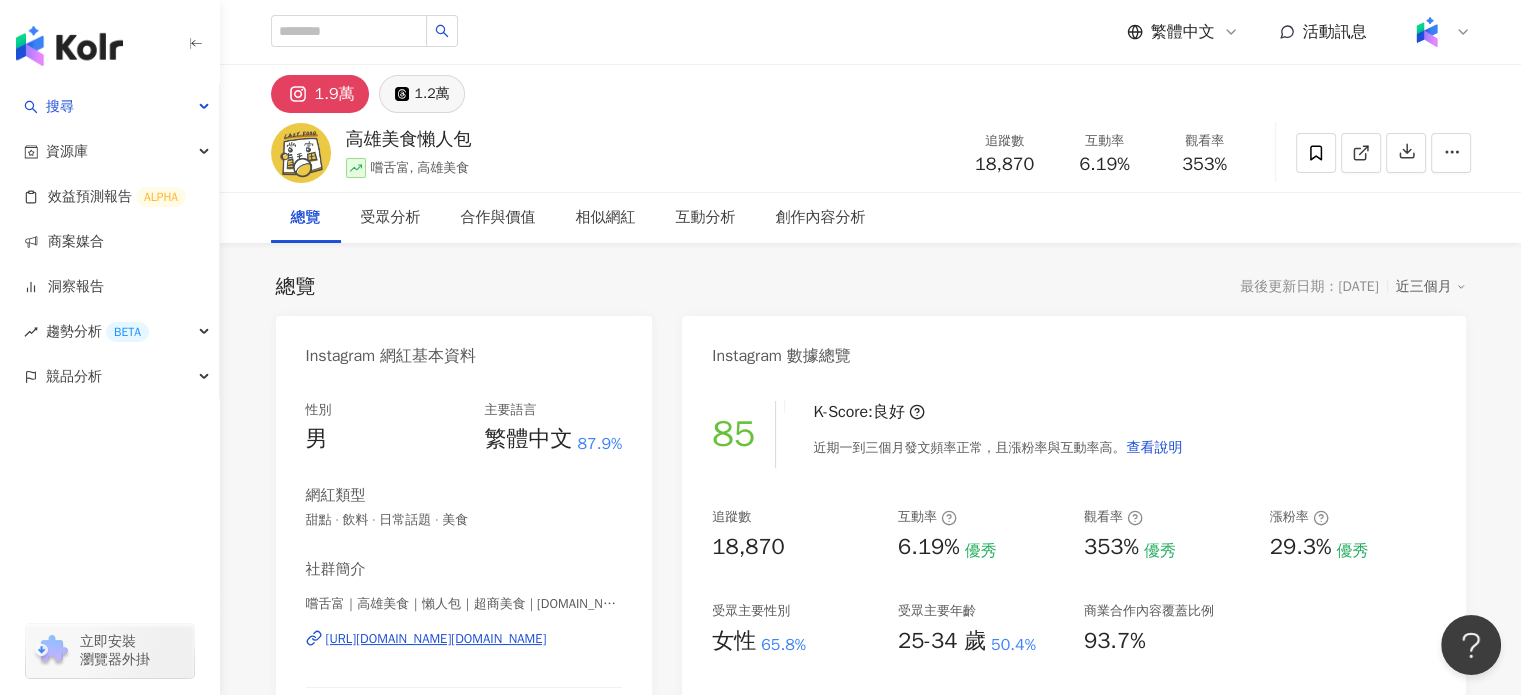 click on "1.2萬" at bounding box center (431, 94) 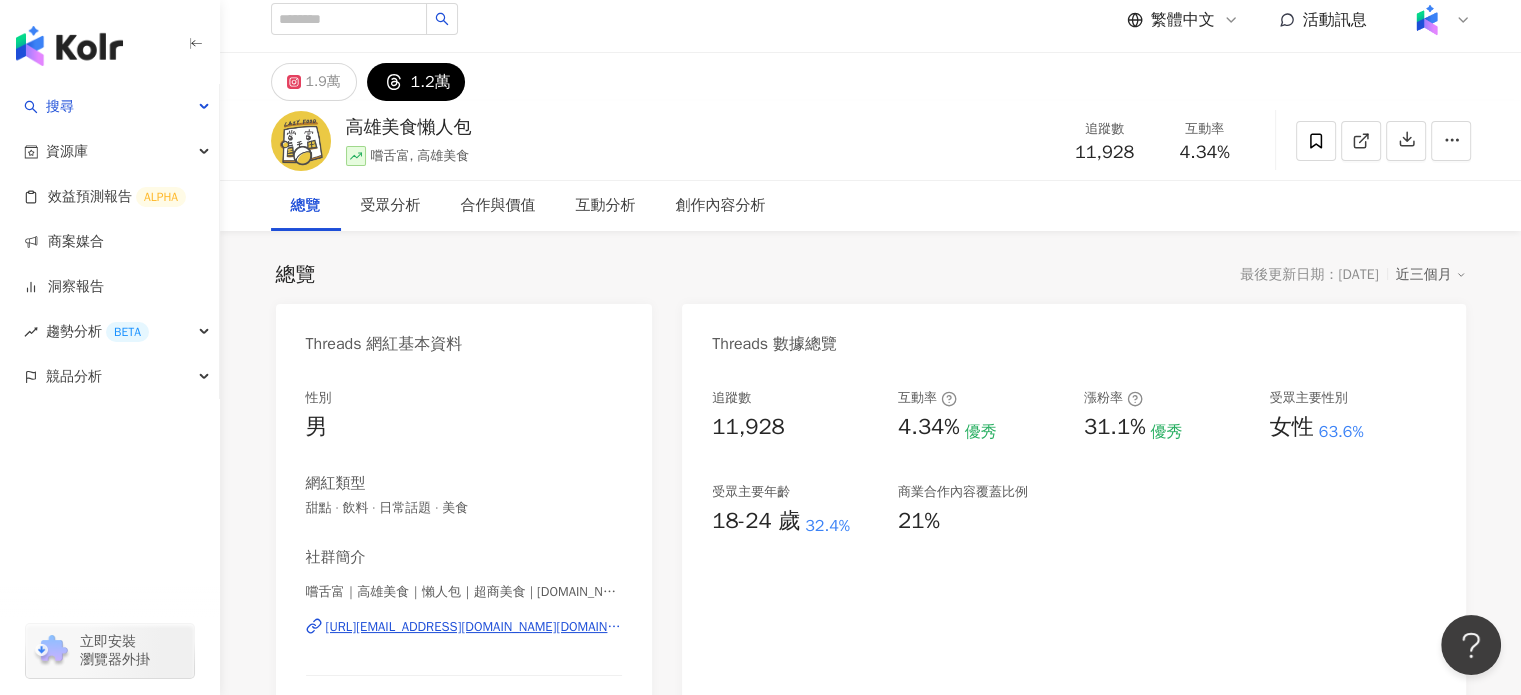 scroll, scrollTop: 0, scrollLeft: 0, axis: both 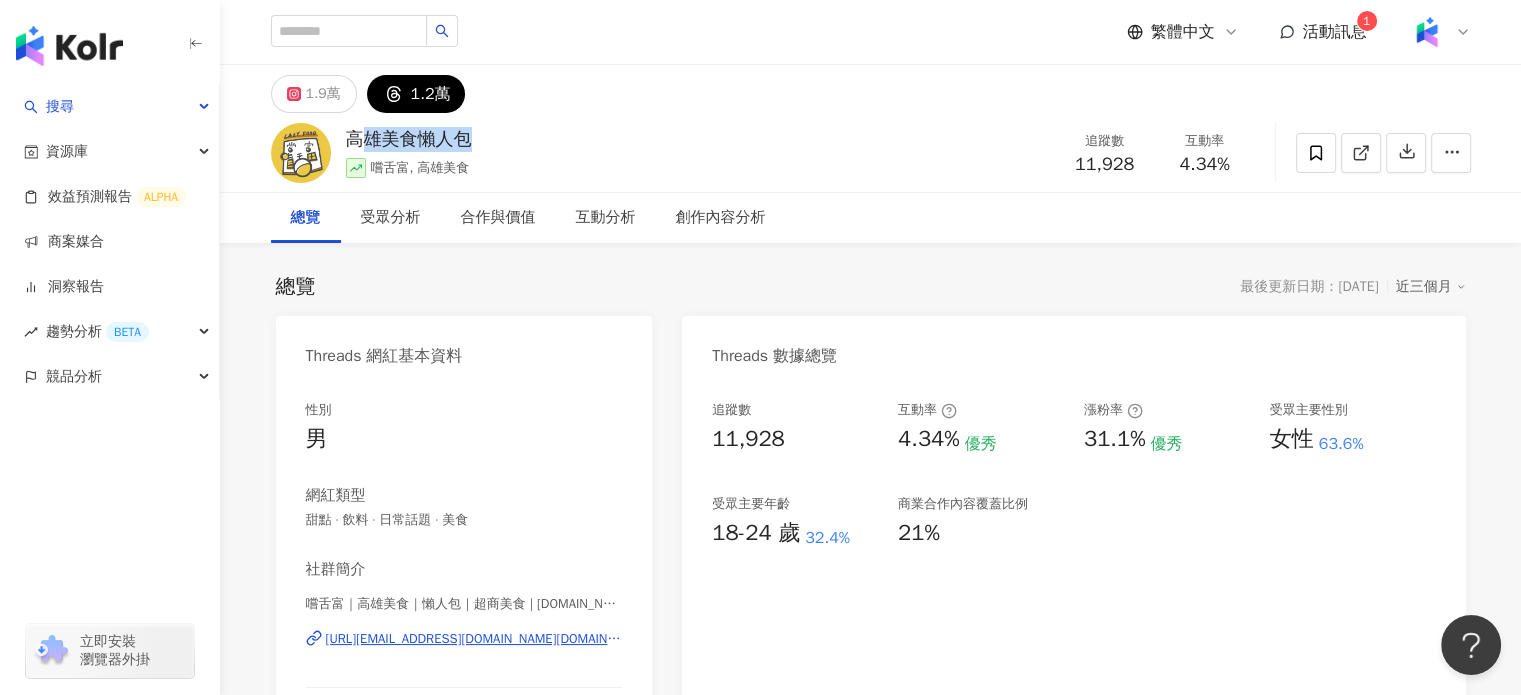 drag, startPoint x: 368, startPoint y: 141, endPoint x: 476, endPoint y: 141, distance: 108 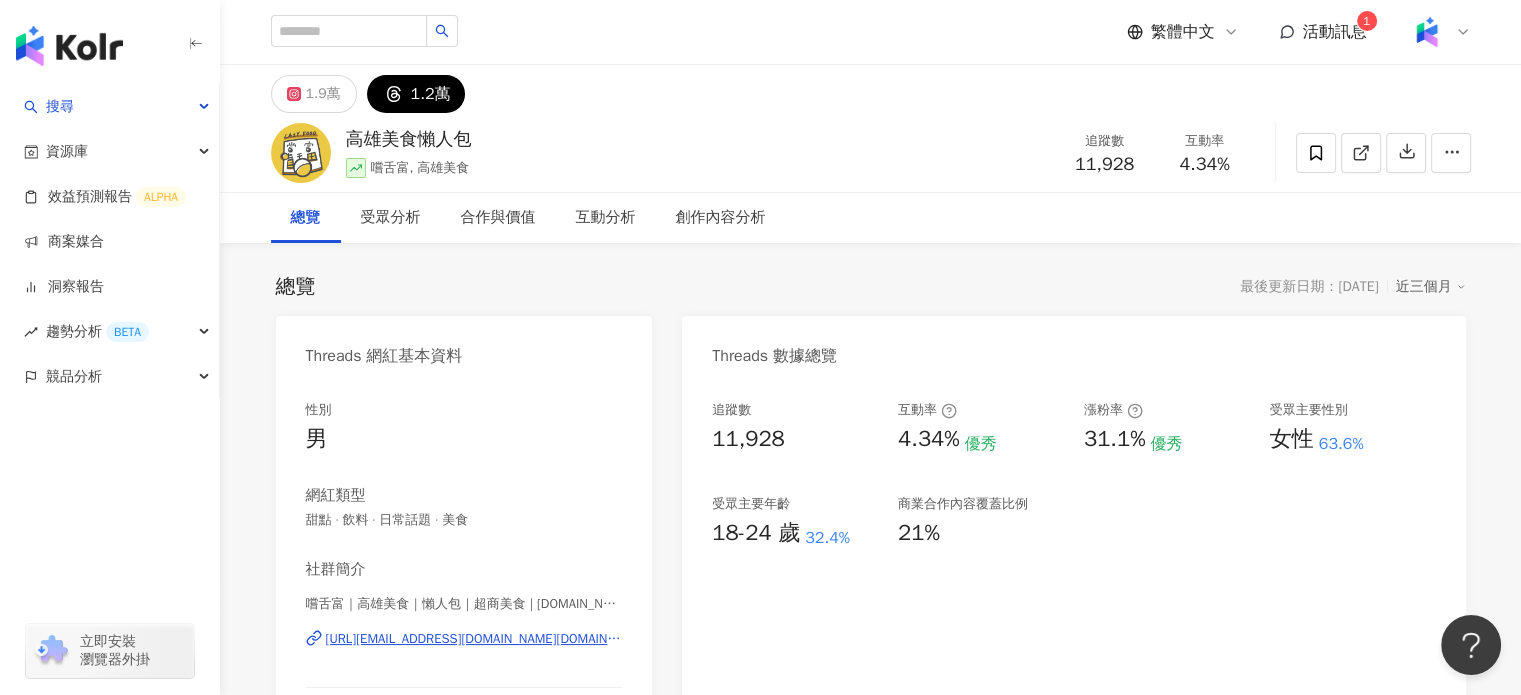 click on "1.9萬 1.2萬" at bounding box center (871, 89) 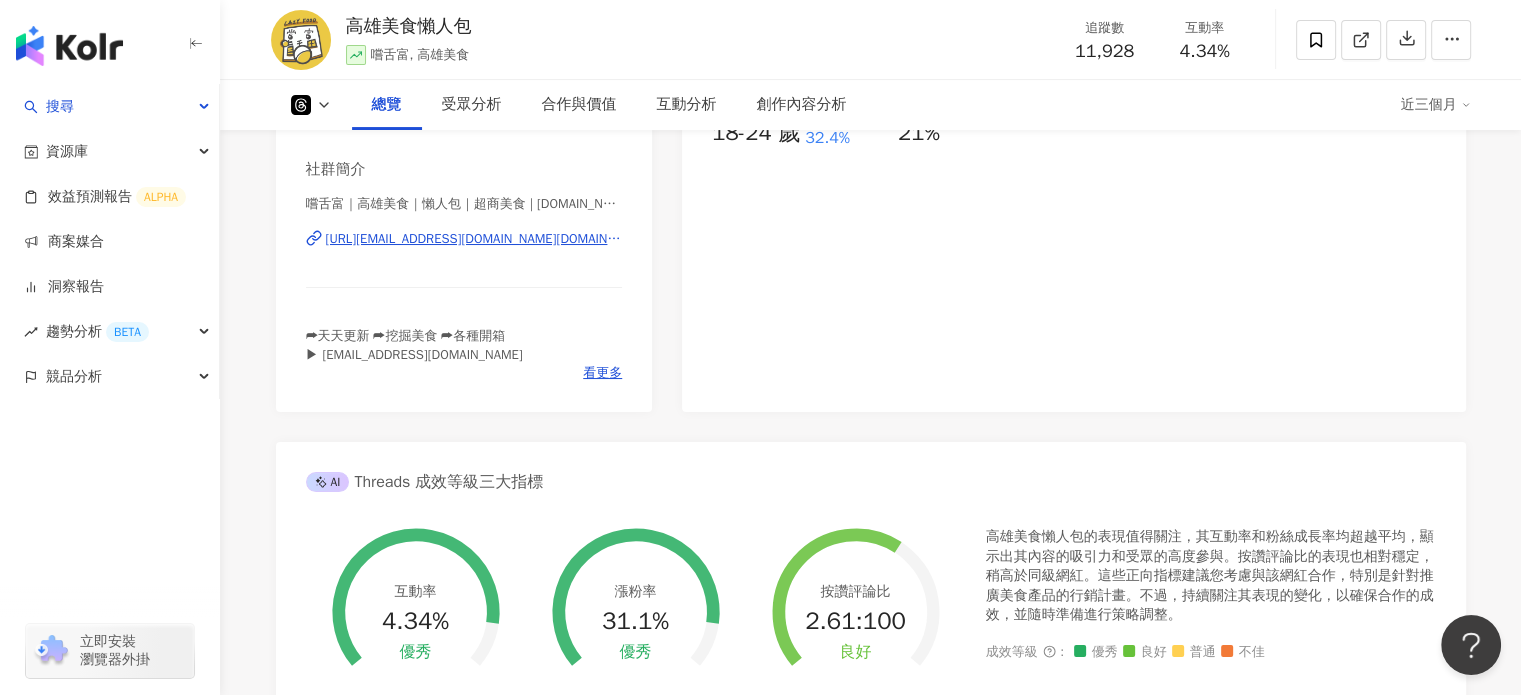 scroll, scrollTop: 0, scrollLeft: 0, axis: both 